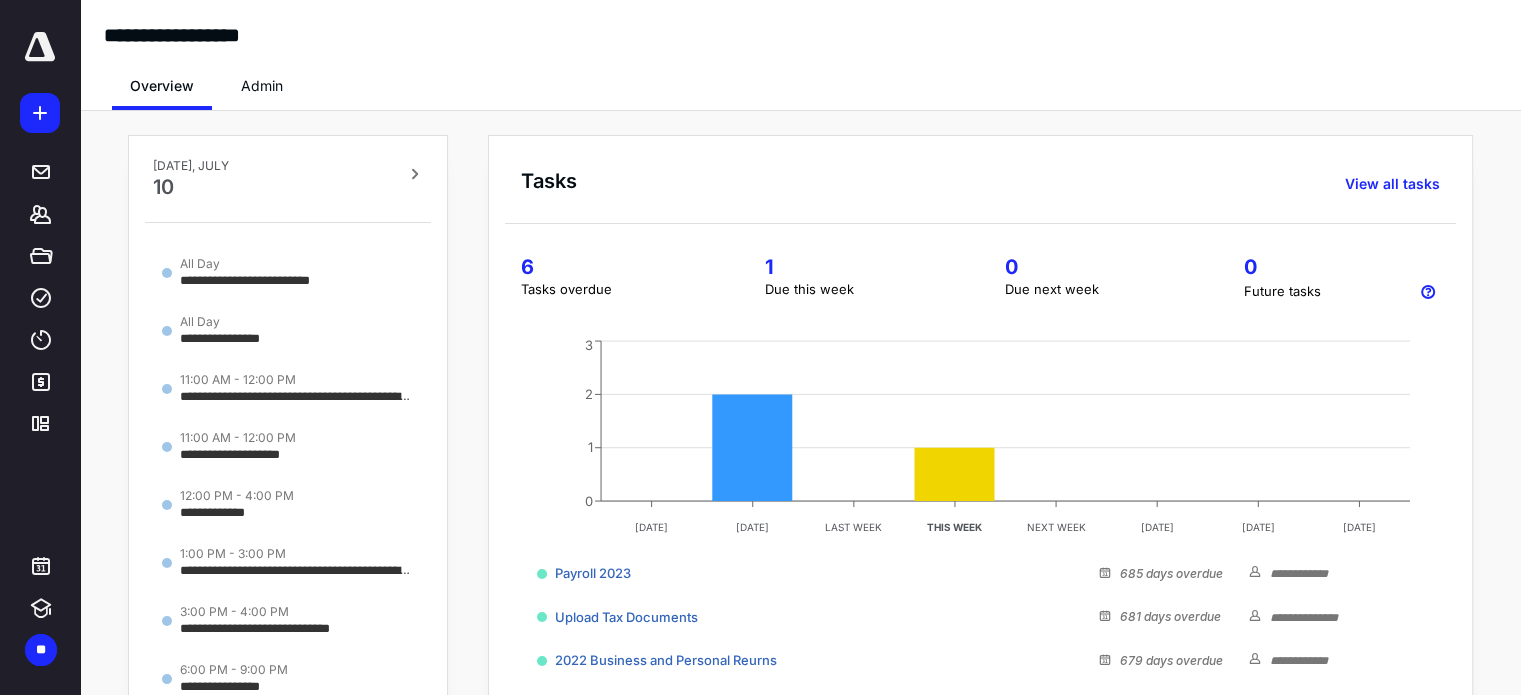 scroll, scrollTop: 0, scrollLeft: 0, axis: both 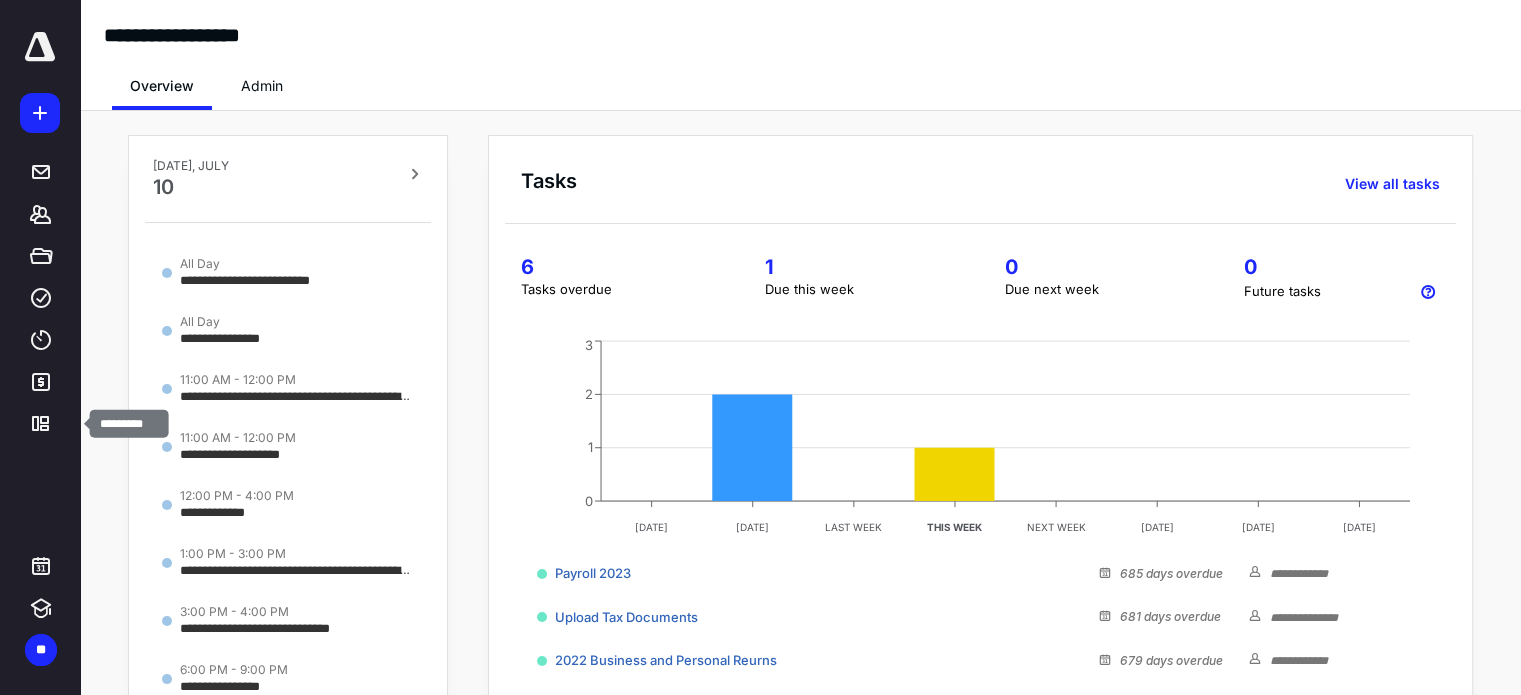 click 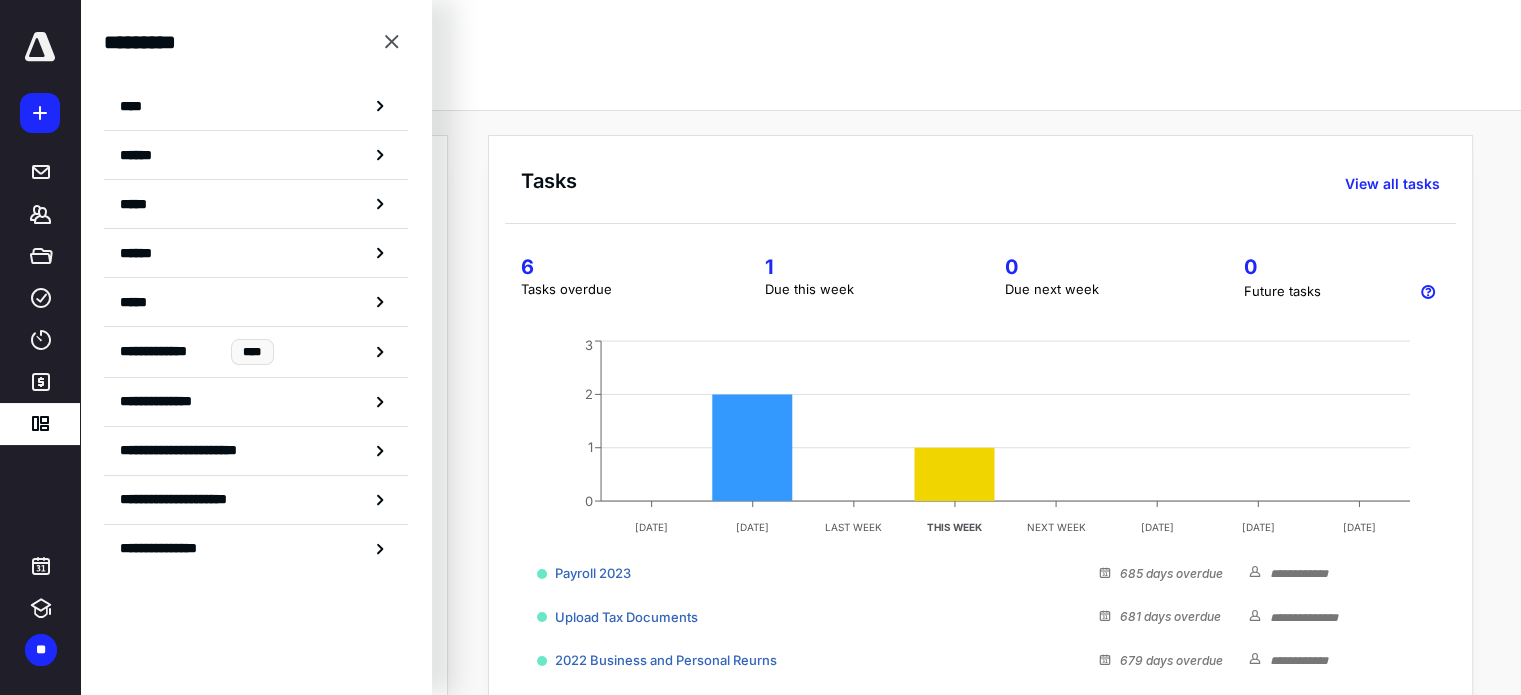click on "****" at bounding box center [256, 106] 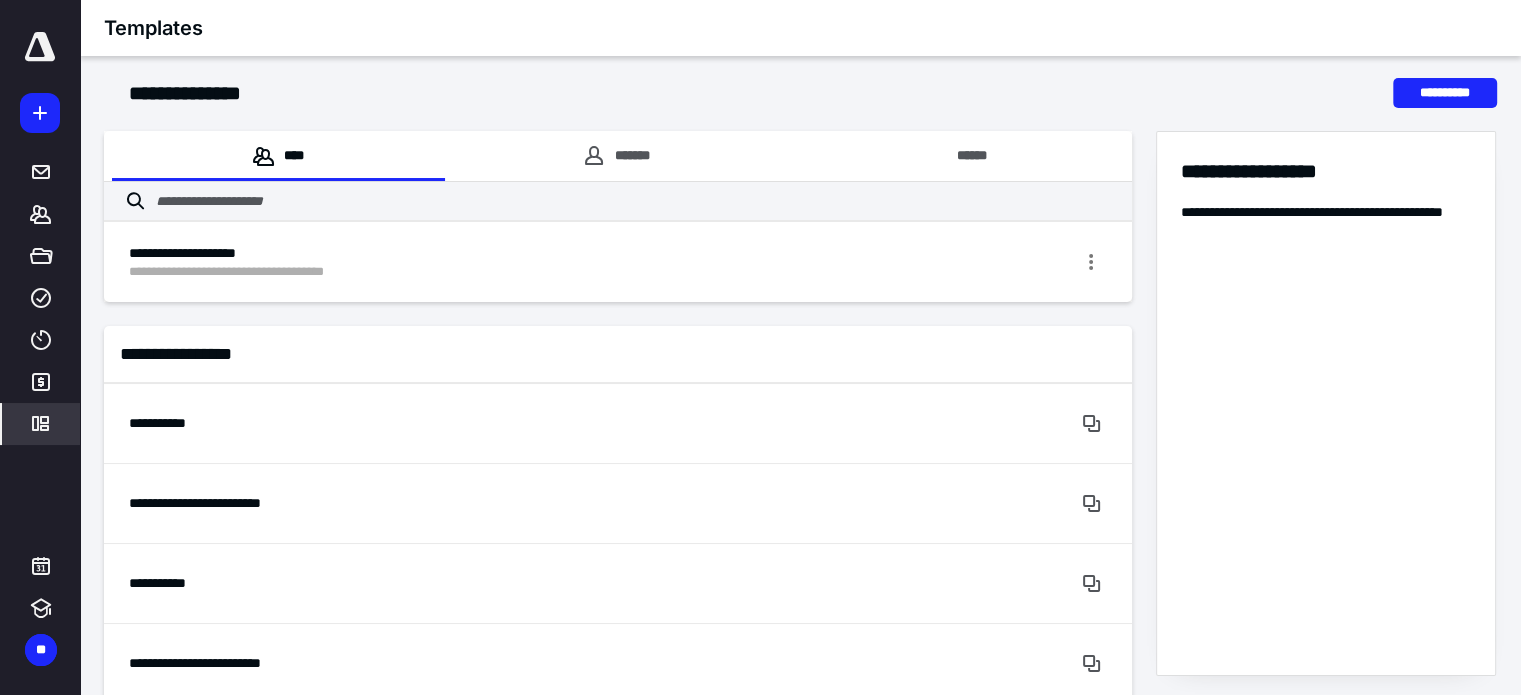 click on "**********" at bounding box center (543, 503) 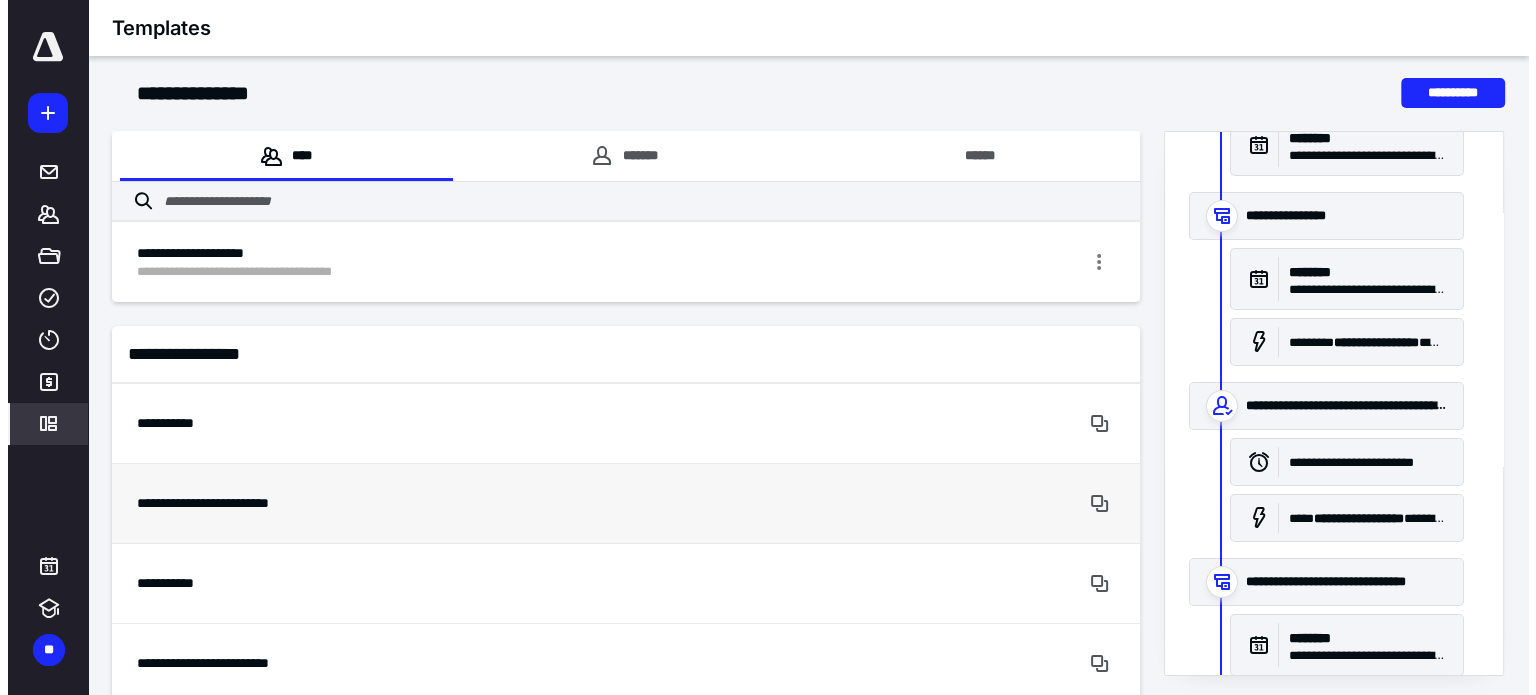 scroll, scrollTop: 0, scrollLeft: 0, axis: both 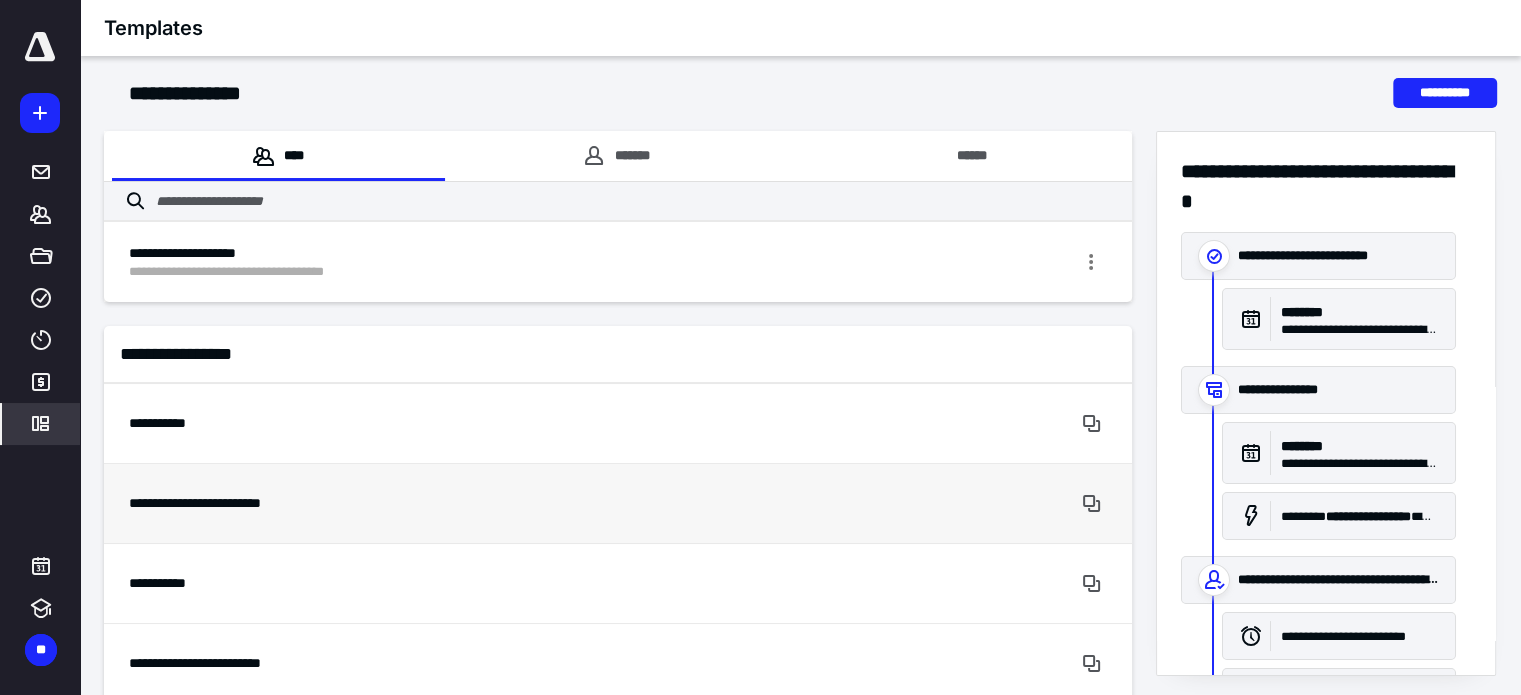click 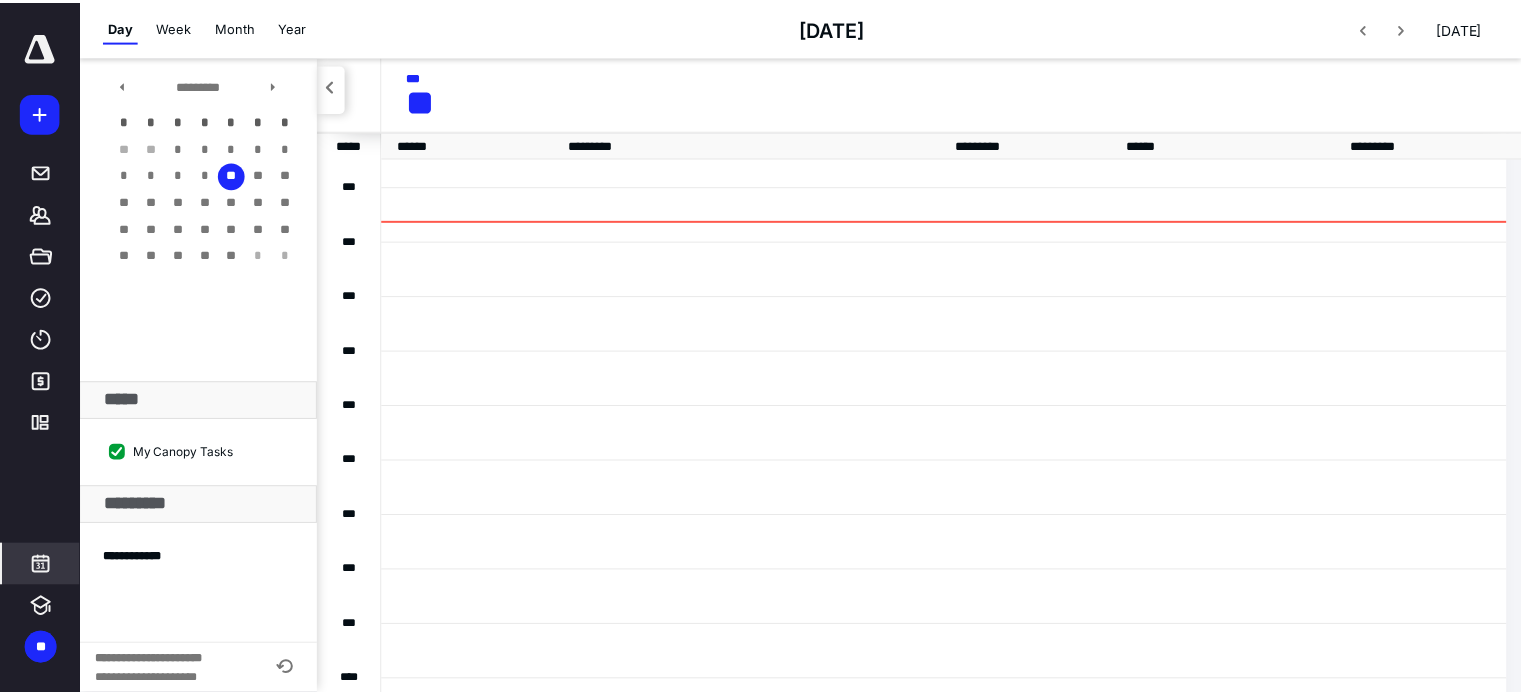 scroll, scrollTop: 384, scrollLeft: 0, axis: vertical 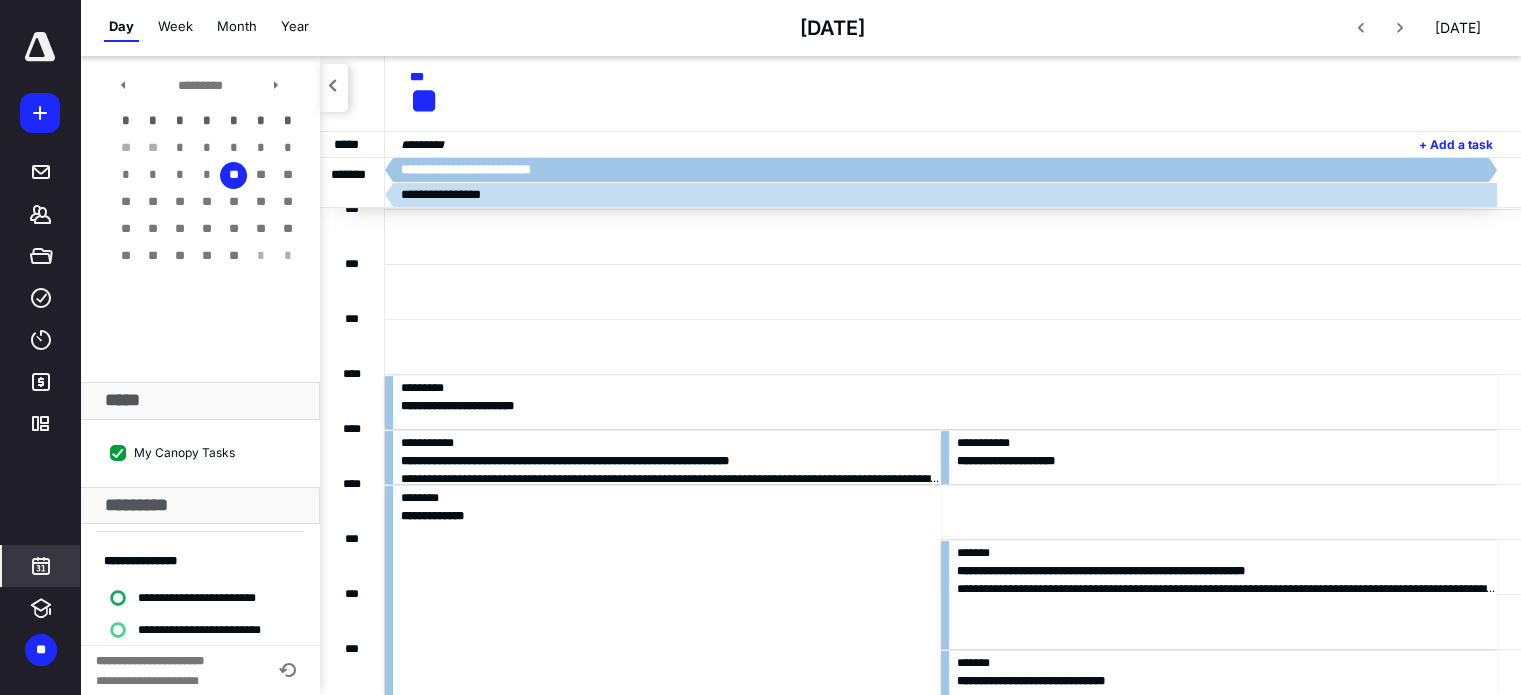 click at bounding box center [288, 671] 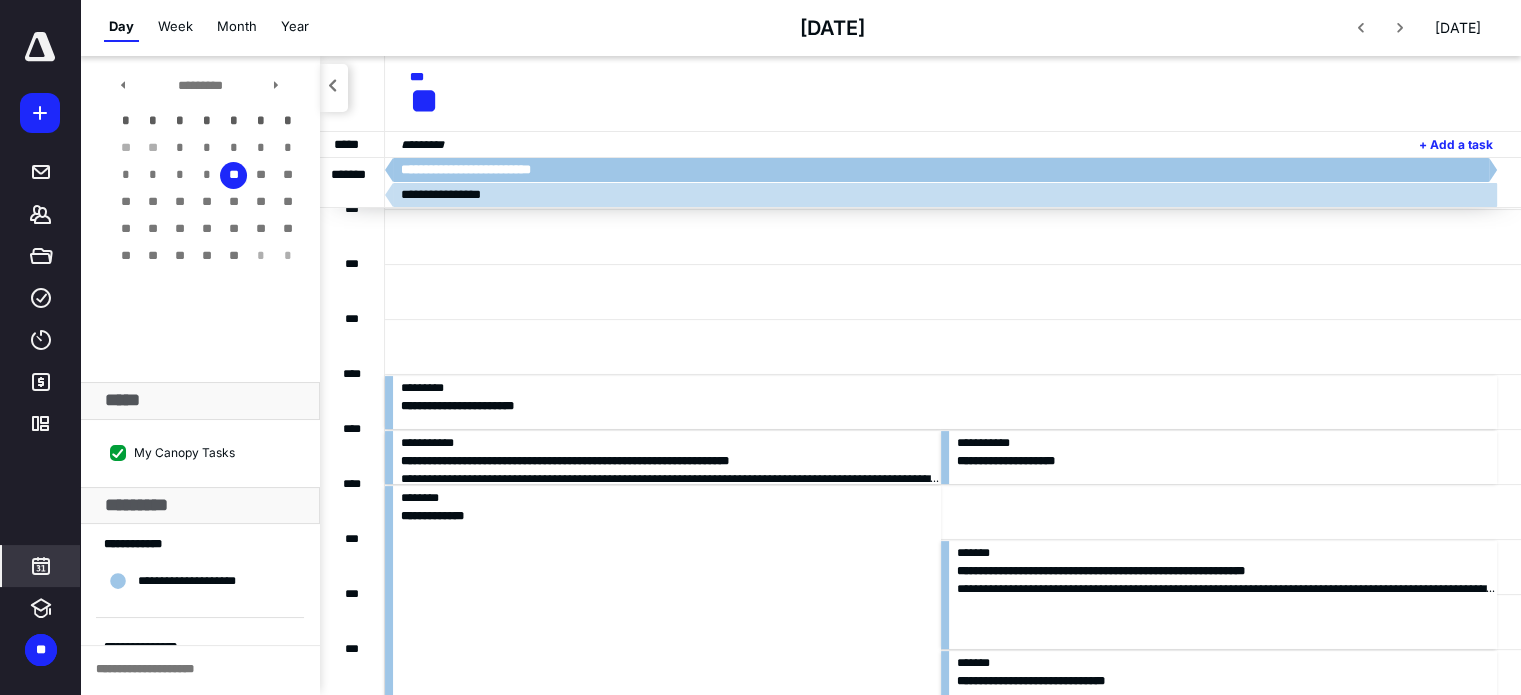 scroll, scrollTop: 0, scrollLeft: 0, axis: both 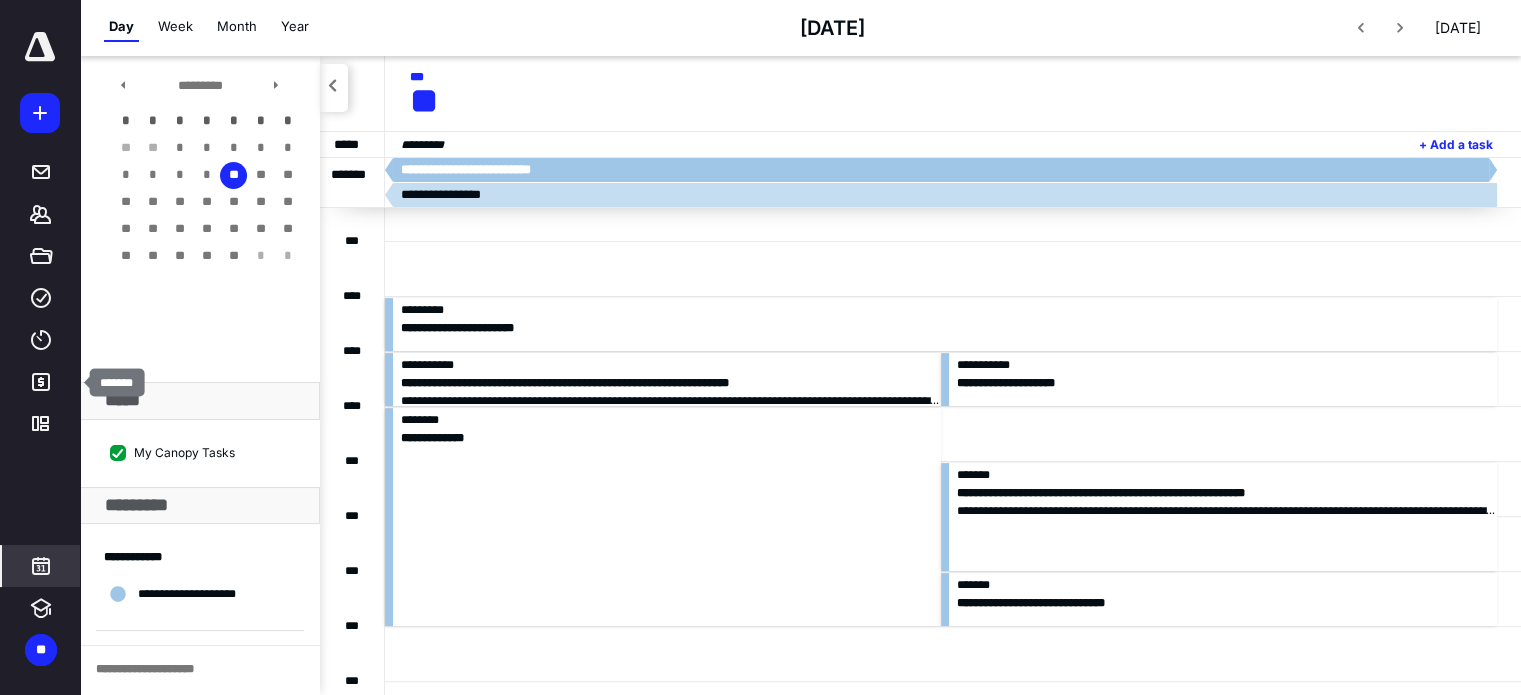 click 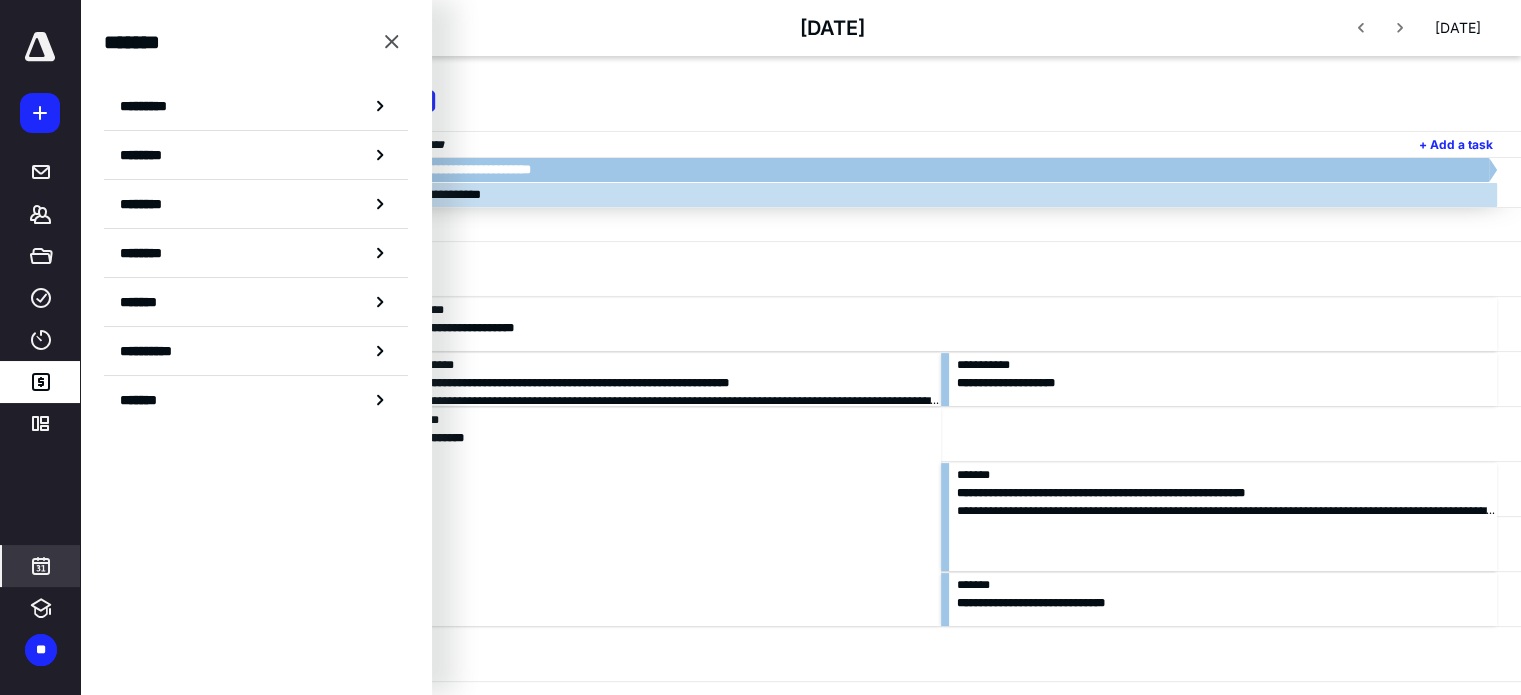 click on "*******" at bounding box center [146, 400] 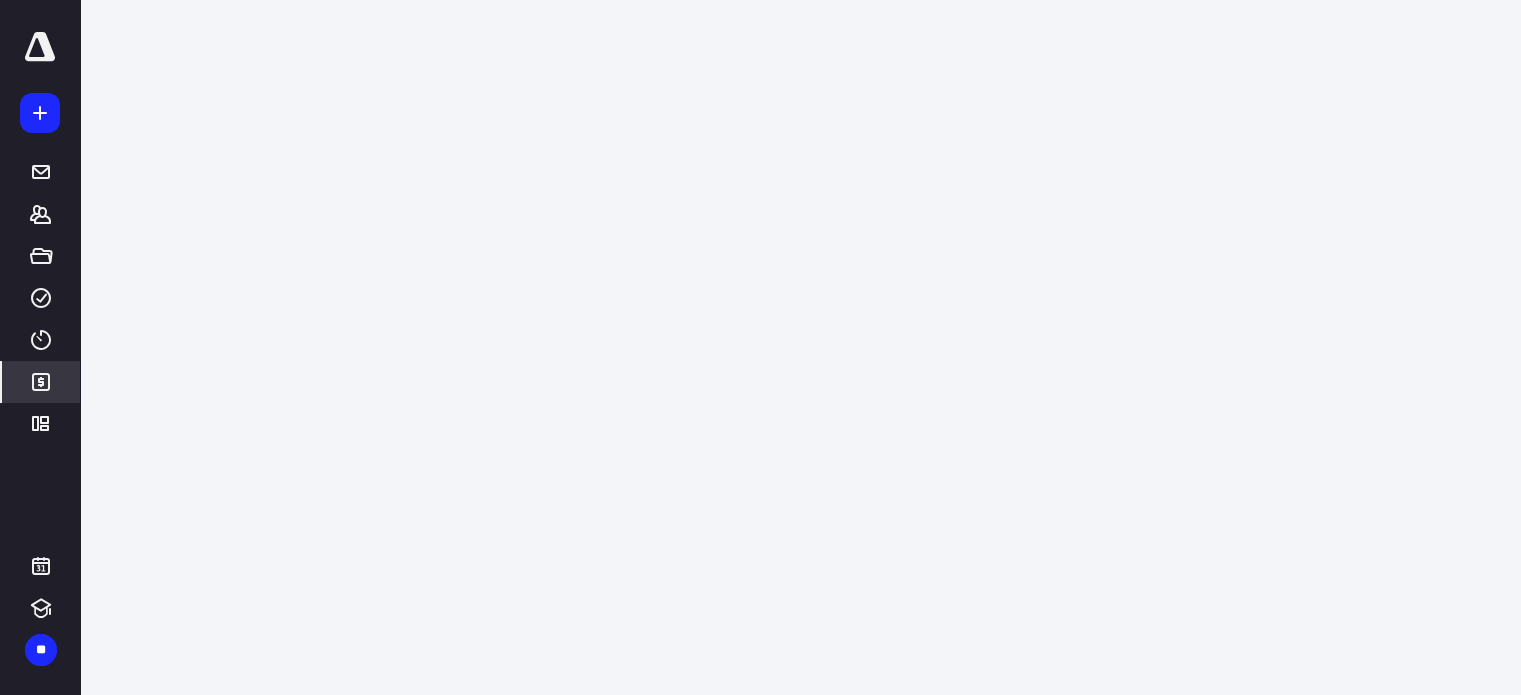 scroll, scrollTop: 0, scrollLeft: 0, axis: both 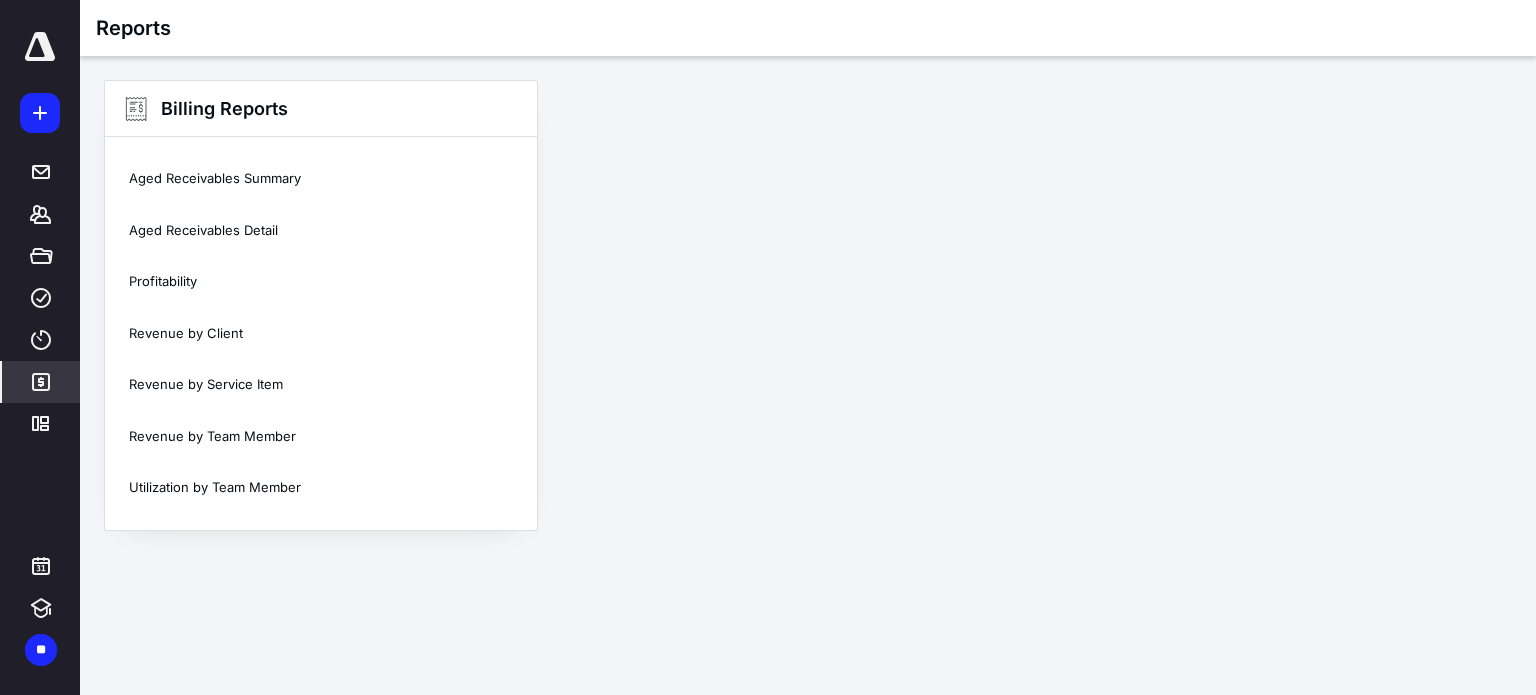 click on "Revenue by Team Member" at bounding box center [321, 437] 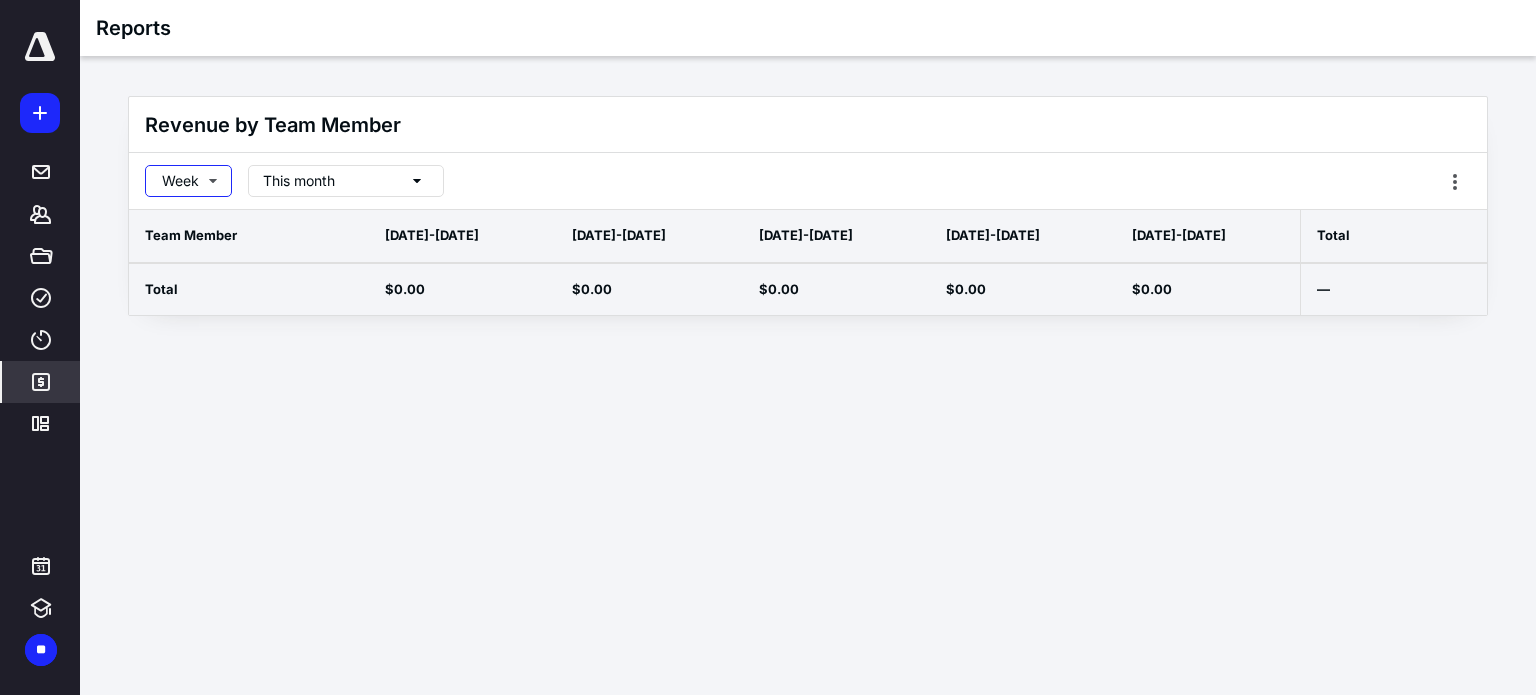 click on "Week" at bounding box center [188, 181] 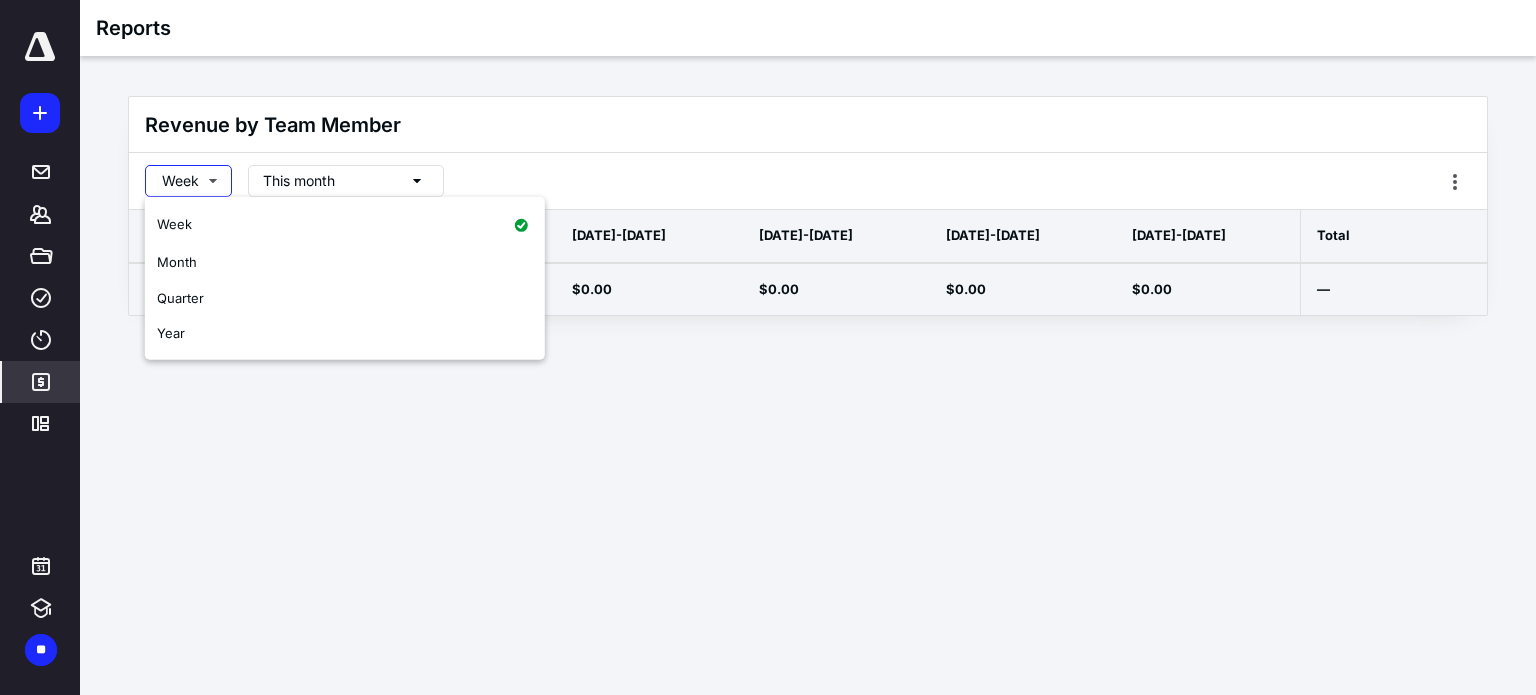 click on "Quarter" at bounding box center [180, 297] 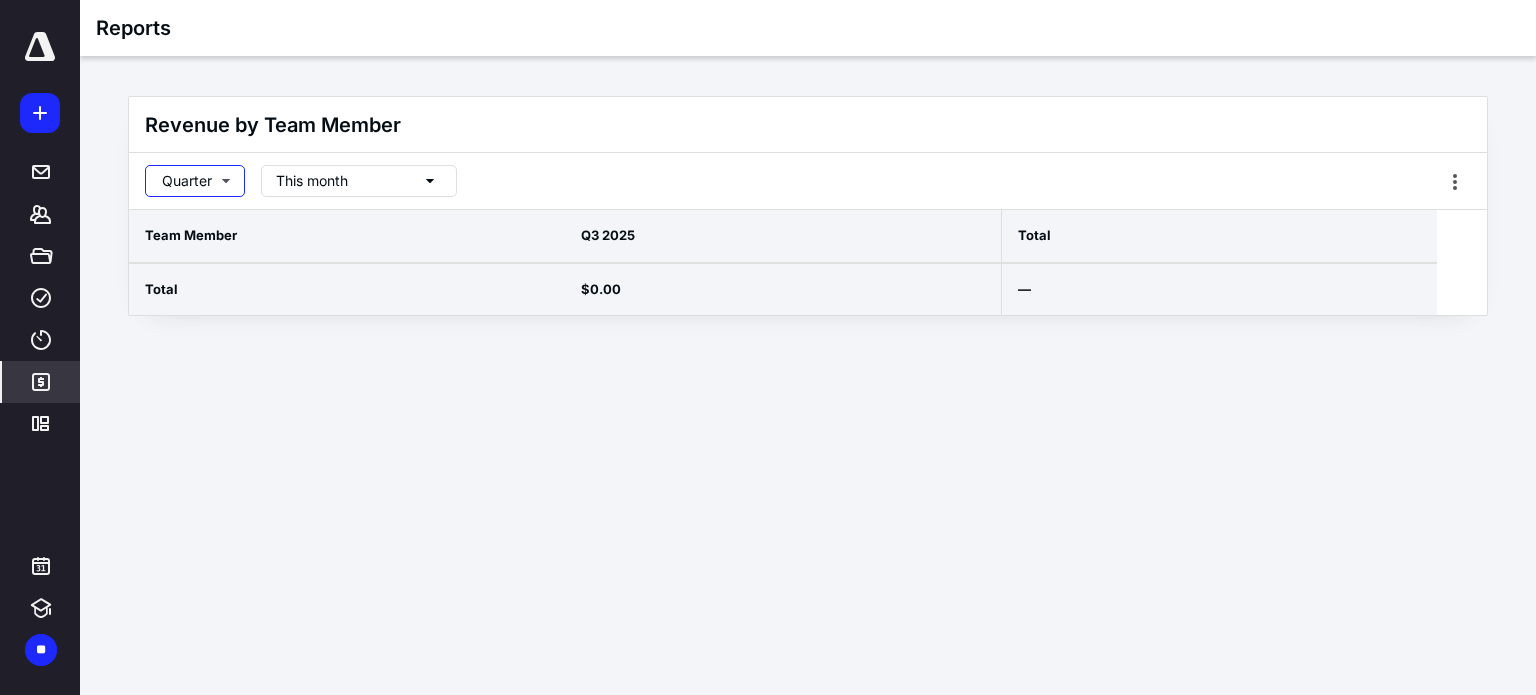click on "Quarter" at bounding box center [195, 181] 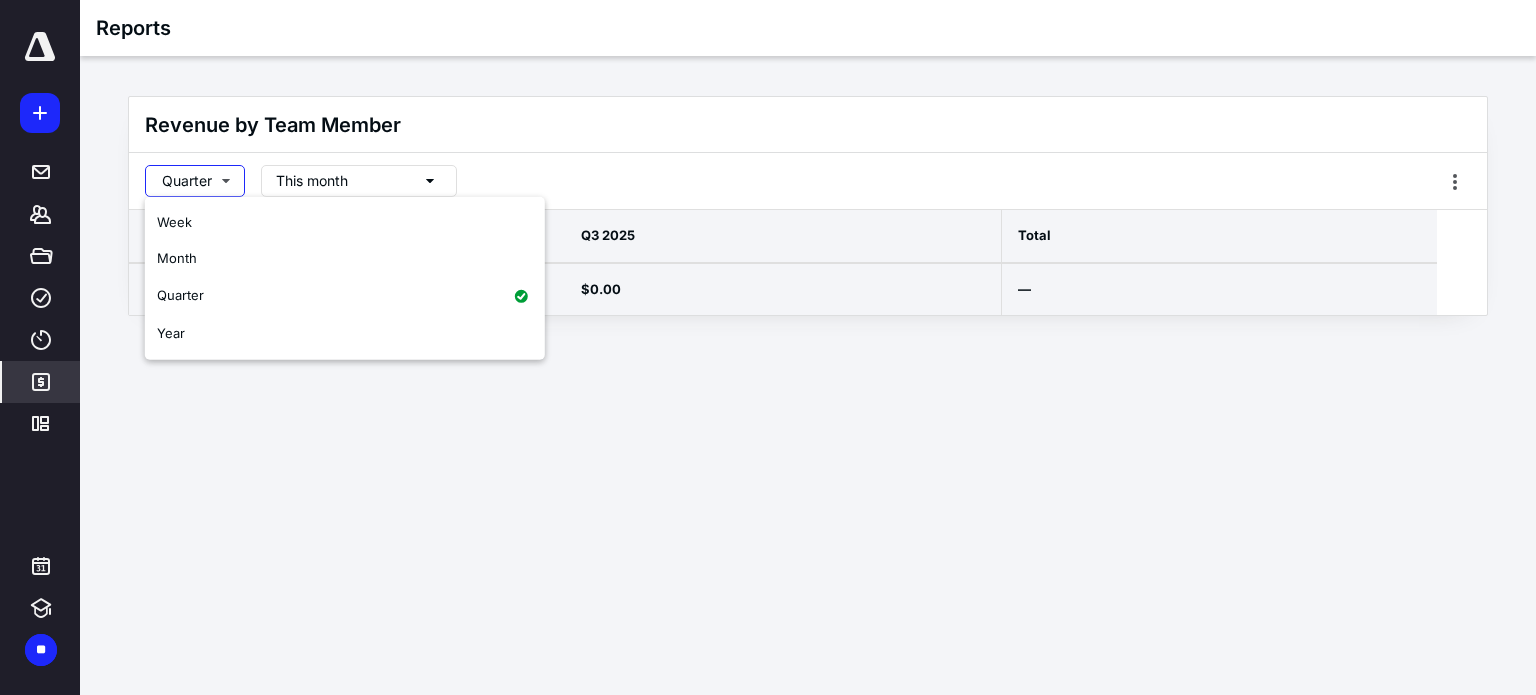click on "Year" at bounding box center [345, 334] 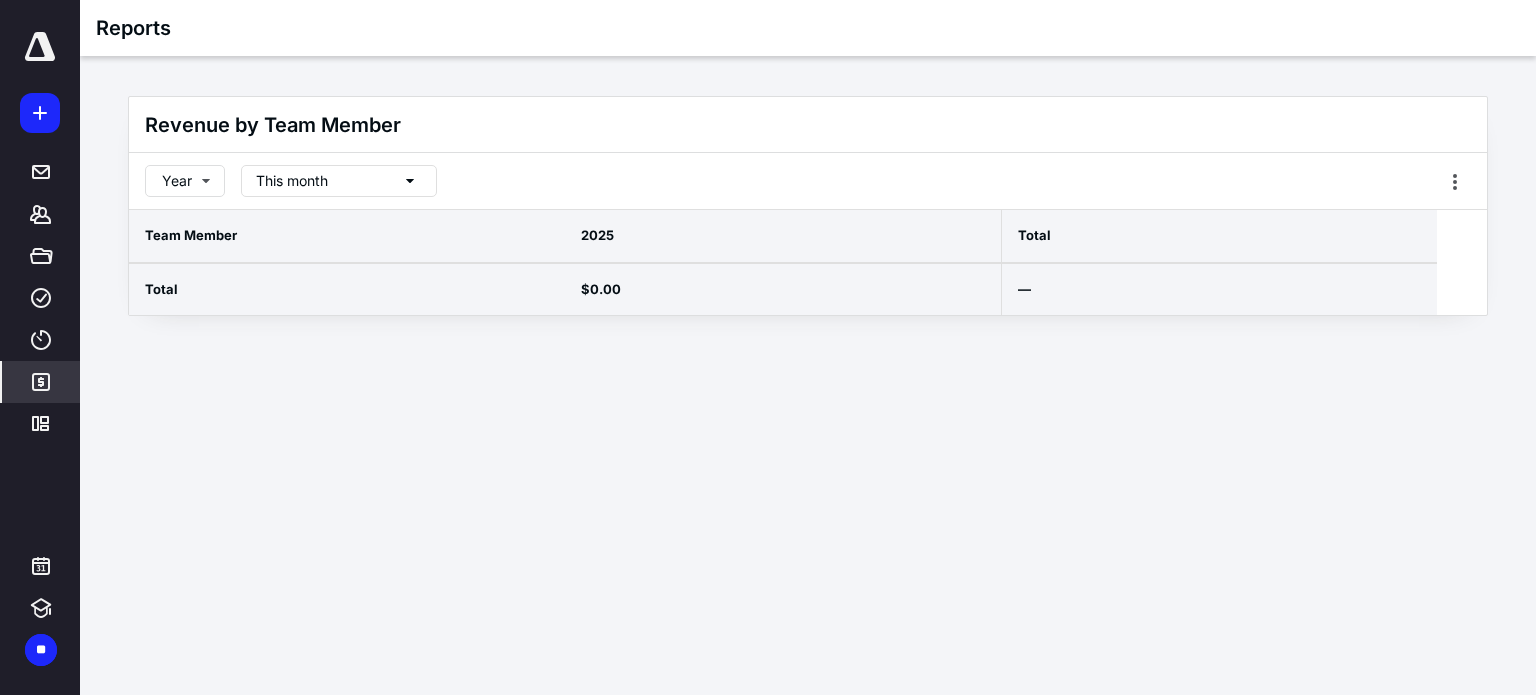 click 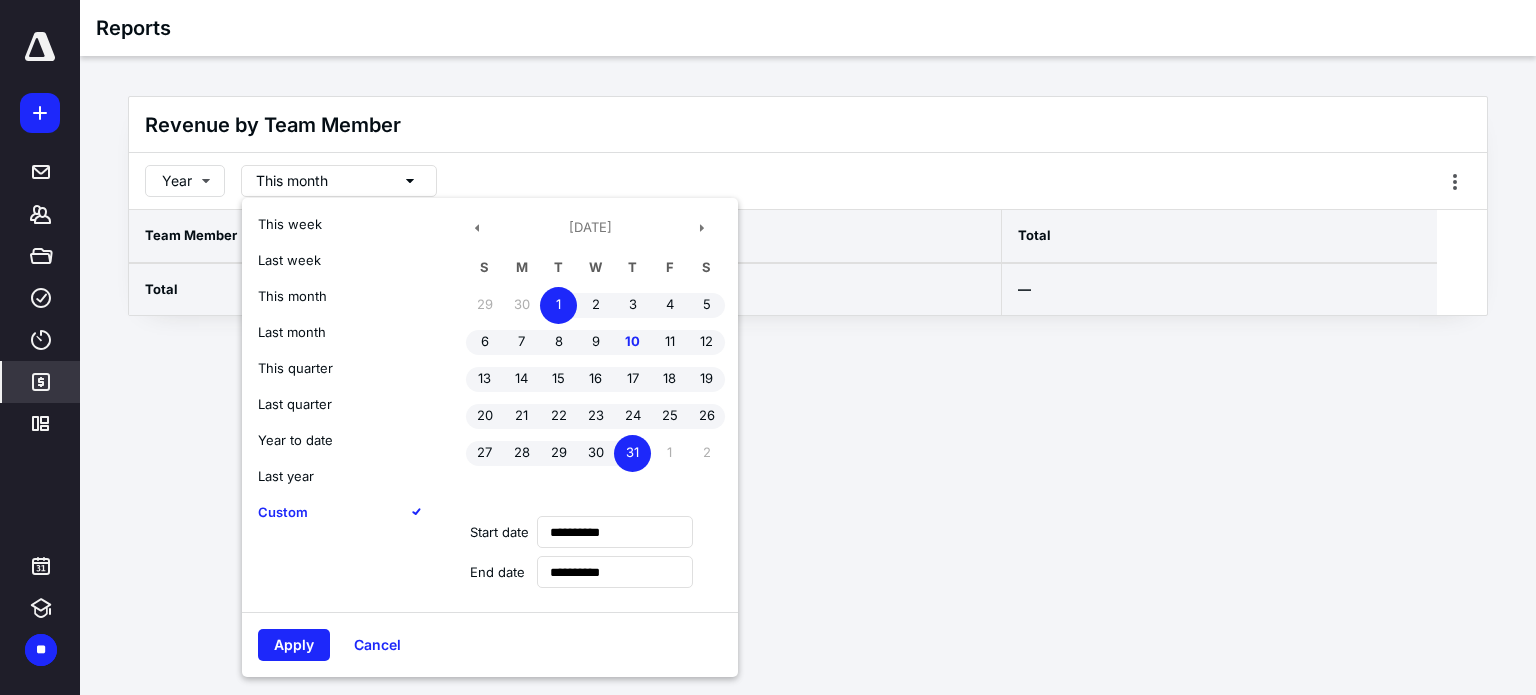 click on "Last month" at bounding box center [292, 332] 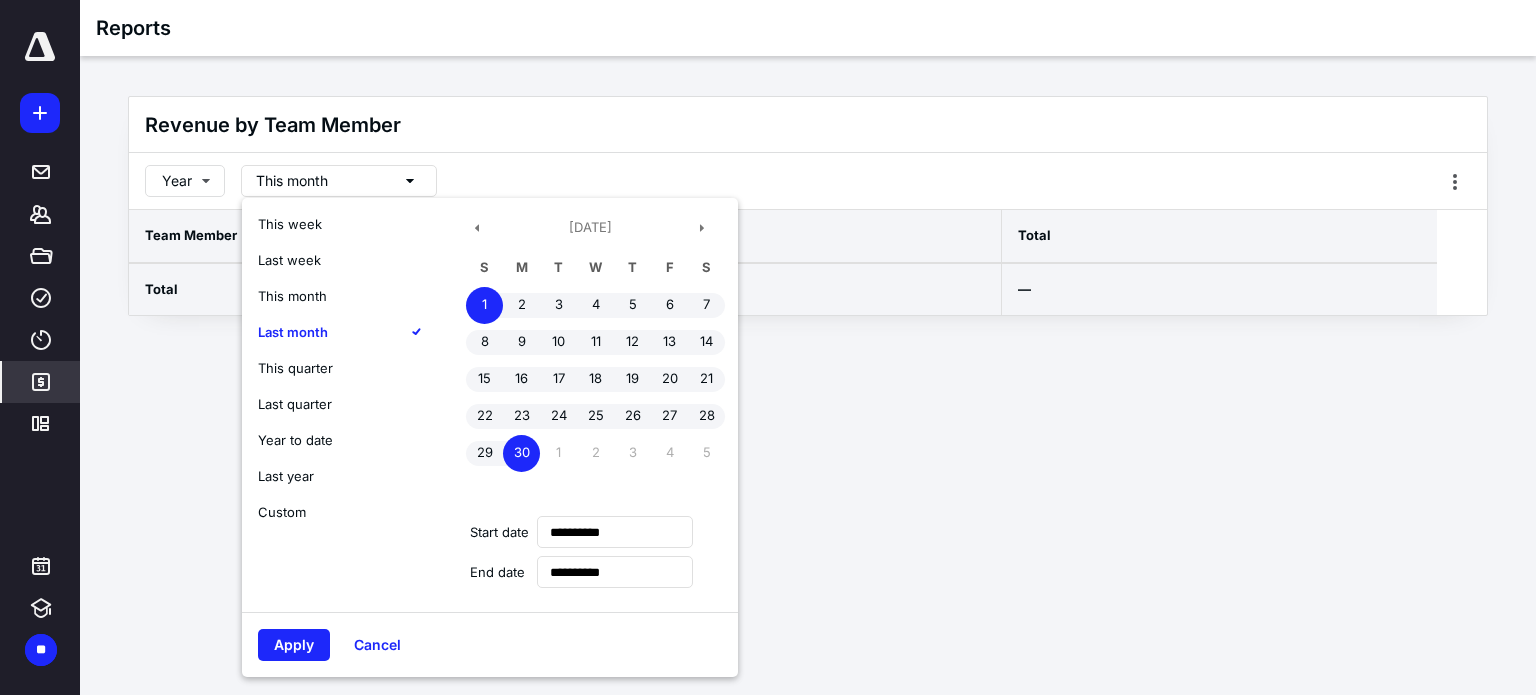 click on "Apply" at bounding box center (294, 645) 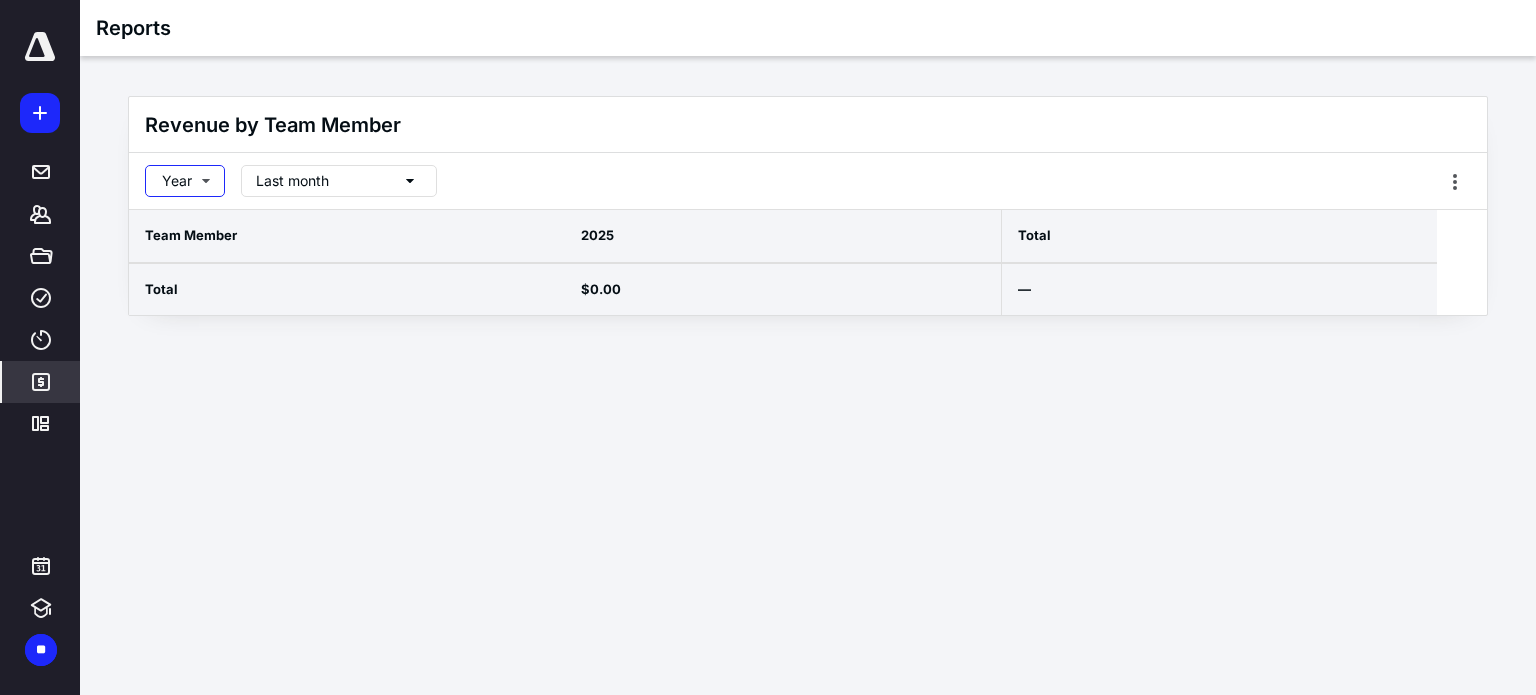 click on "Year" at bounding box center (185, 181) 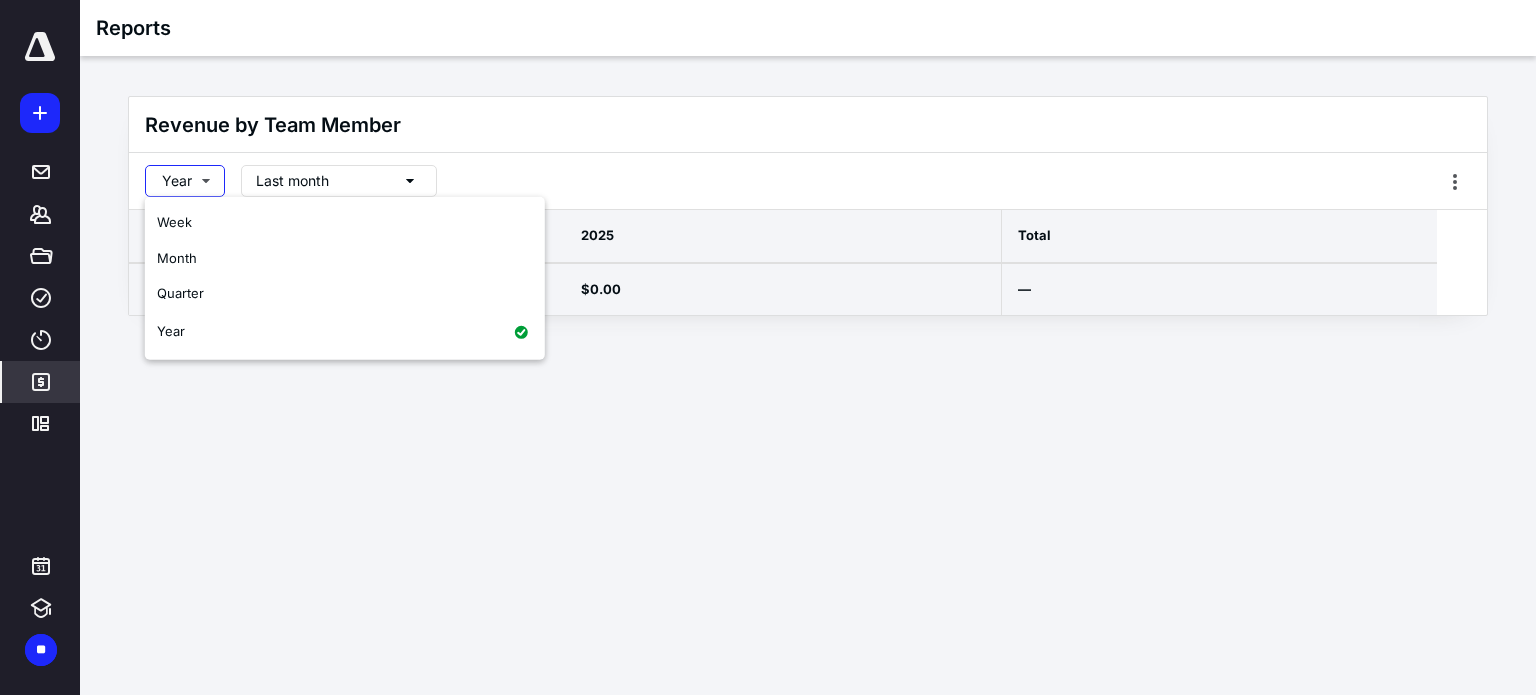 click on "Month" at bounding box center [177, 257] 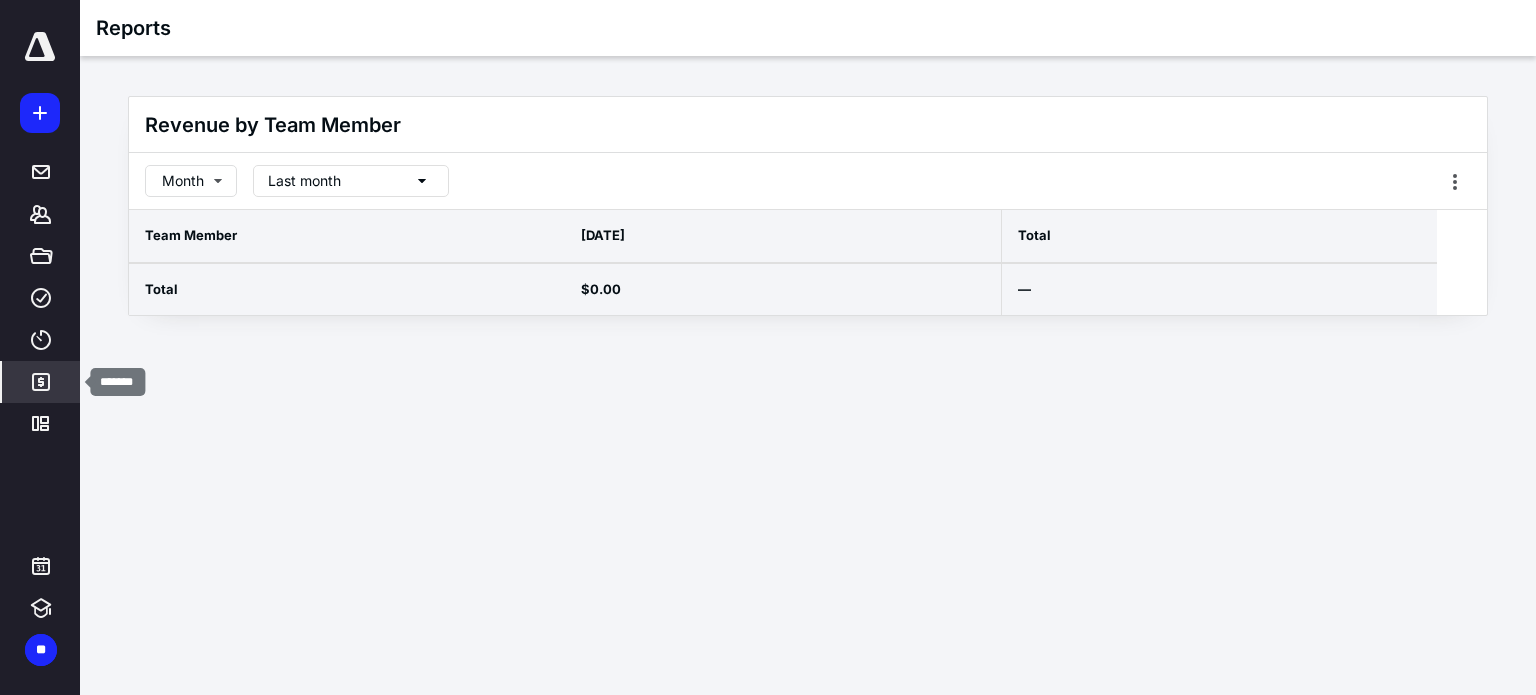 click 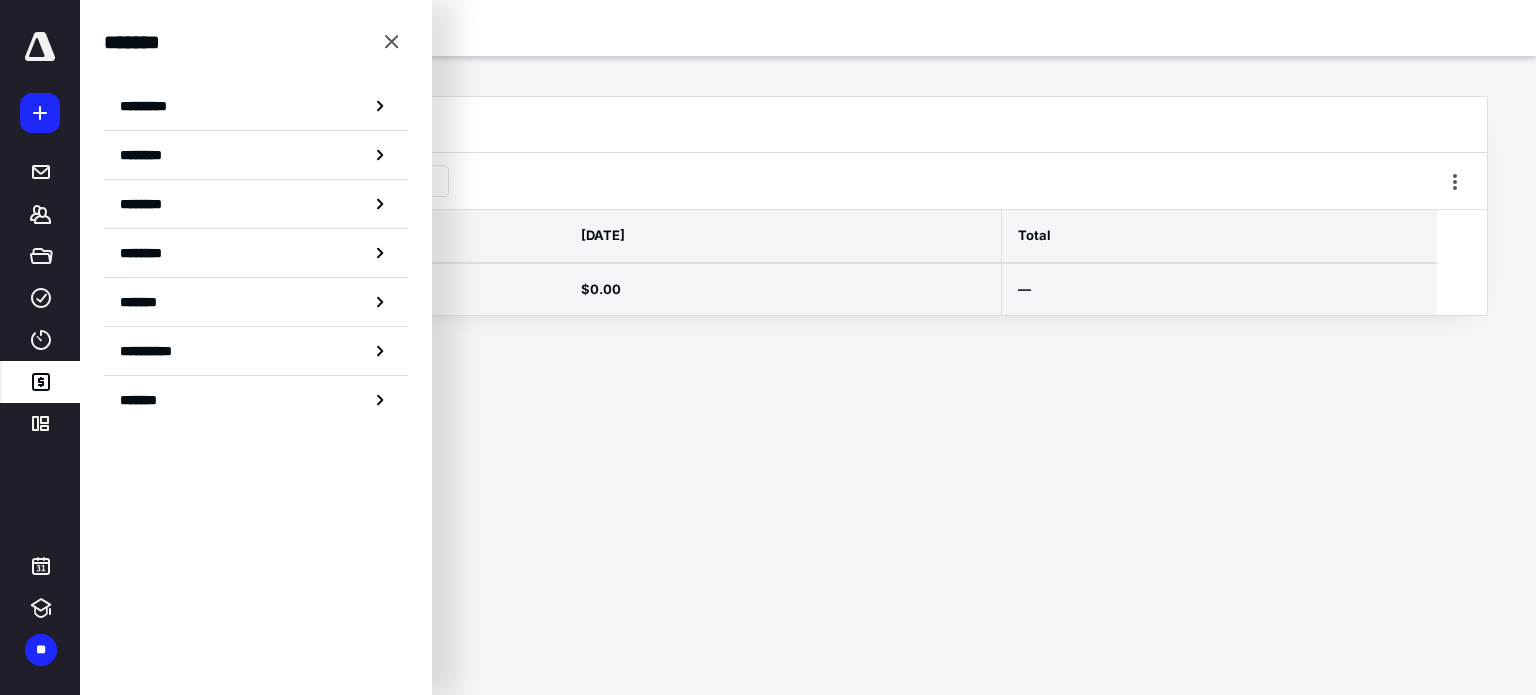 click on "*******" at bounding box center [256, 400] 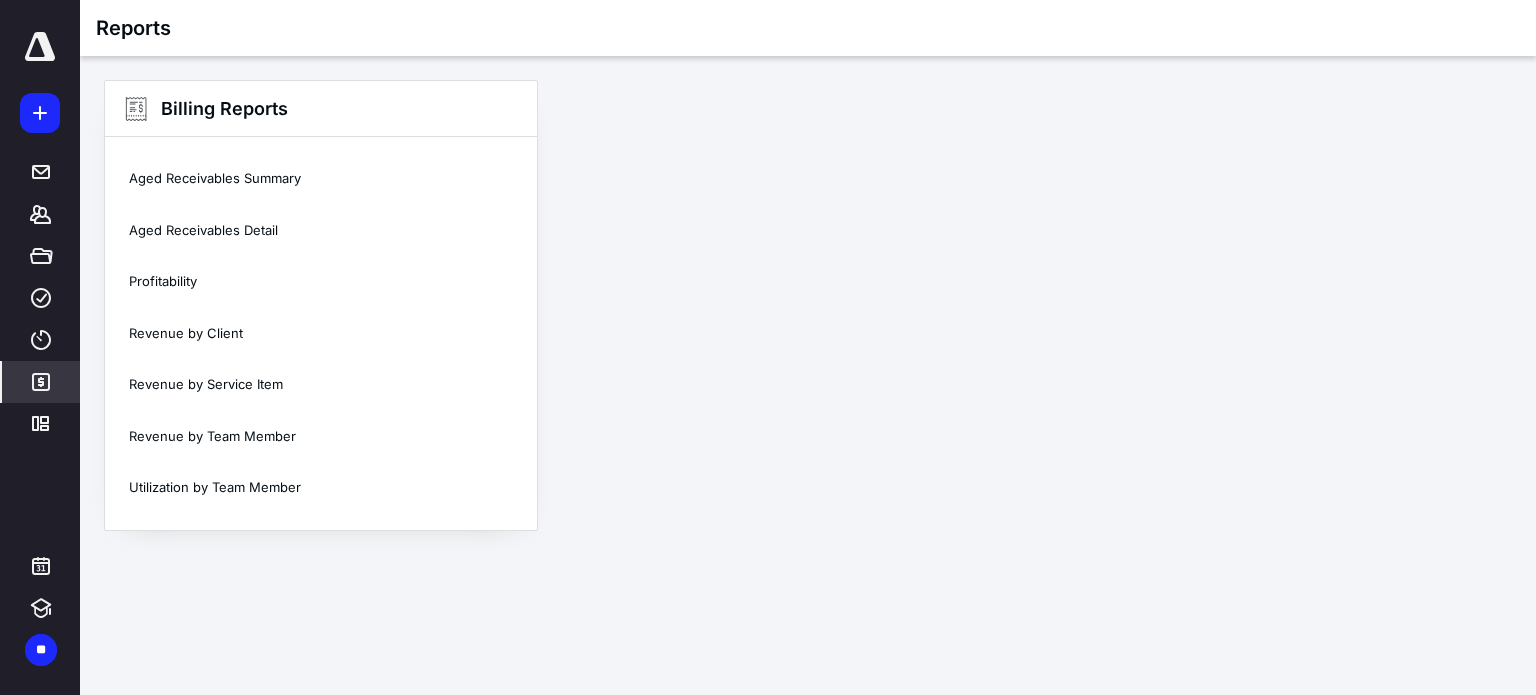click on "Revenue by Client" at bounding box center [321, 334] 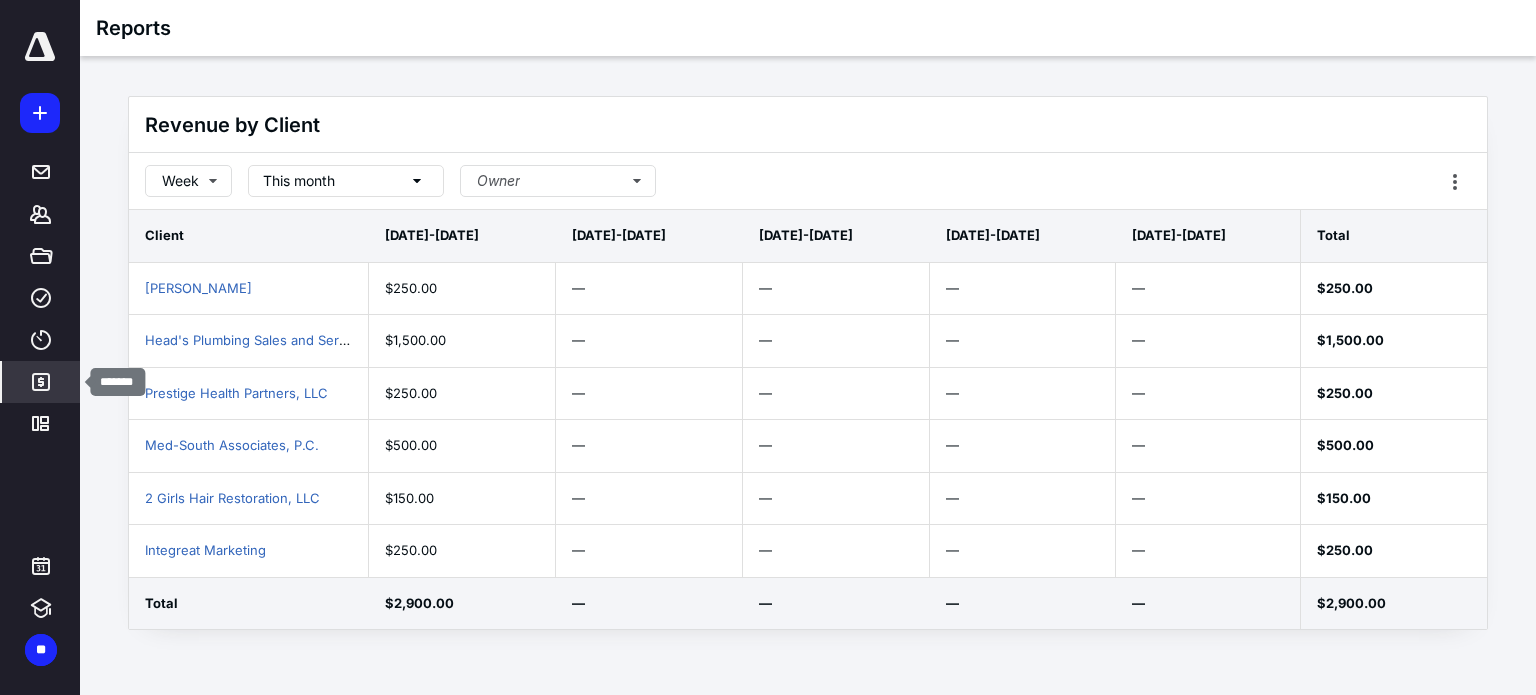 click 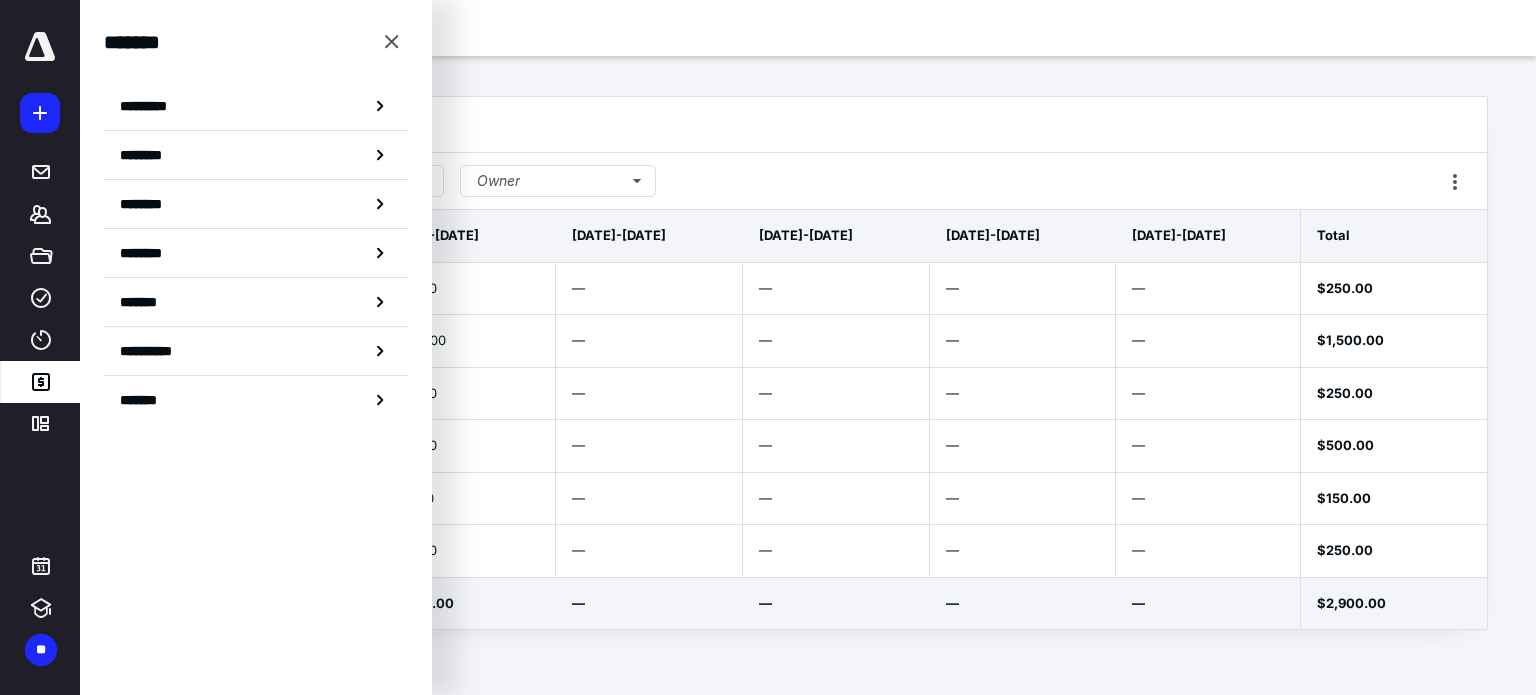 click on "*******" at bounding box center [146, 400] 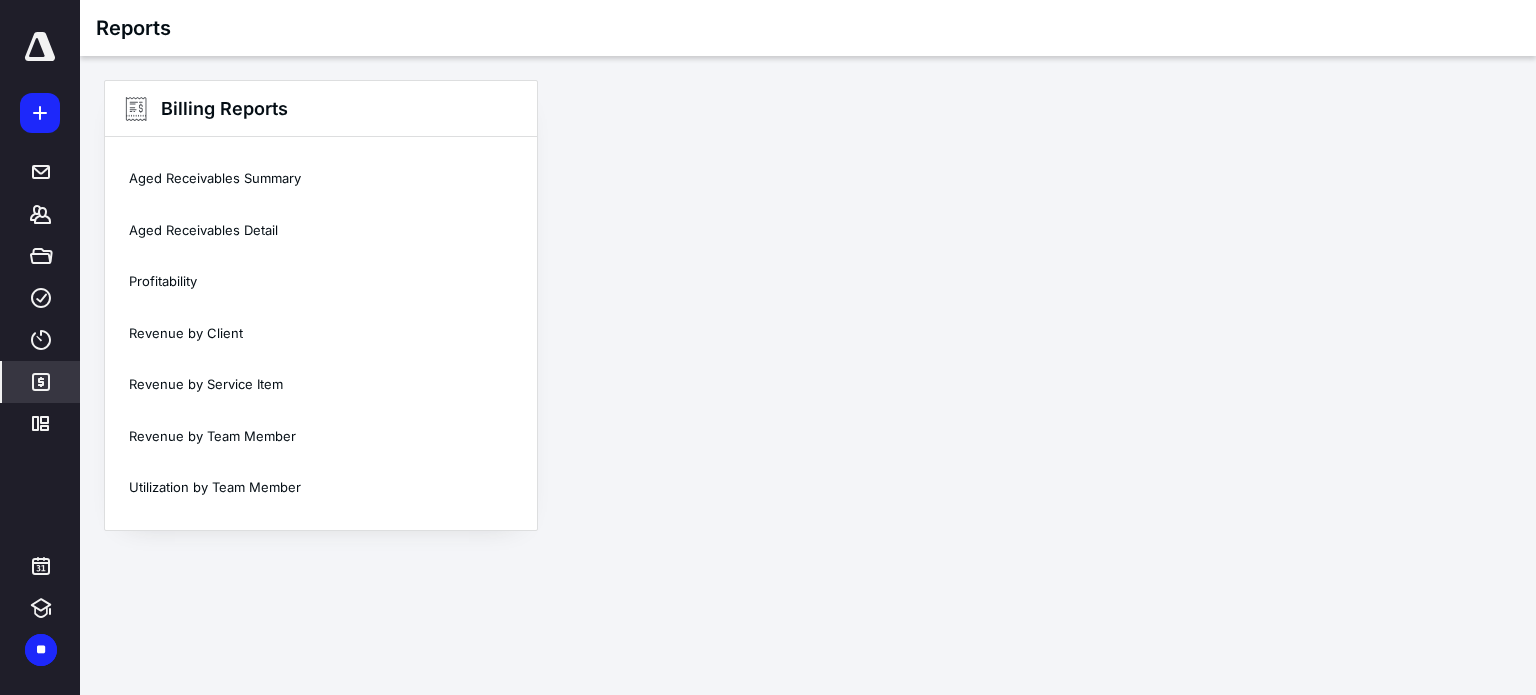 click on "Revenue by Service Item" at bounding box center [321, 385] 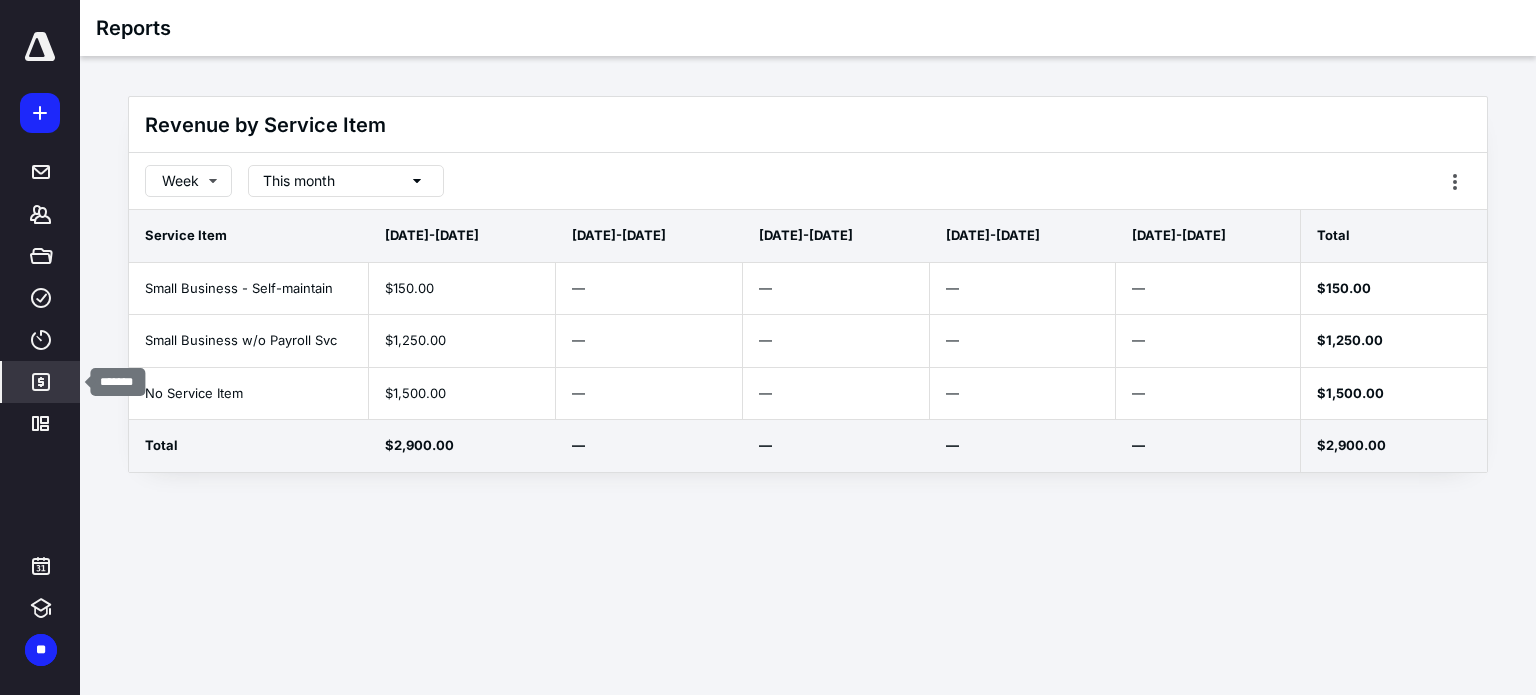 click 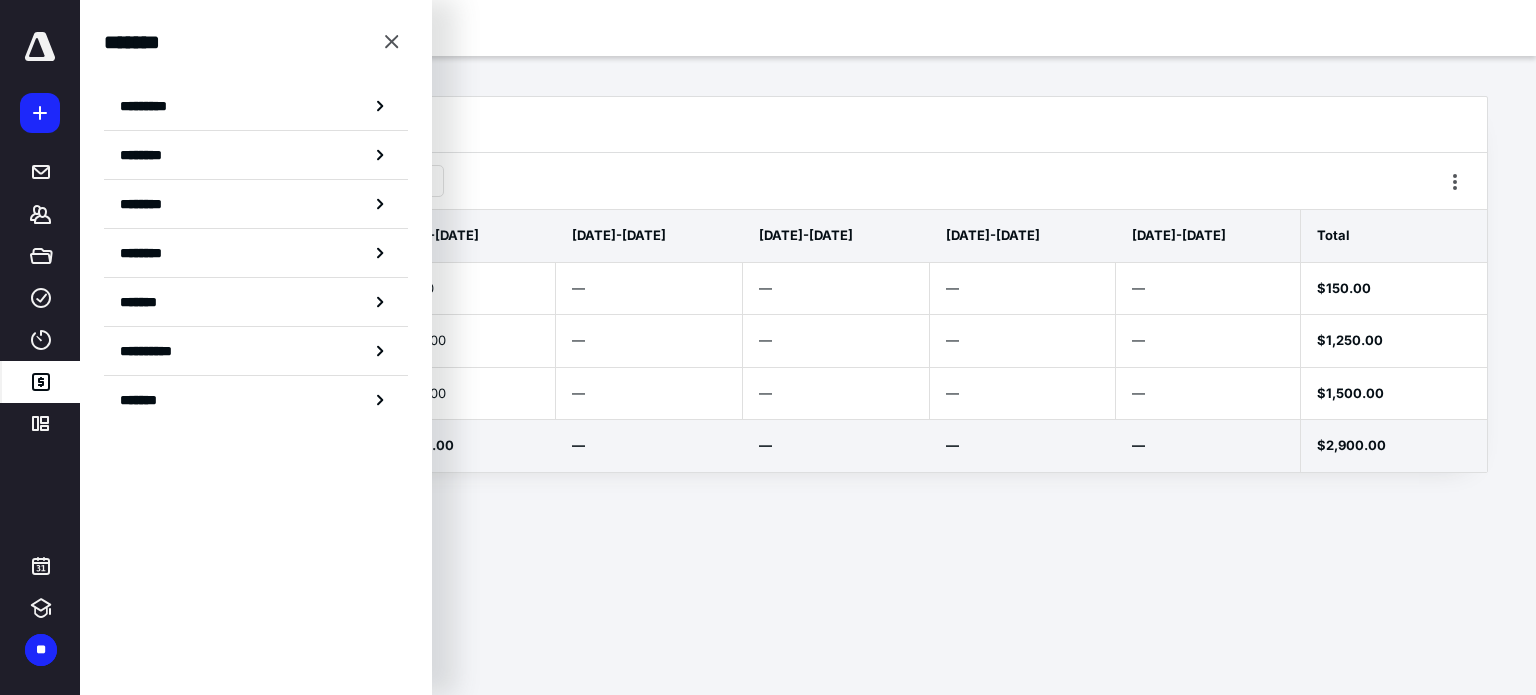 click on "*******" at bounding box center [146, 400] 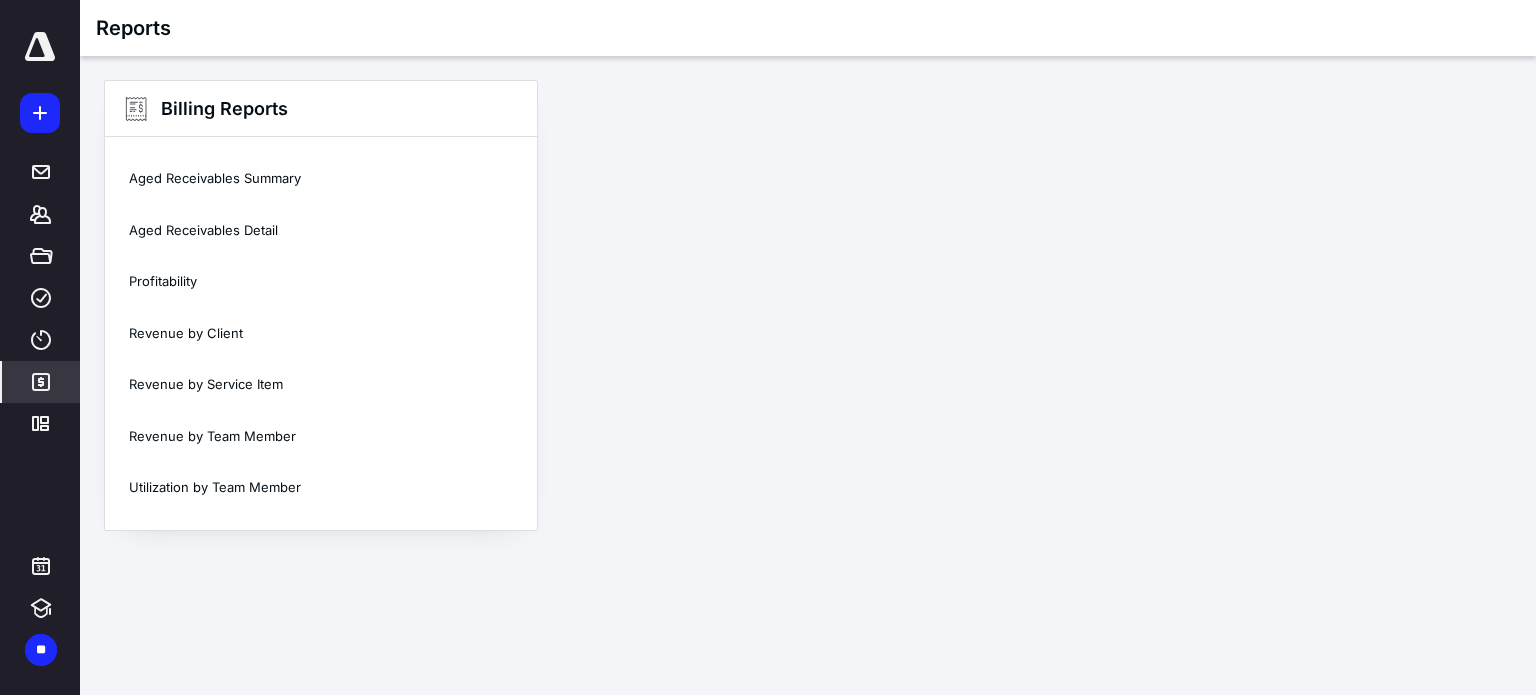 click on "Aged Receivables Detail" at bounding box center (321, 231) 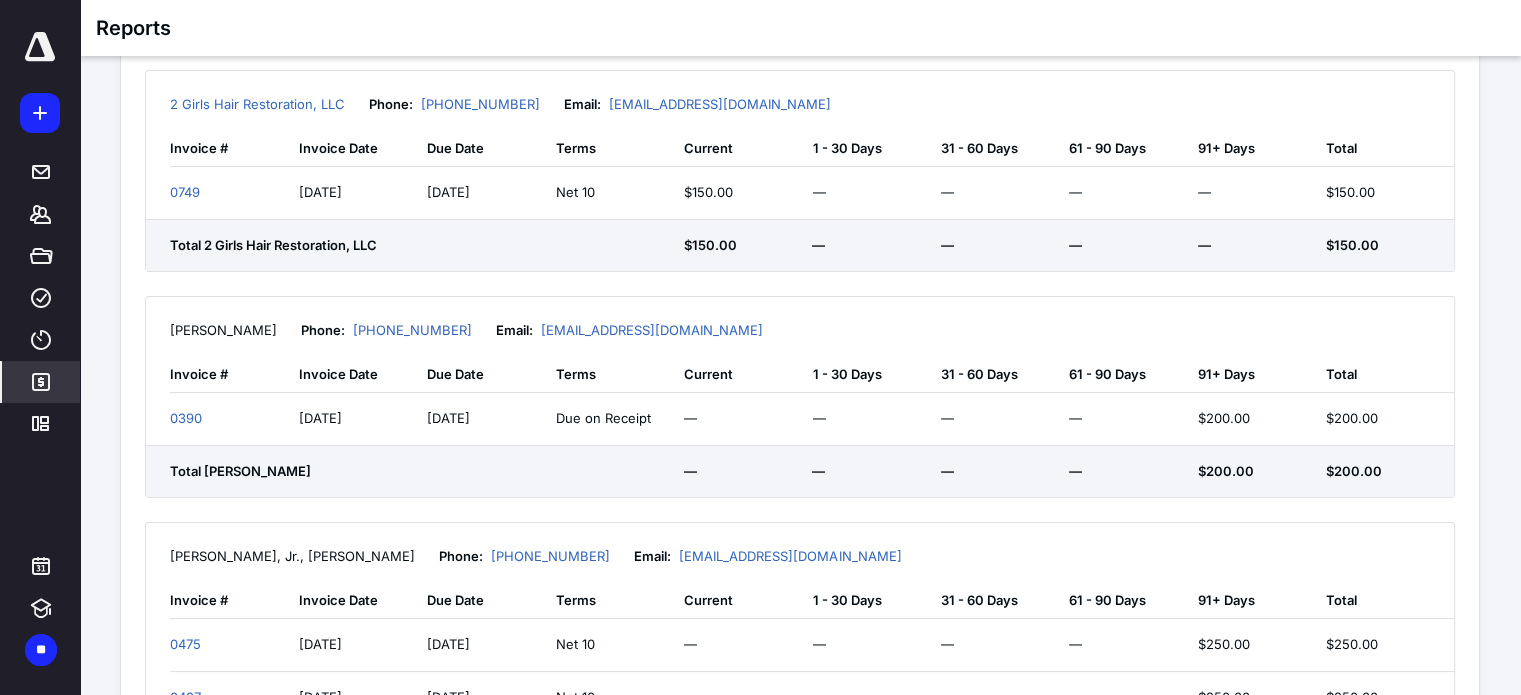 scroll, scrollTop: 0, scrollLeft: 0, axis: both 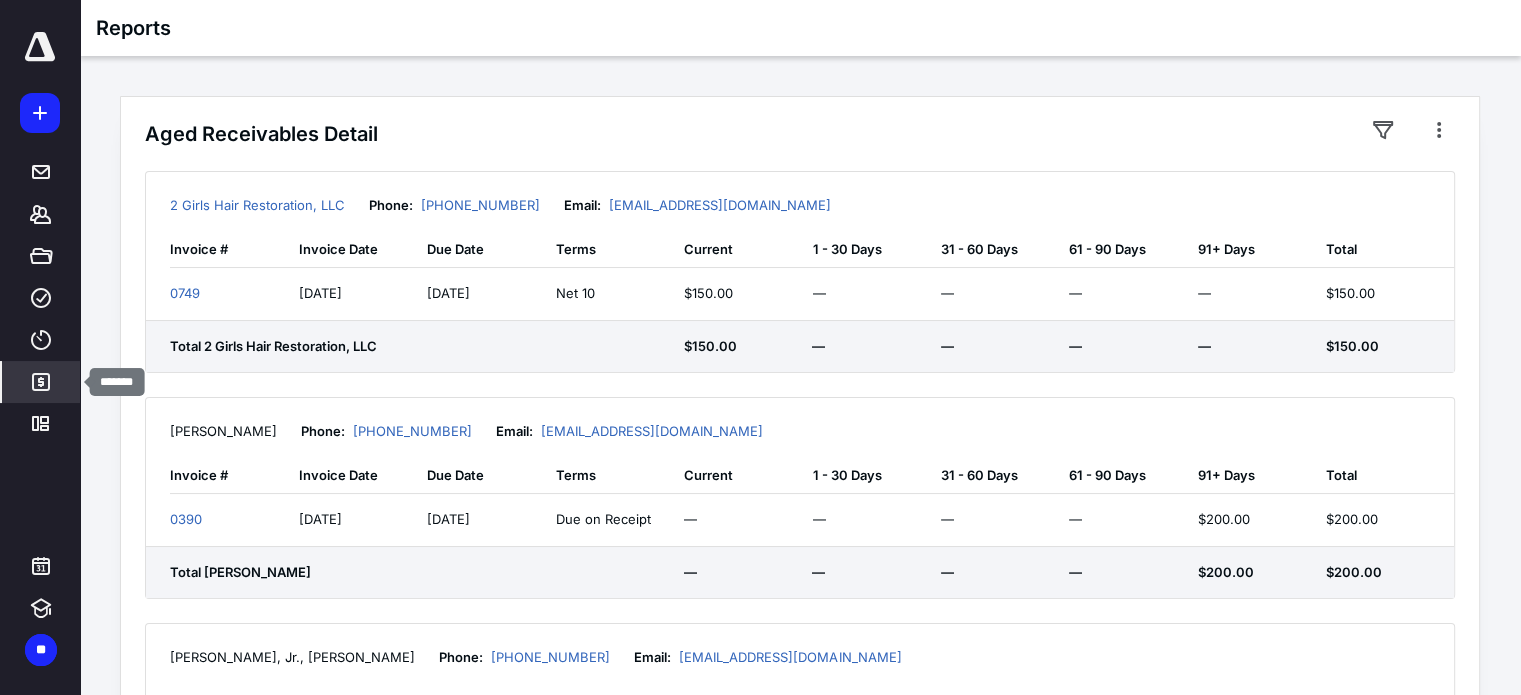click 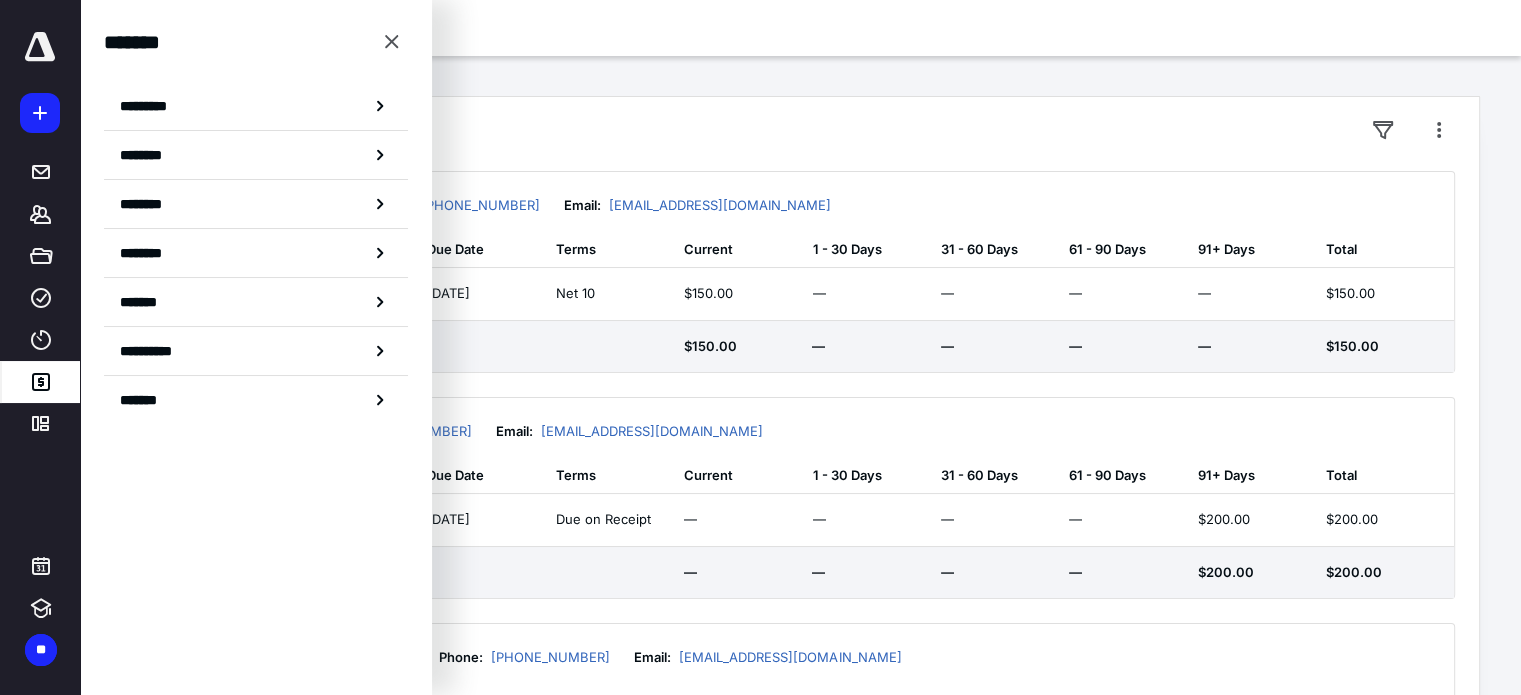 click on "*******" at bounding box center [146, 400] 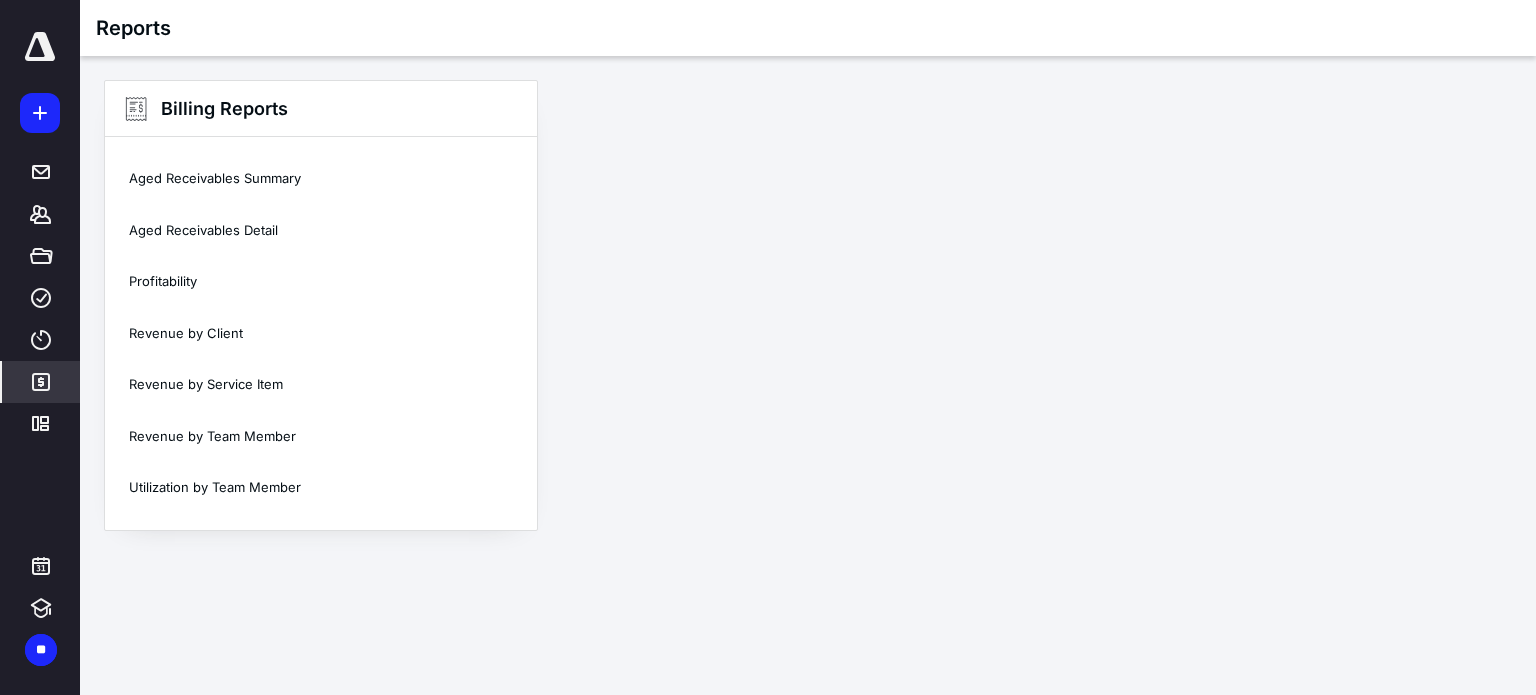 click on "Aged Receivables Summary" at bounding box center [321, 179] 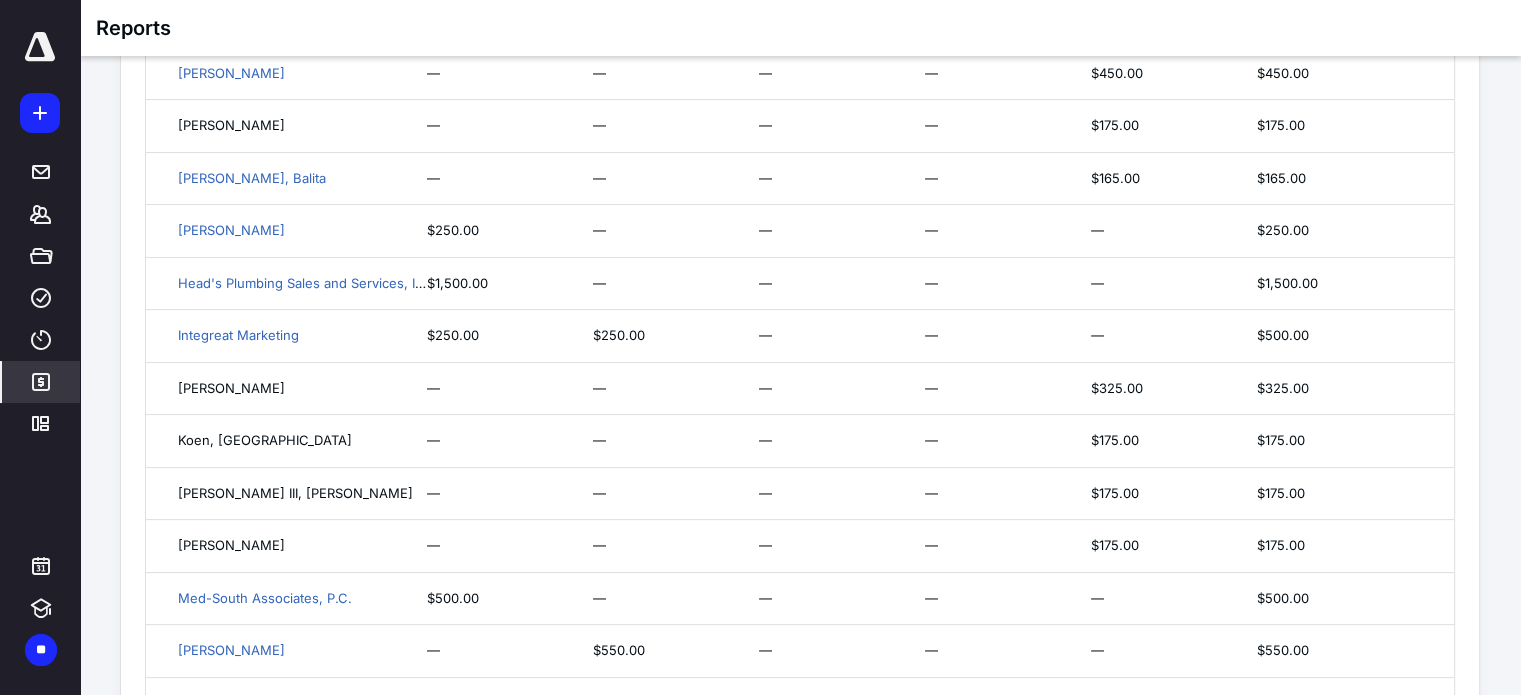 scroll, scrollTop: 36, scrollLeft: 0, axis: vertical 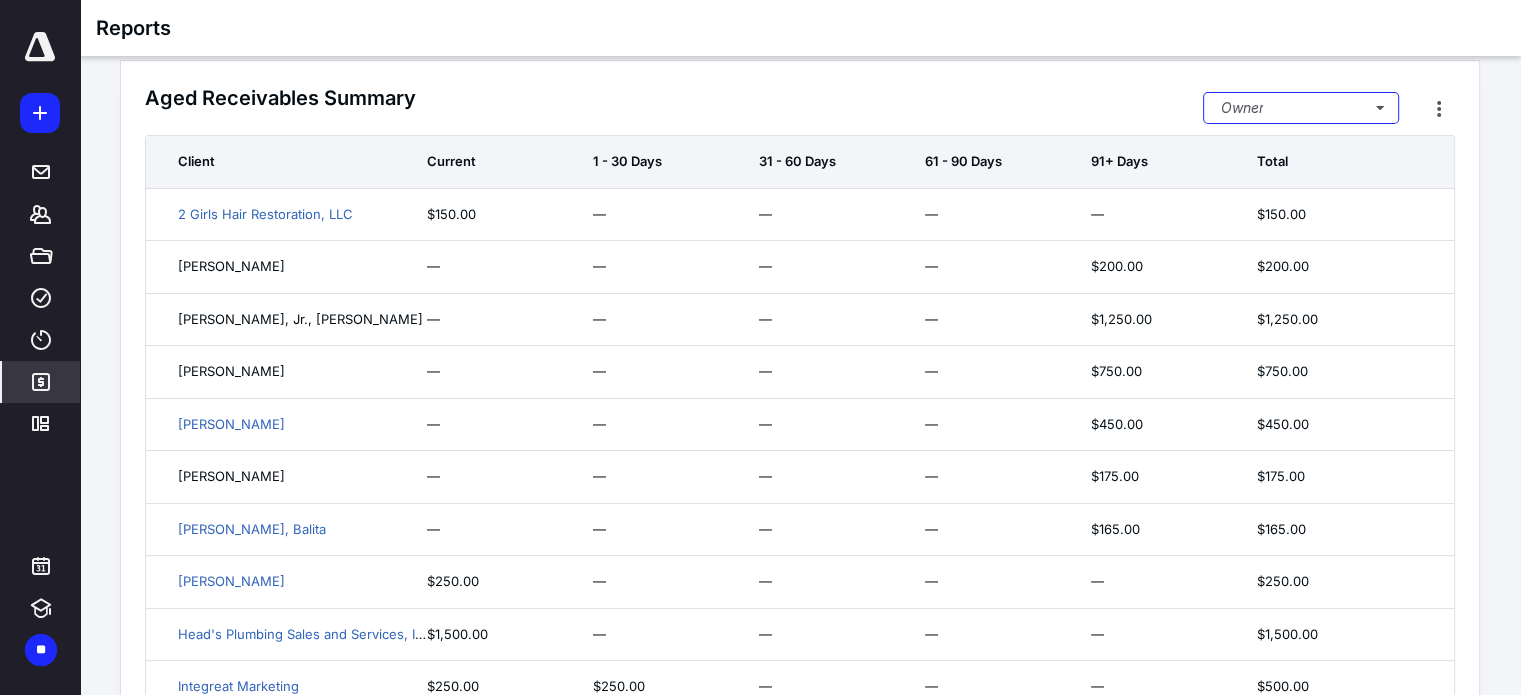 click on "Owner" at bounding box center [1301, 108] 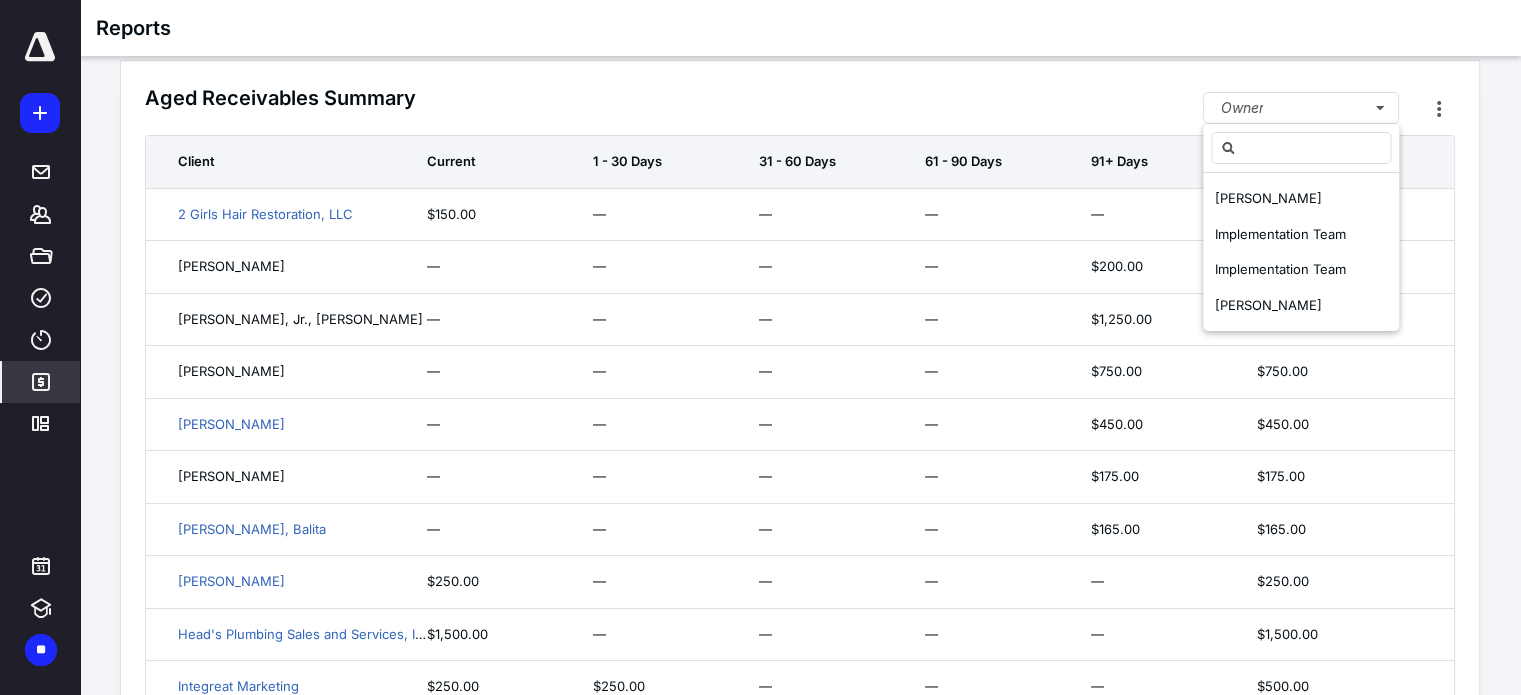 click on "Tiffany Wilson" at bounding box center (1268, 305) 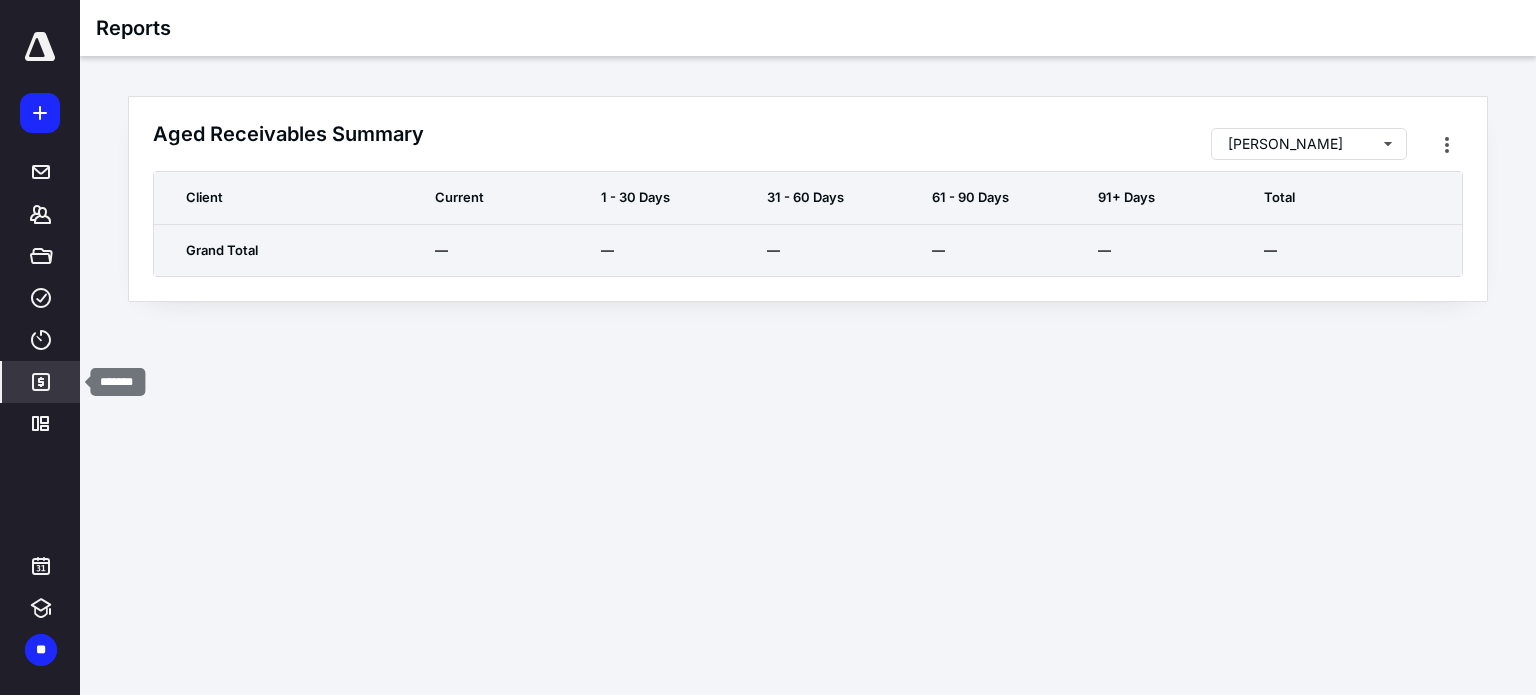 click 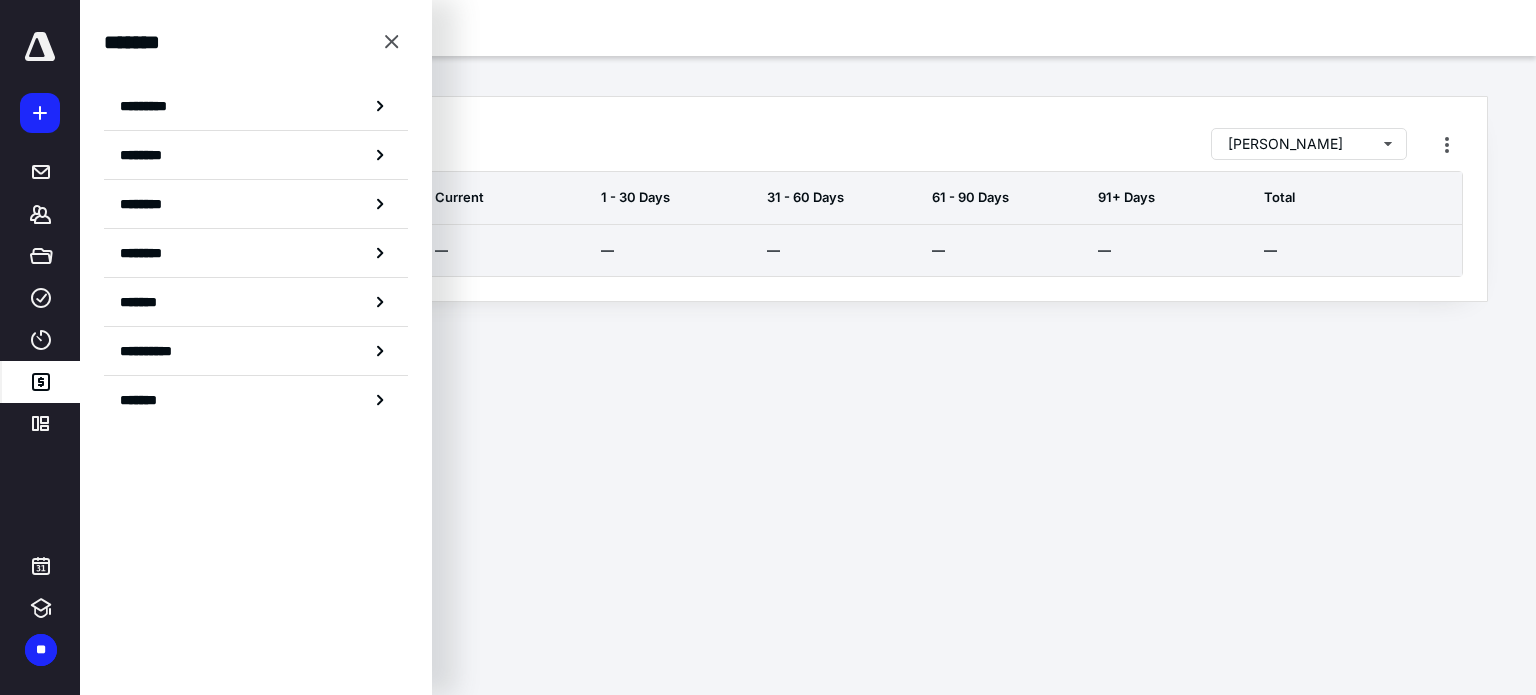 click on "**********" at bounding box center (158, 351) 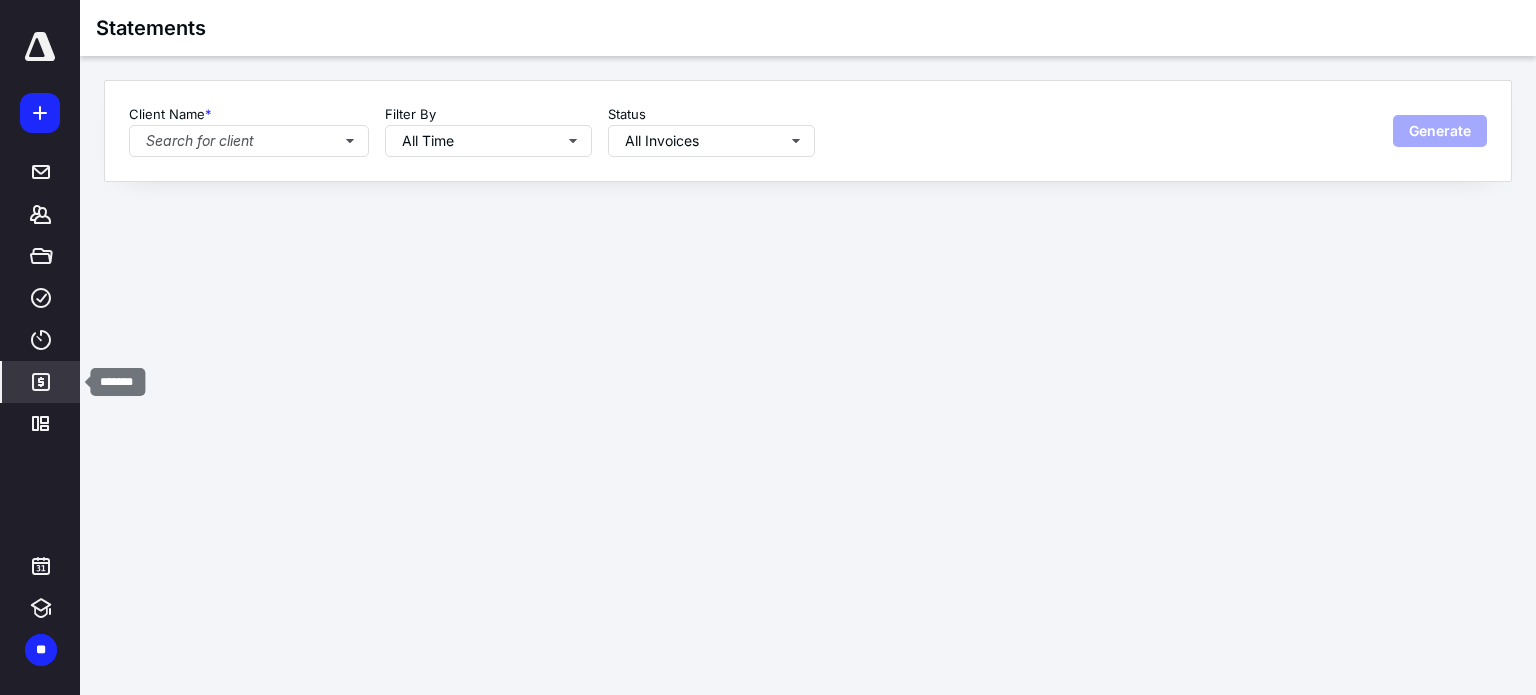 click on "*******" at bounding box center (41, 382) 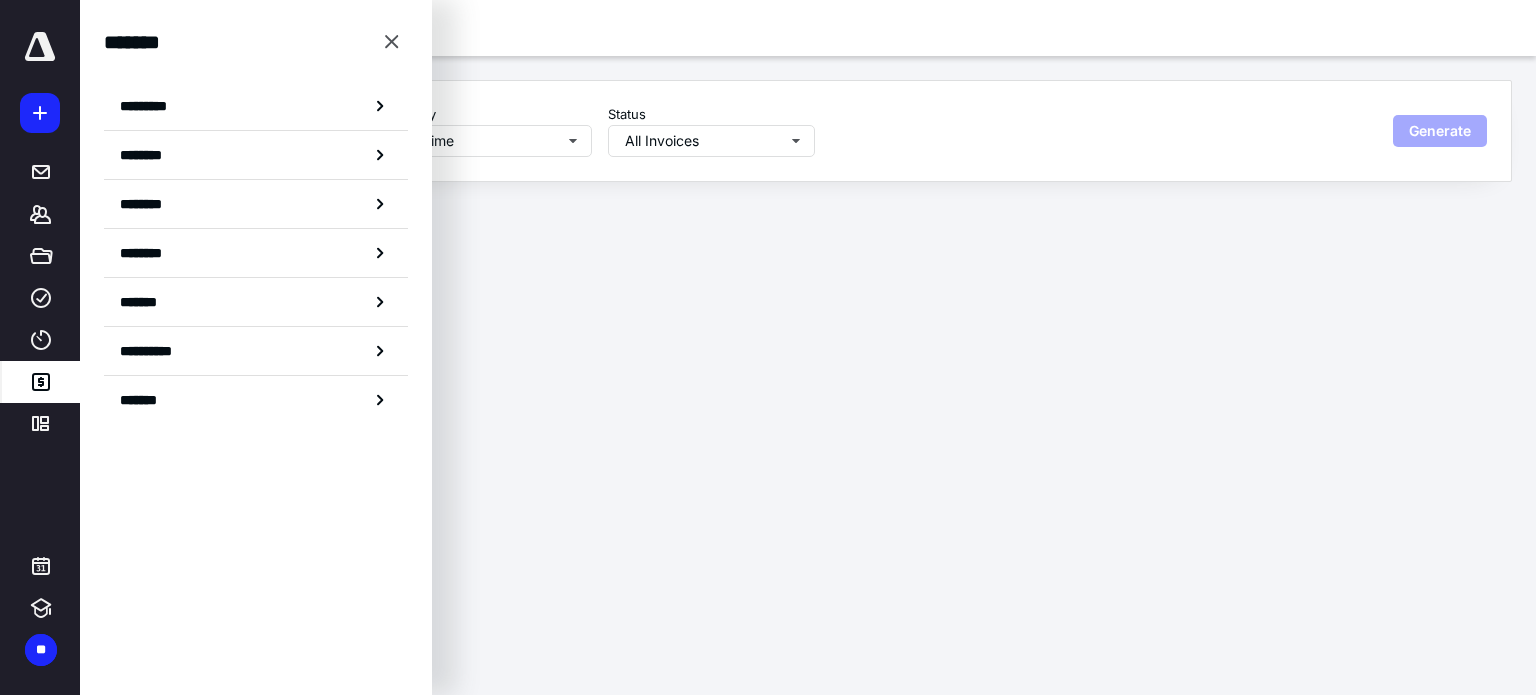 click on "*******" at bounding box center [144, 302] 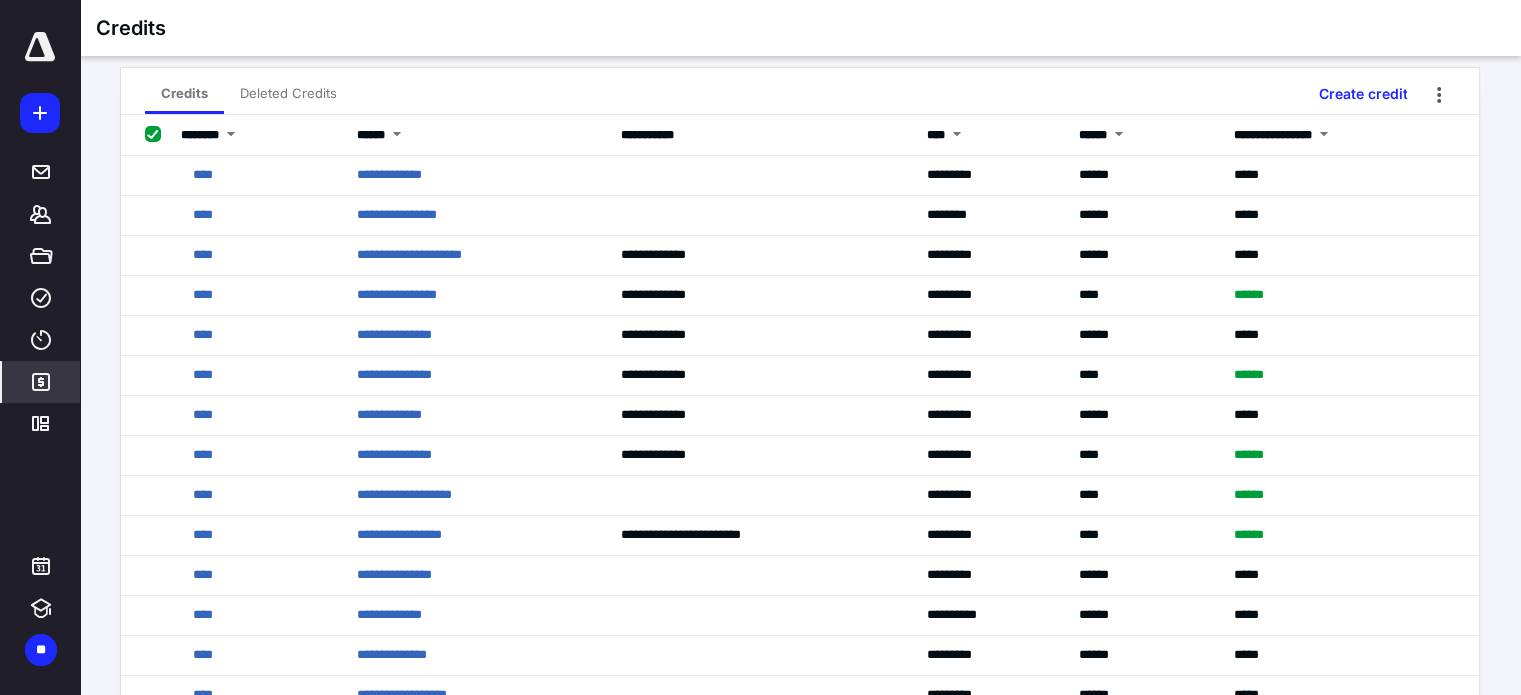 scroll, scrollTop: 0, scrollLeft: 0, axis: both 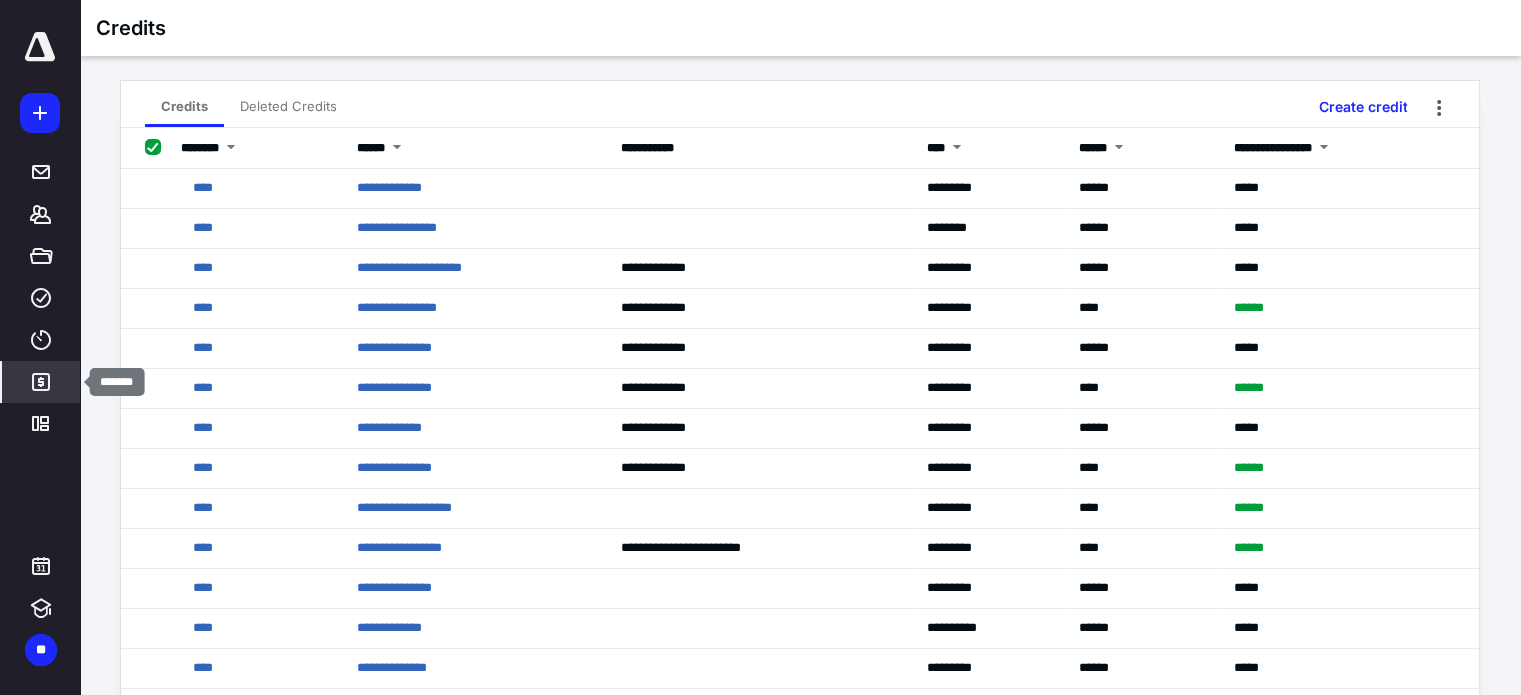 click 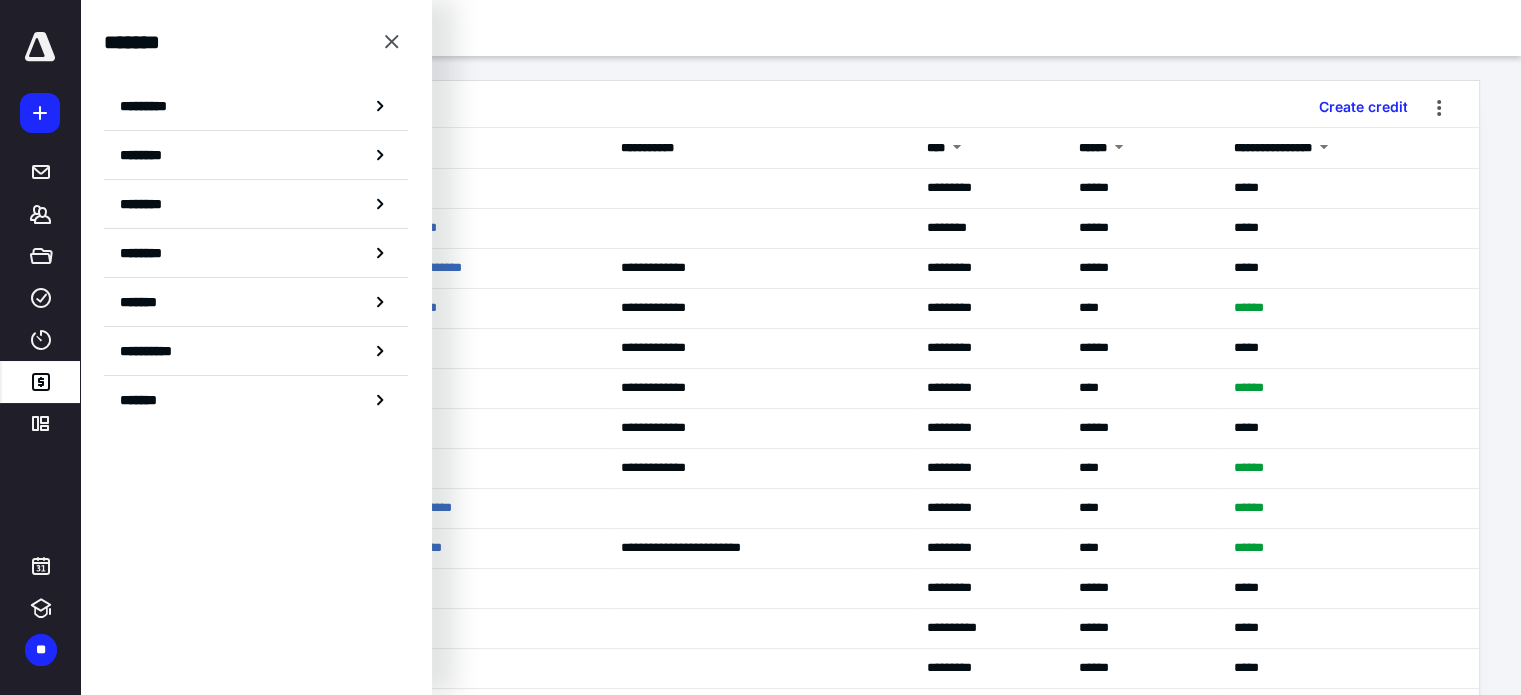 click on "********" at bounding box center [153, 253] 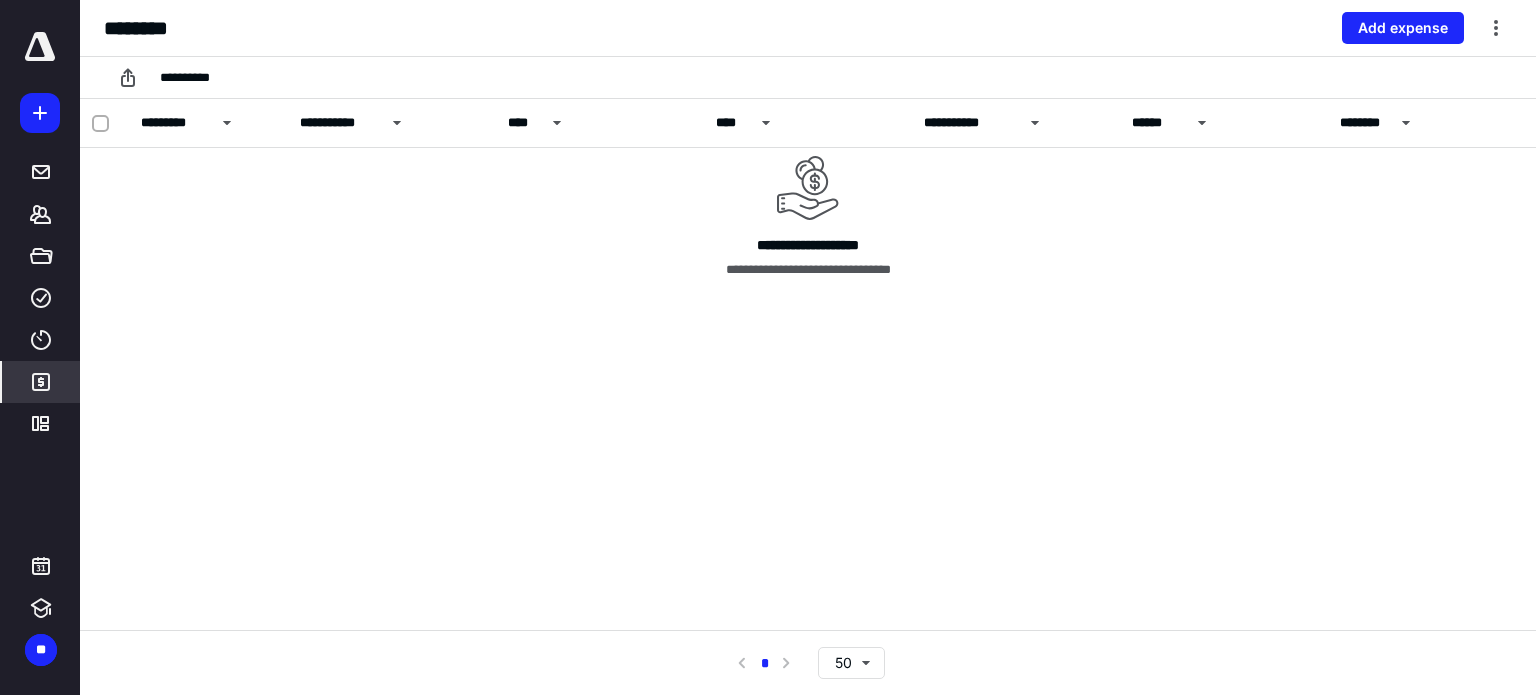 click 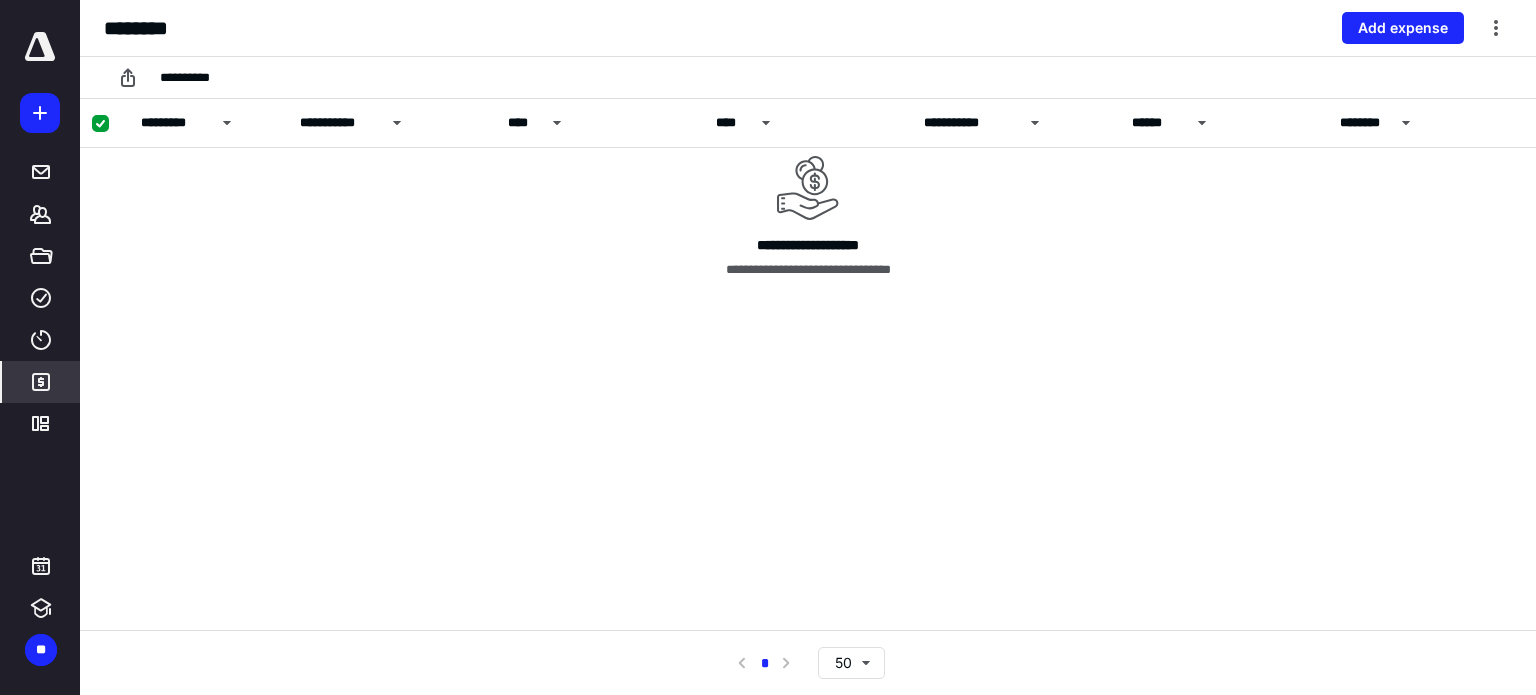 click 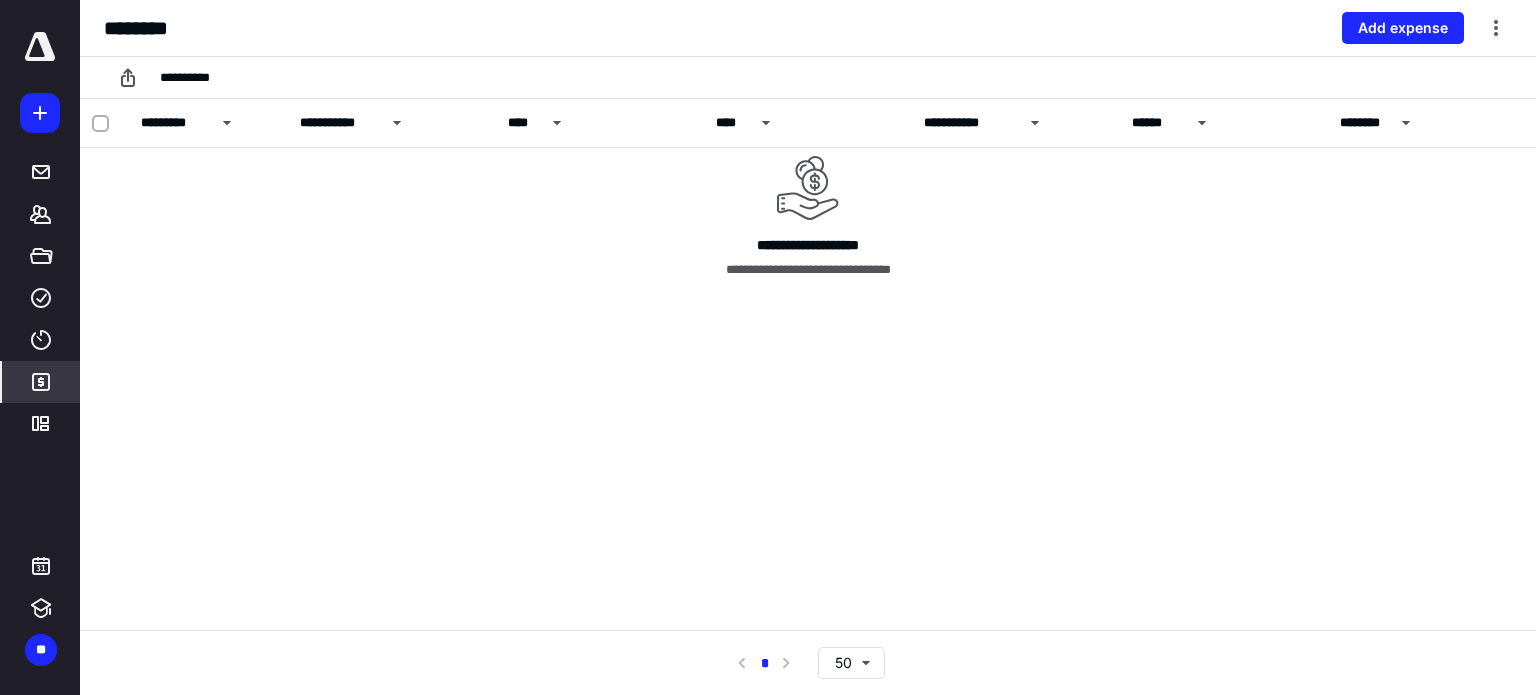 click at bounding box center (227, 123) 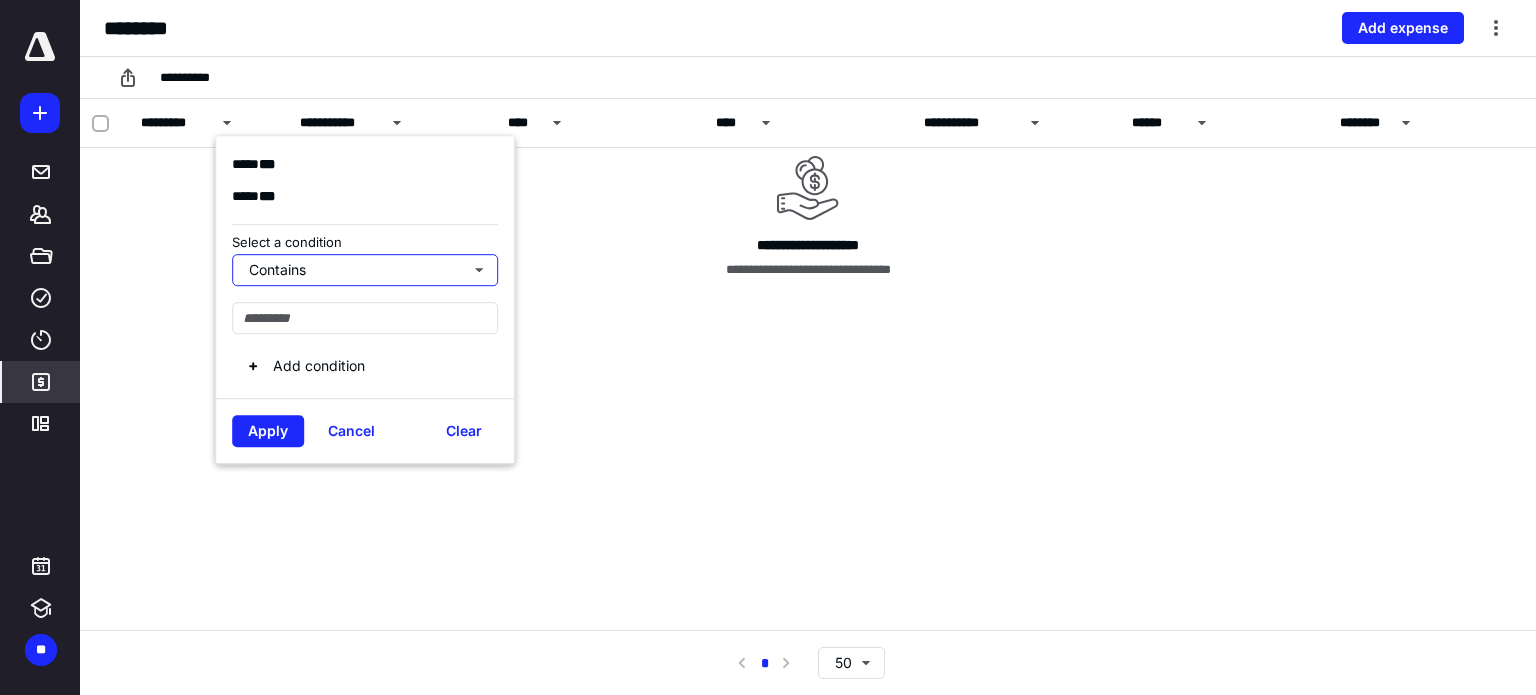 click on "Contains" at bounding box center [365, 270] 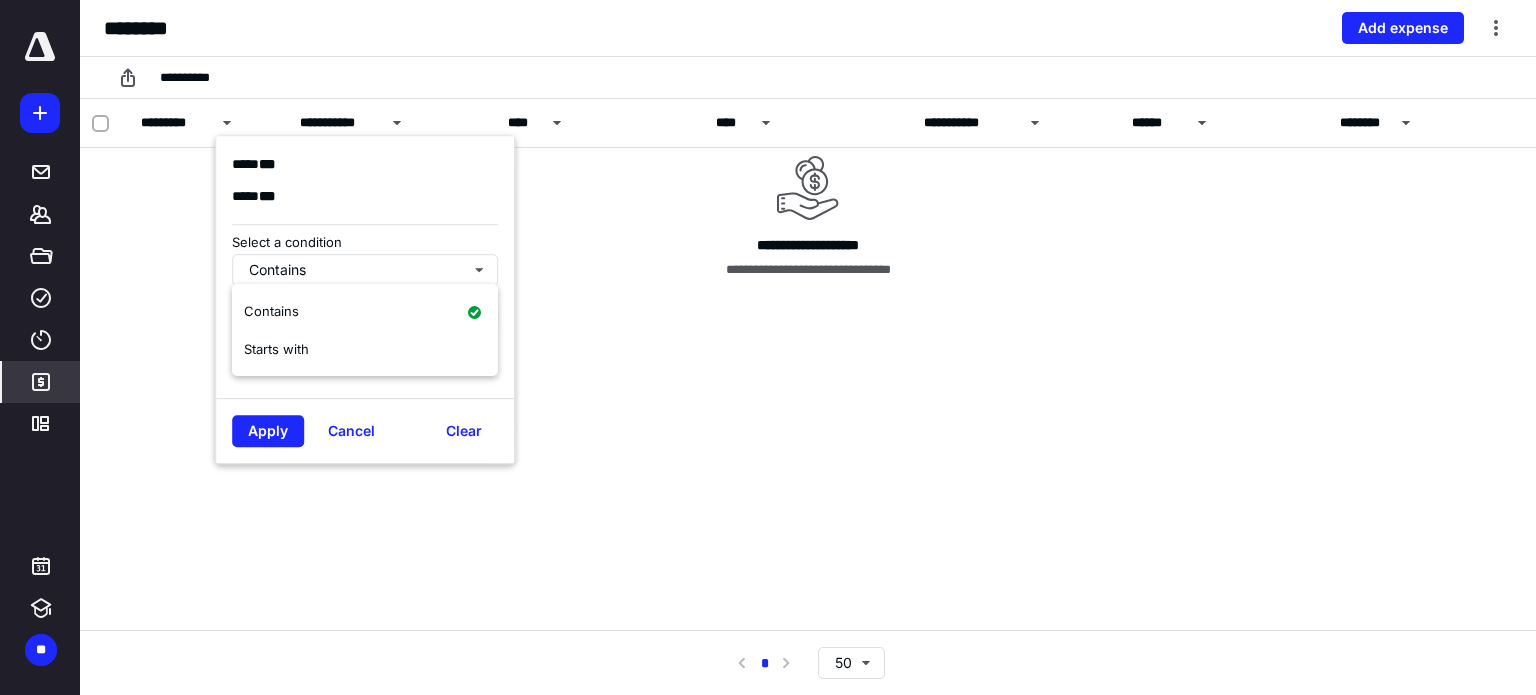 click on "**********" at bounding box center [808, 389] 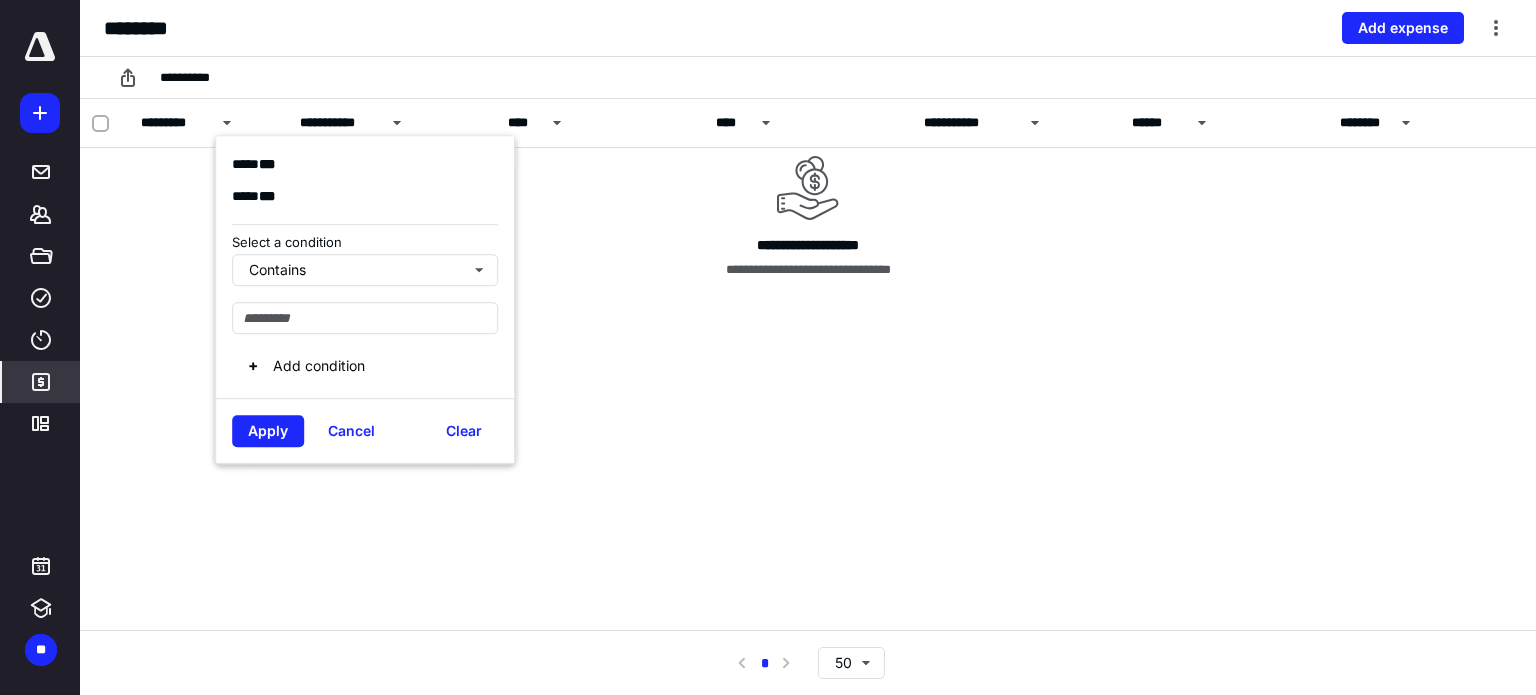 click on "Cancel" at bounding box center (351, 431) 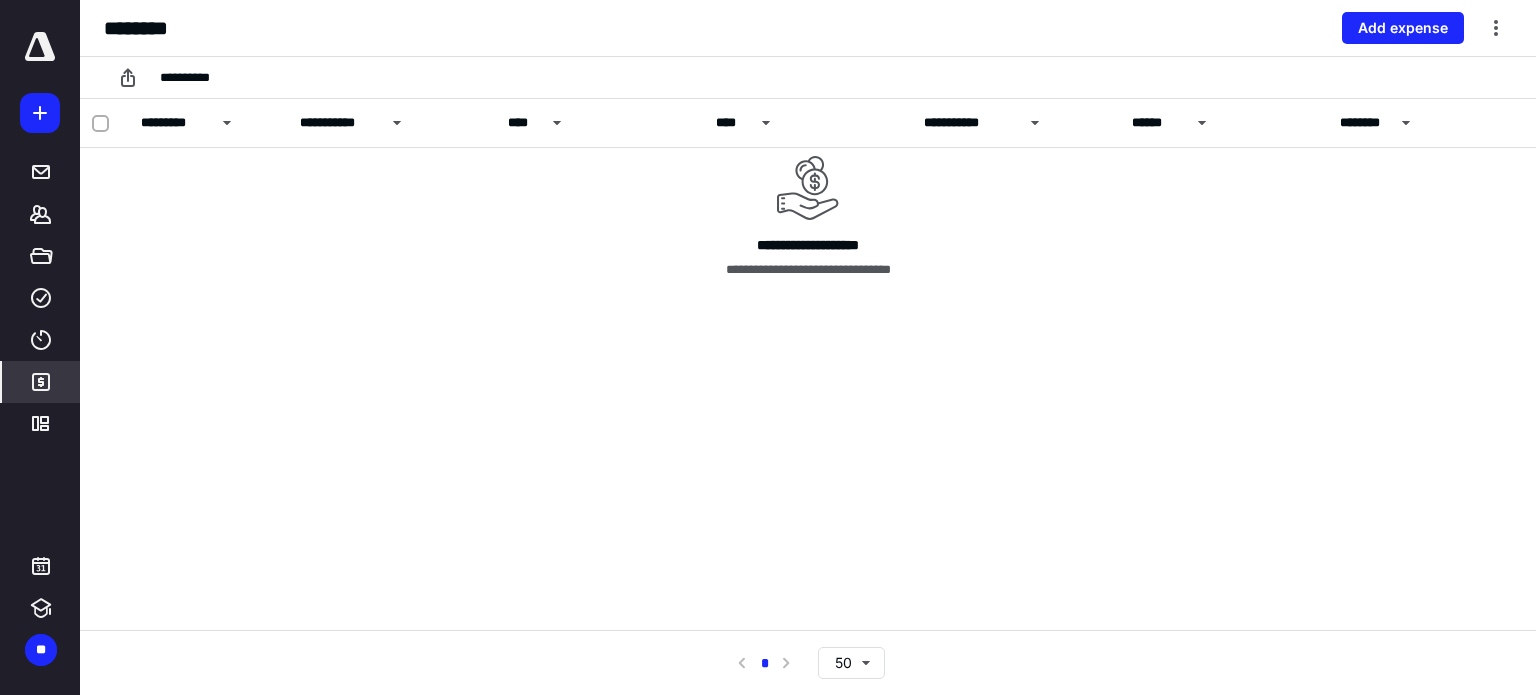 click at bounding box center (557, 123) 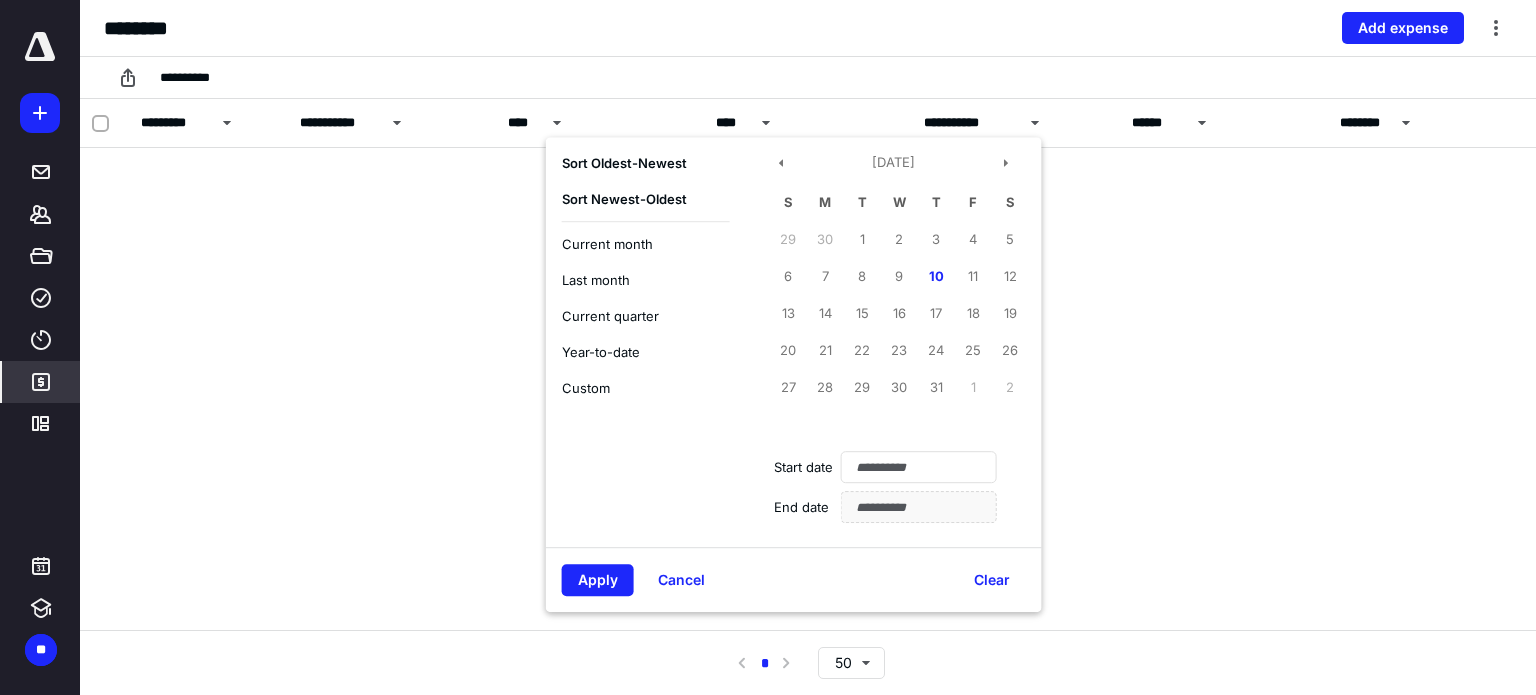 click on "**********" at bounding box center [808, 364] 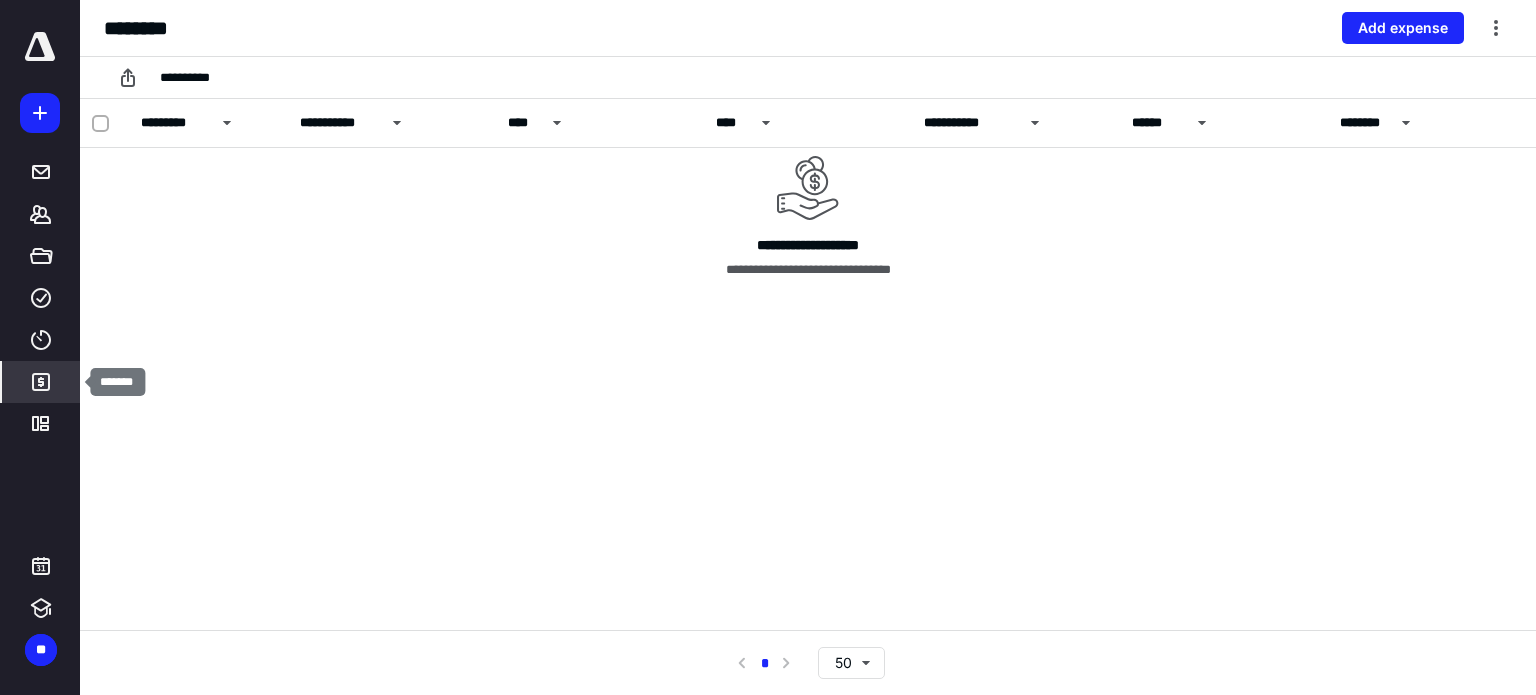 click 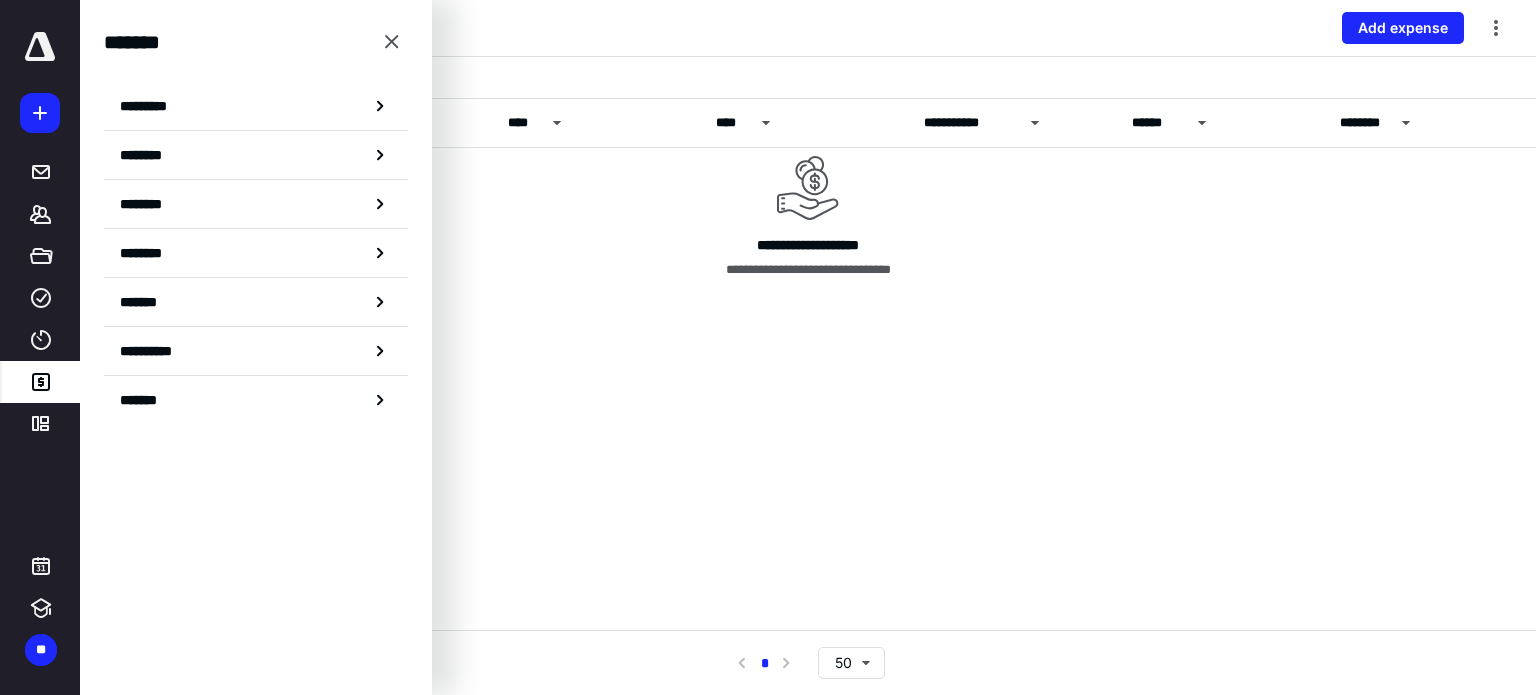 click on "********" at bounding box center [153, 204] 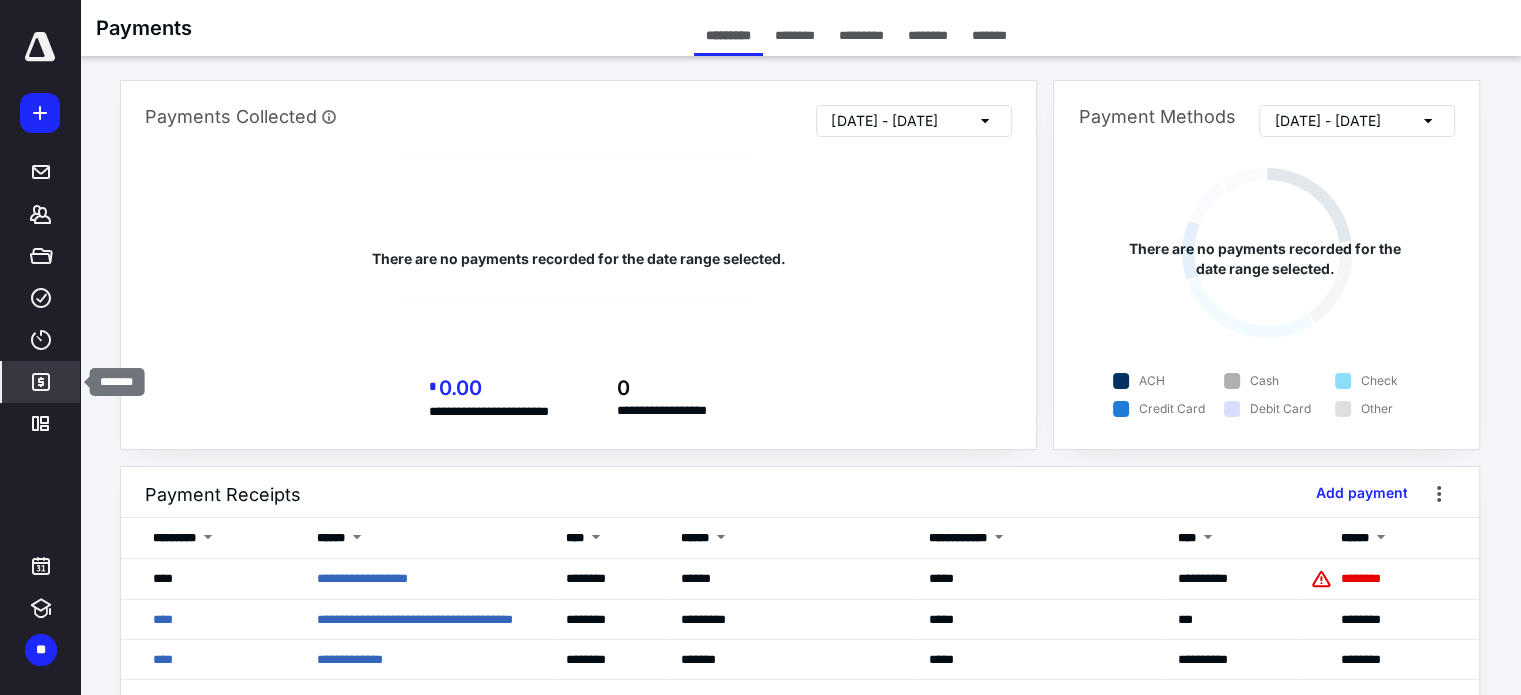 click 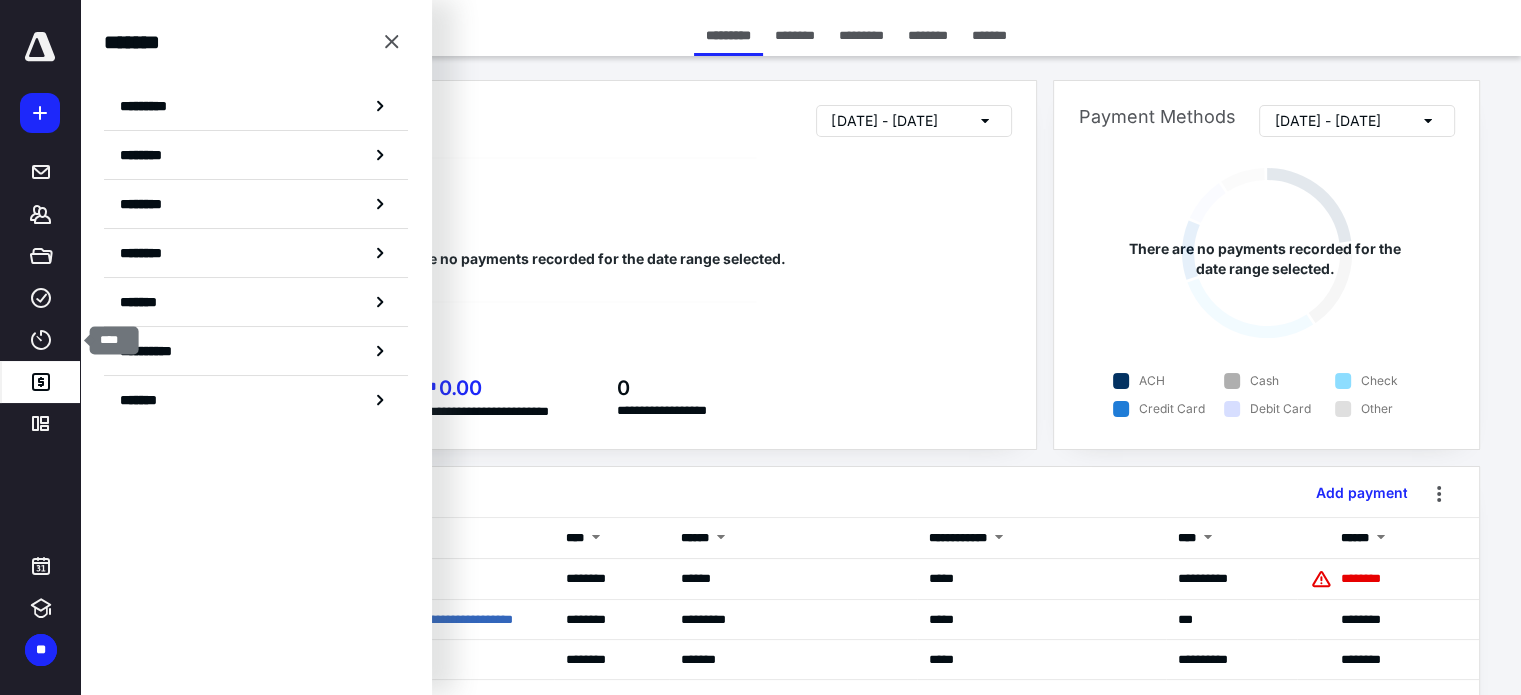 click 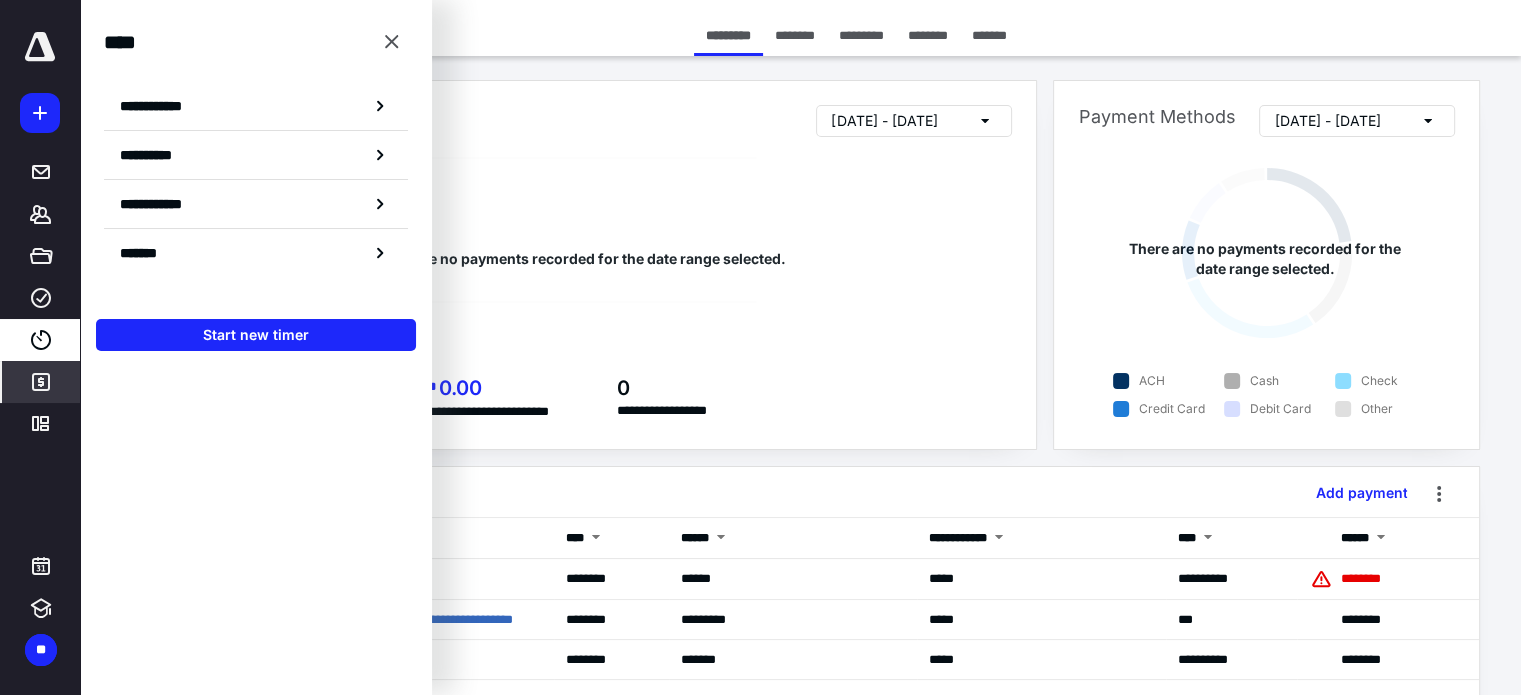 click on "*******" at bounding box center [146, 253] 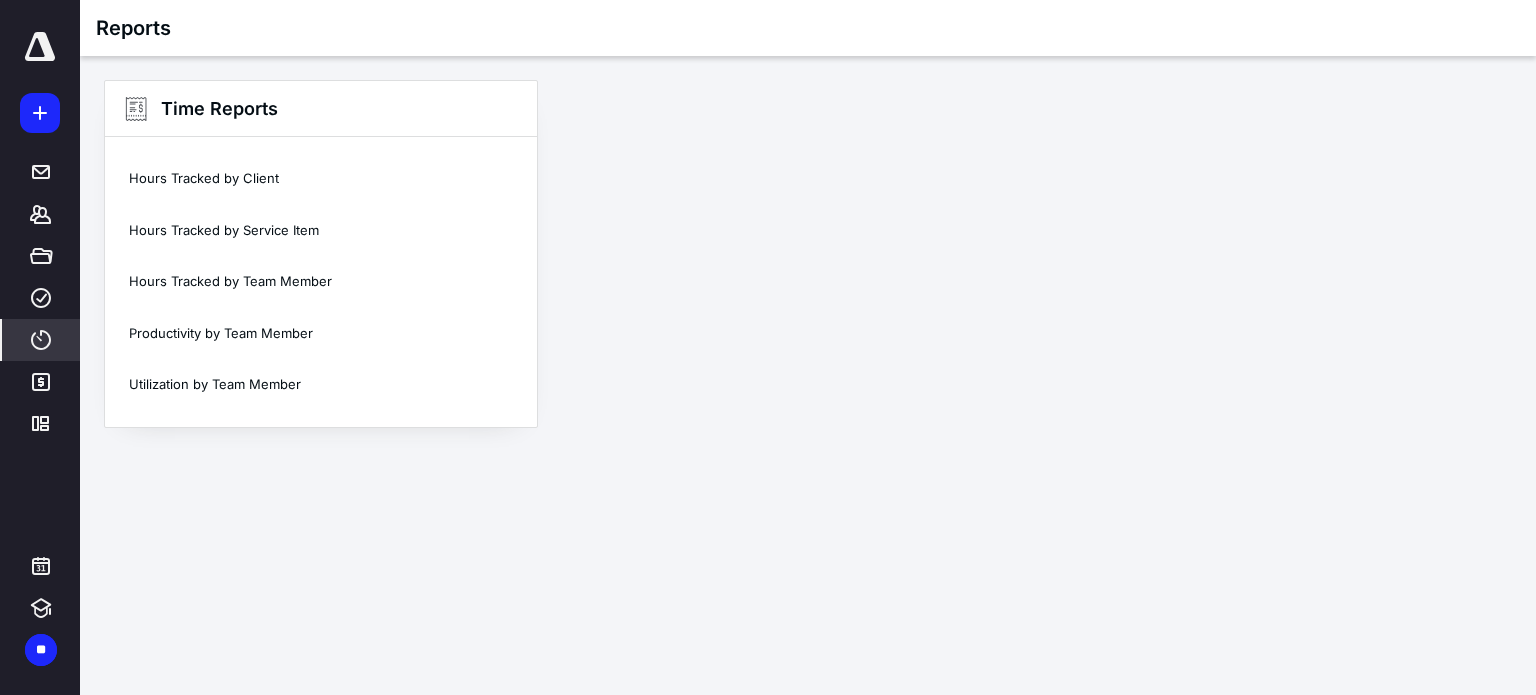 click on "Productivity by Team Member" at bounding box center [321, 334] 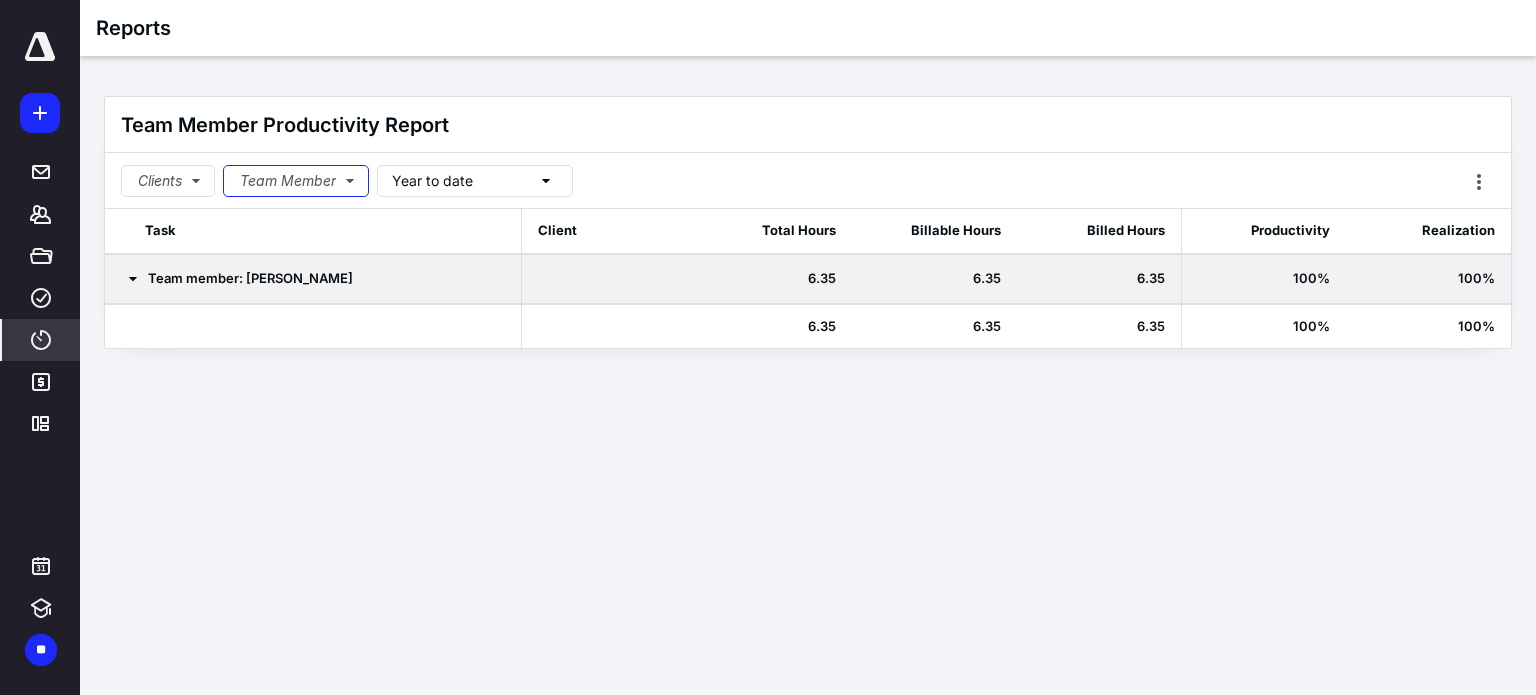 click on "Team Member" at bounding box center [296, 181] 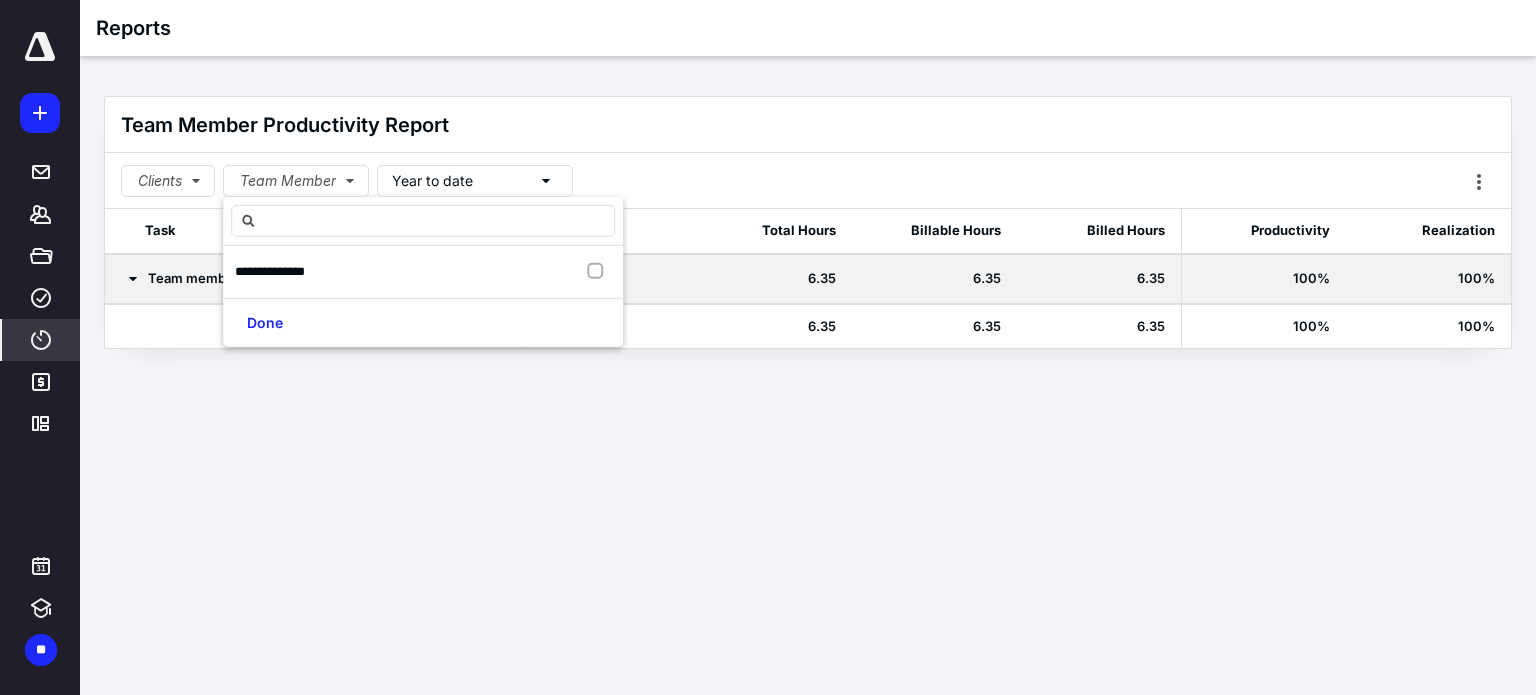 click at bounding box center (599, 272) 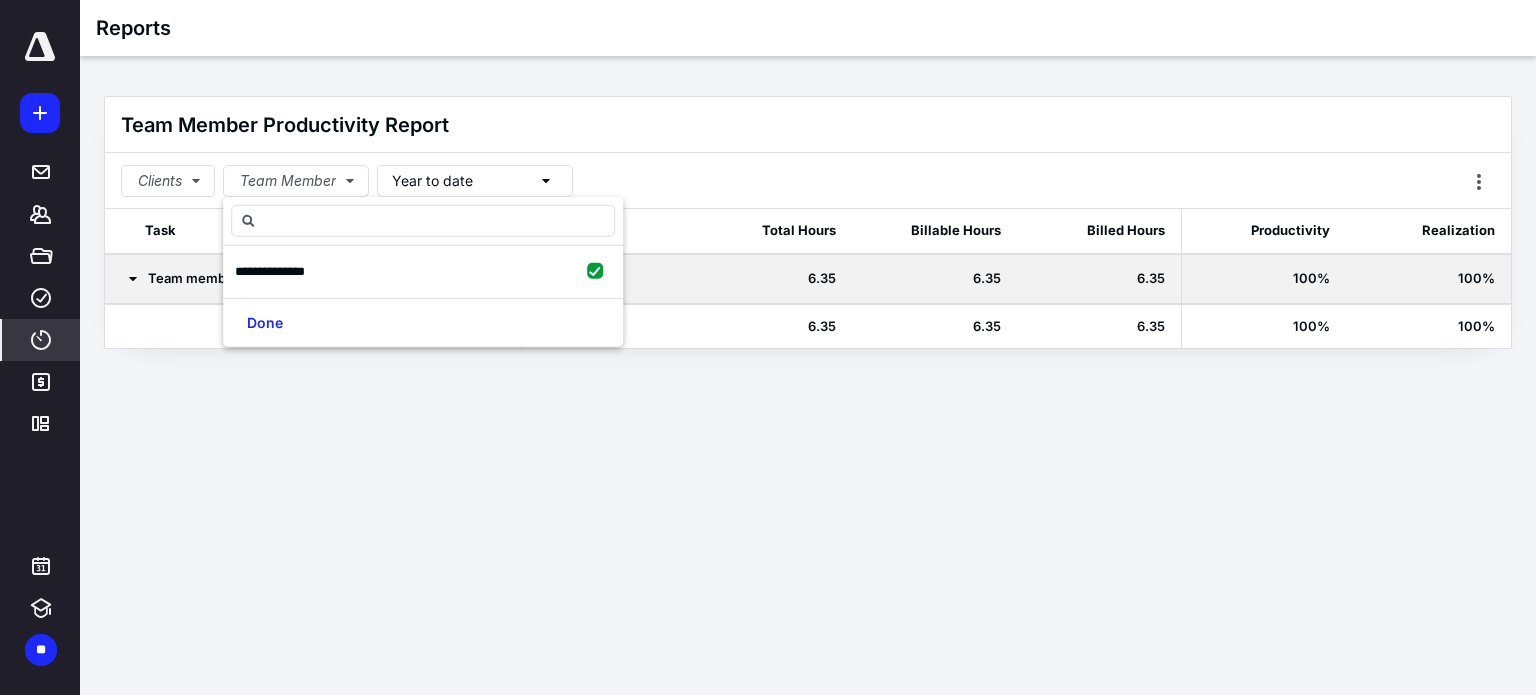 checkbox on "true" 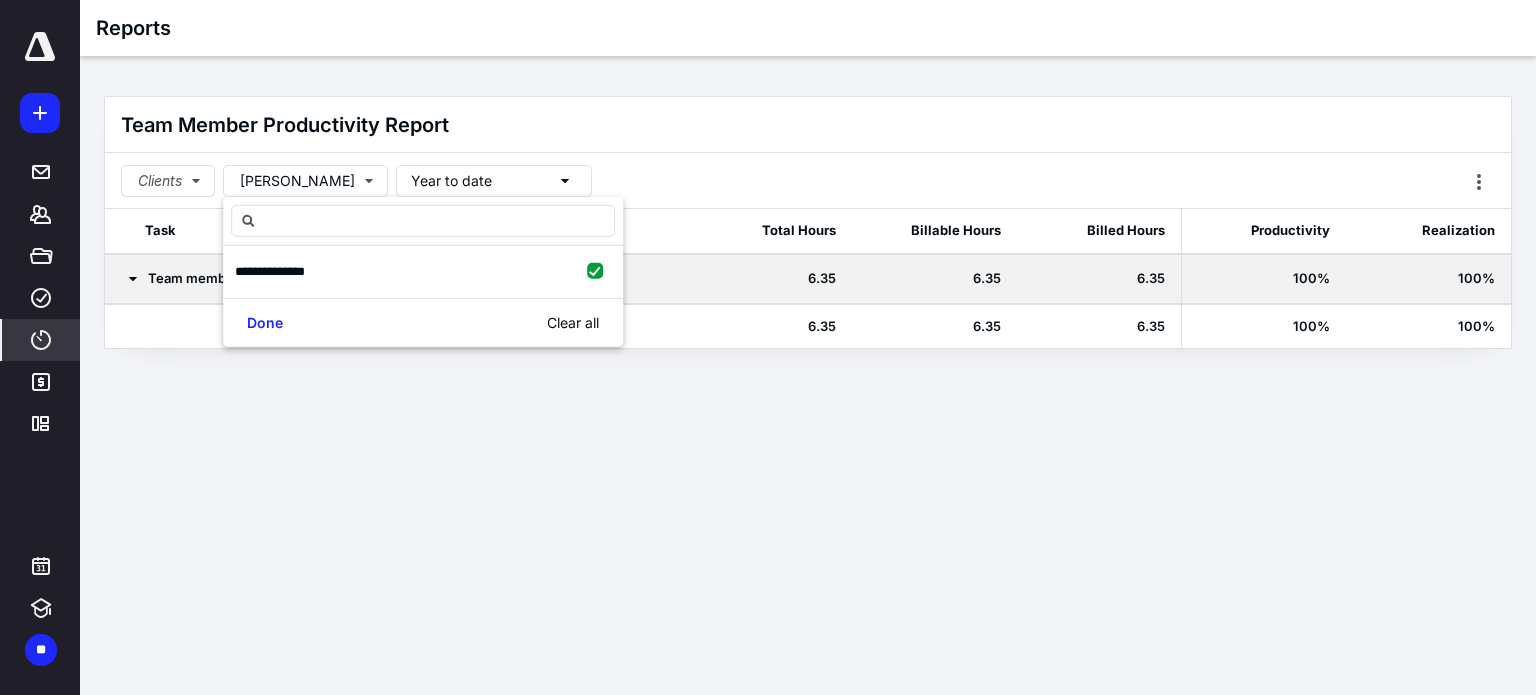 click on "Done" at bounding box center [265, 322] 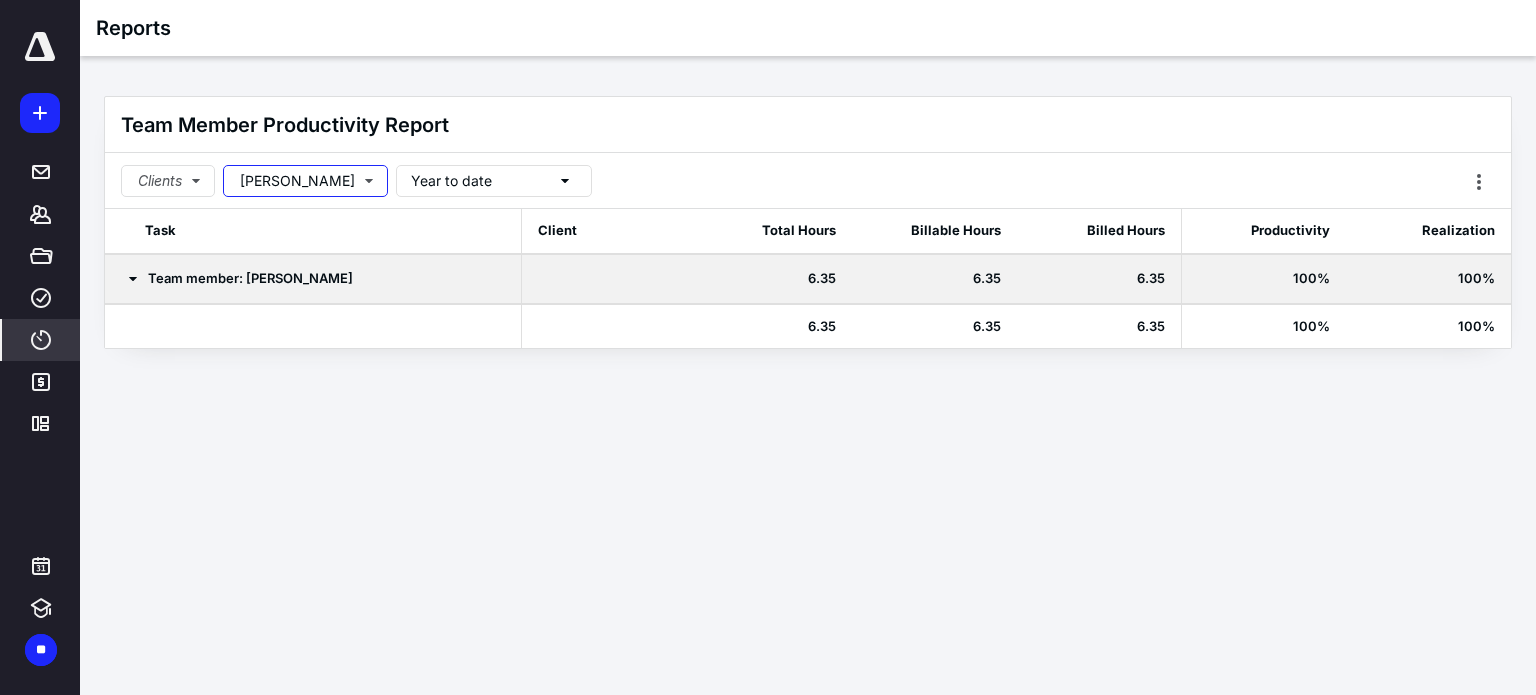 click on "Devaughn Jiles" at bounding box center (305, 181) 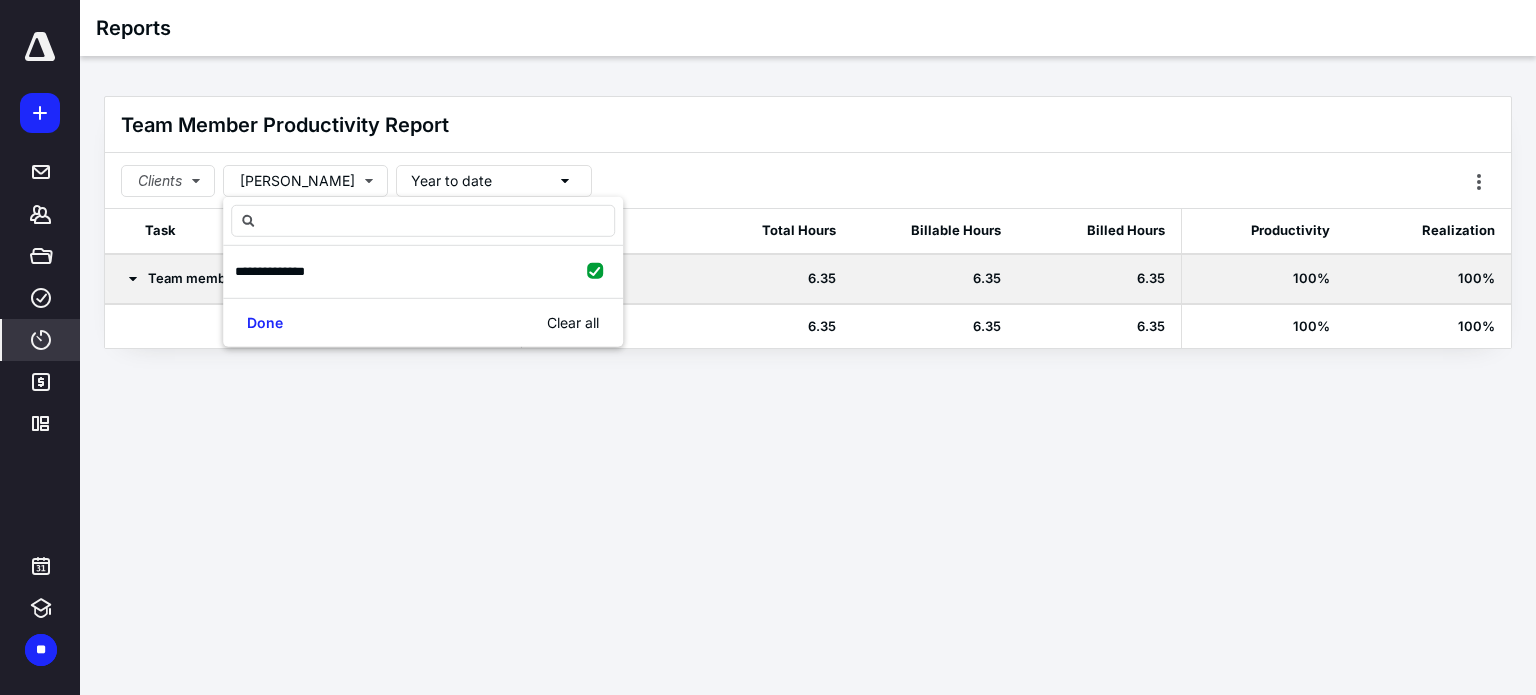 click on "Team Member Productivity Report" at bounding box center [808, 125] 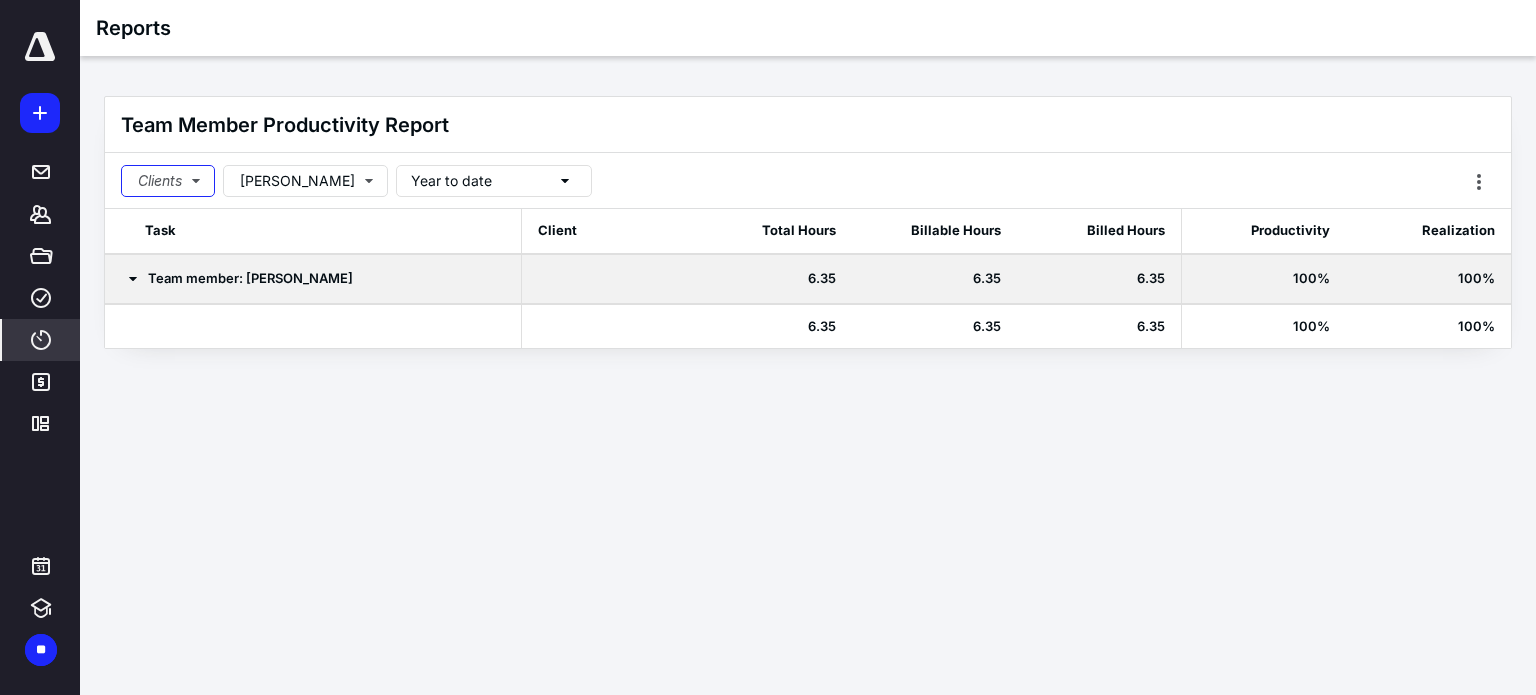 click on "Clients" at bounding box center [168, 181] 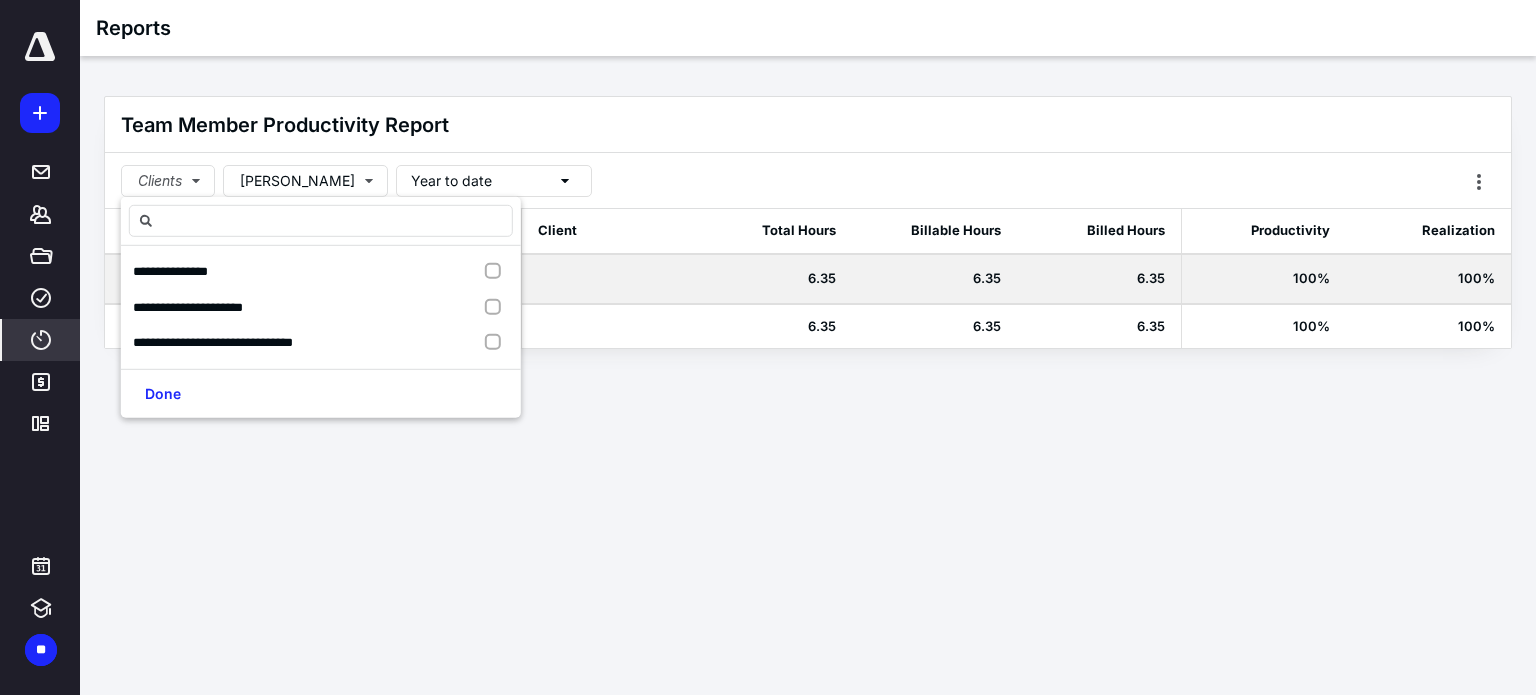 click on "Done" at bounding box center [163, 393] 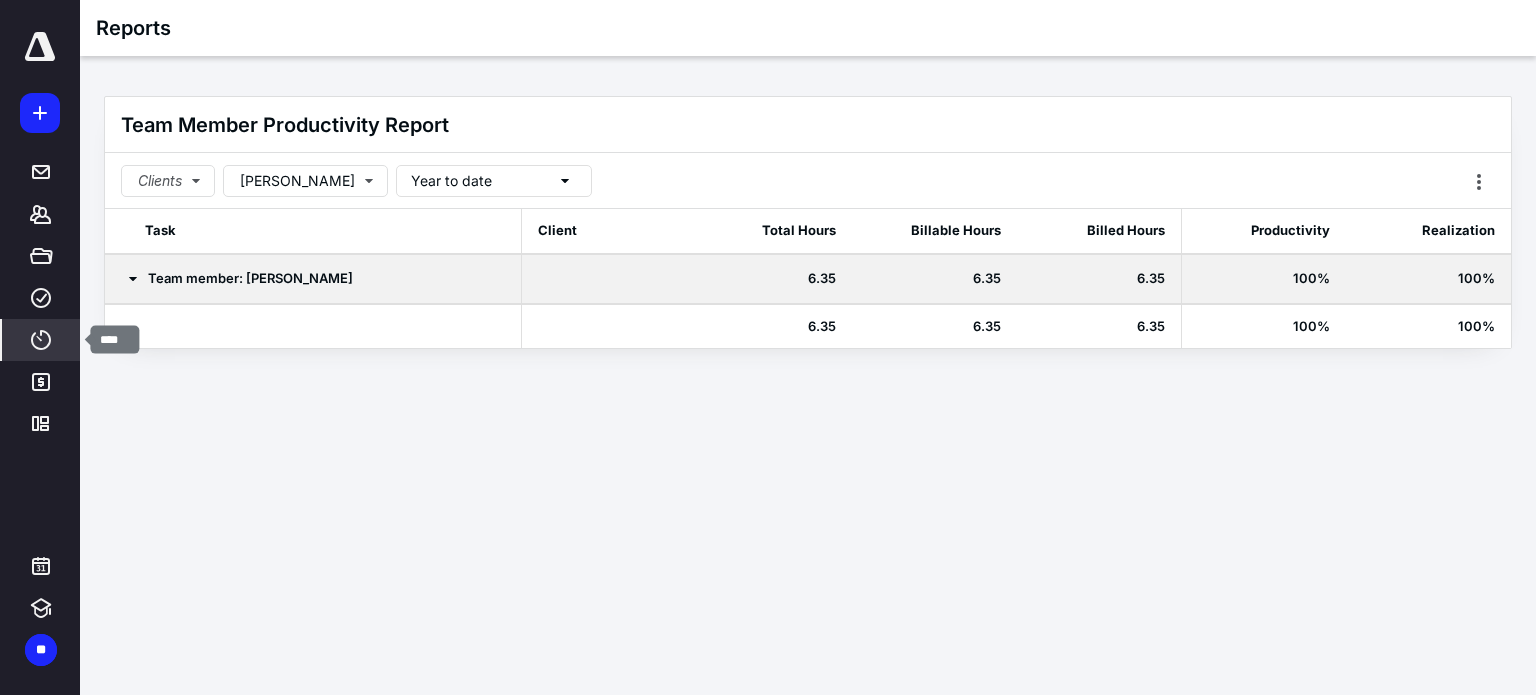 click 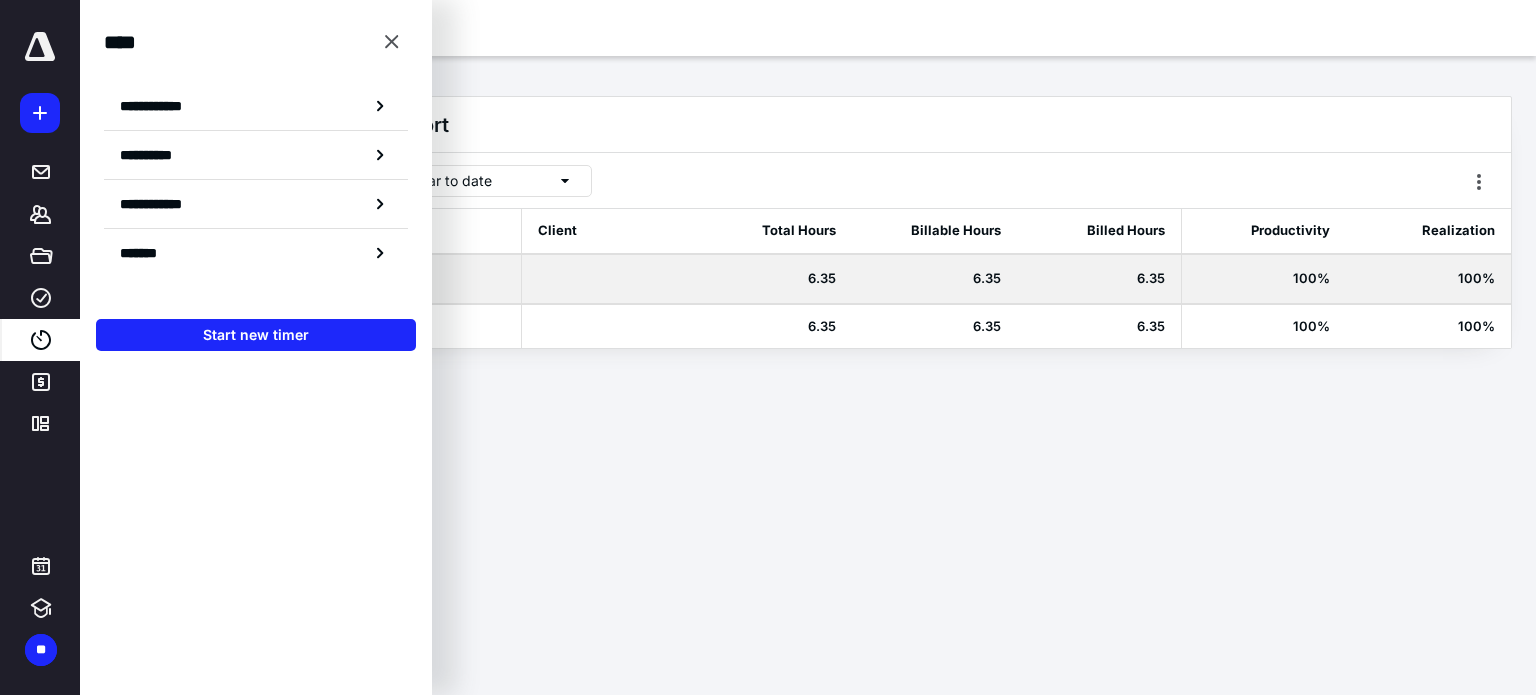 click on "**********" at bounding box center (256, 204) 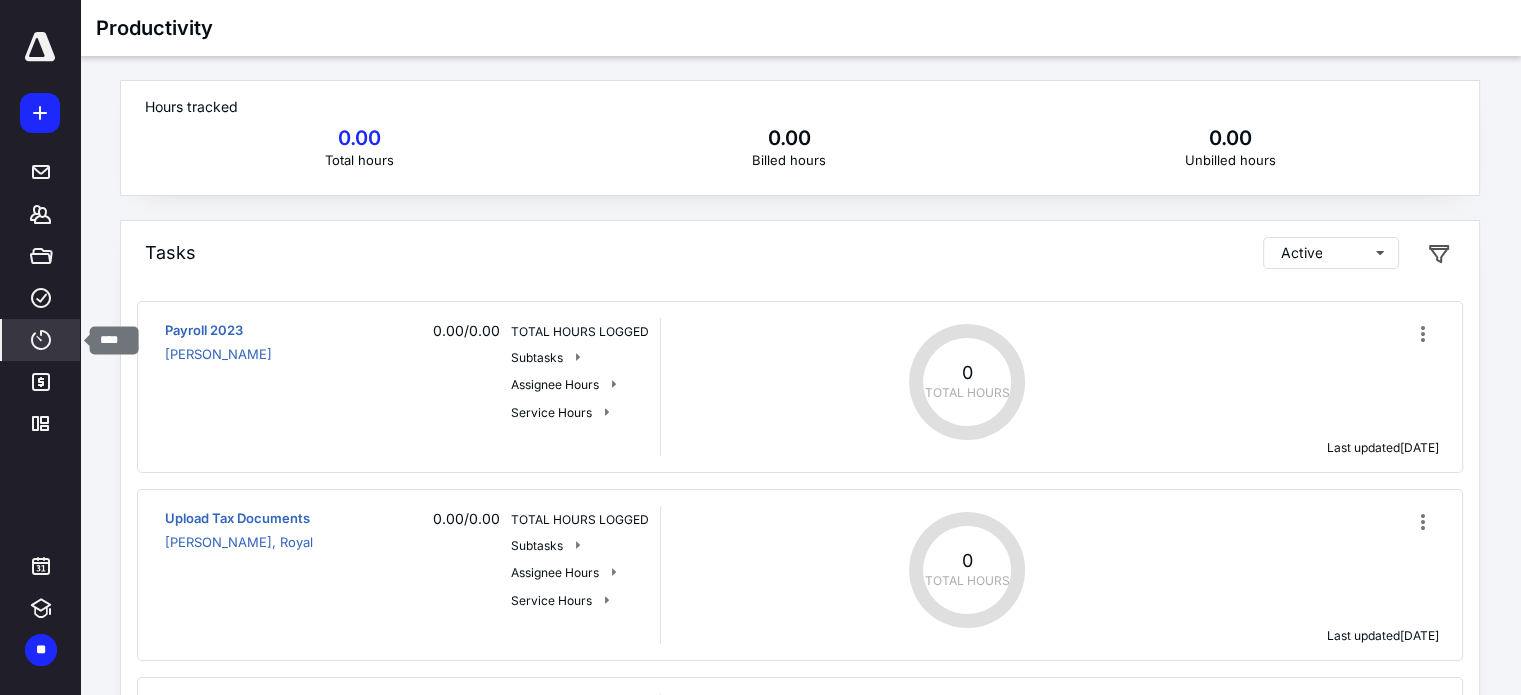 click 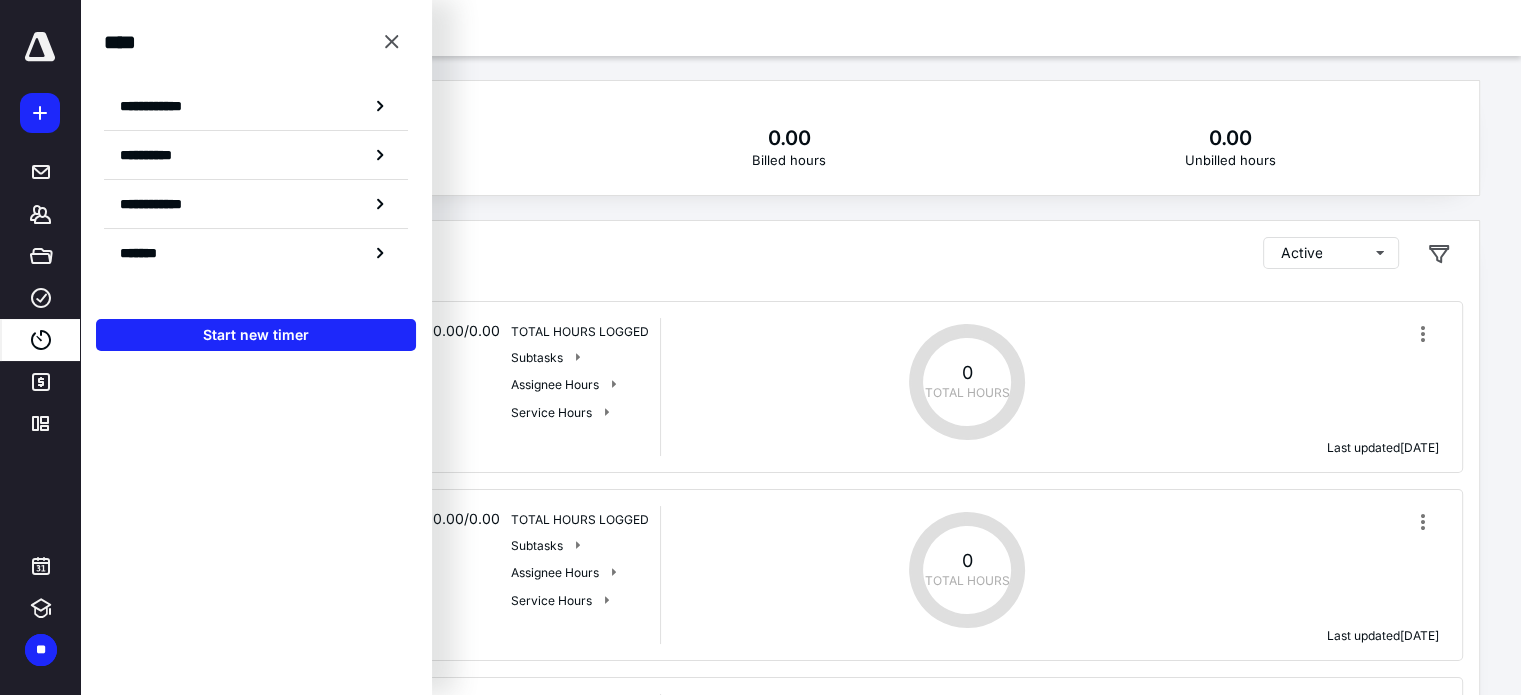 click on "*******" at bounding box center [146, 253] 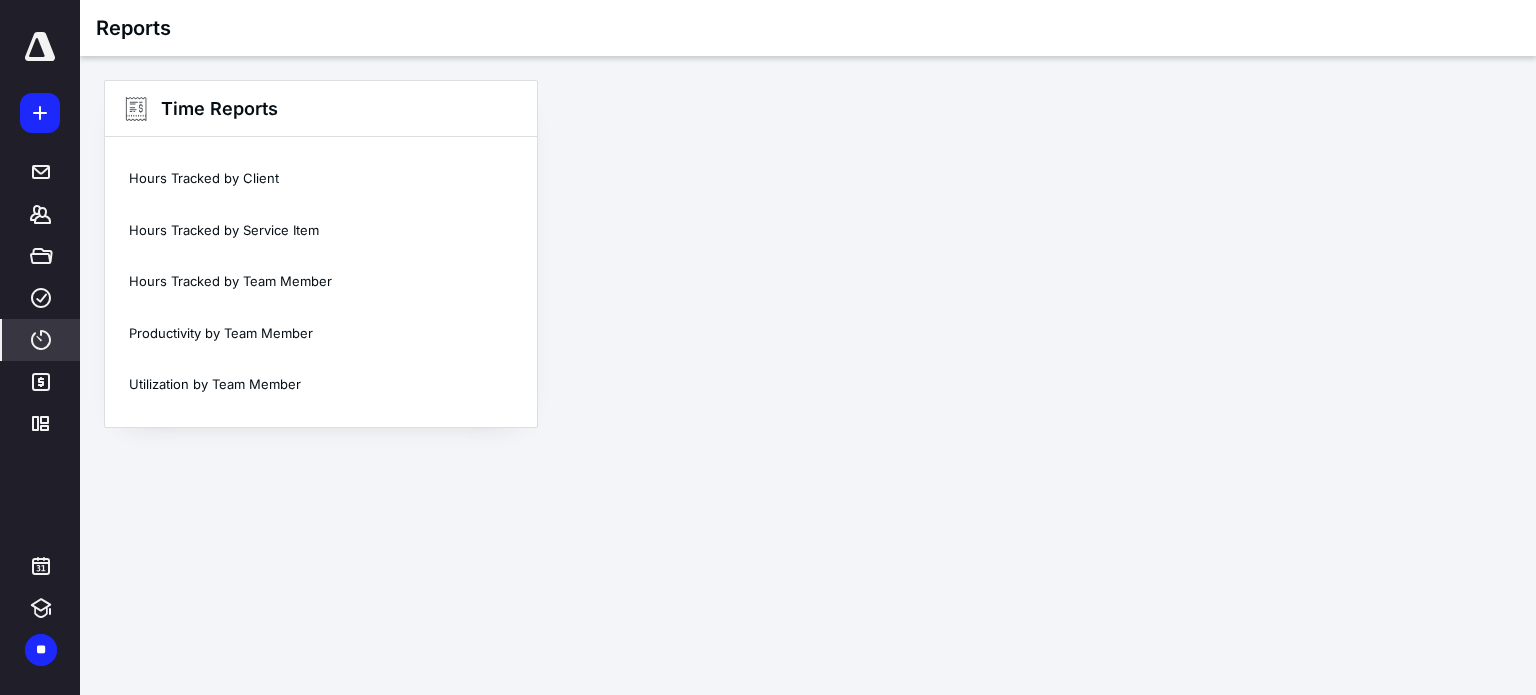 click on "Utilization by Team Member" at bounding box center [321, 385] 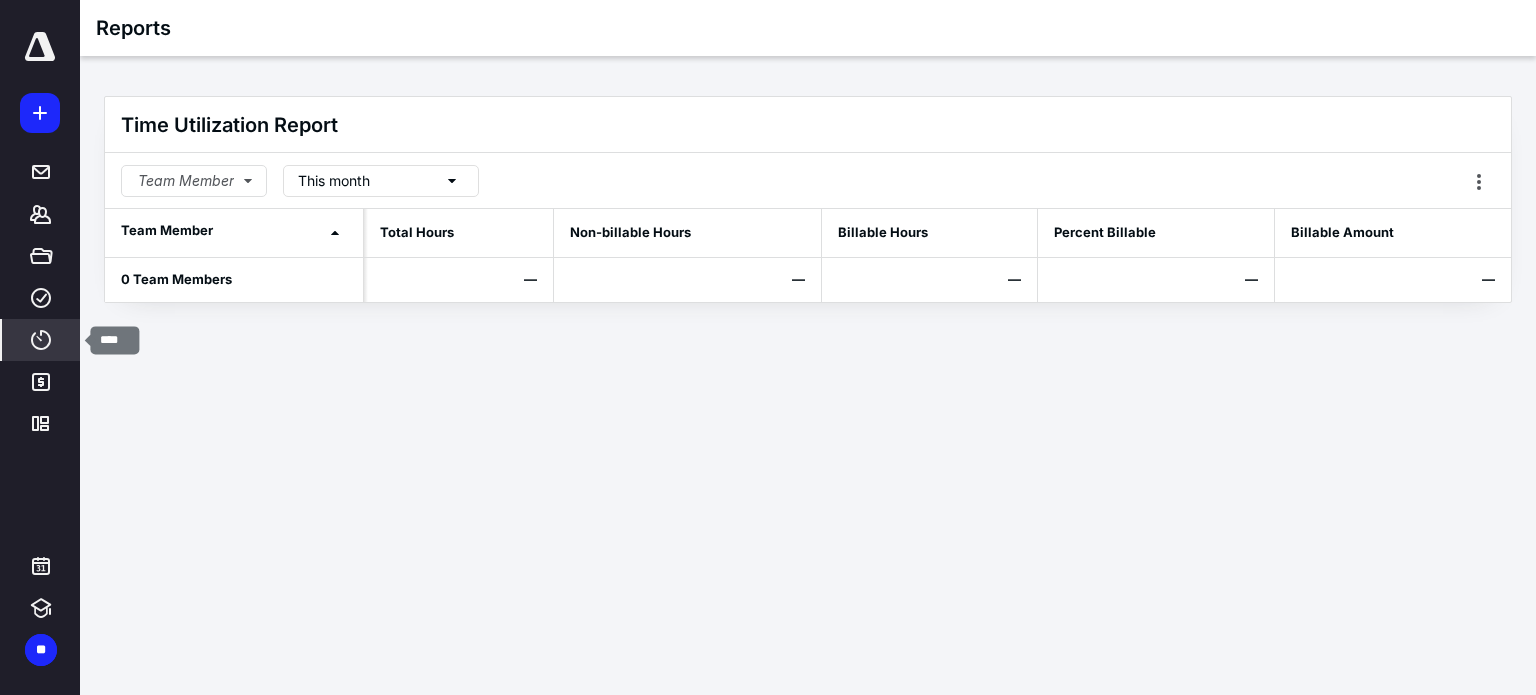 click 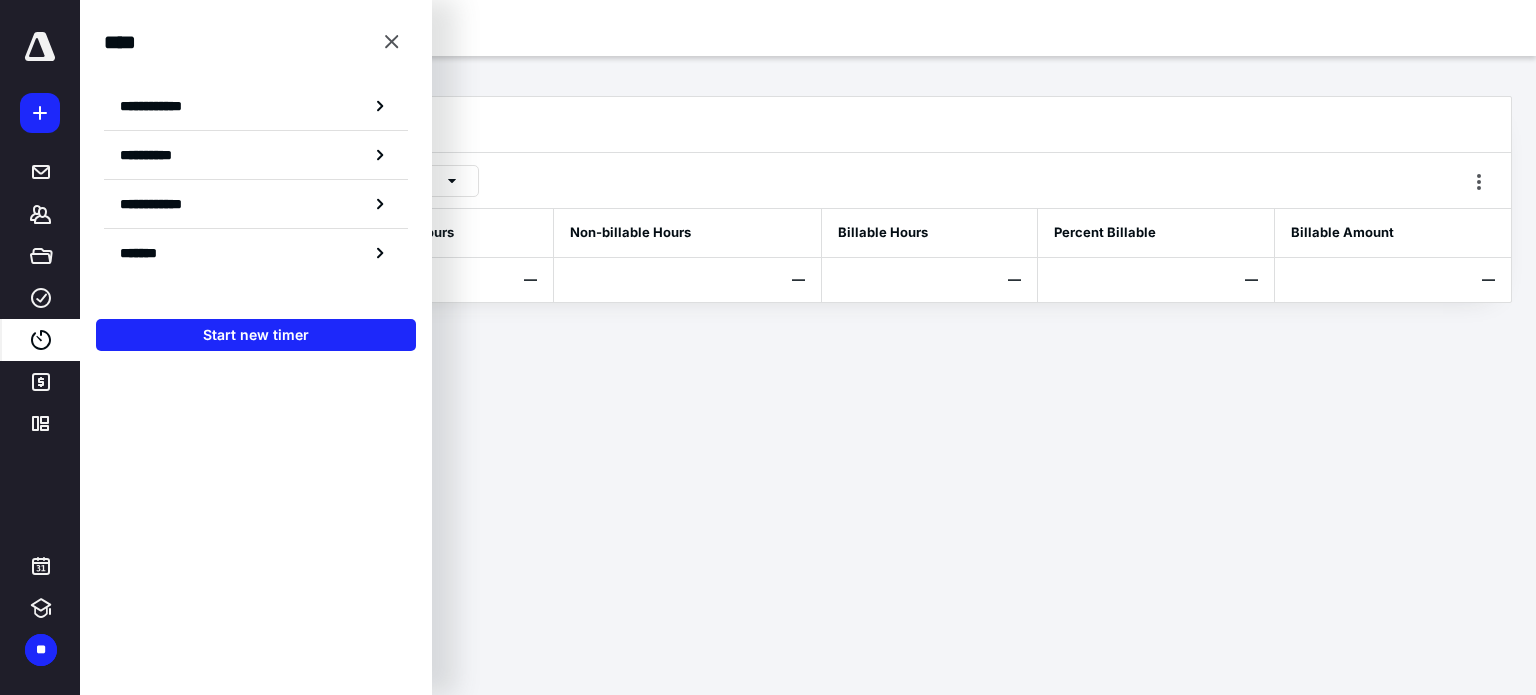 click on "*******" at bounding box center [146, 253] 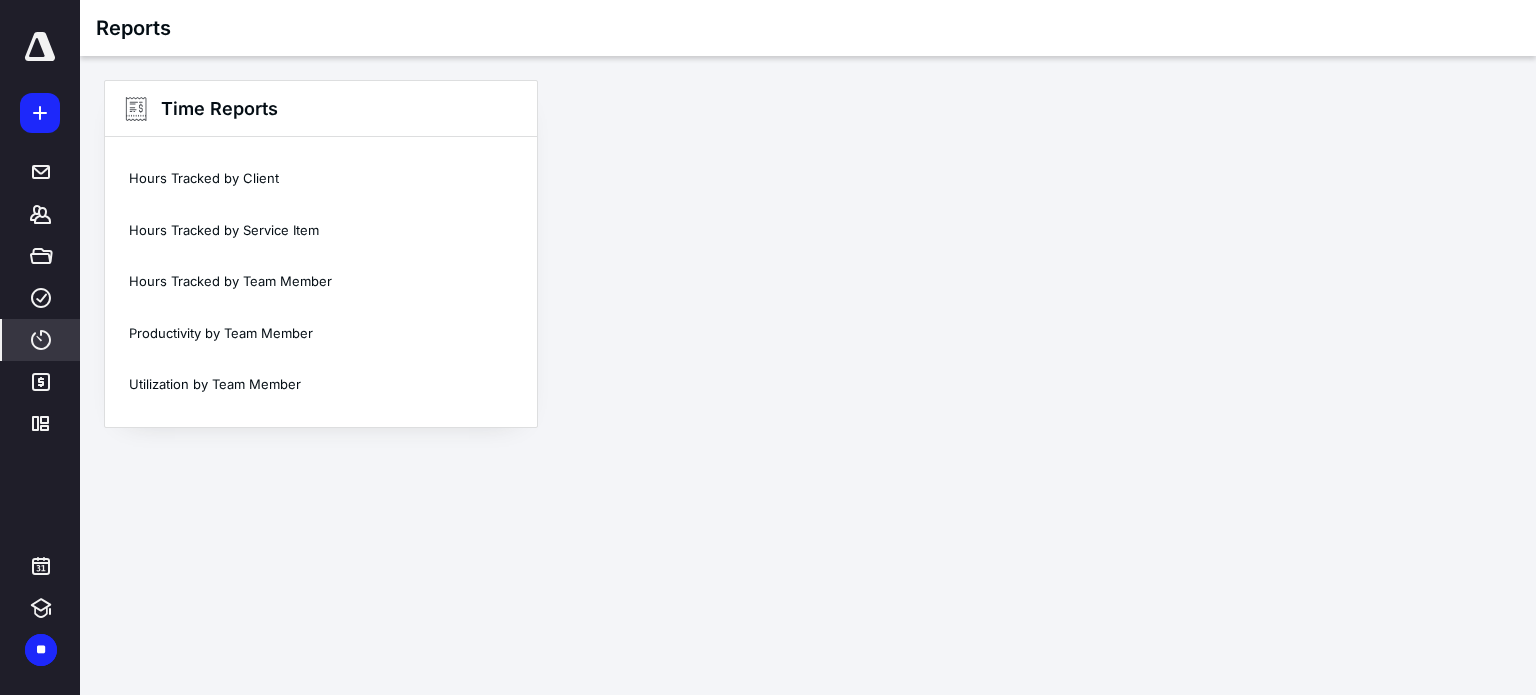 click on "Productivity by Team Member" at bounding box center (321, 334) 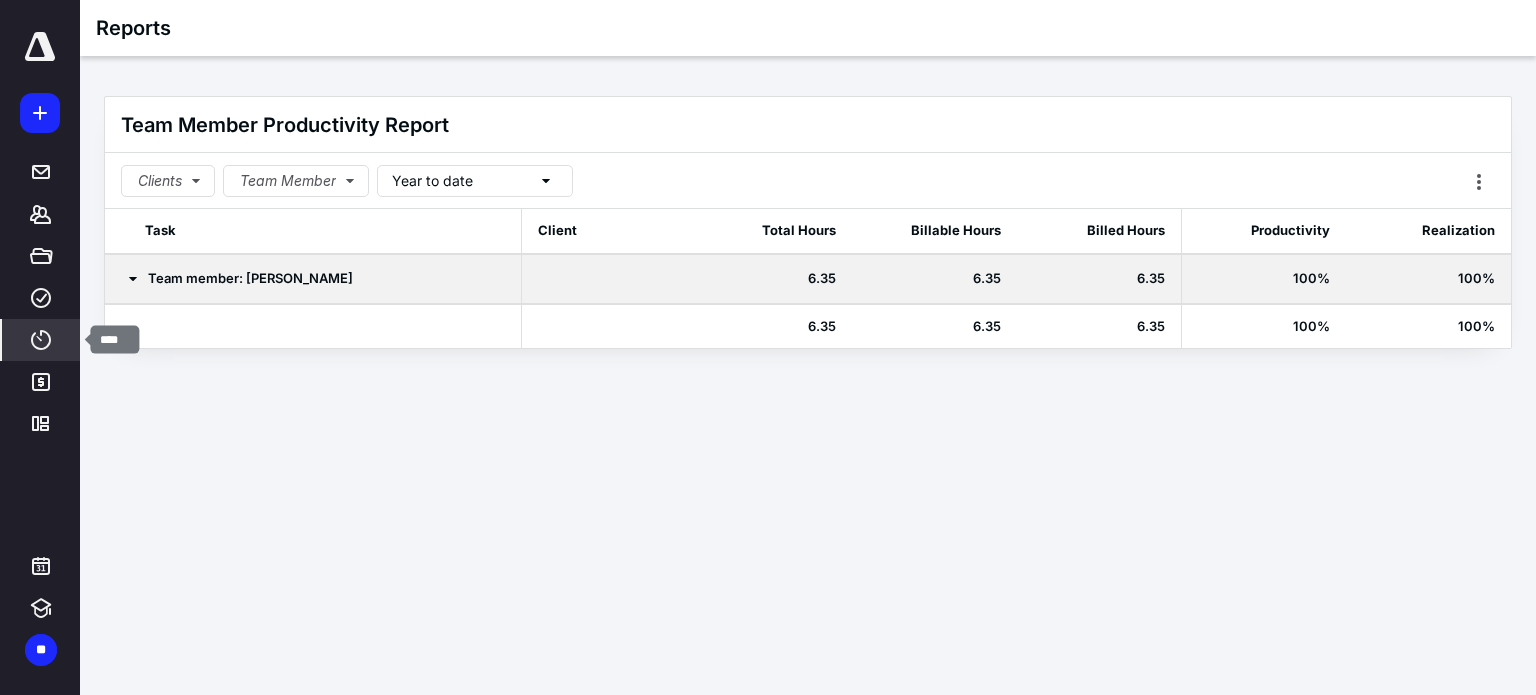 click 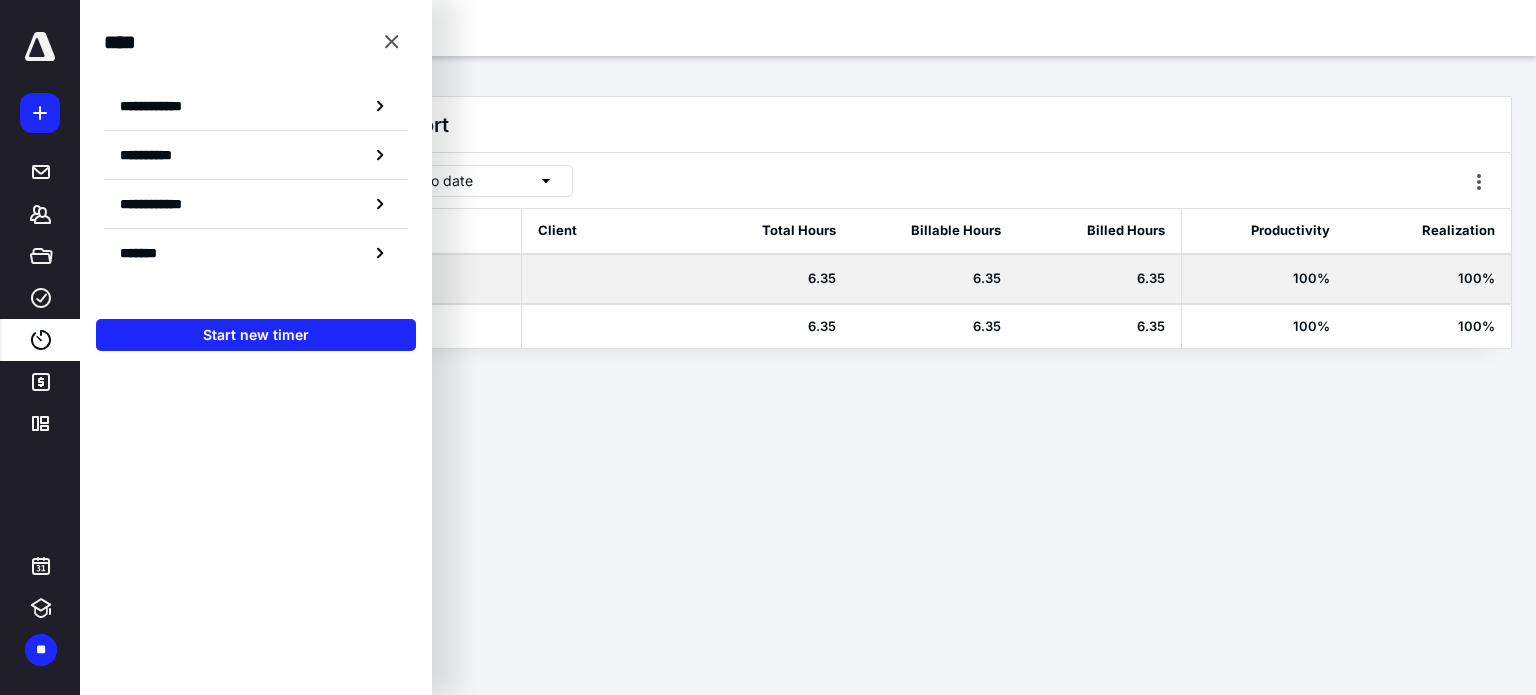 click on "**********" at bounding box center (158, 155) 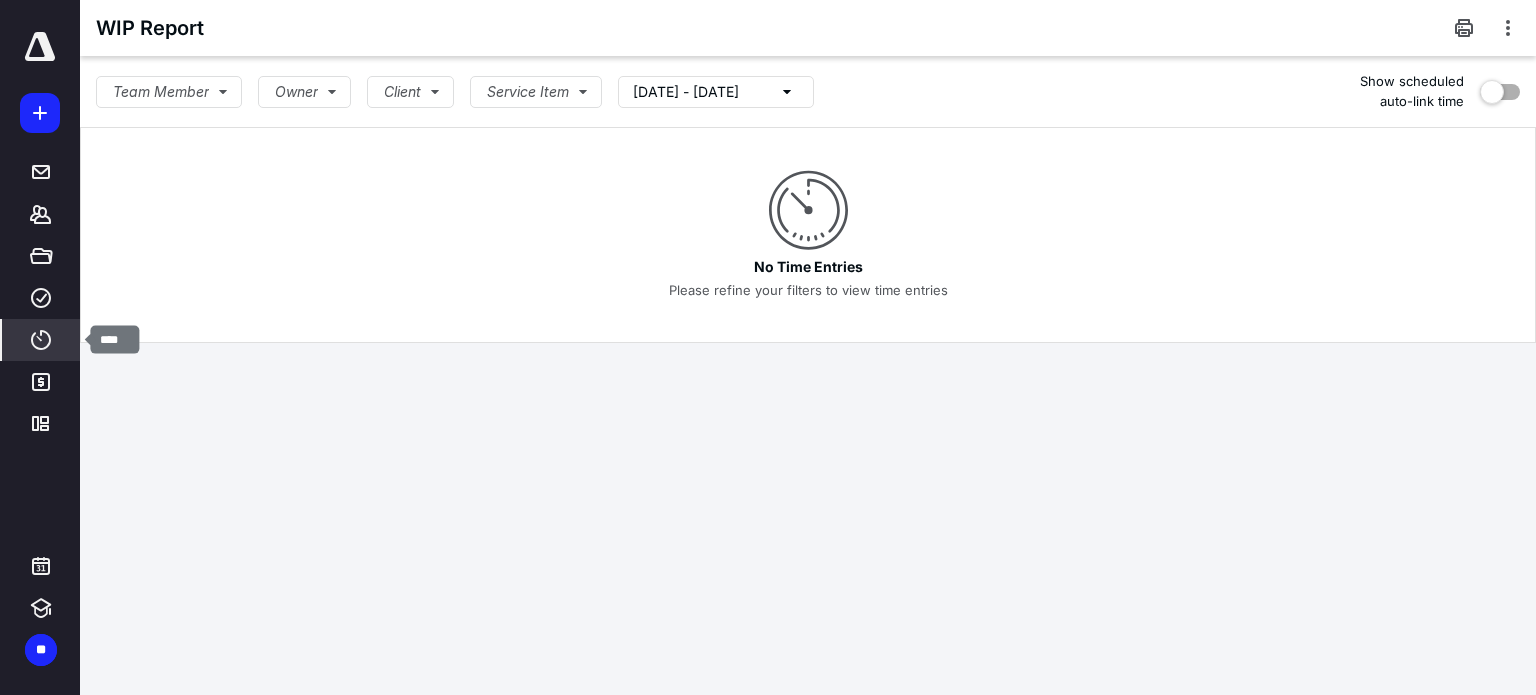 click 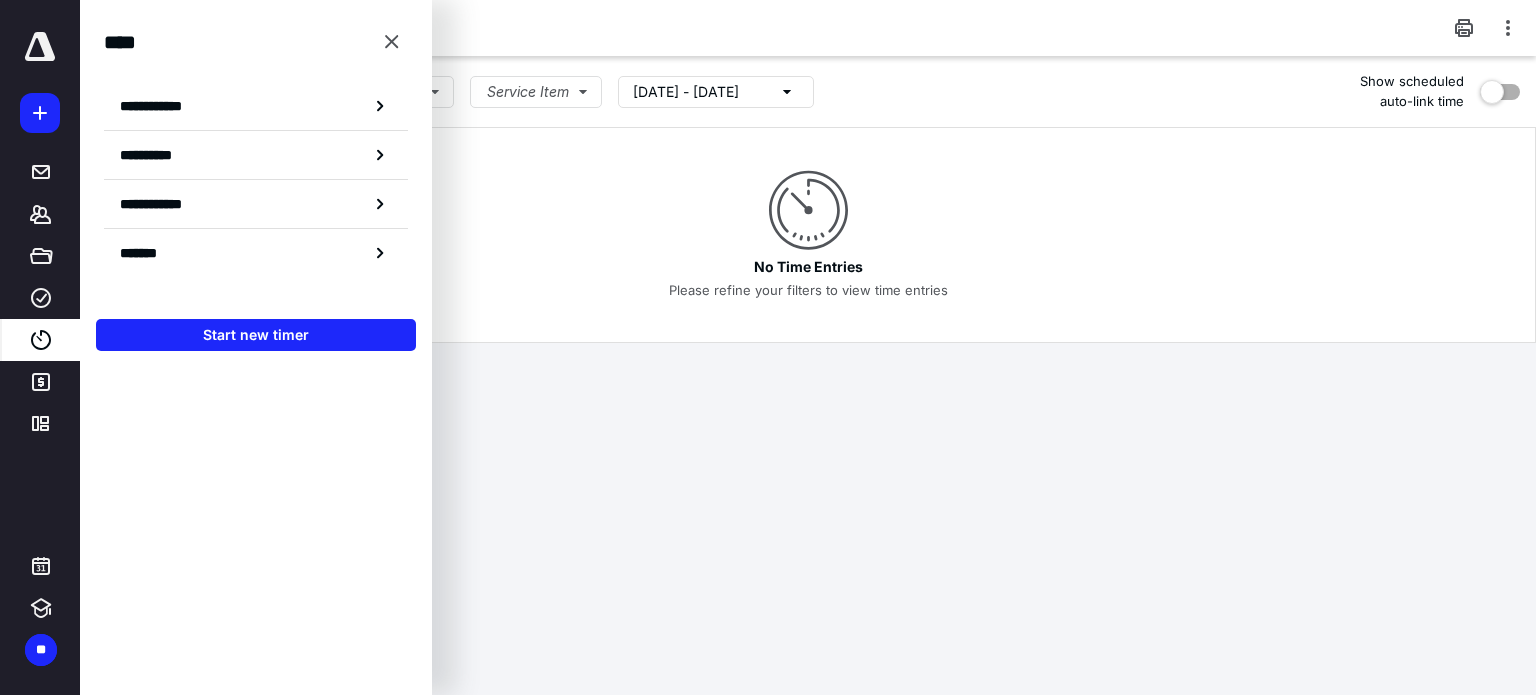 click on "*******" at bounding box center [146, 253] 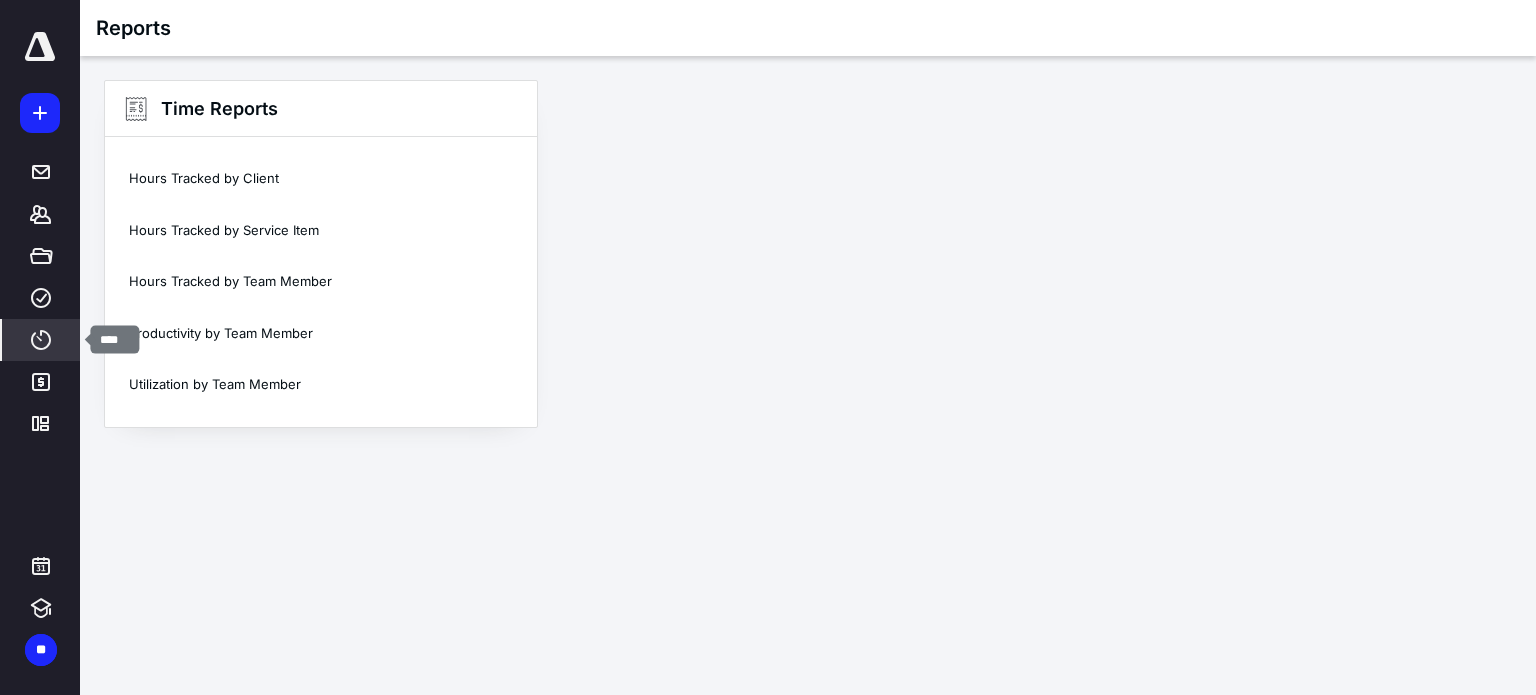 click 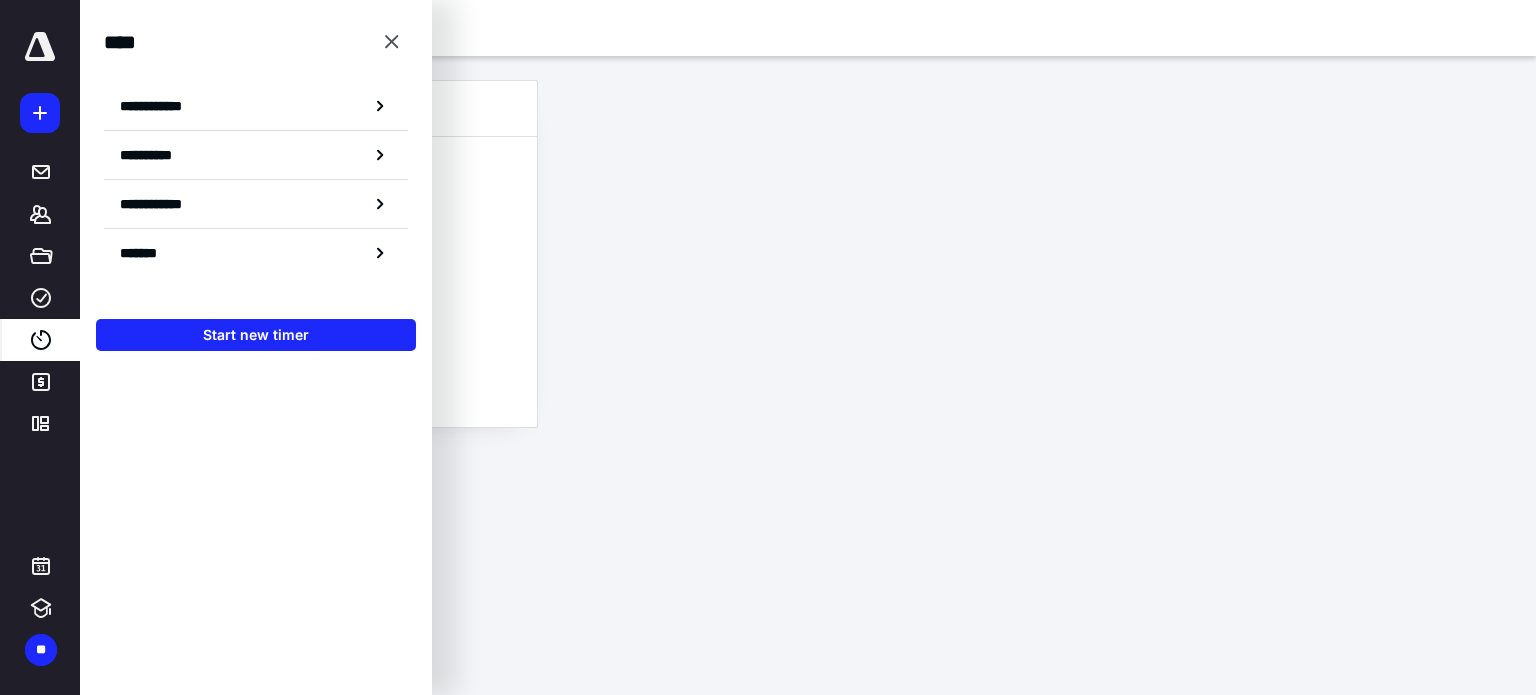 click on "**********" at bounding box center [161, 204] 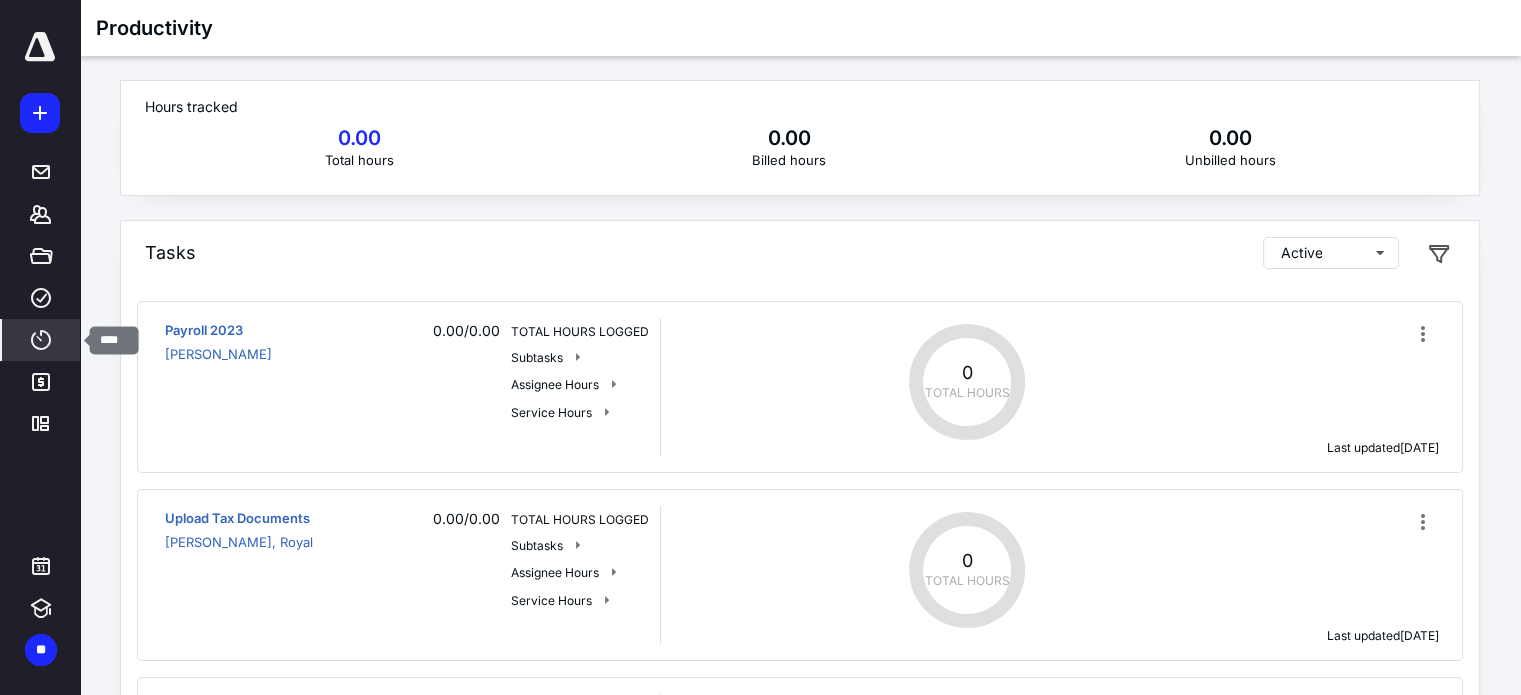 click 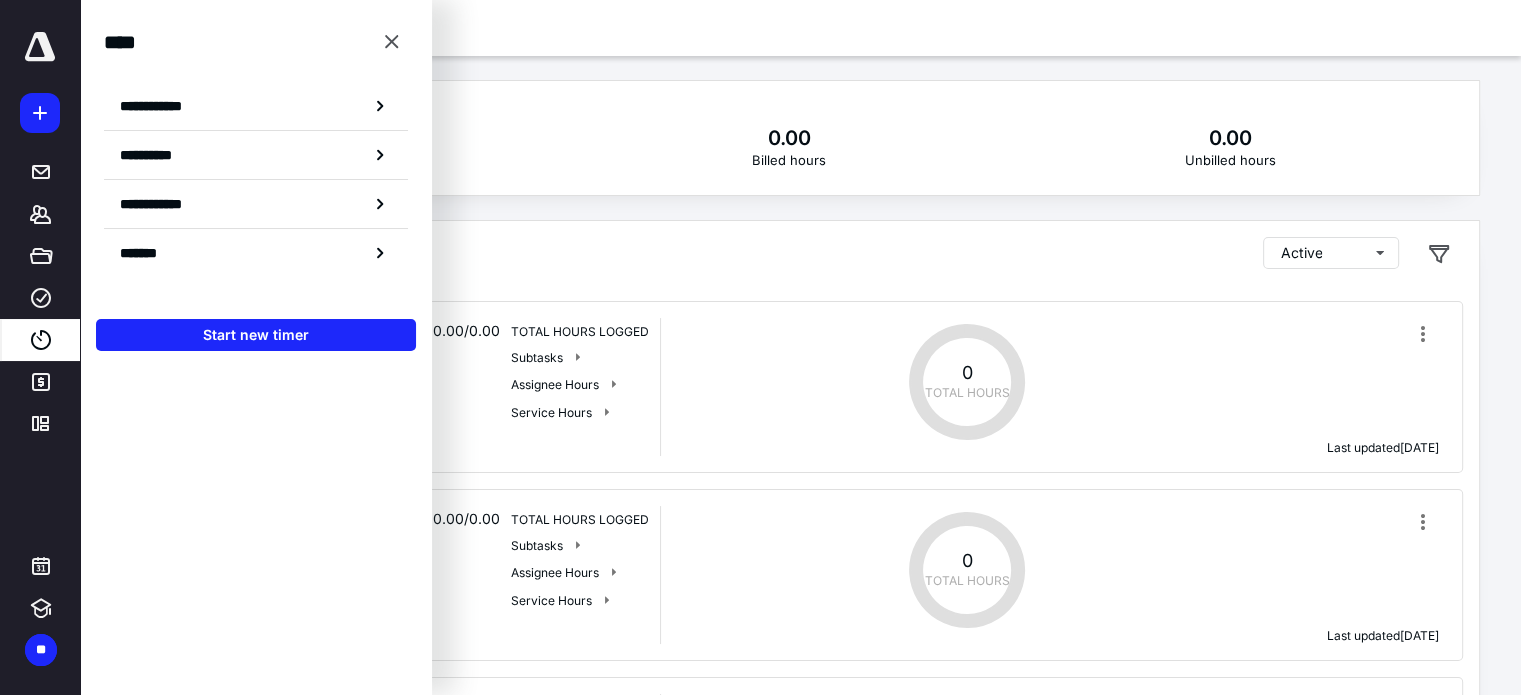 click on "**********" at bounding box center (162, 106) 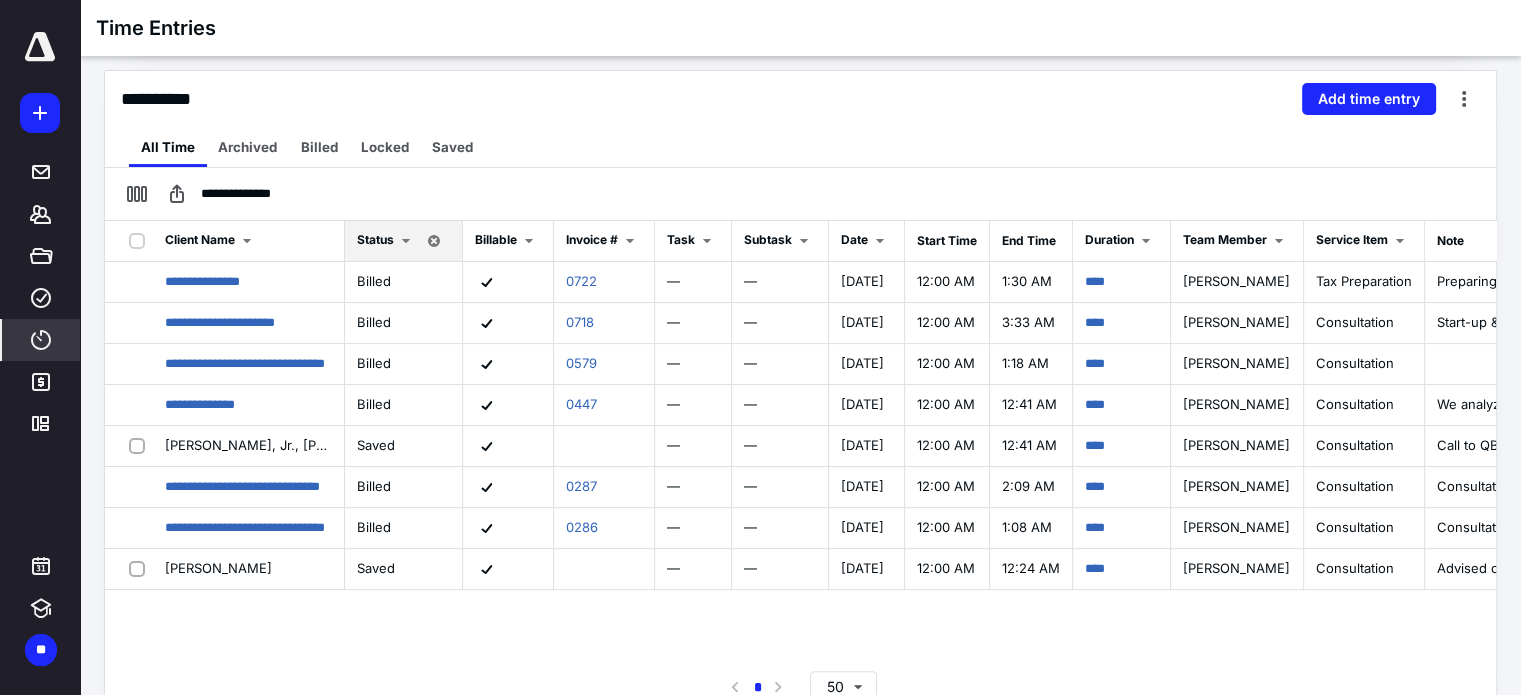 scroll, scrollTop: 442, scrollLeft: 0, axis: vertical 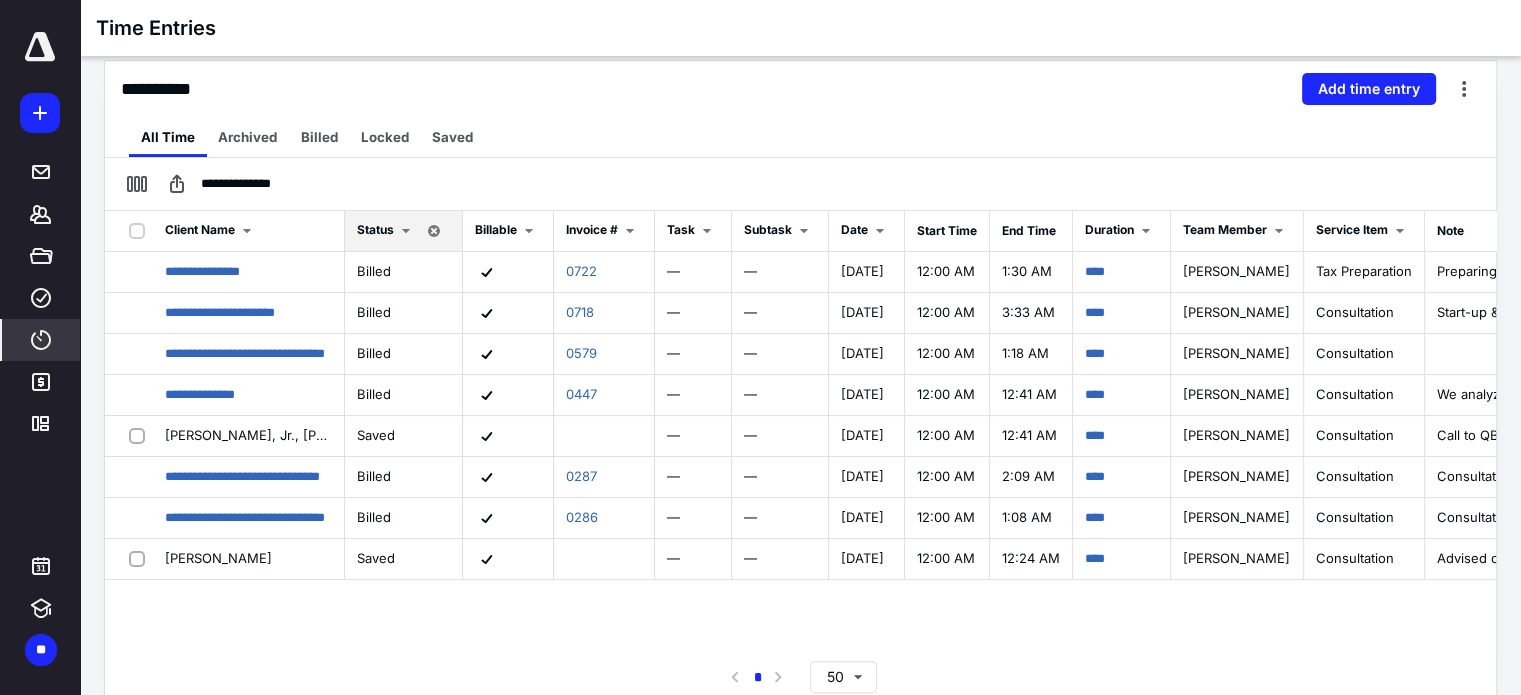 click on "Archived" at bounding box center (247, 137) 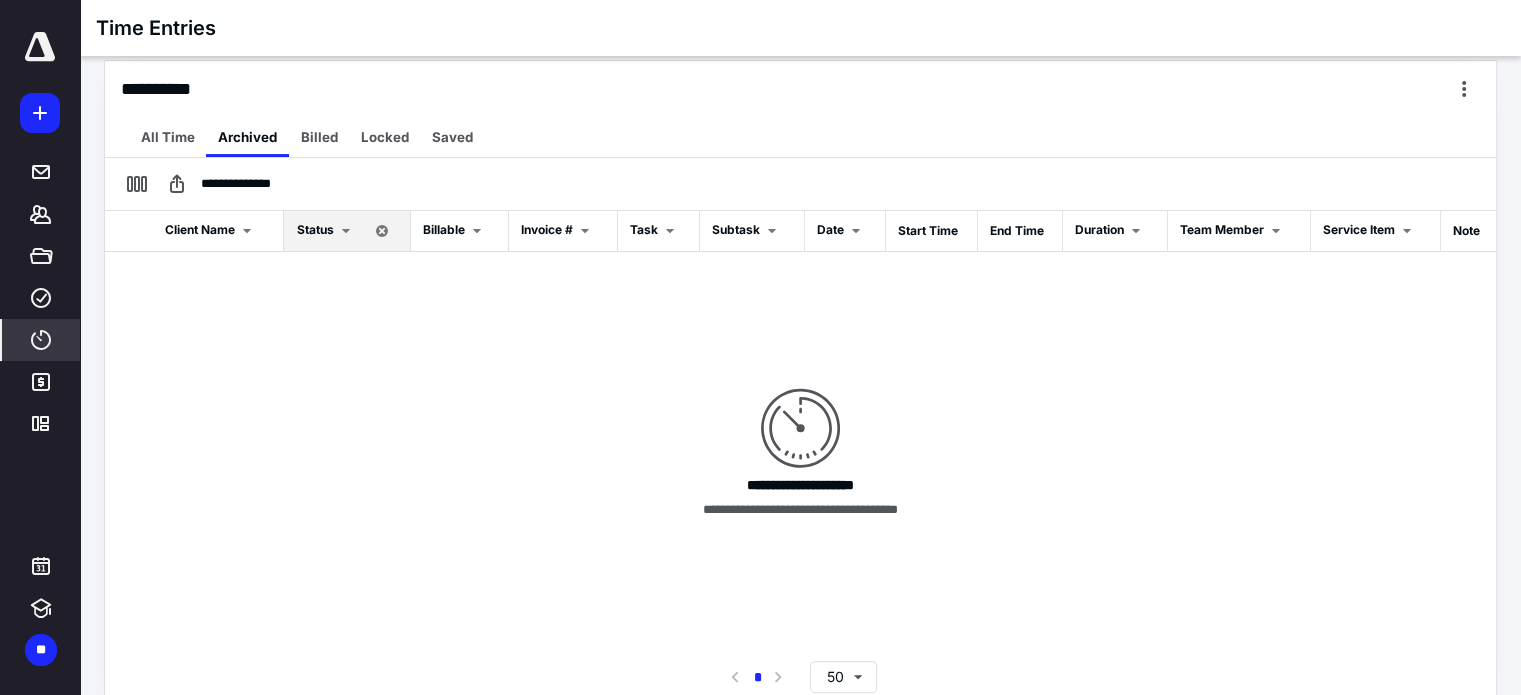 click on "Billed" at bounding box center [319, 137] 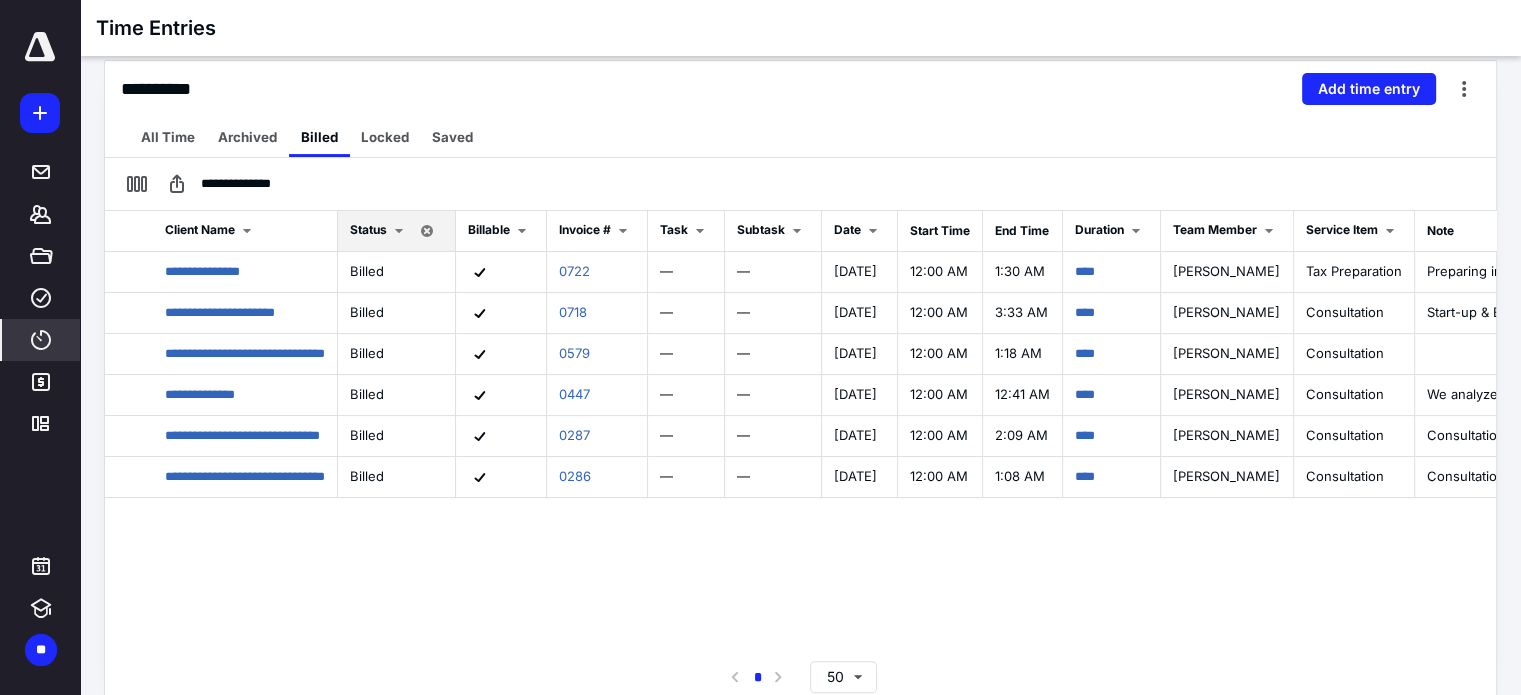 click on "Locked" at bounding box center (385, 137) 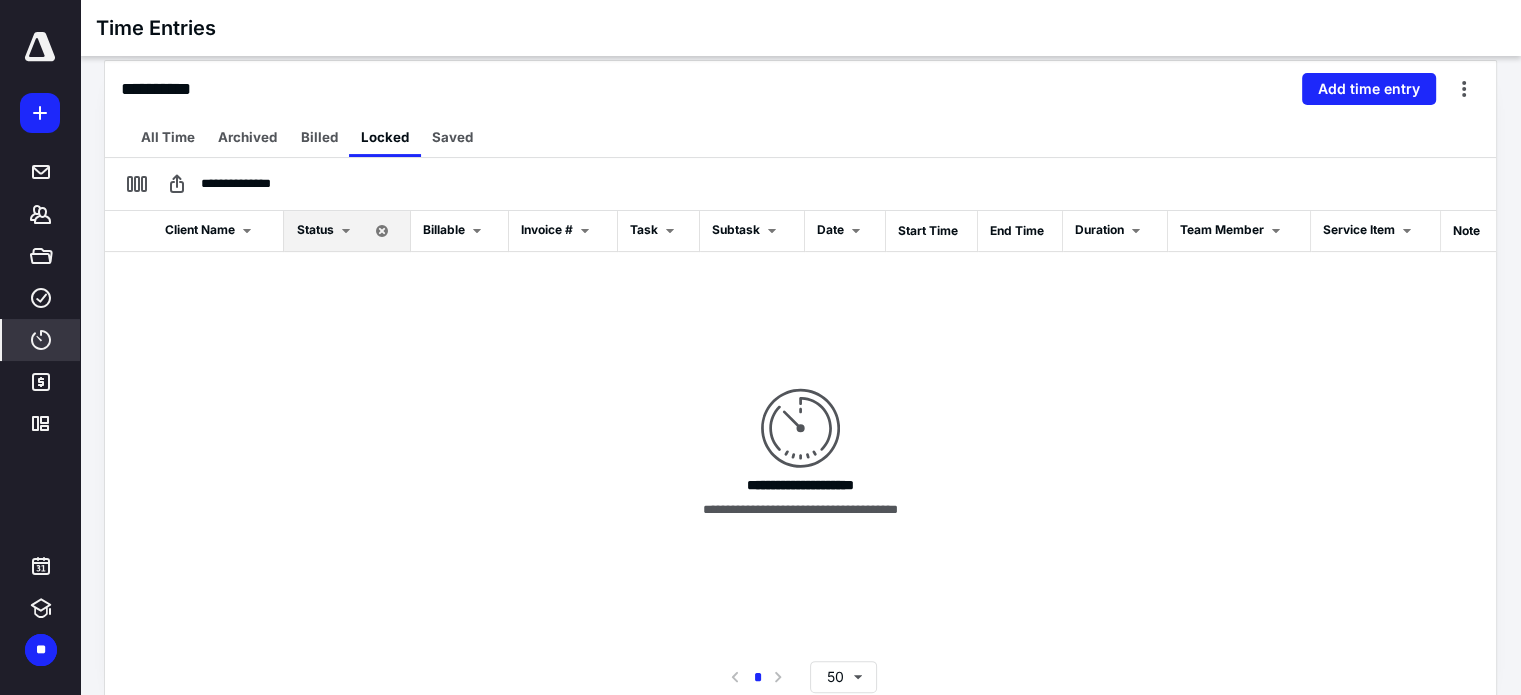 click on "Saved" at bounding box center [452, 137] 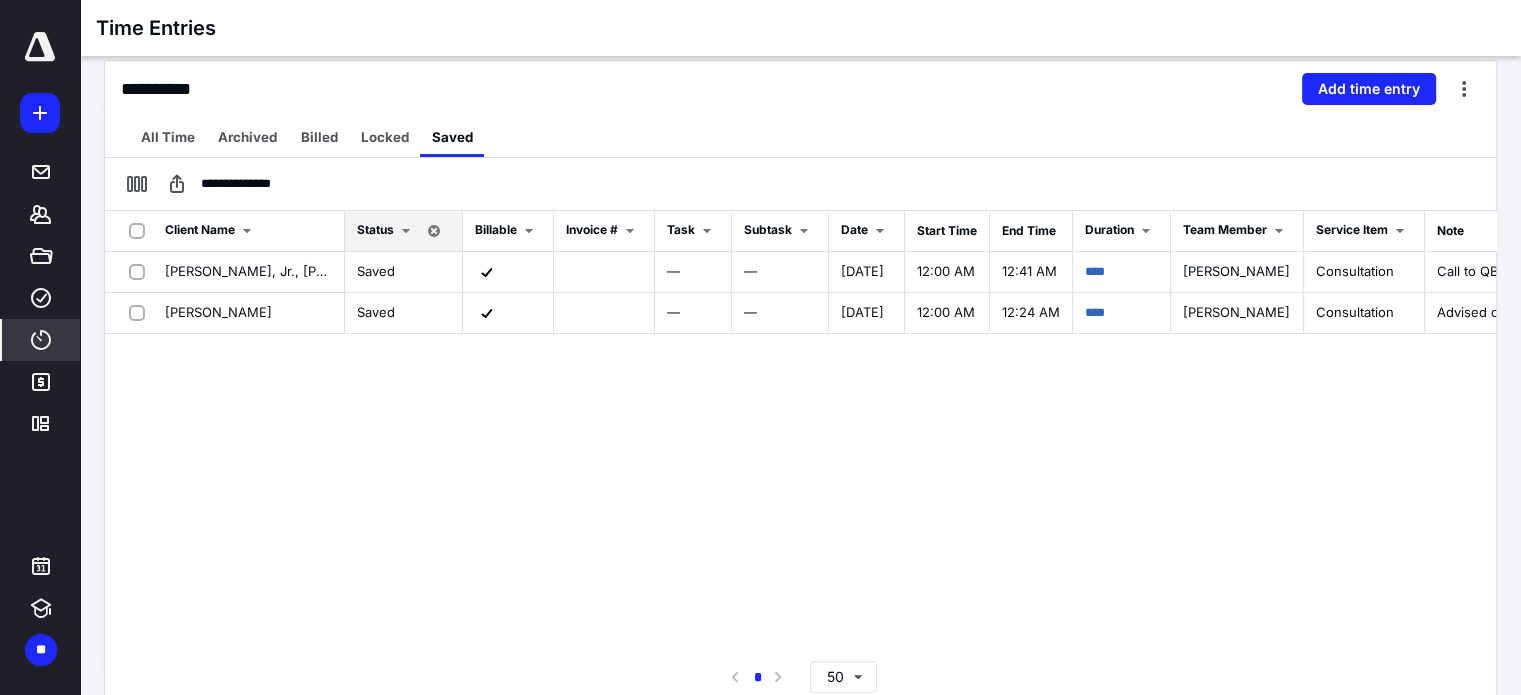 click on "All Time" at bounding box center [168, 137] 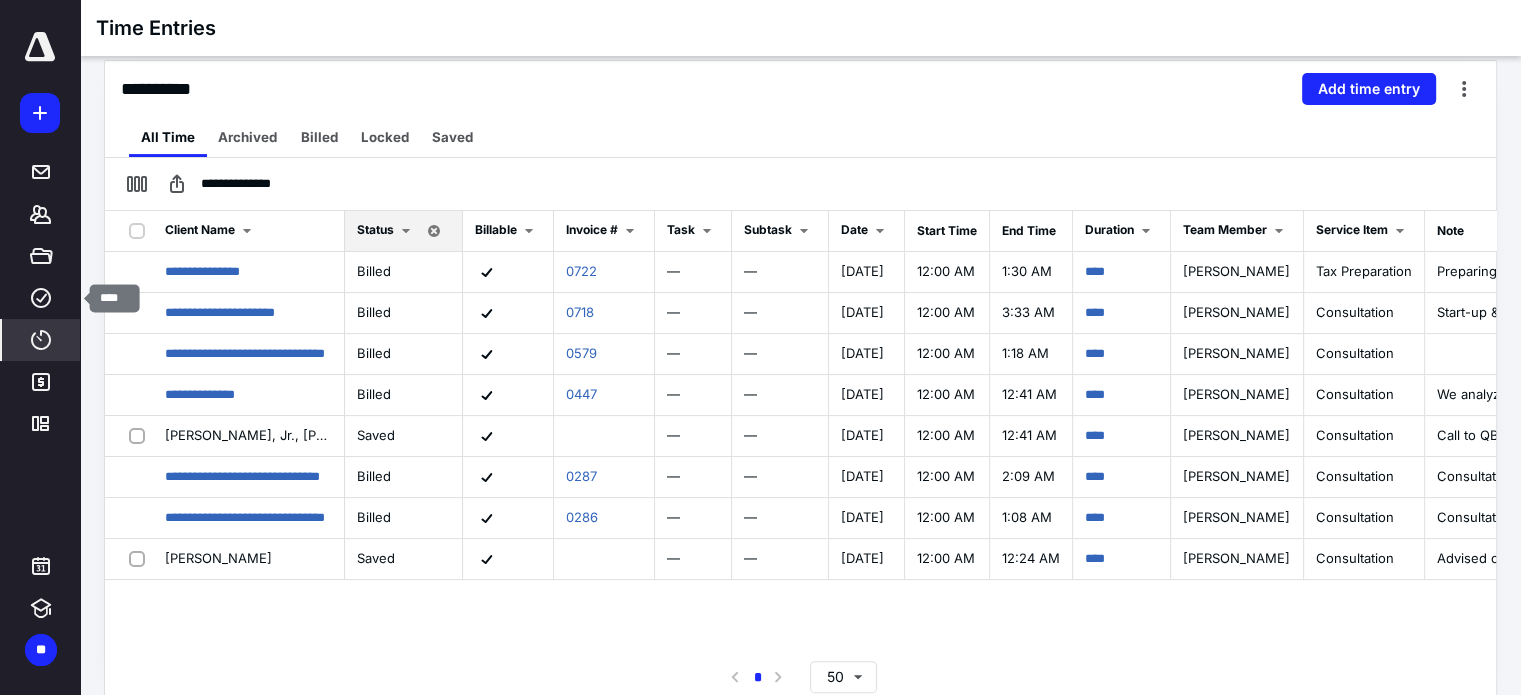 click 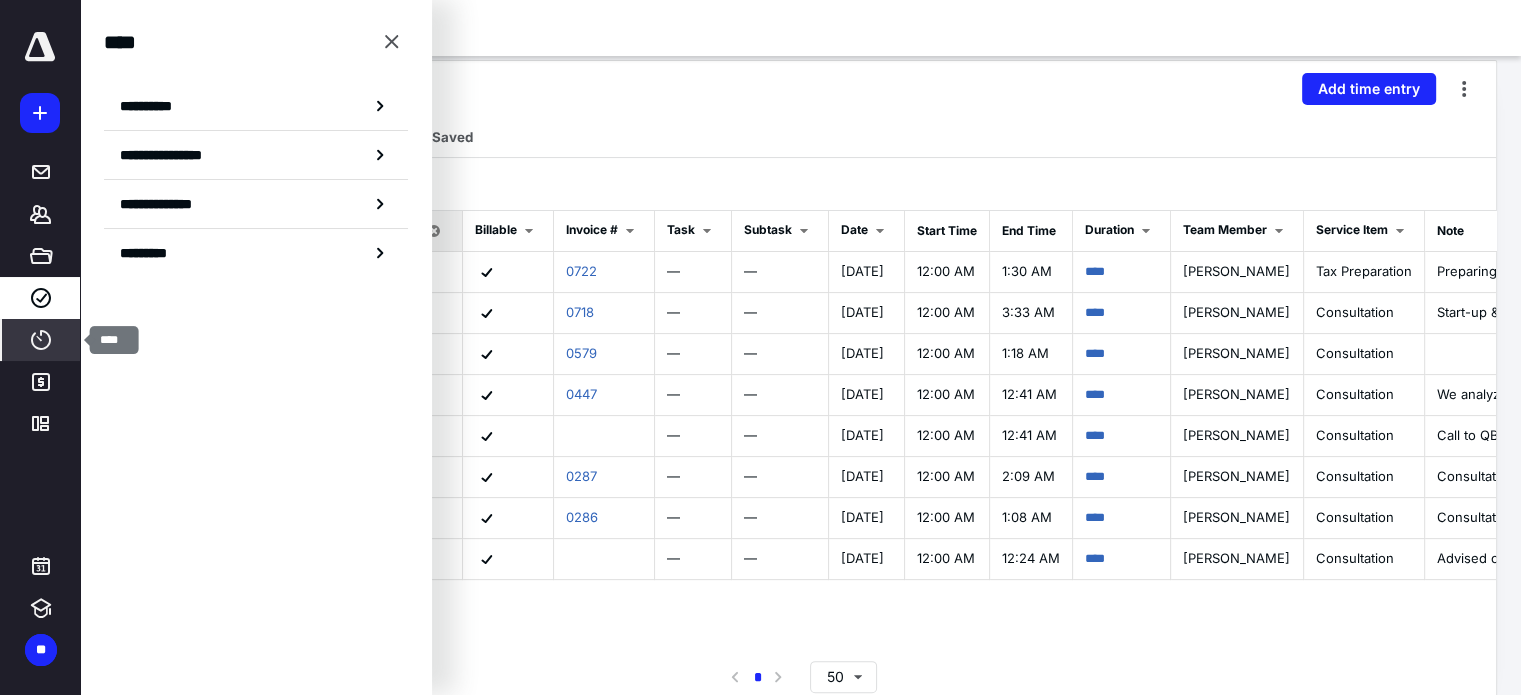 click 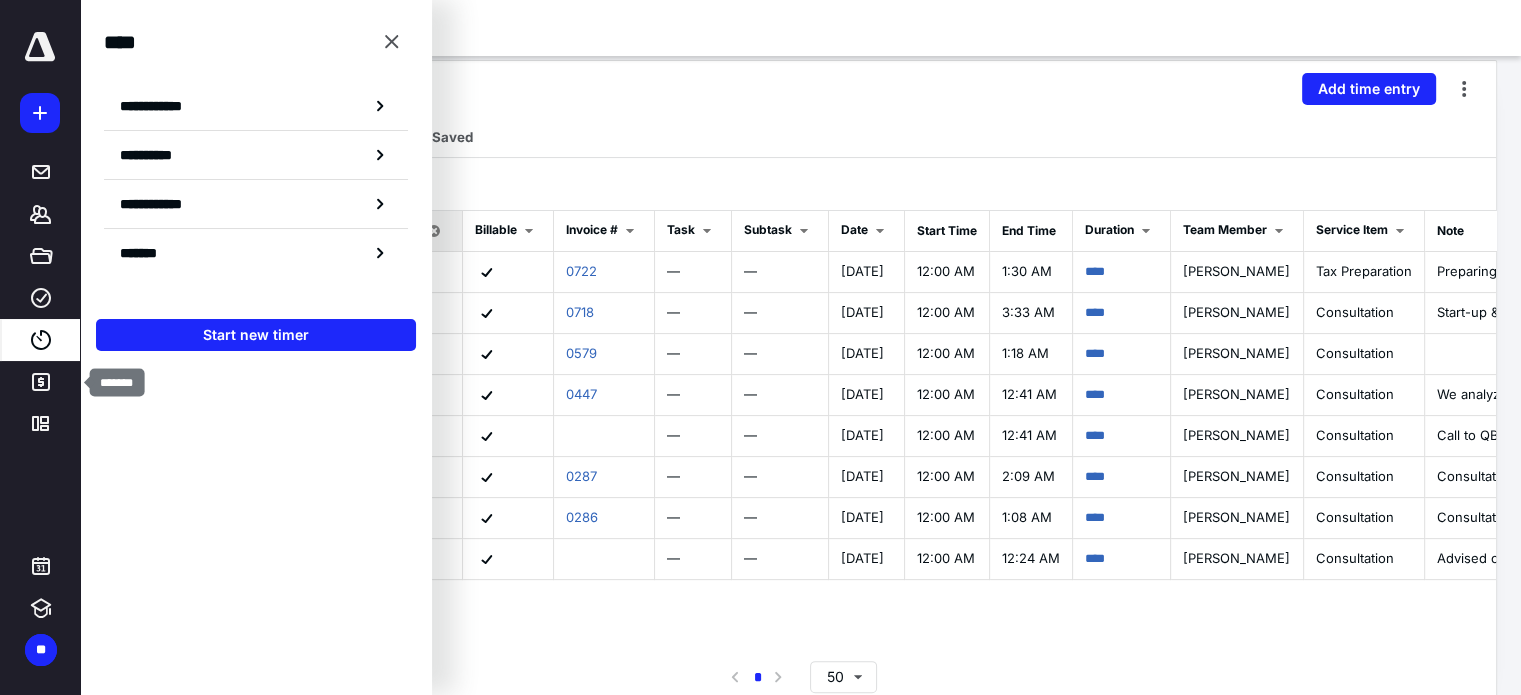click 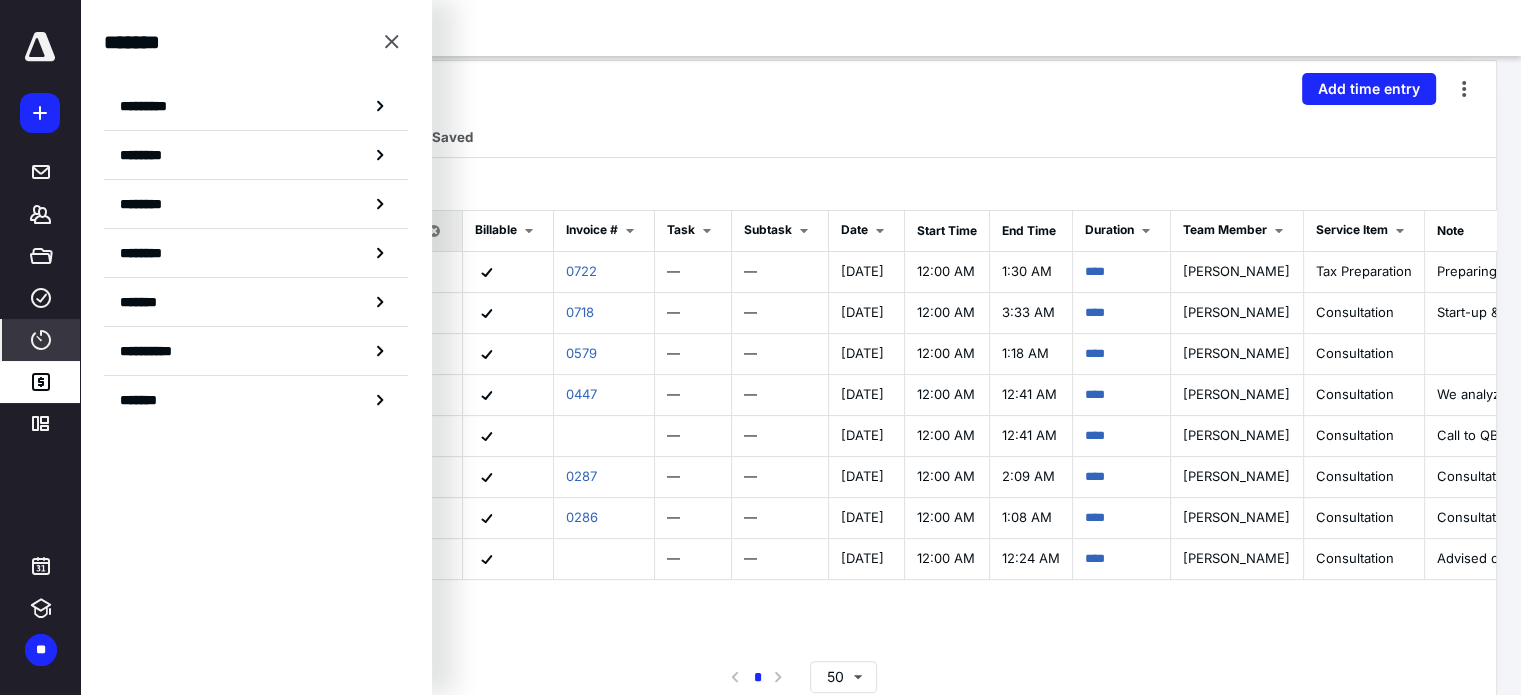 click on "*********" at bounding box center (157, 106) 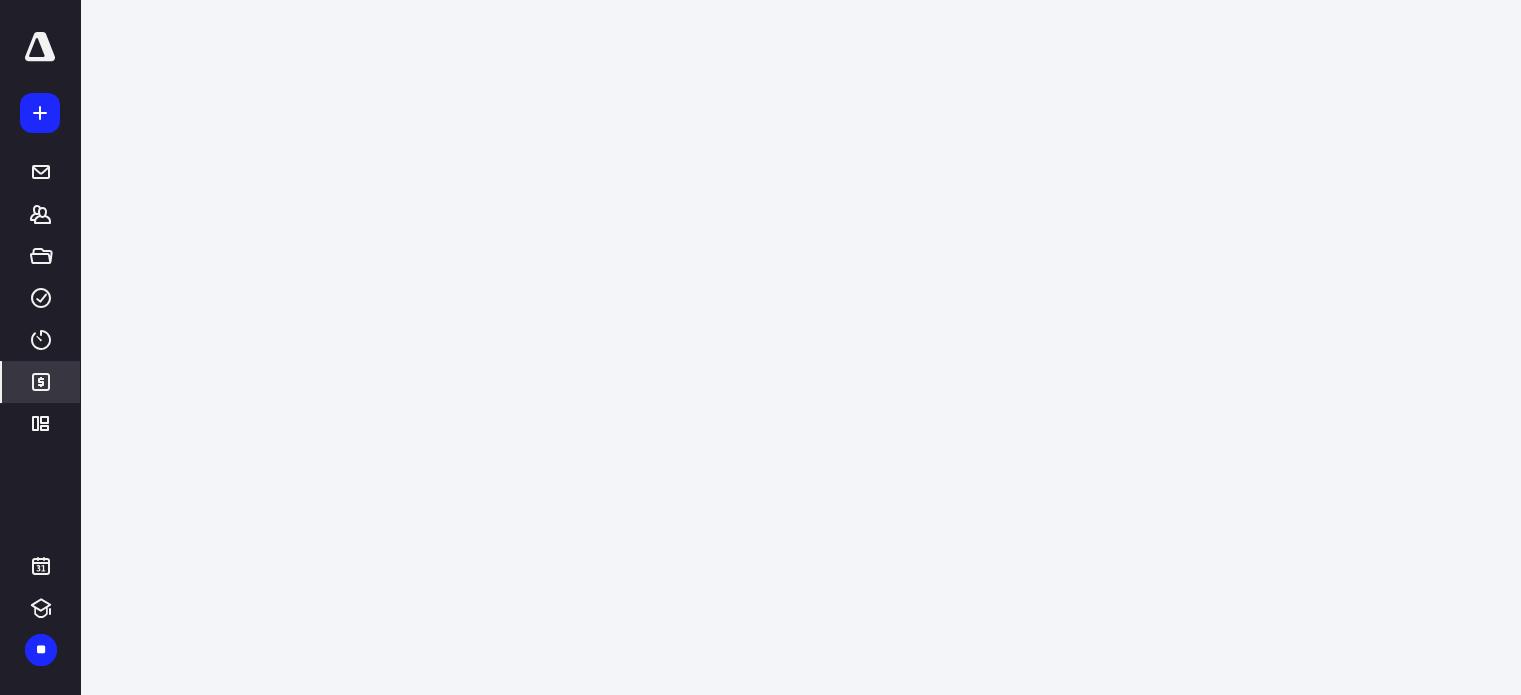 scroll, scrollTop: 0, scrollLeft: 0, axis: both 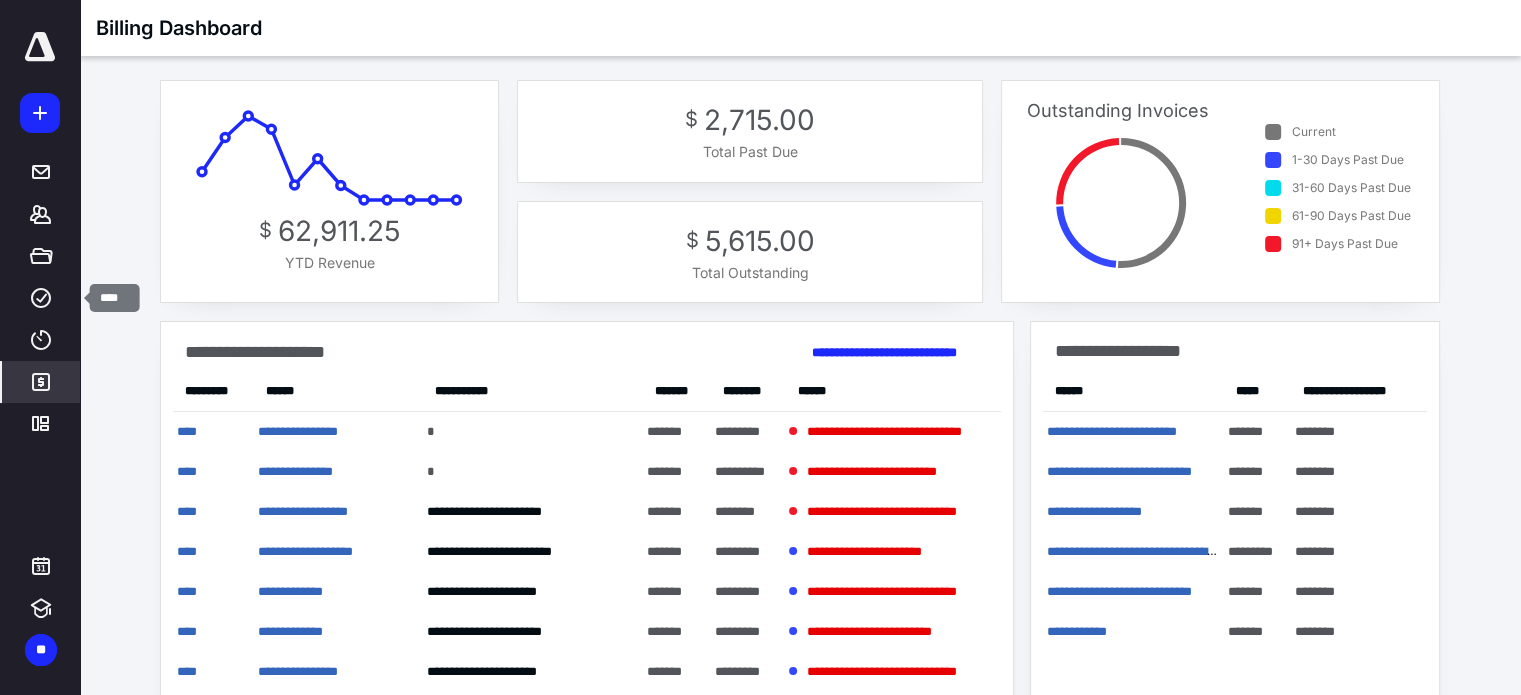 click 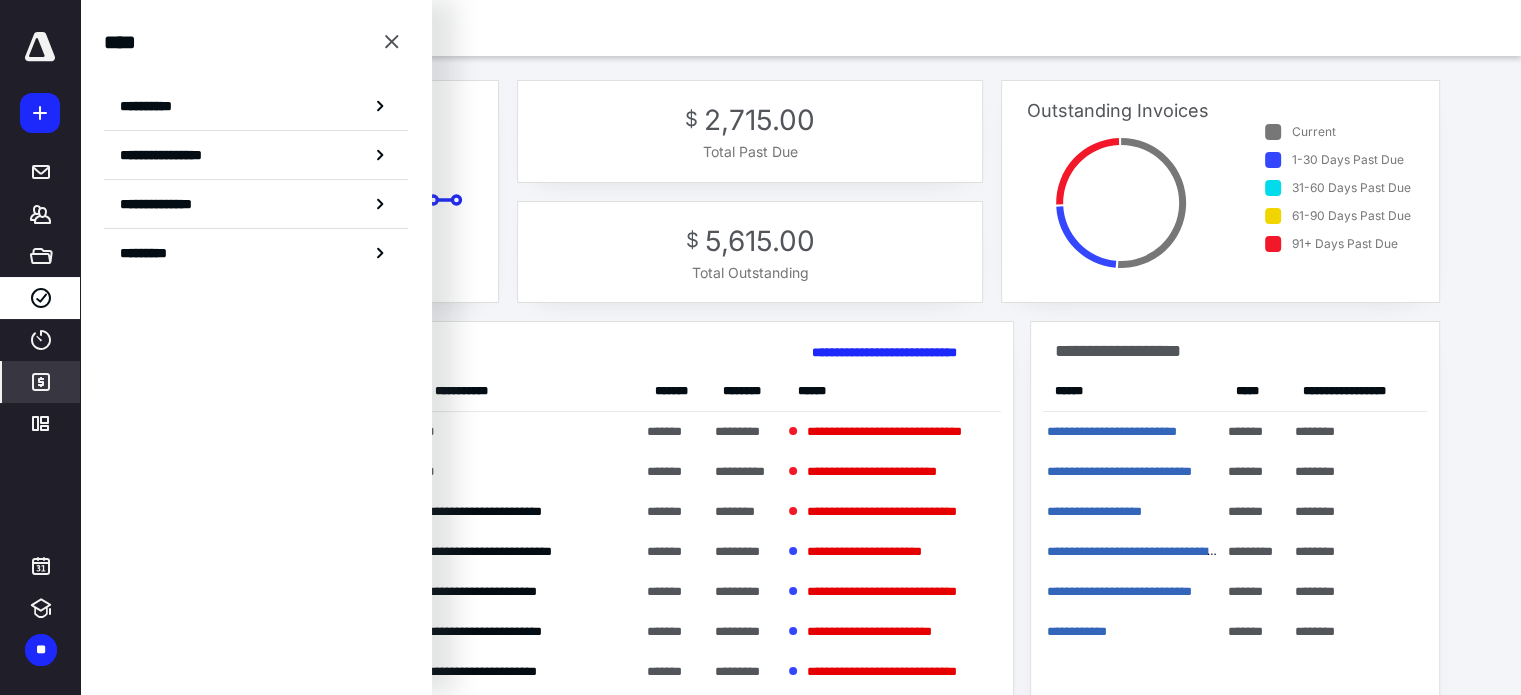 click on "**********" at bounding box center (171, 204) 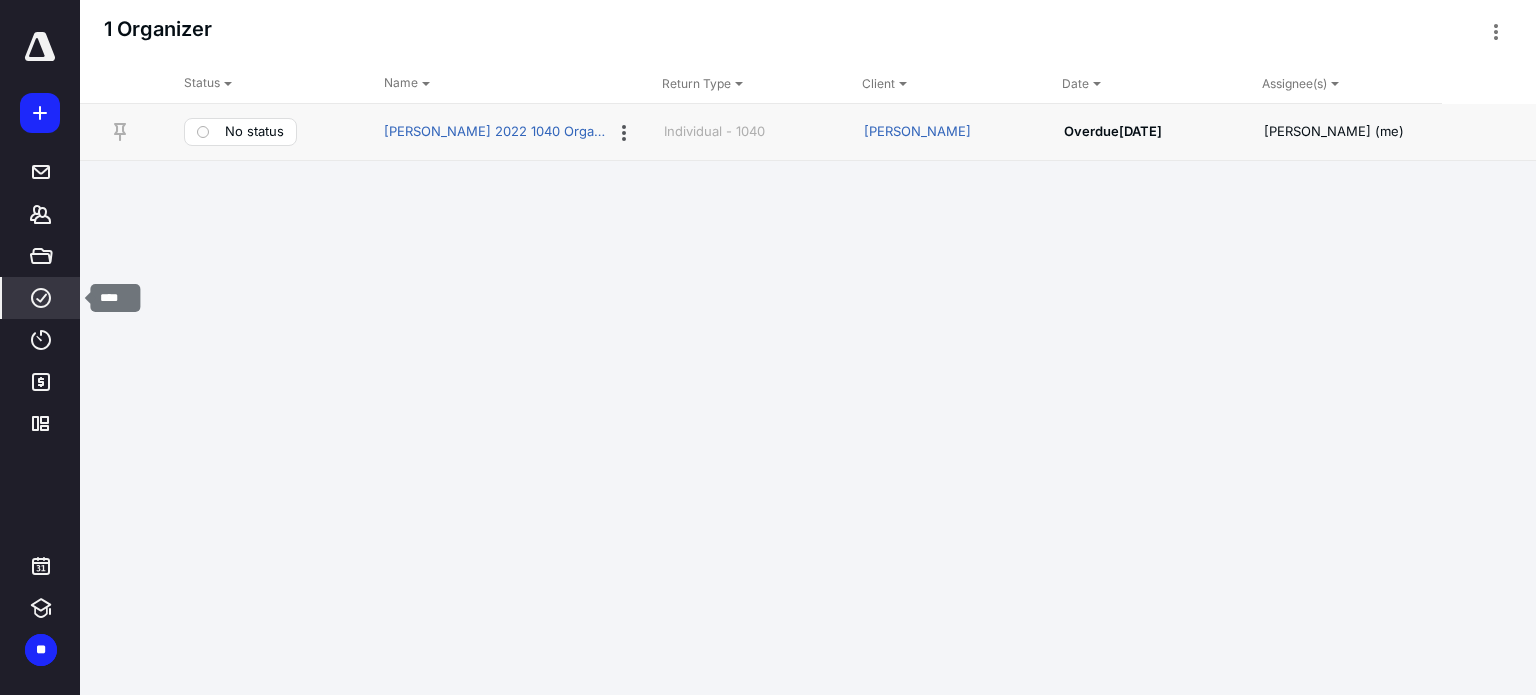 click 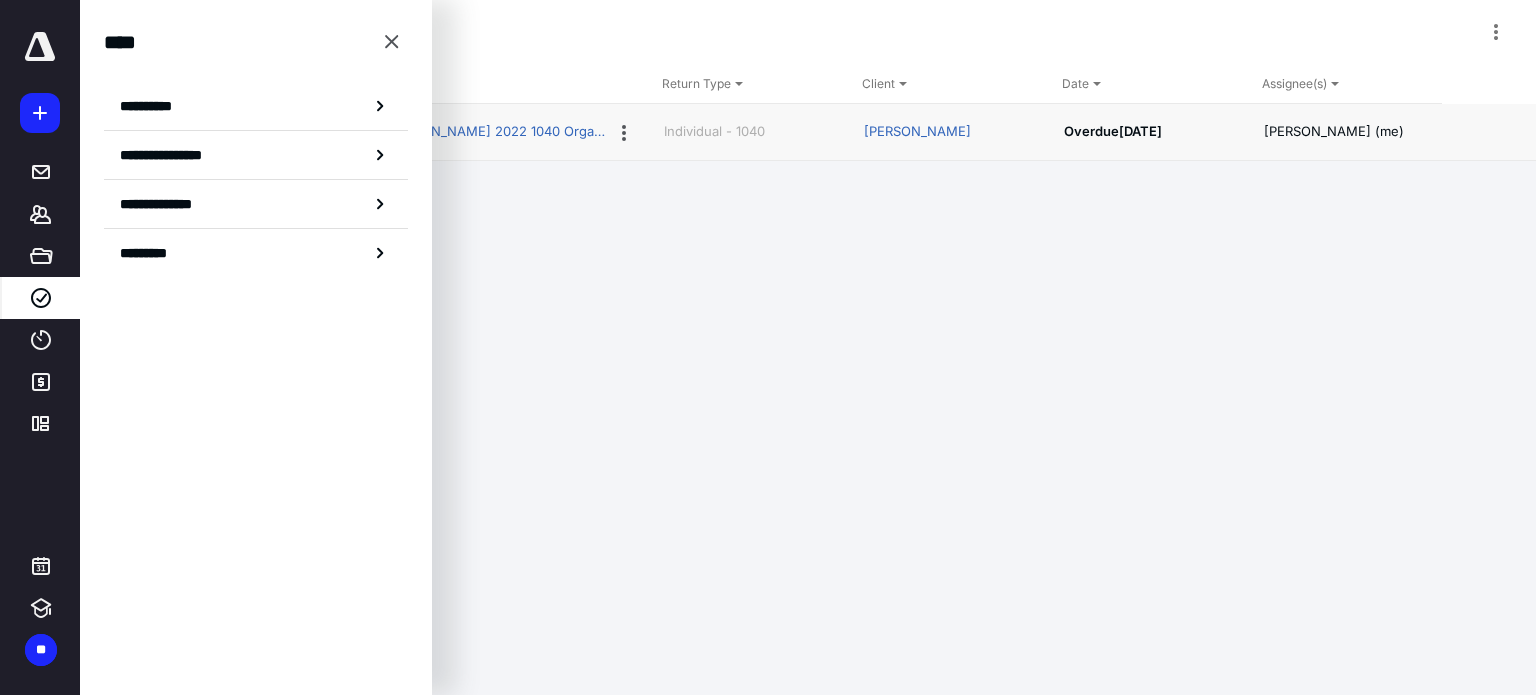 click on "**********" at bounding box center [153, 106] 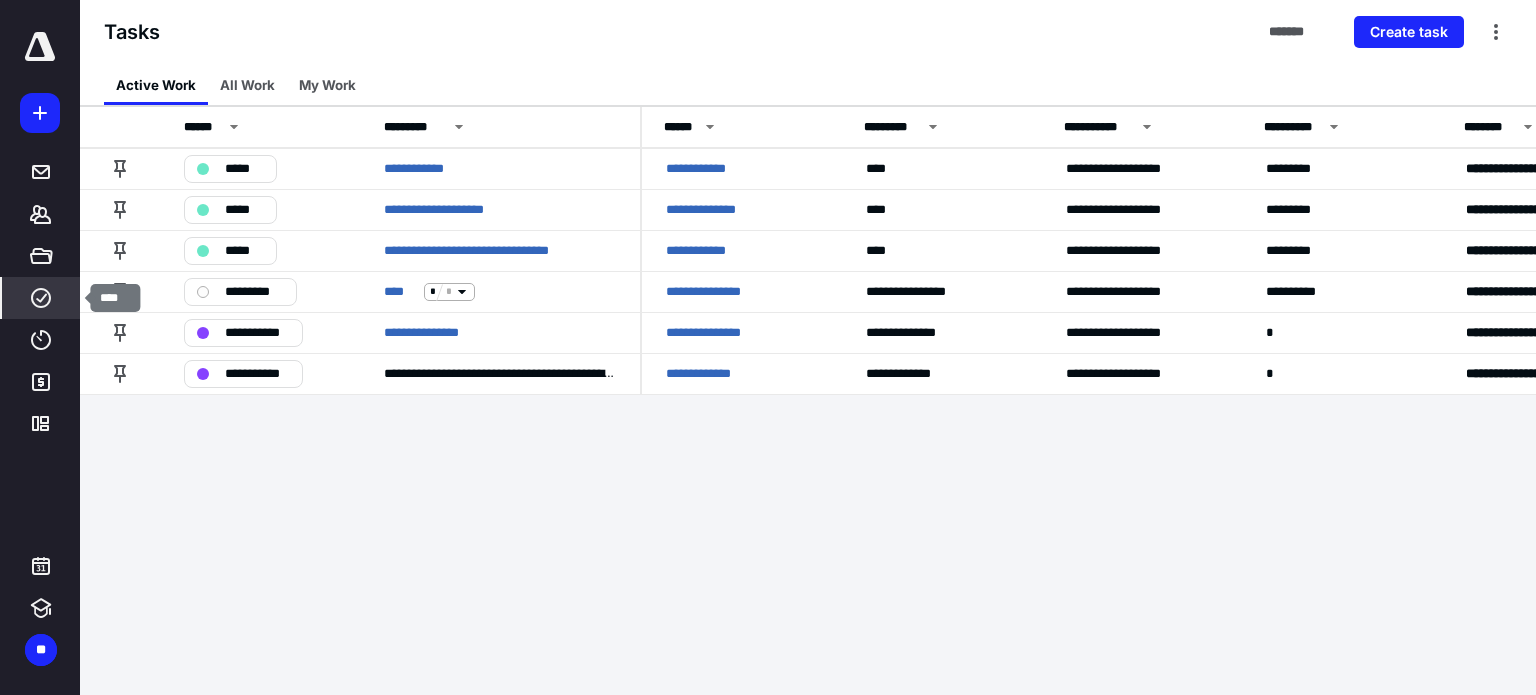 click 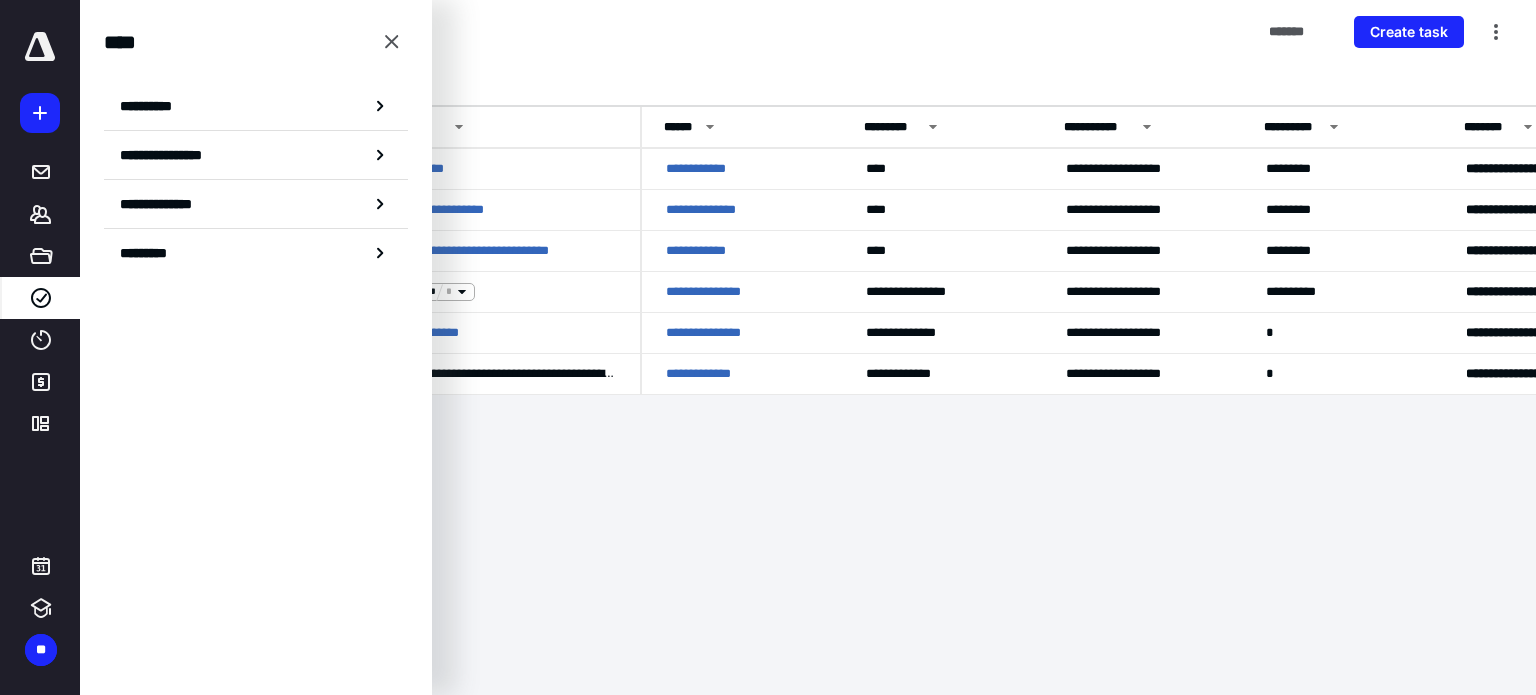 click on "**********" at bounding box center [178, 155] 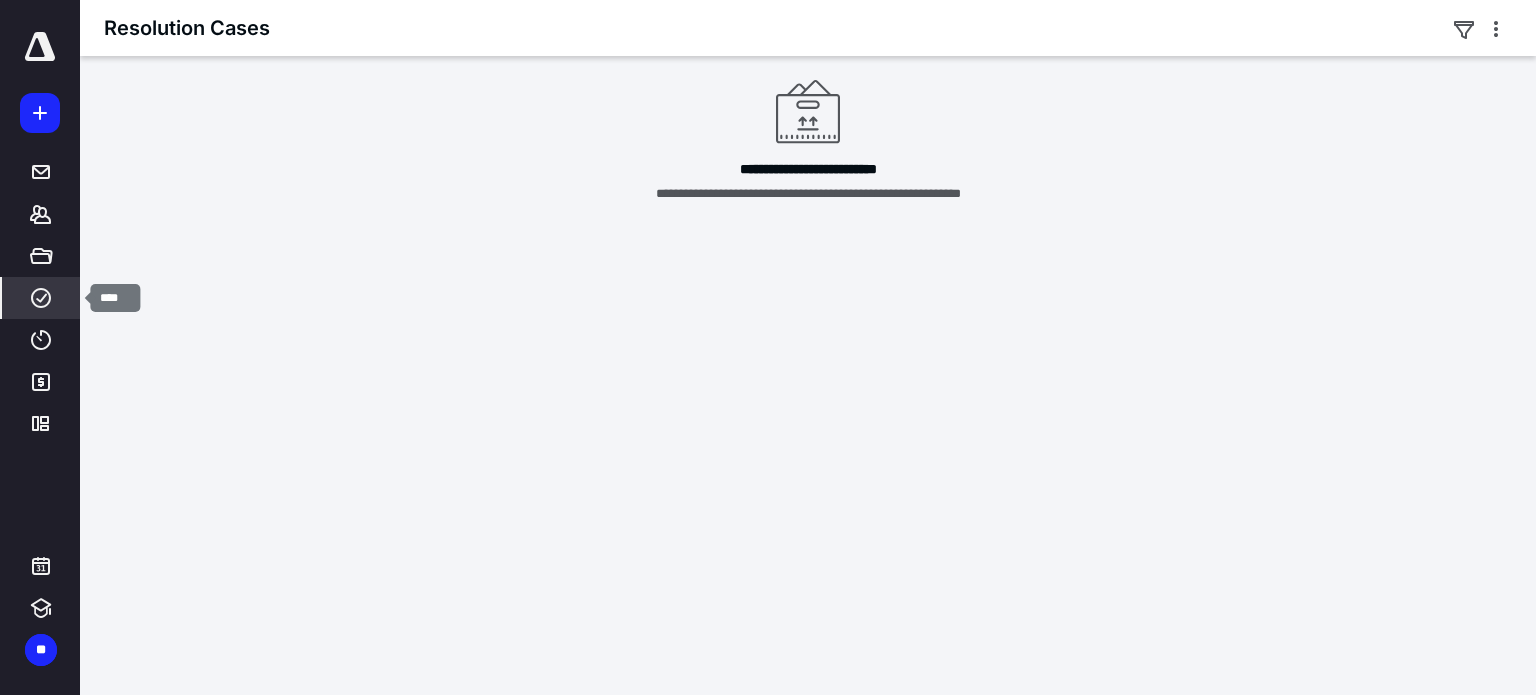click 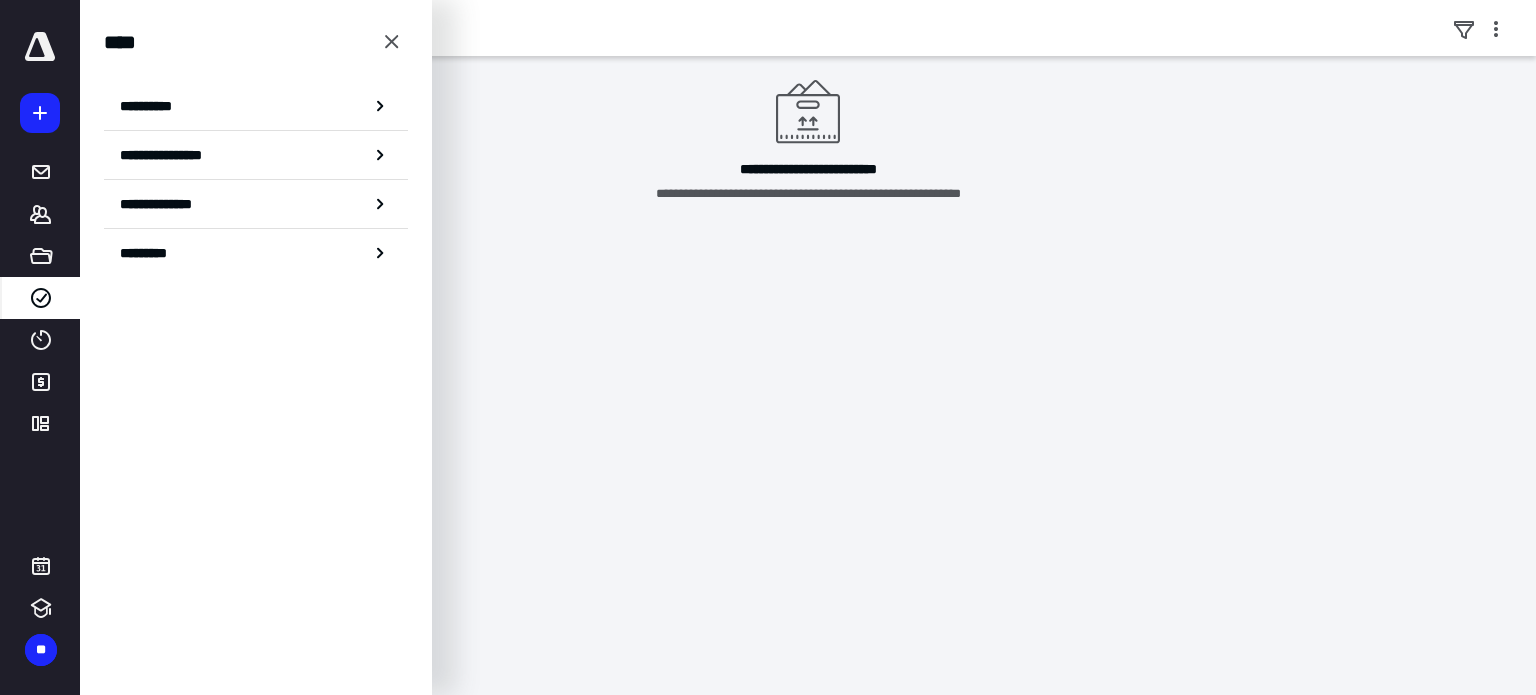 click on "**********" at bounding box center [153, 106] 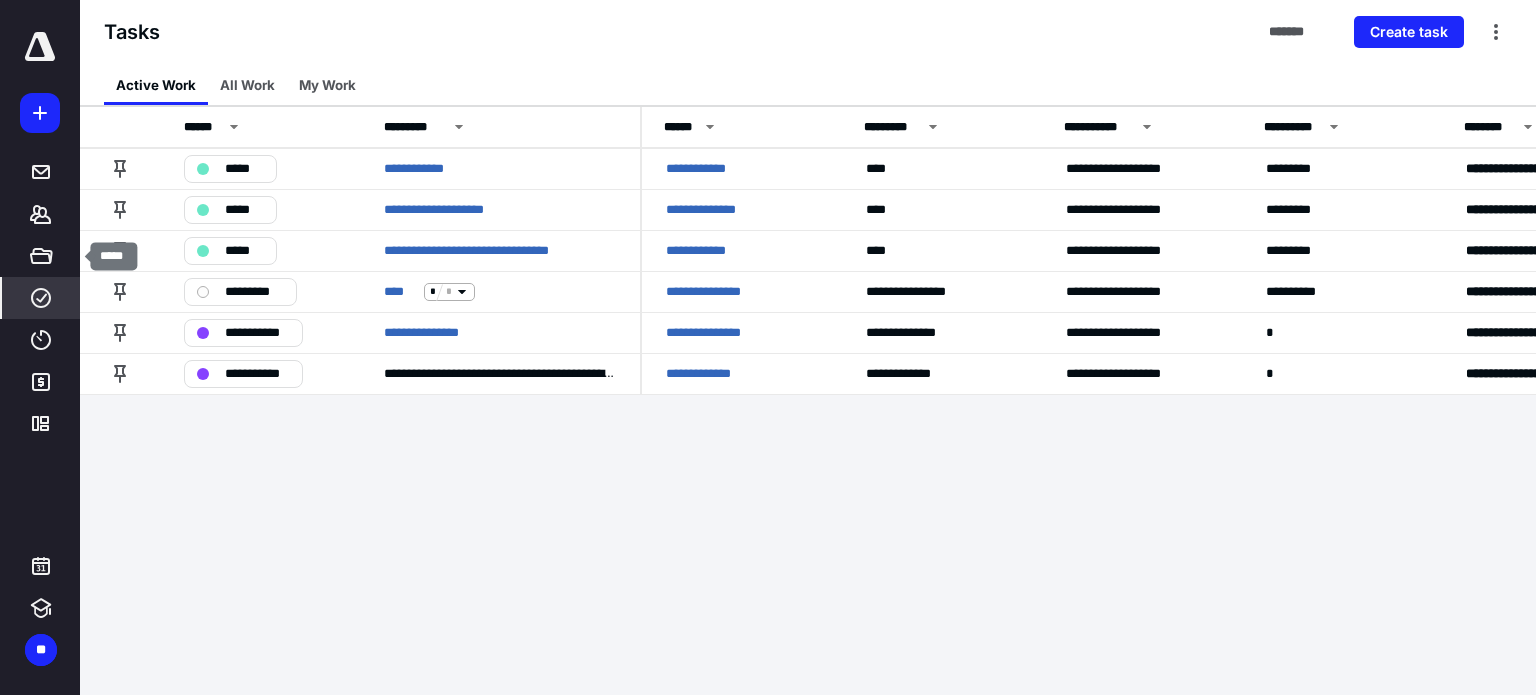 click 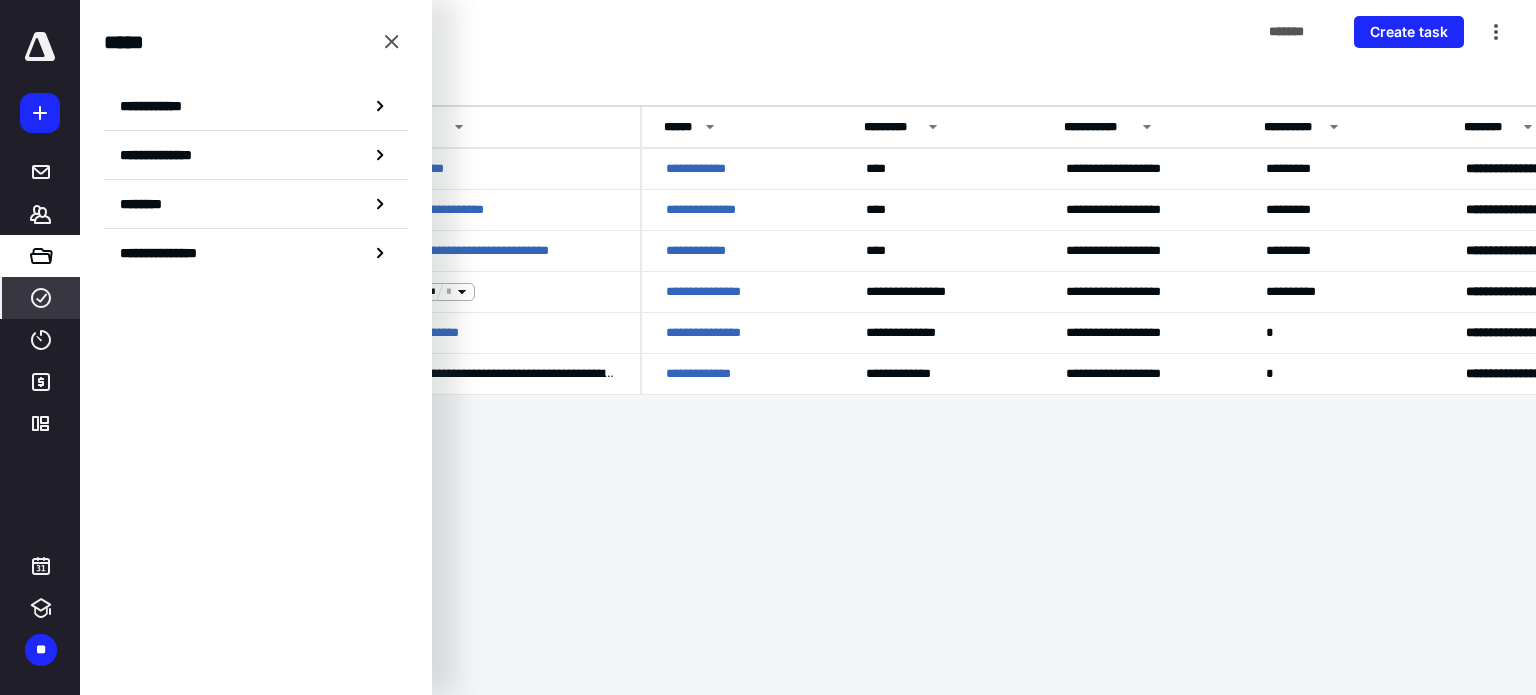 click on "********" at bounding box center (148, 204) 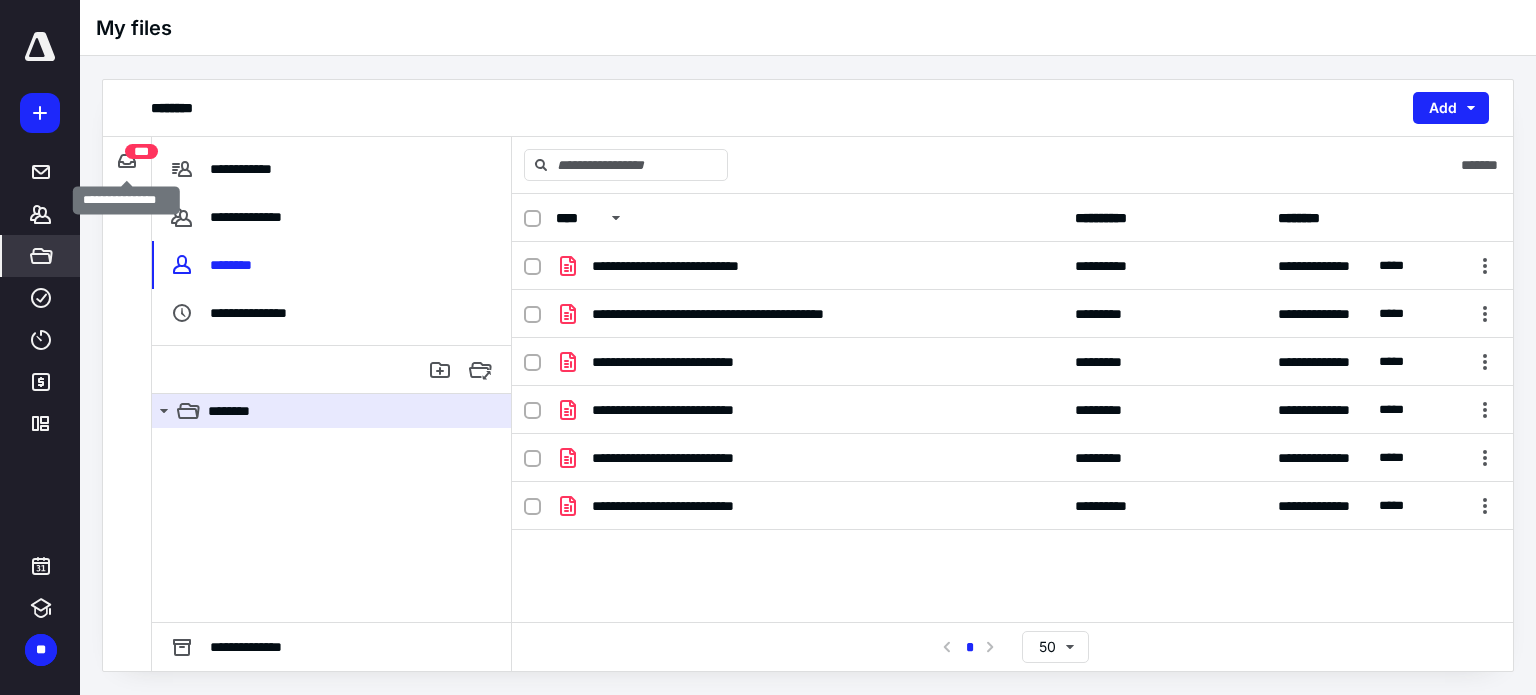 click at bounding box center [127, 161] 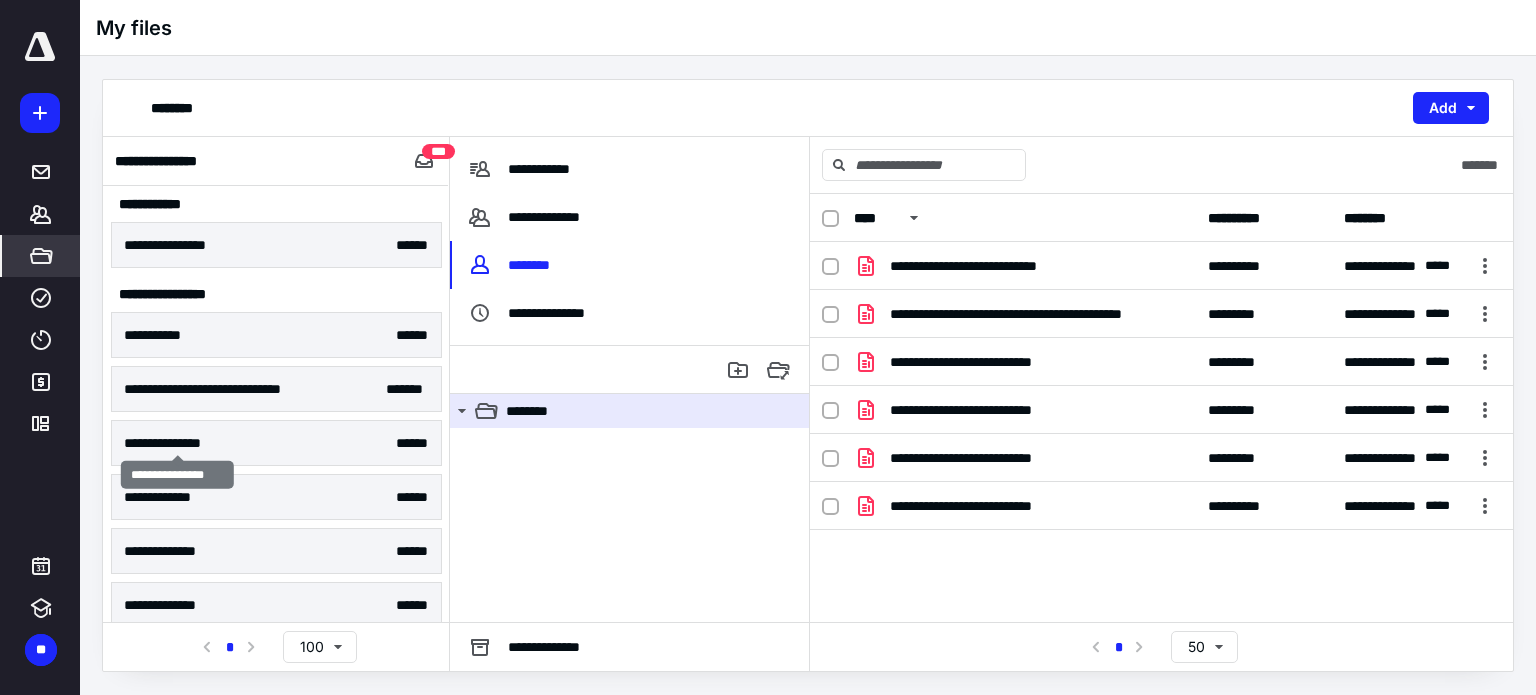 click on "**********" at bounding box center (177, 443) 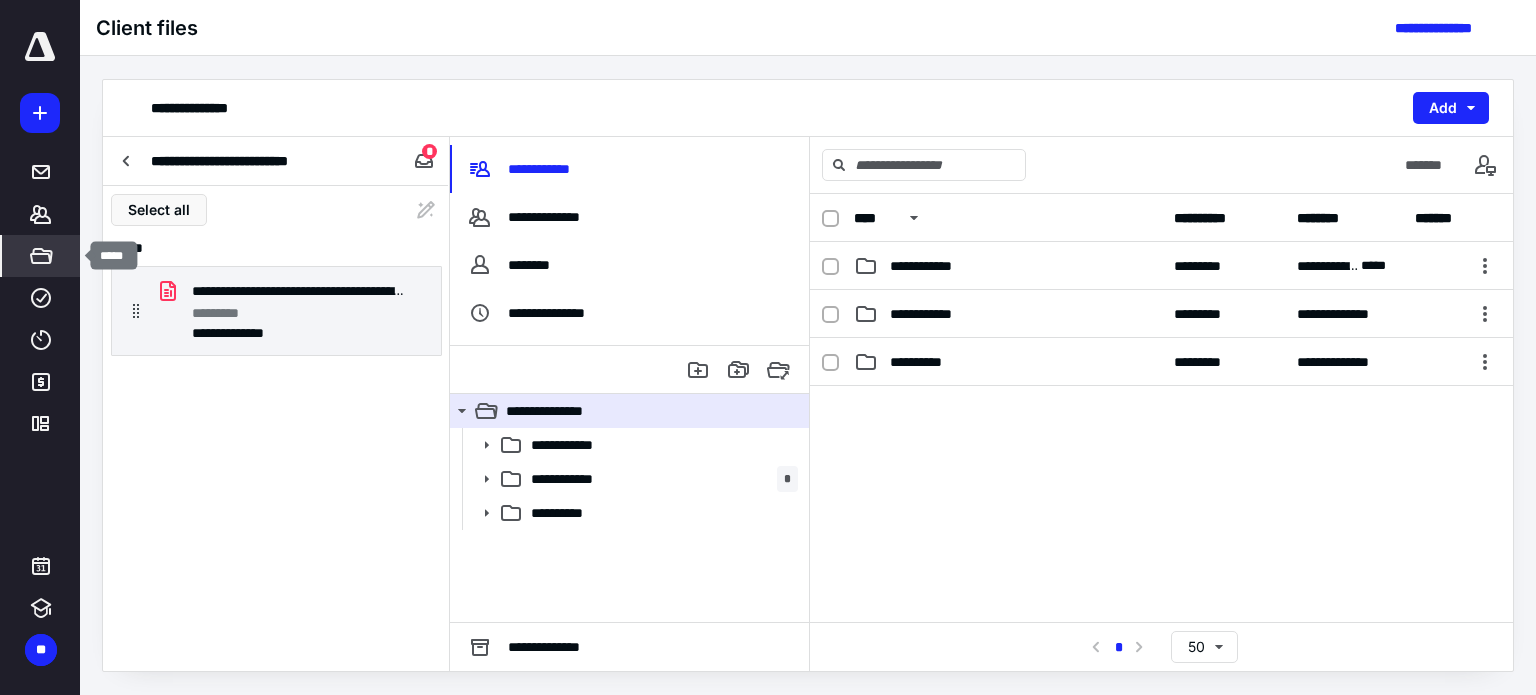 click 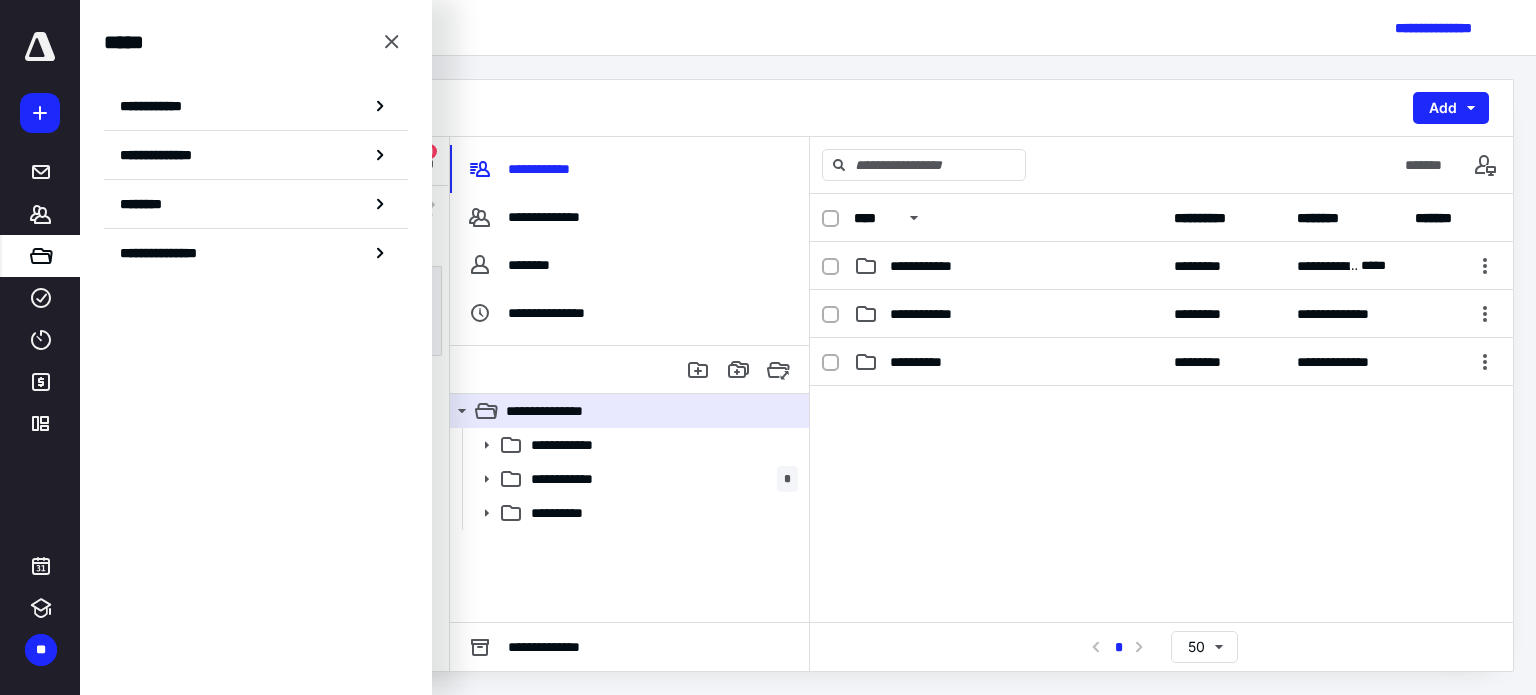 click on "**********" at bounding box center [176, 253] 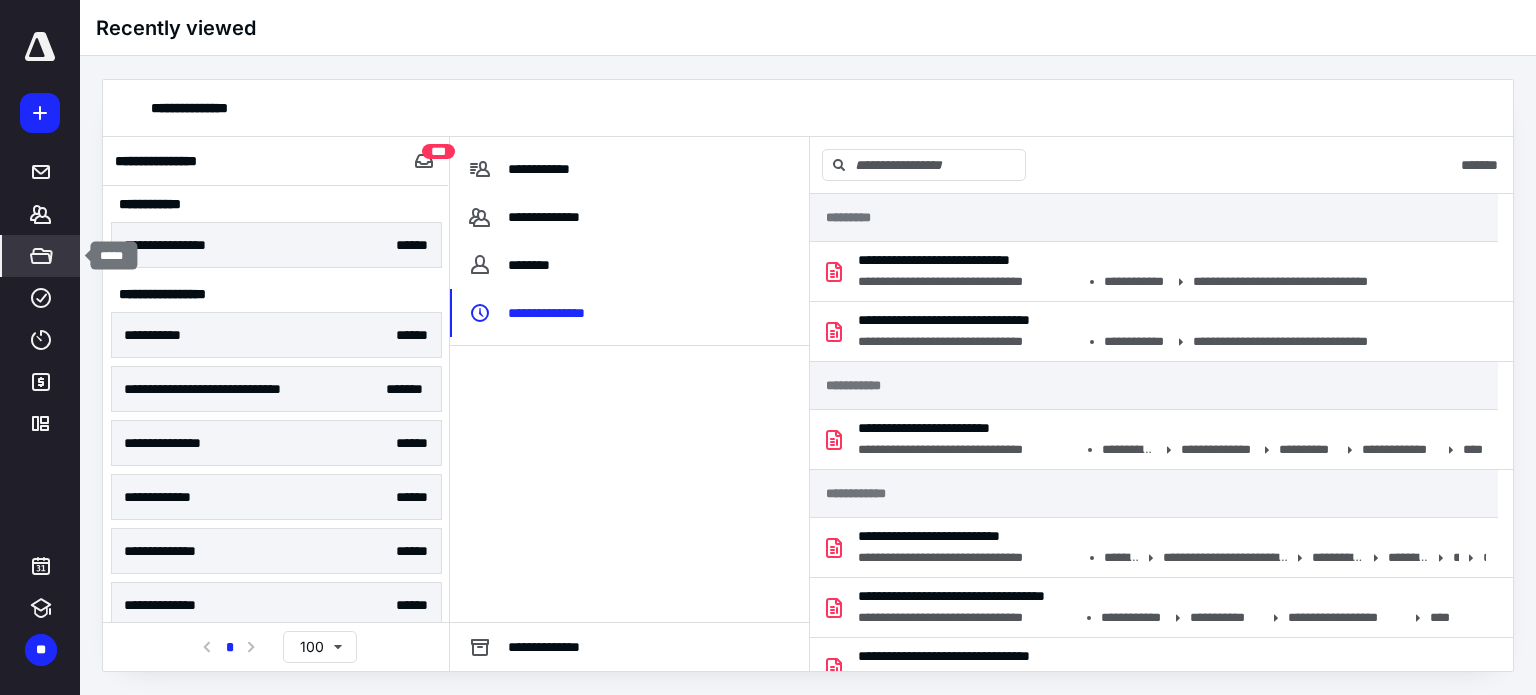 click 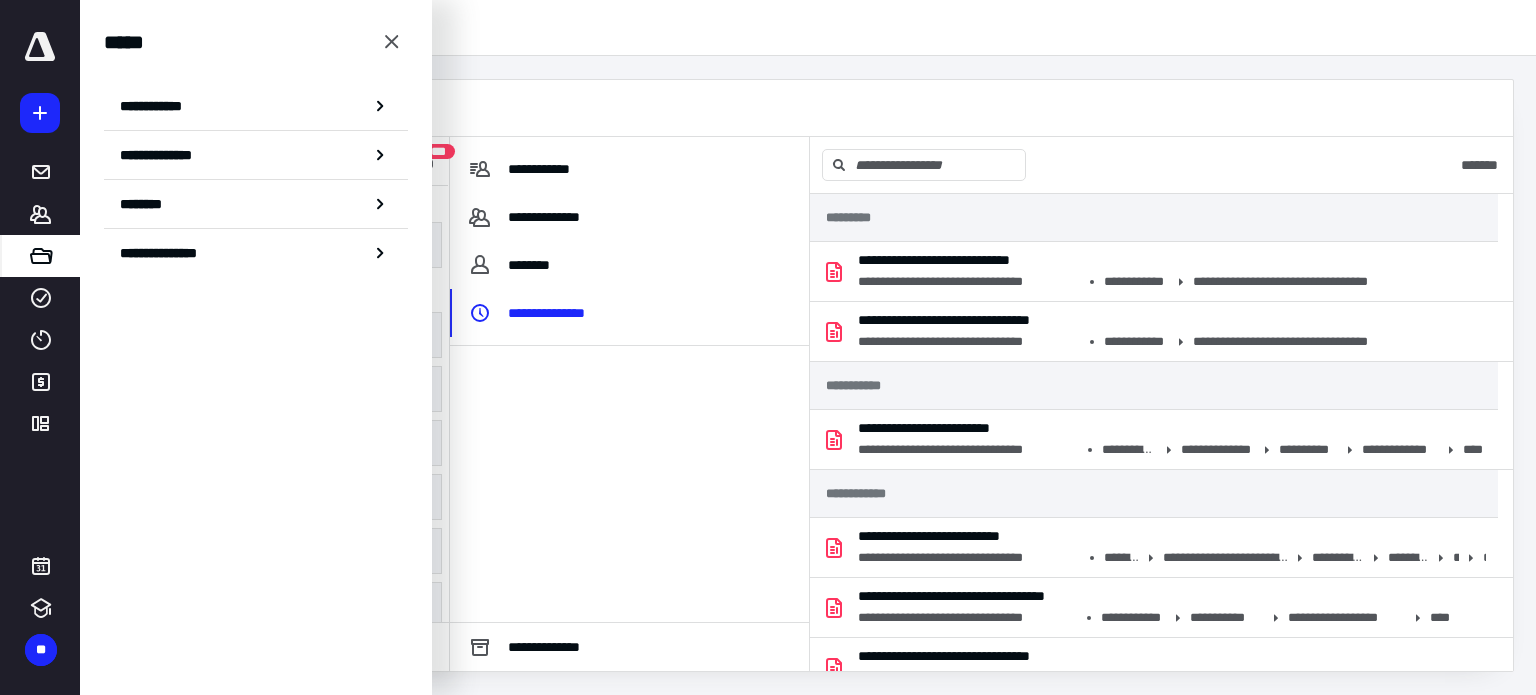 click on "**********" at bounding box center (157, 106) 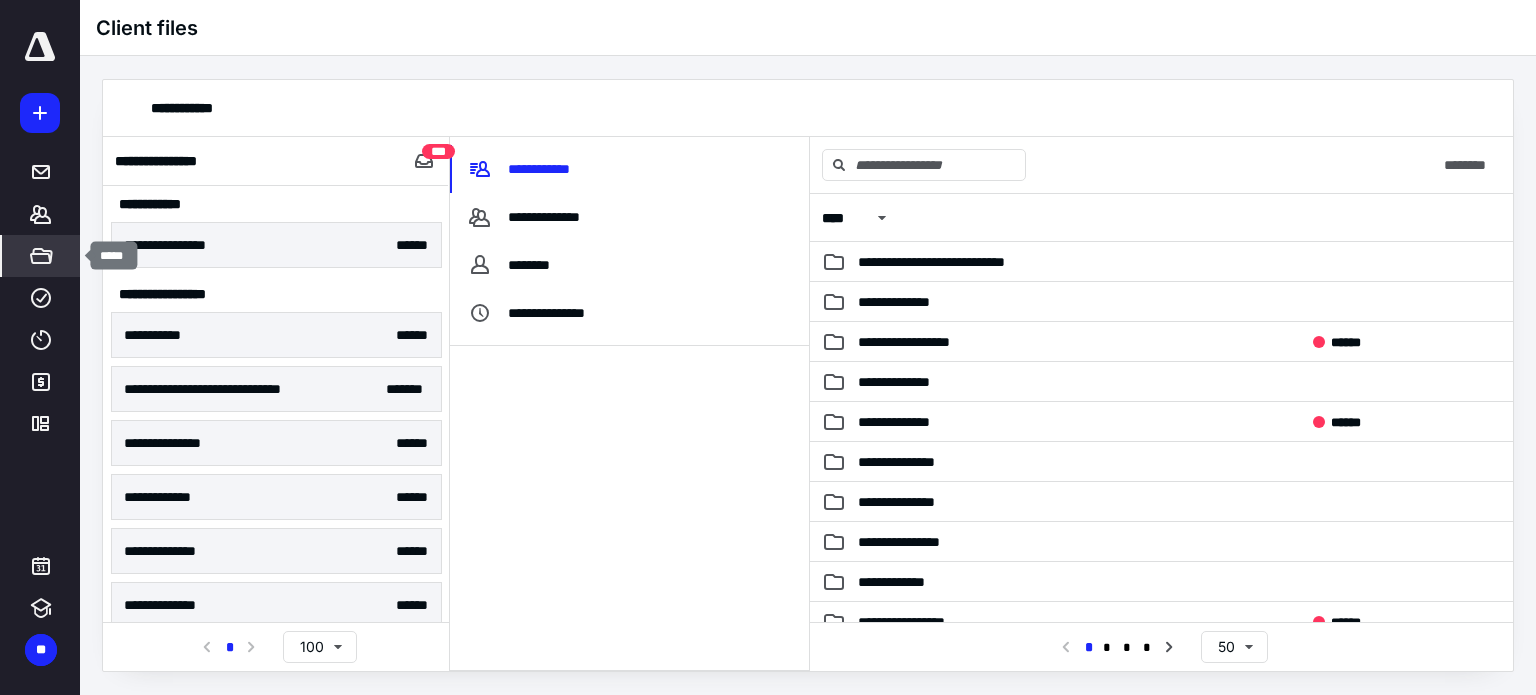 click 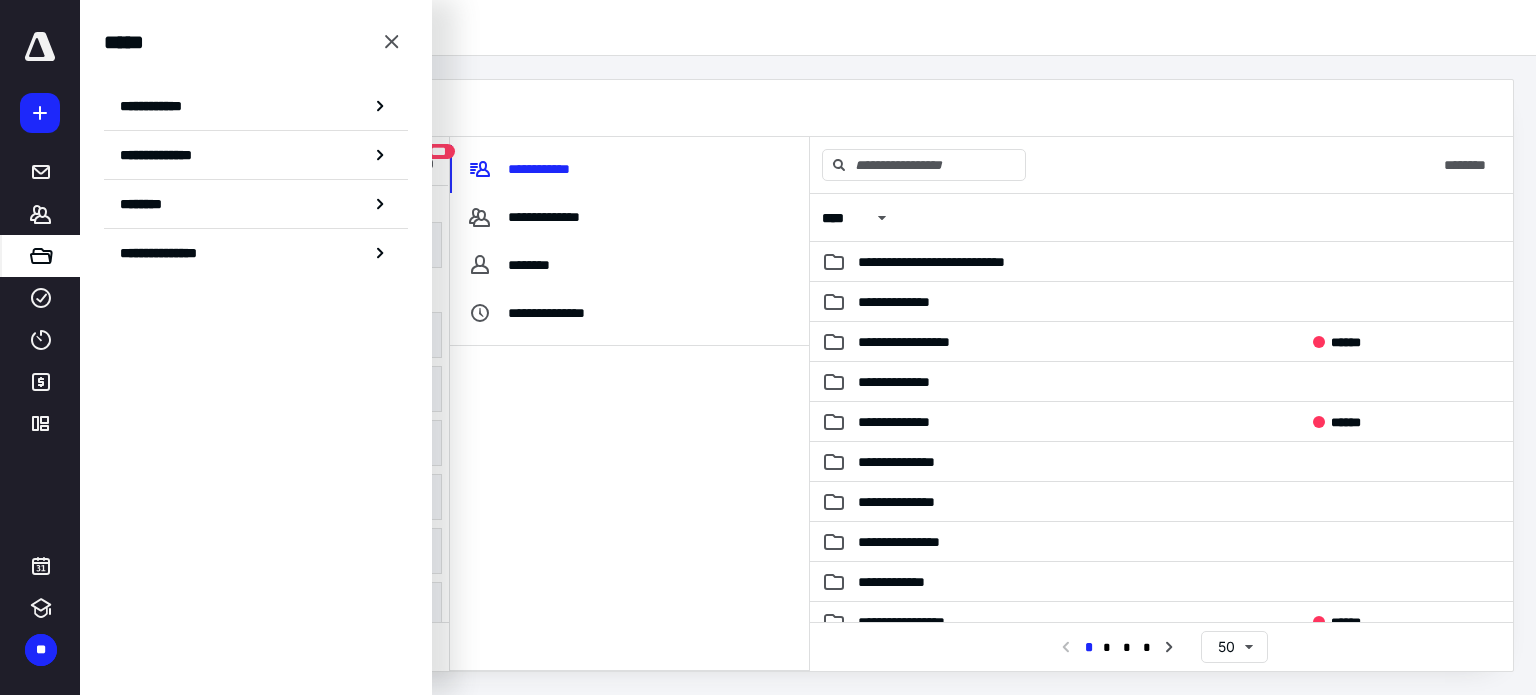 click on "**********" at bounding box center (163, 155) 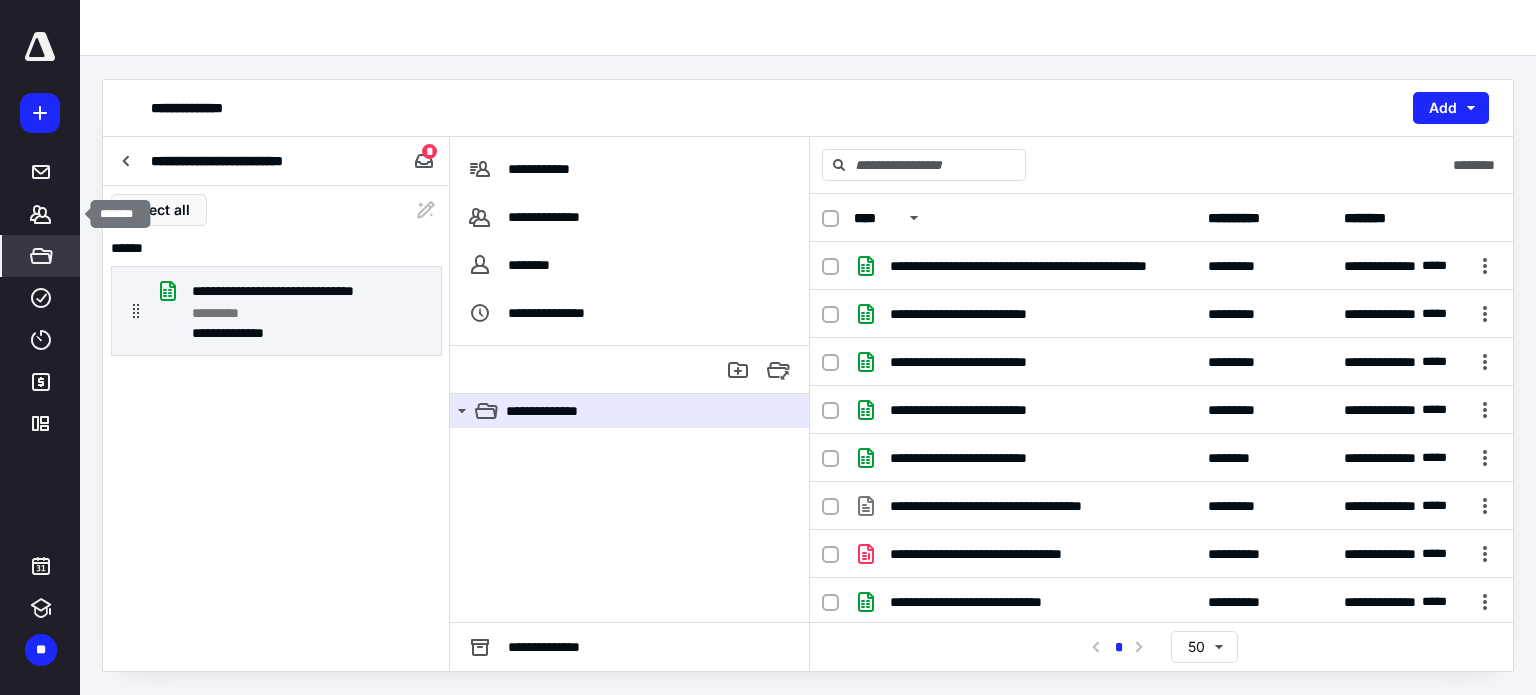 click 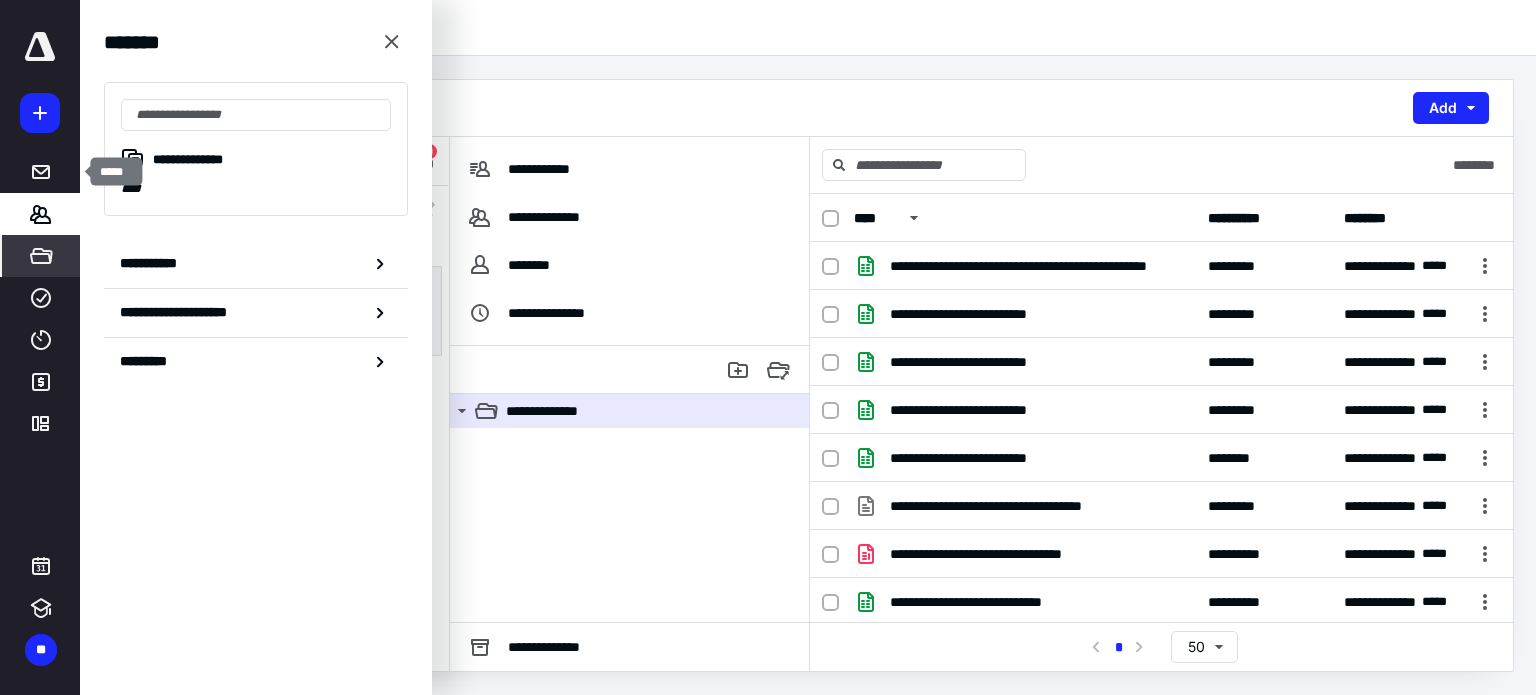 click 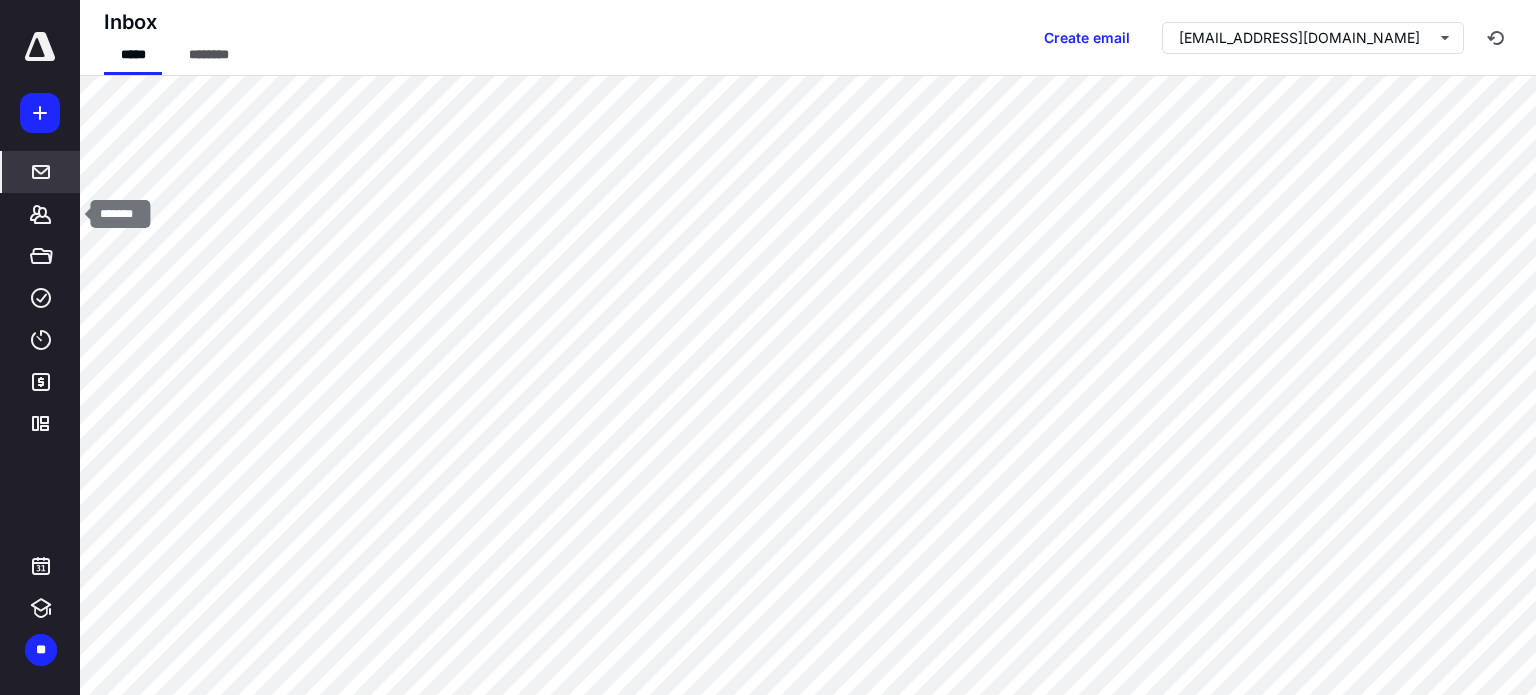 click 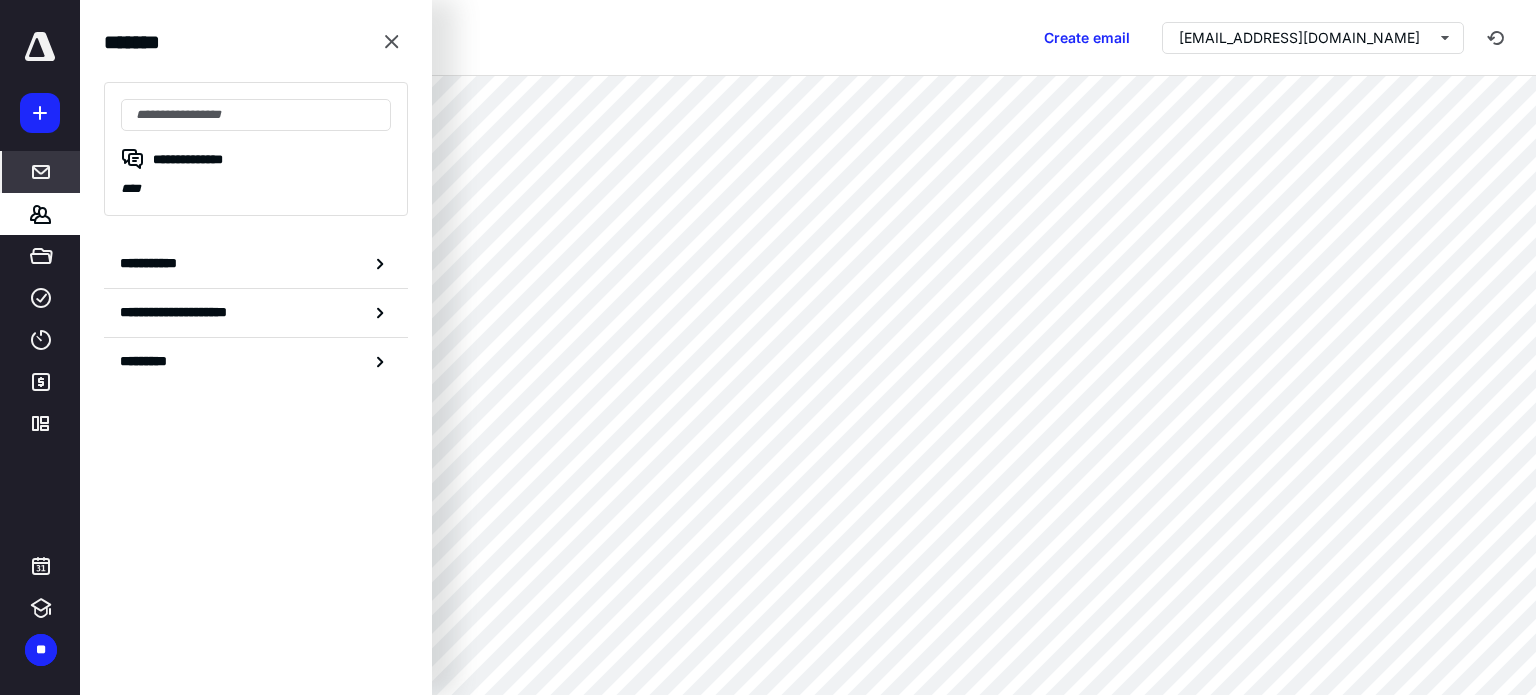 click on "**********" at bounding box center [153, 263] 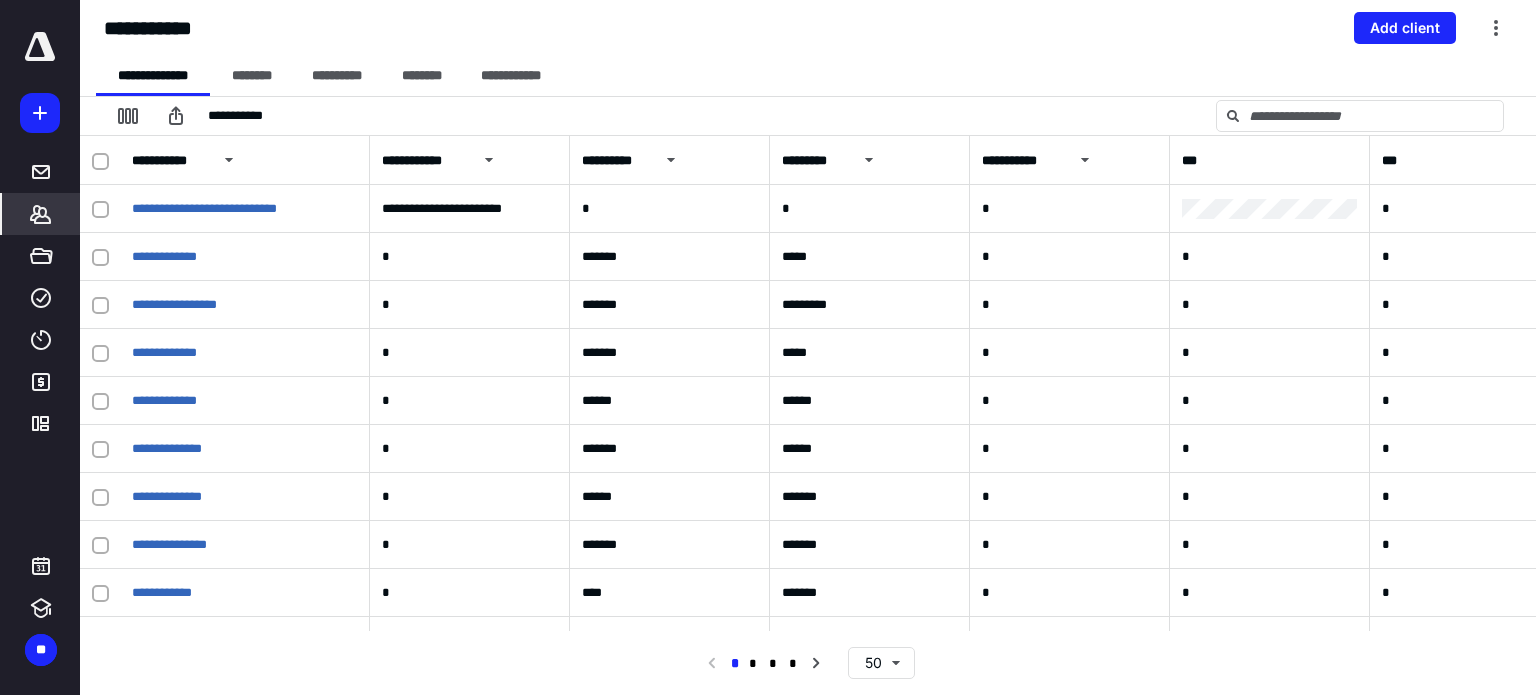 click on "********" at bounding box center [251, 76] 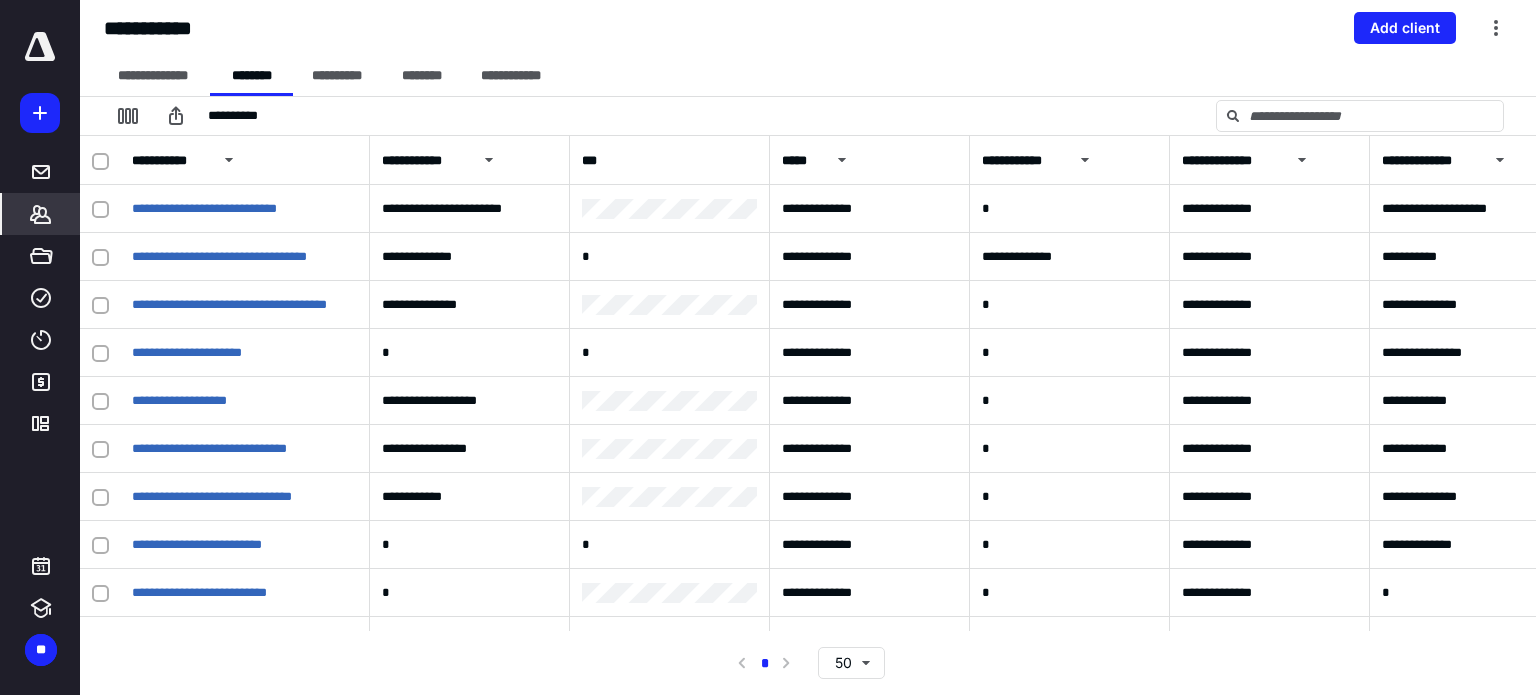 click on "**********" at bounding box center (337, 76) 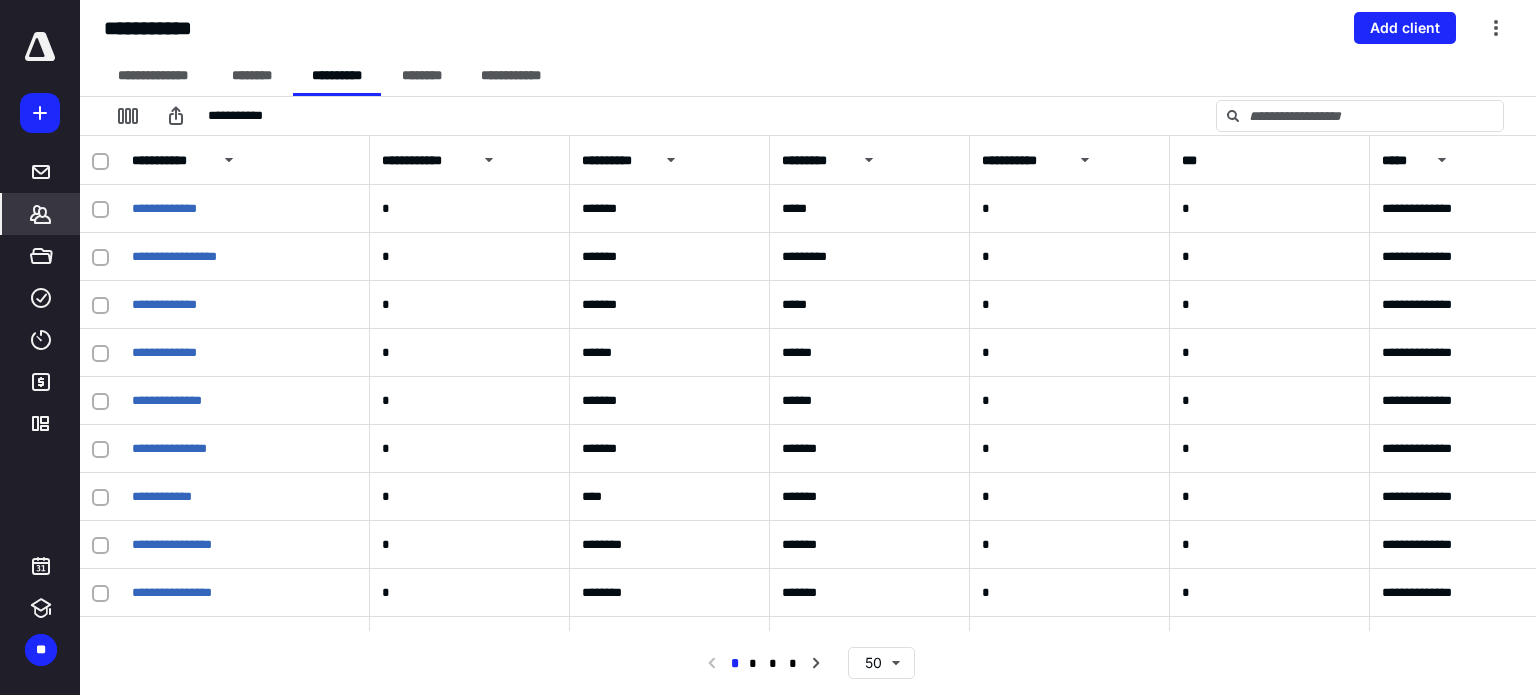 click on "********" at bounding box center [422, 76] 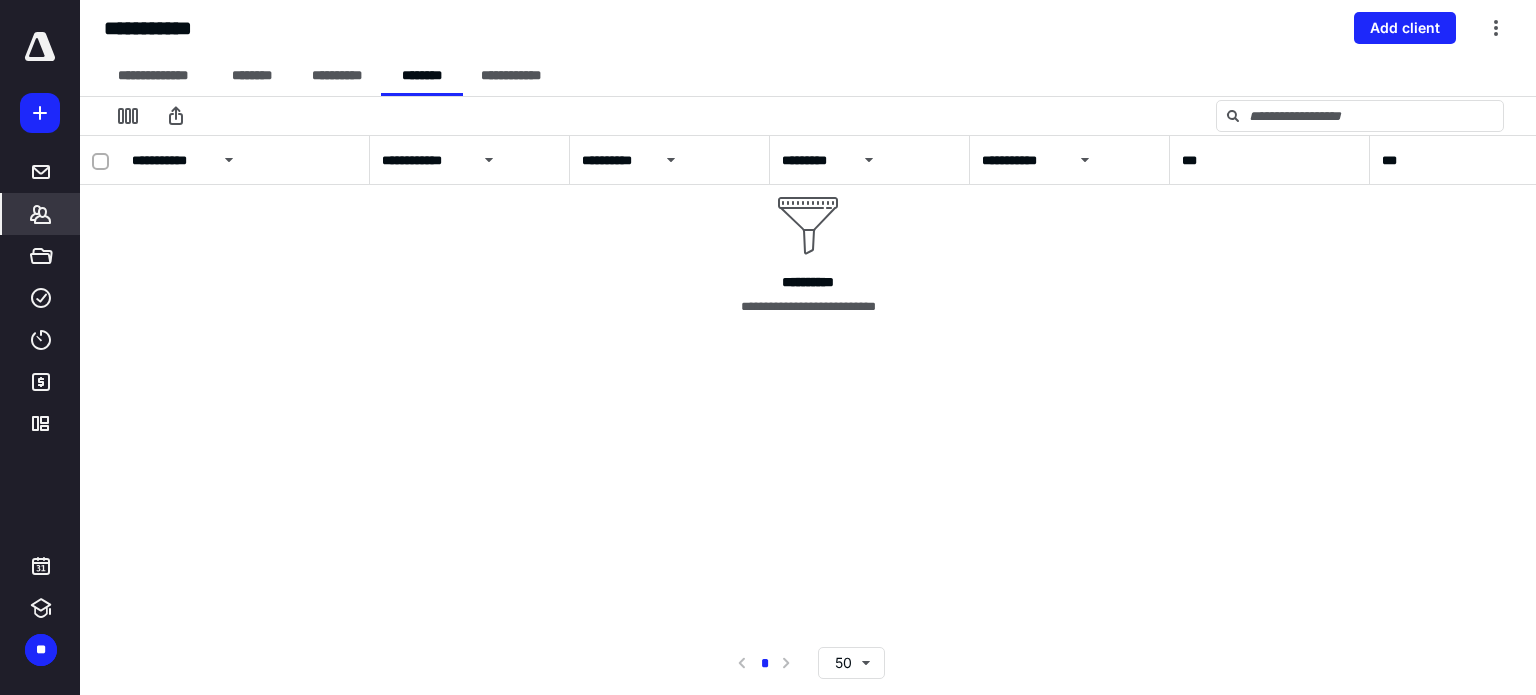 click on "**********" at bounding box center [510, 76] 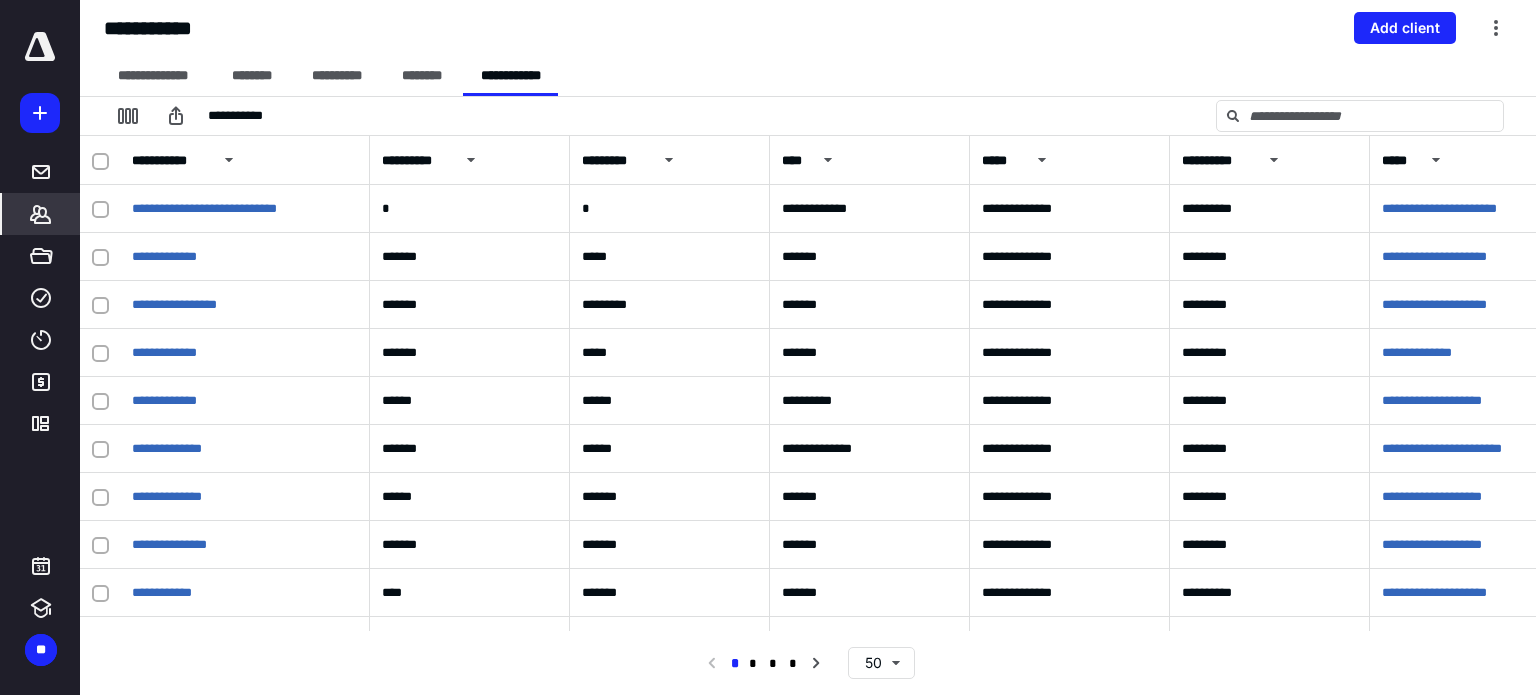 click on "**********" at bounding box center (337, 76) 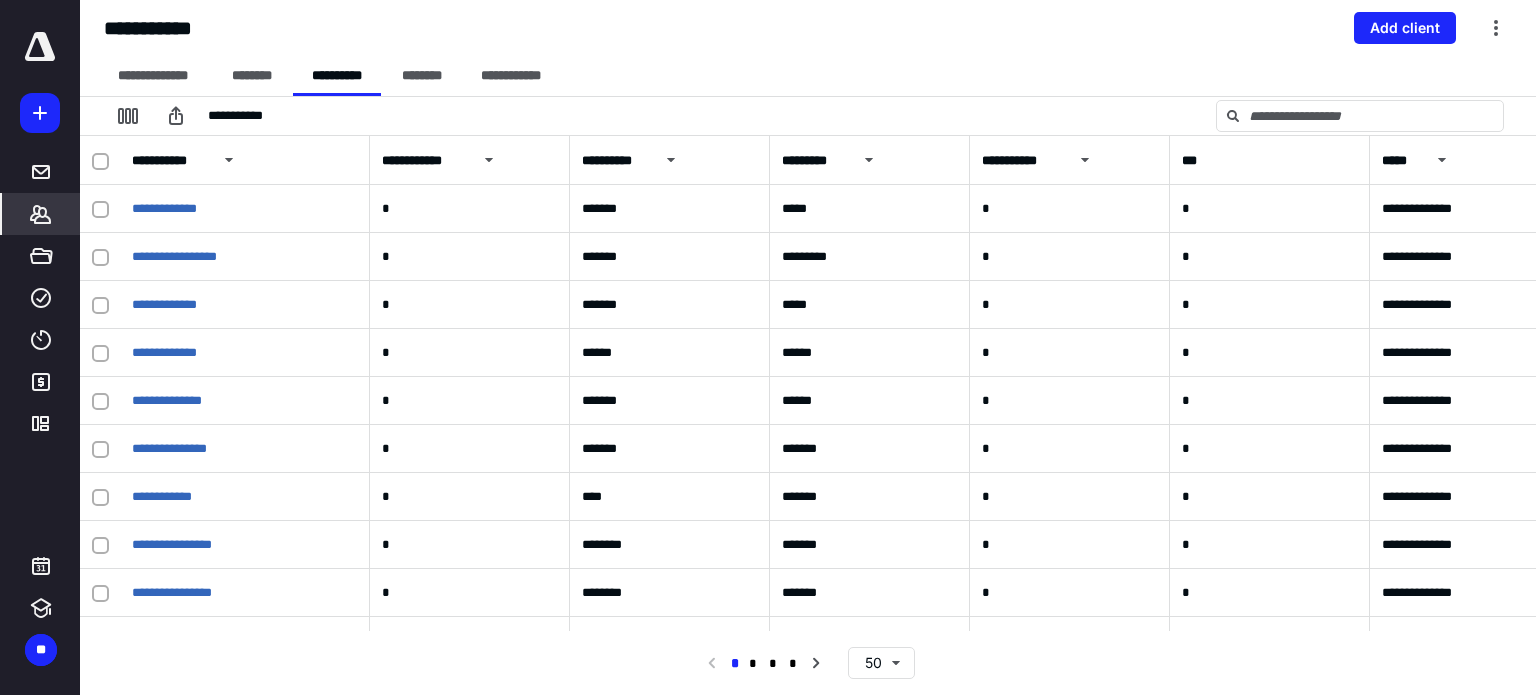 click on "********" at bounding box center (251, 76) 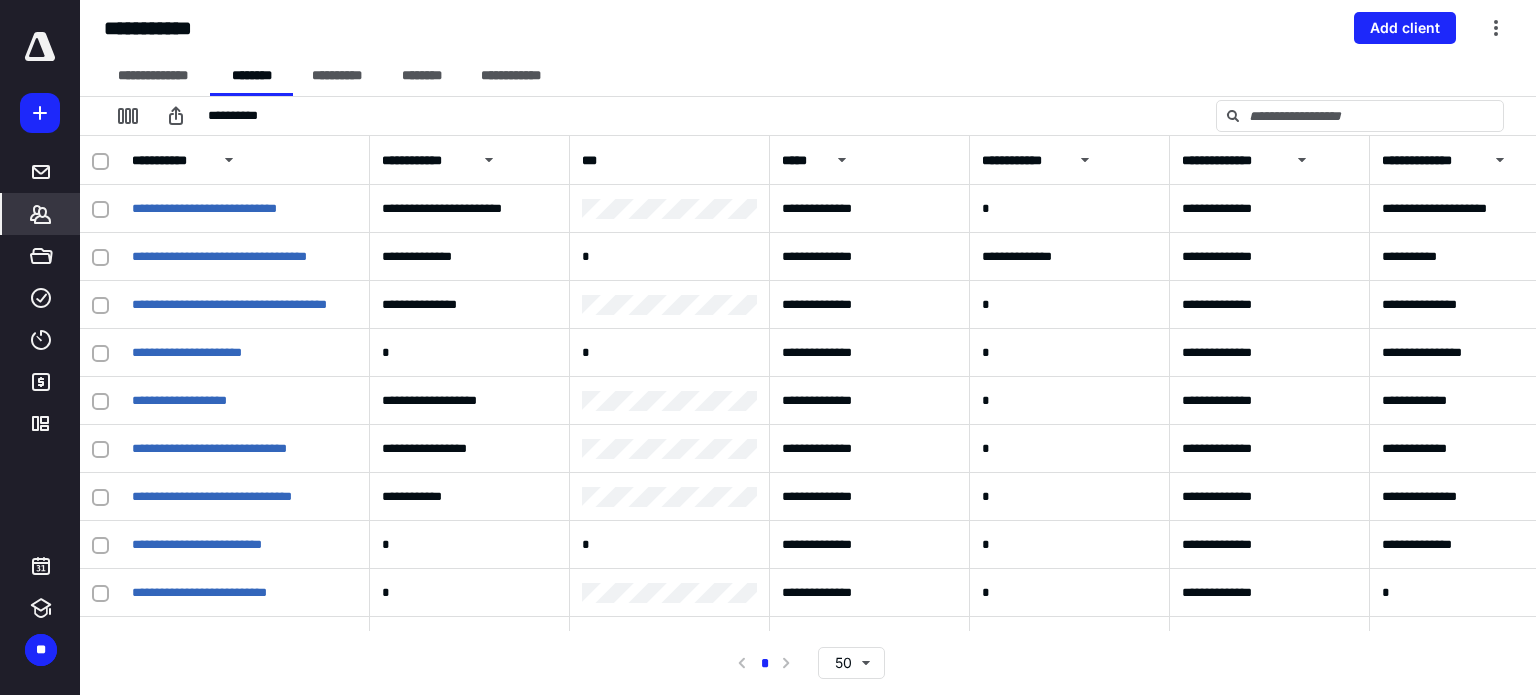 click on "**********" at bounding box center (153, 76) 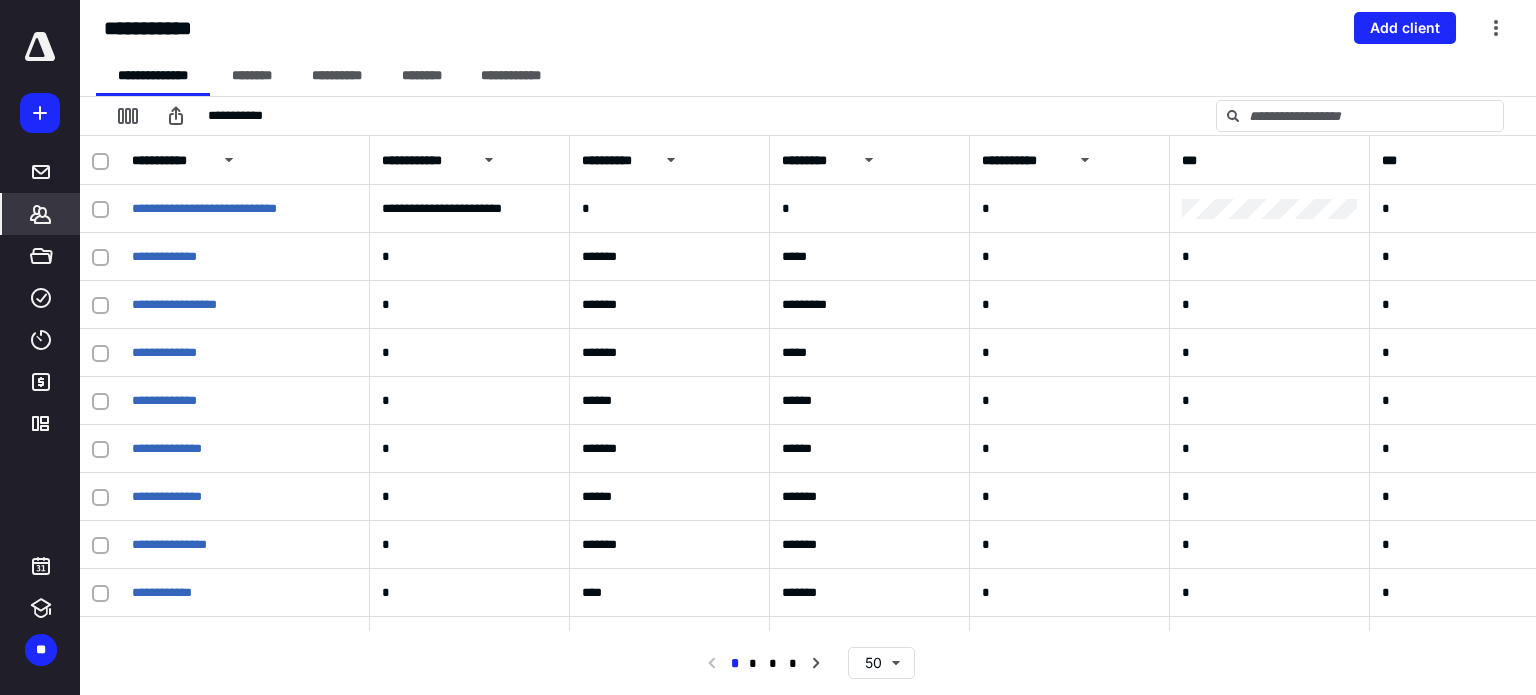 click at bounding box center (128, 116) 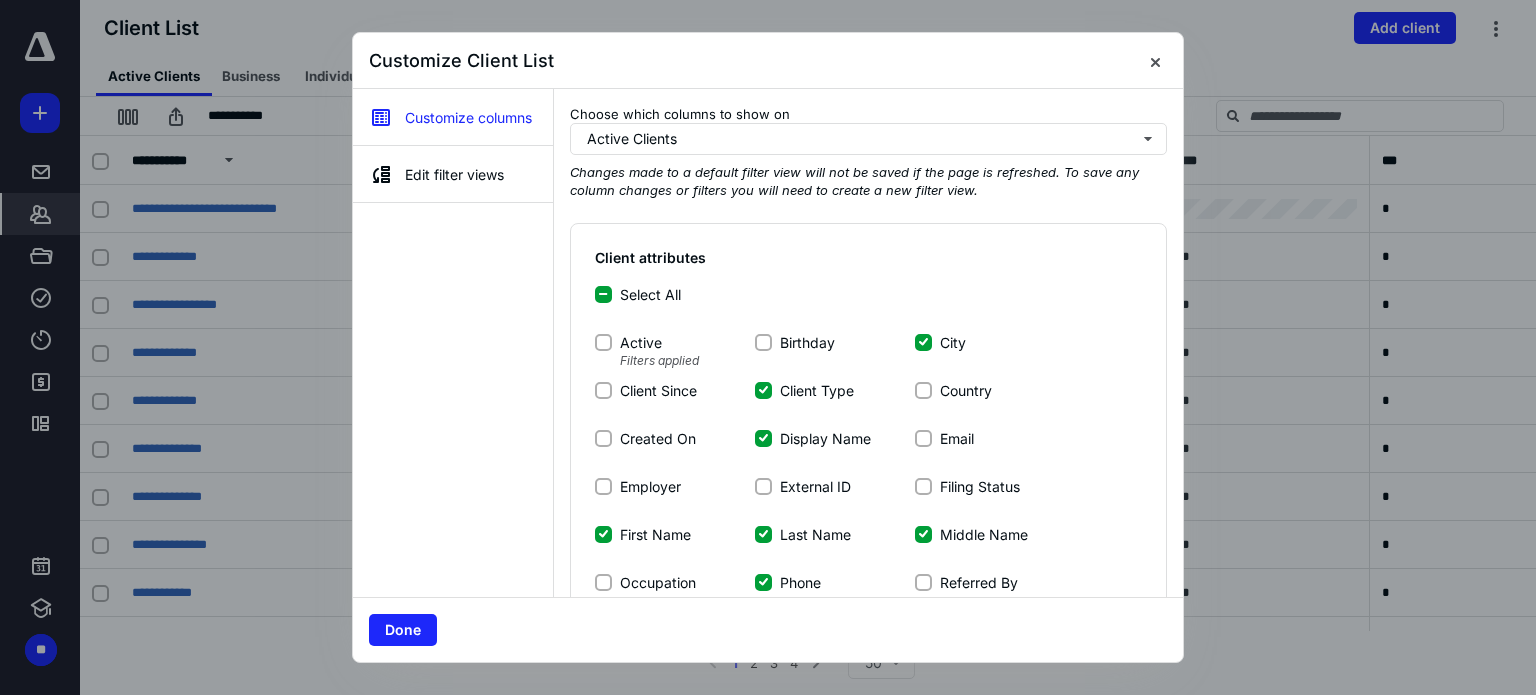 click on "Done" at bounding box center (403, 630) 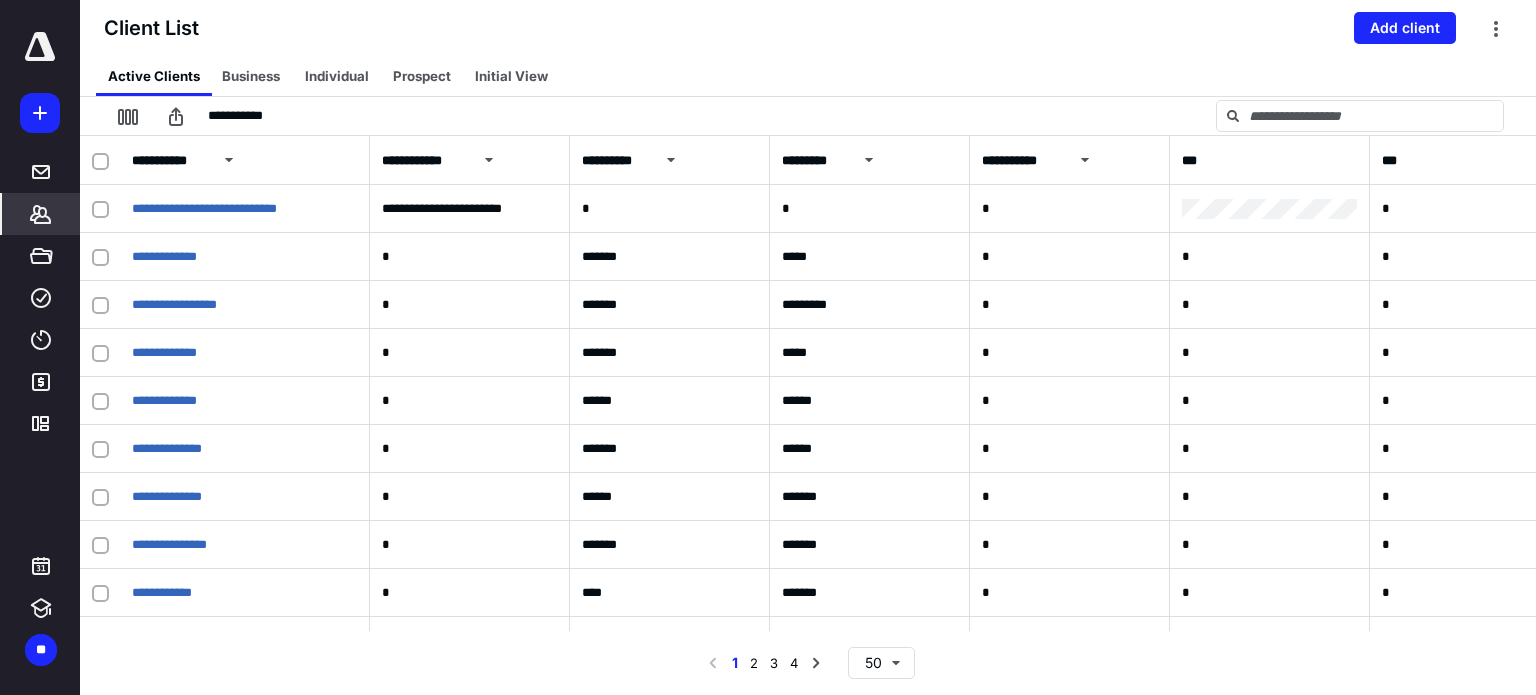 click at bounding box center (40, 47) 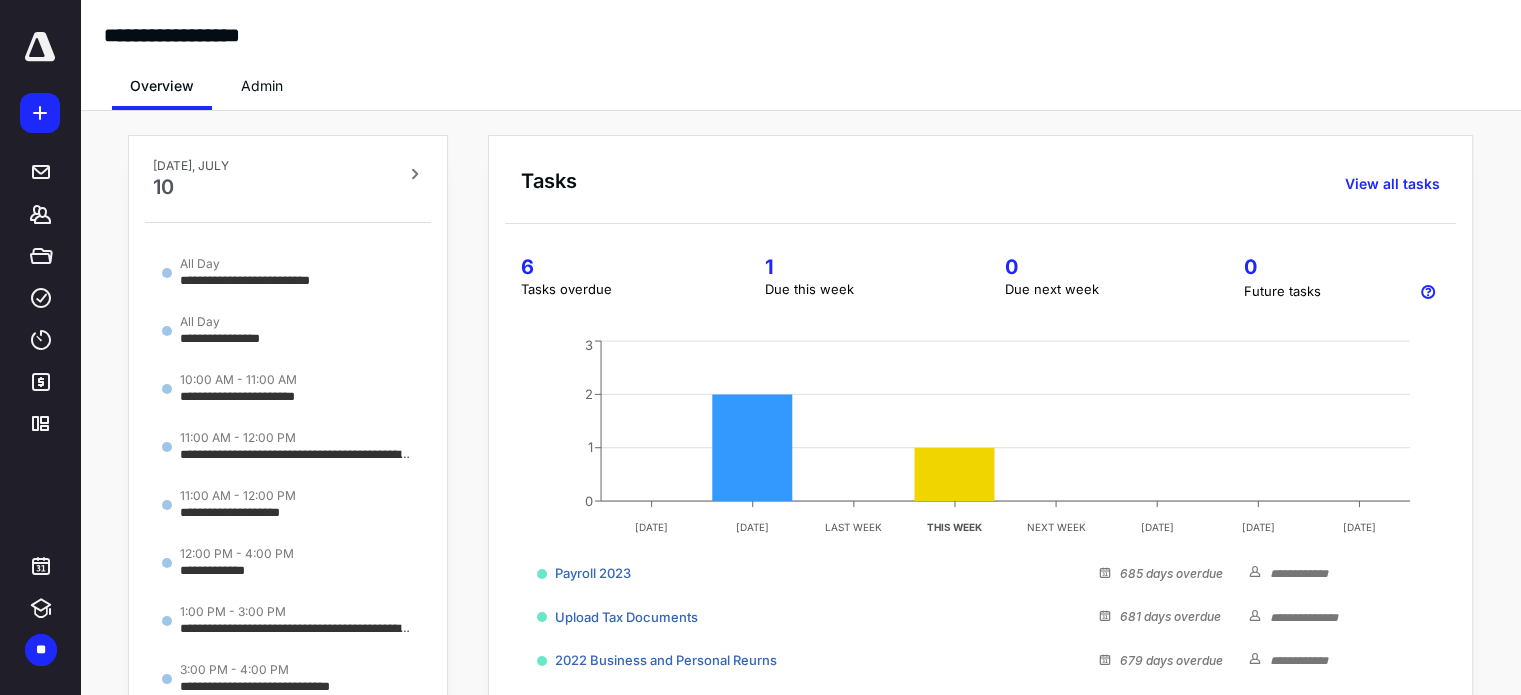 click on "Admin" at bounding box center (262, 86) 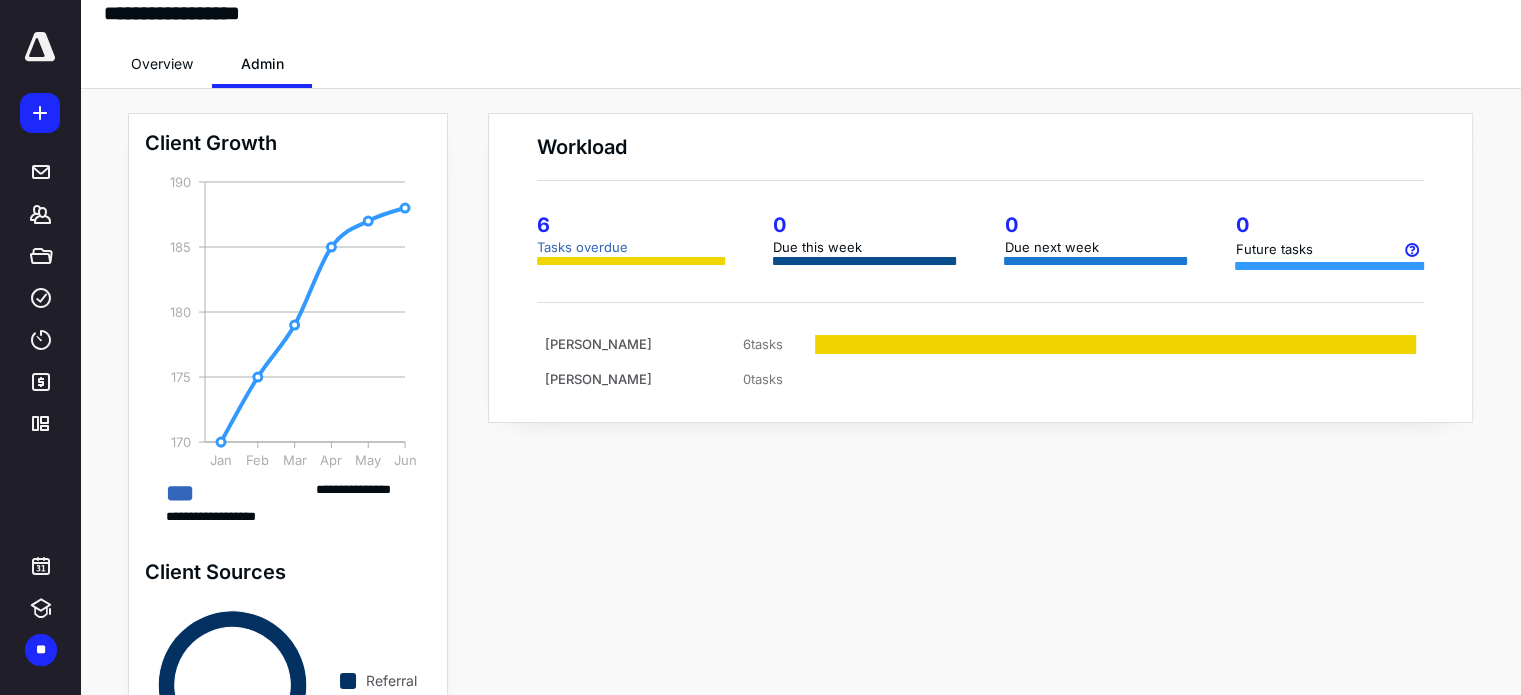 scroll, scrollTop: 0, scrollLeft: 0, axis: both 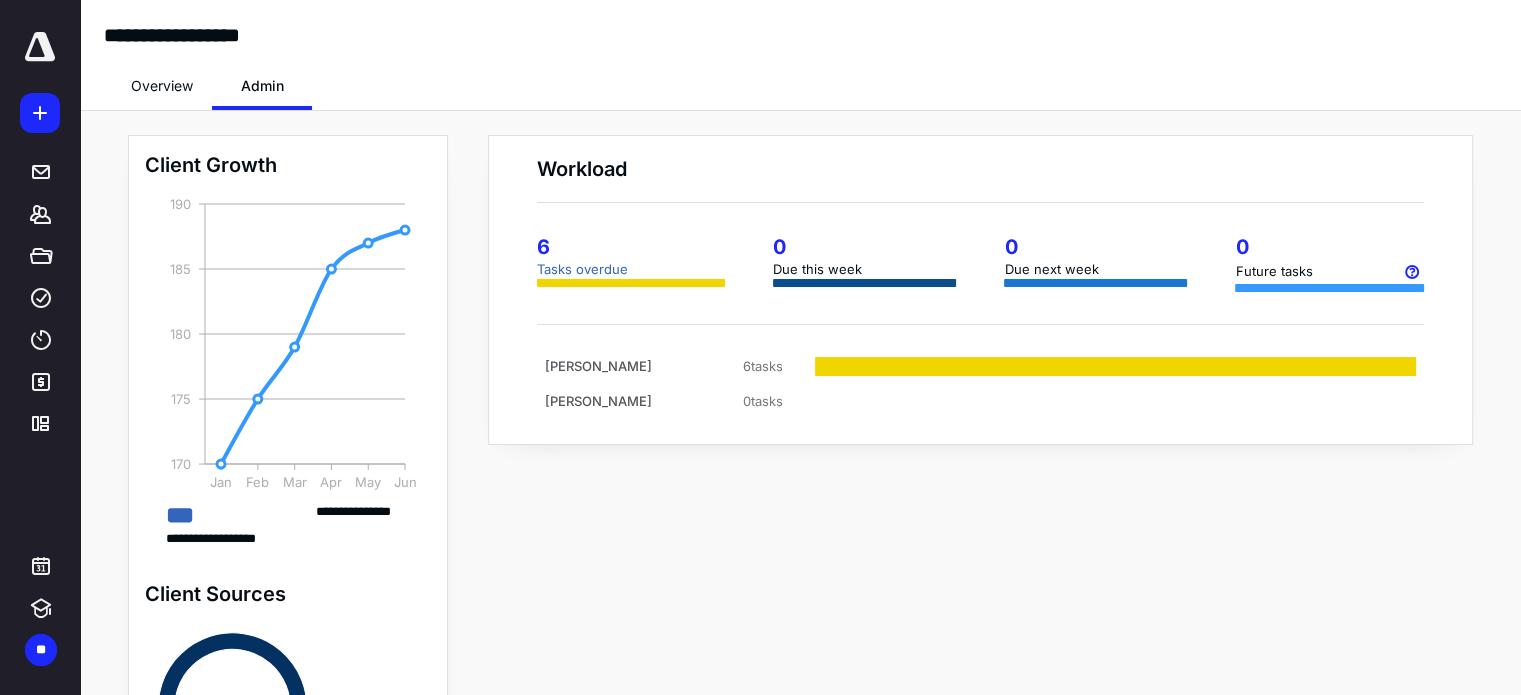 click on "Overview" at bounding box center [162, 86] 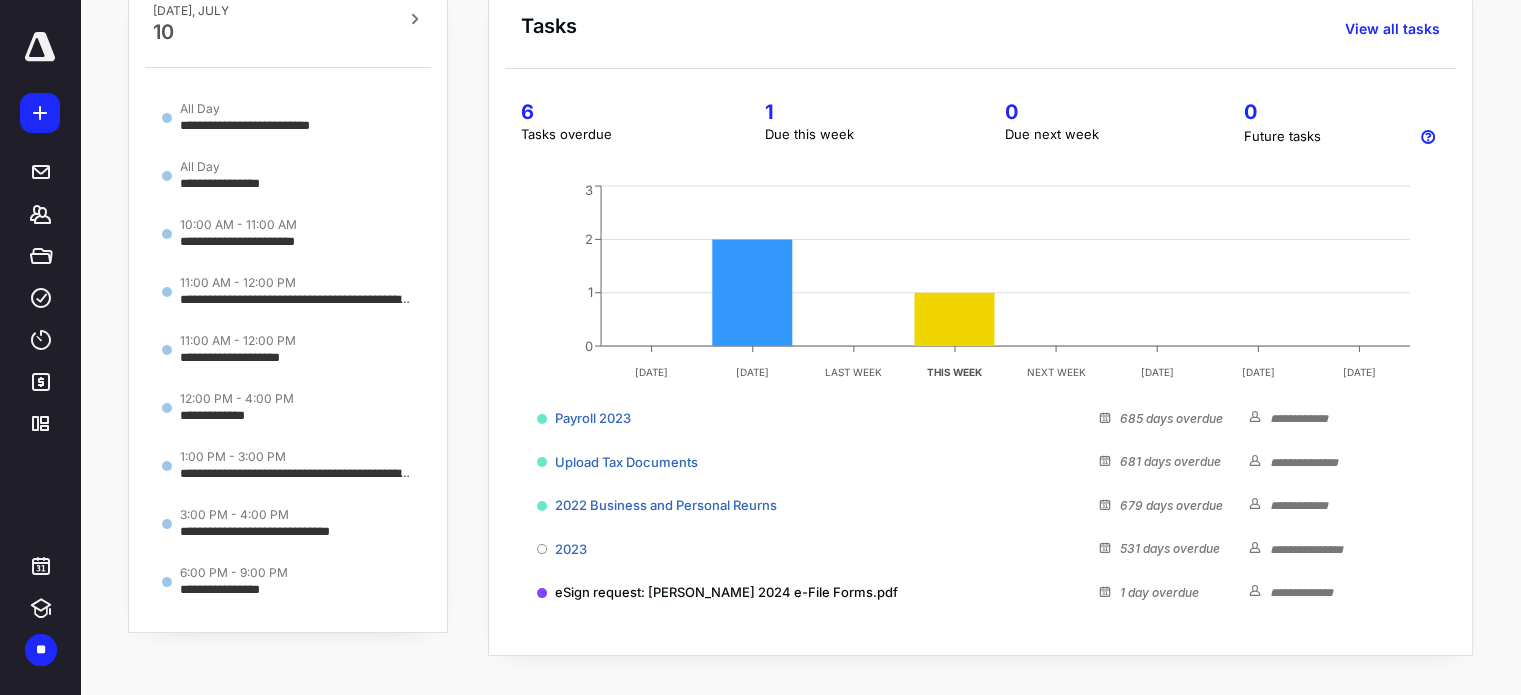 scroll, scrollTop: 0, scrollLeft: 0, axis: both 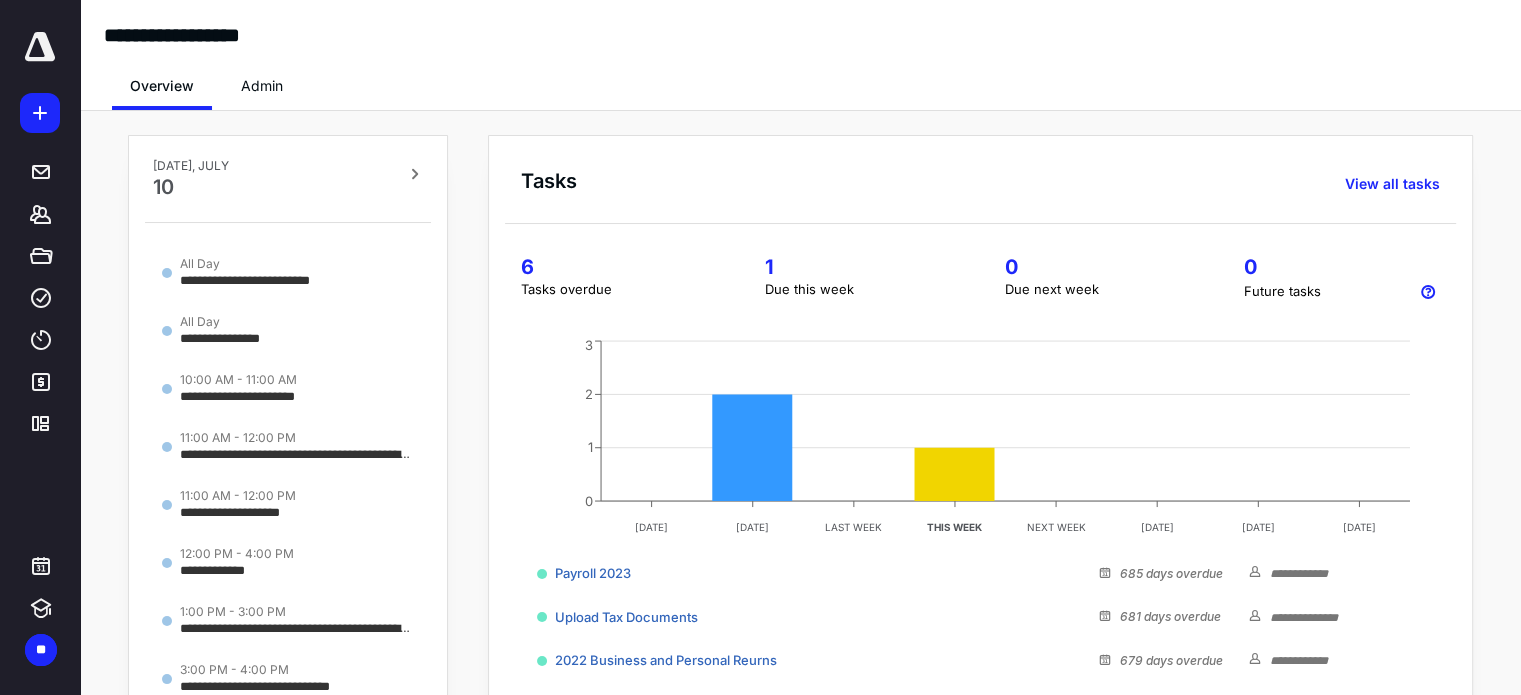 click at bounding box center (40, 47) 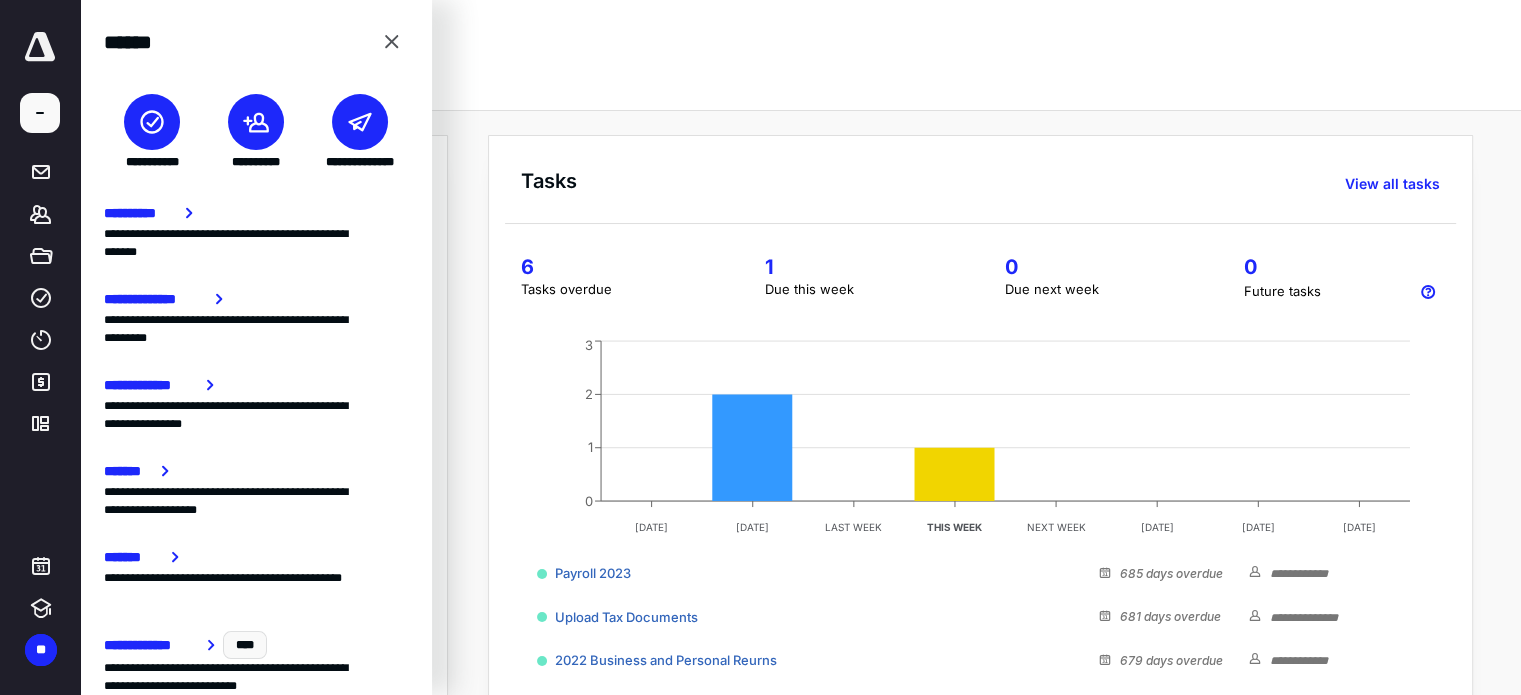 scroll, scrollTop: 186, scrollLeft: 0, axis: vertical 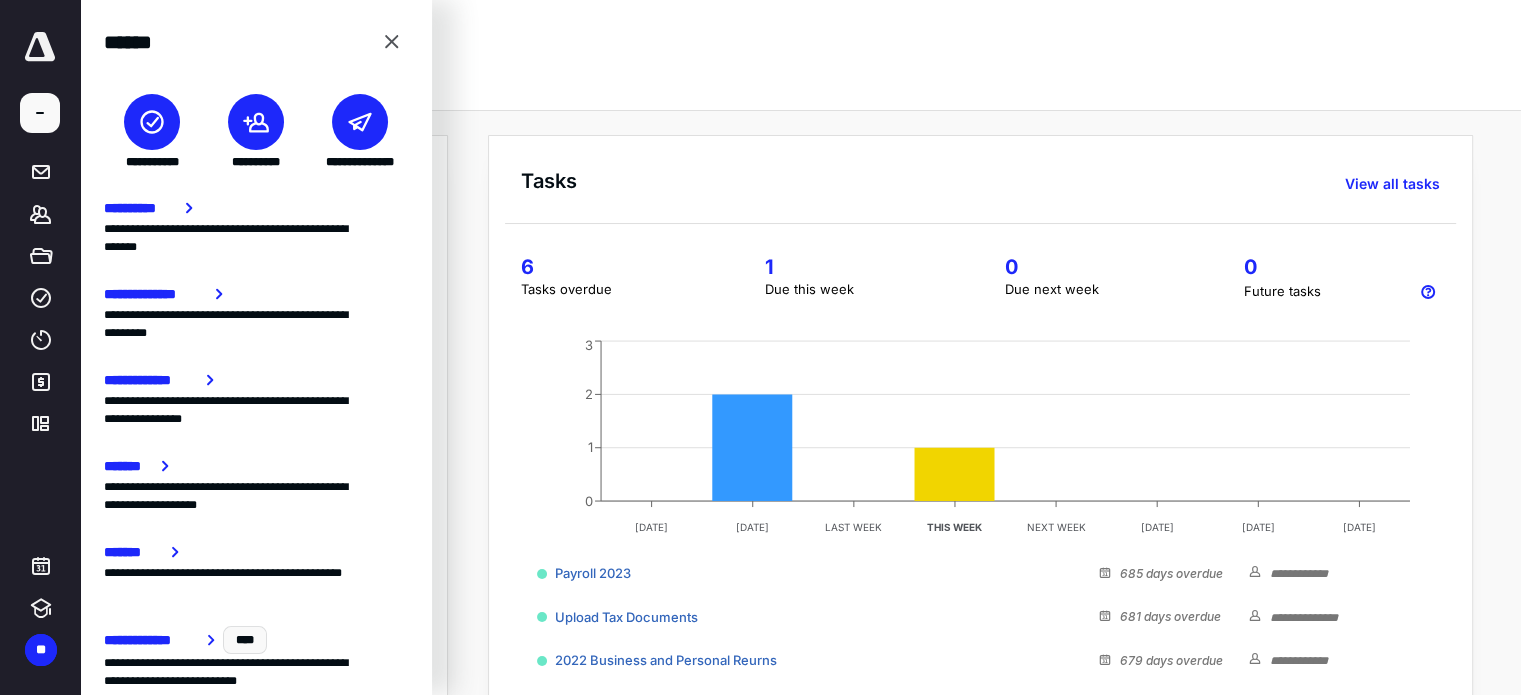 click on "**********" at bounding box center (151, 640) 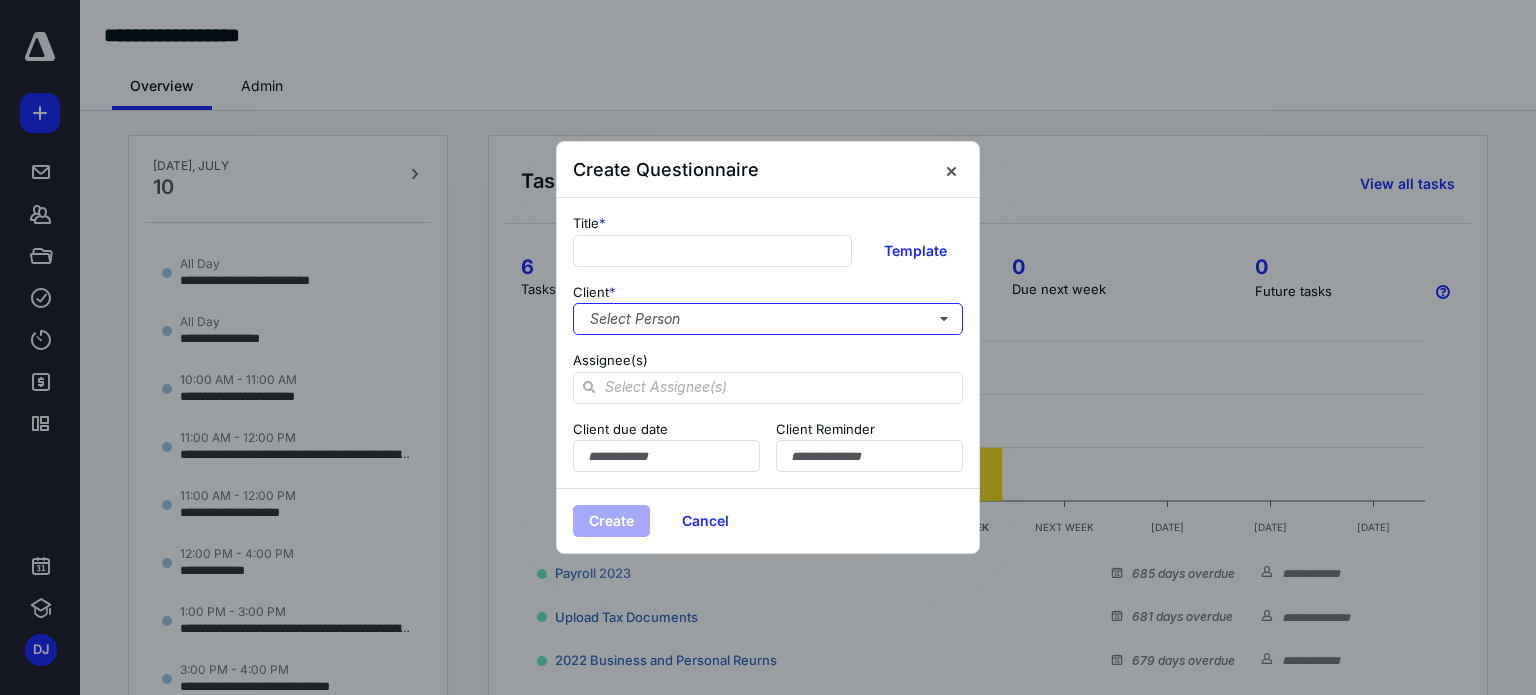 click on "Select Person" at bounding box center [768, 319] 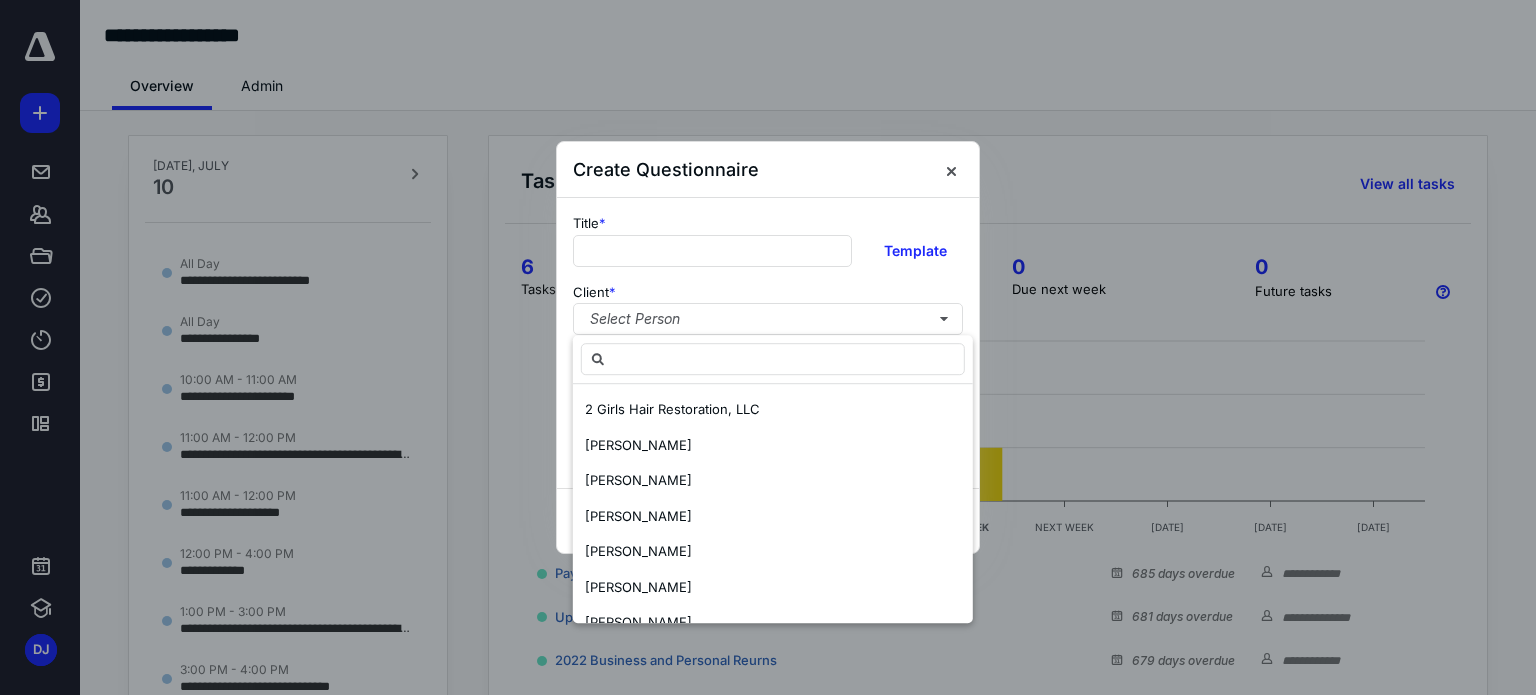 click on "Create Questionnaire" at bounding box center (768, 170) 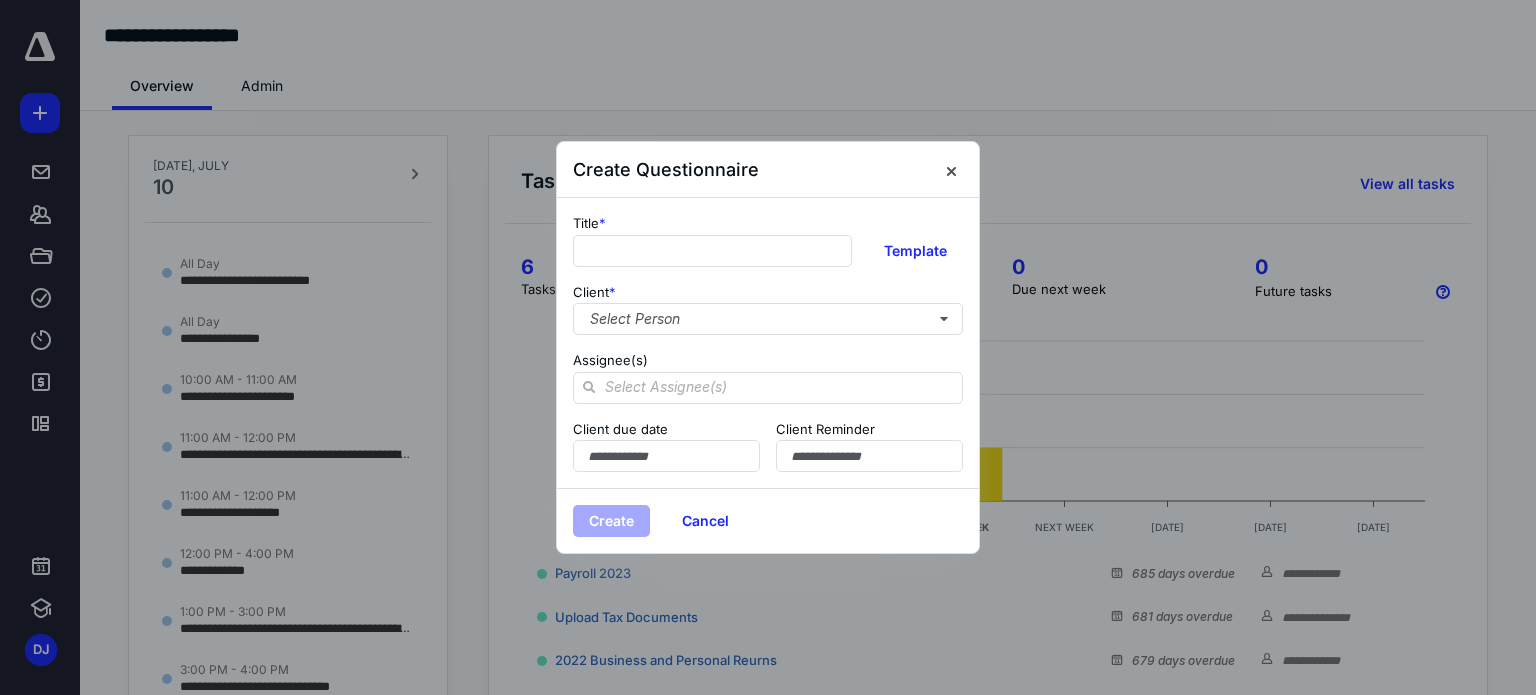 click on "Cancel" at bounding box center [705, 521] 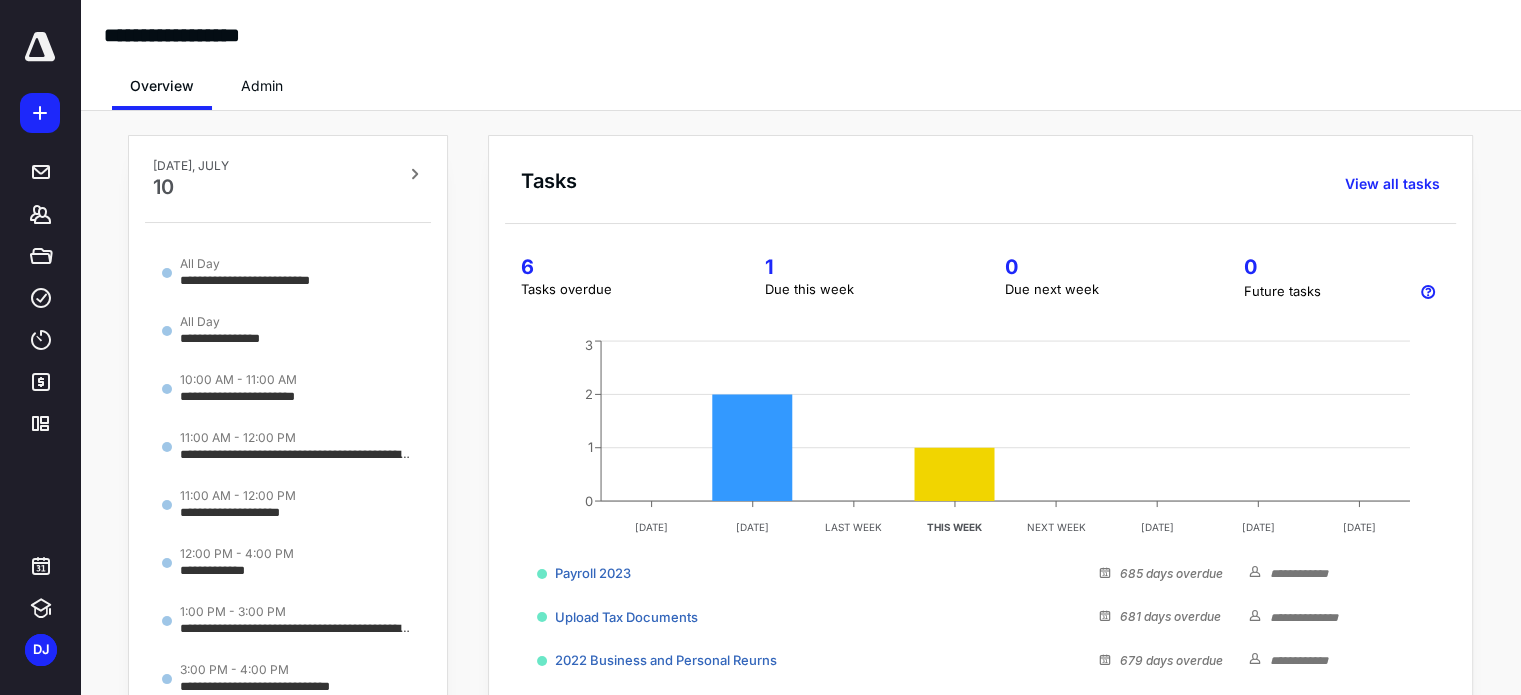 click 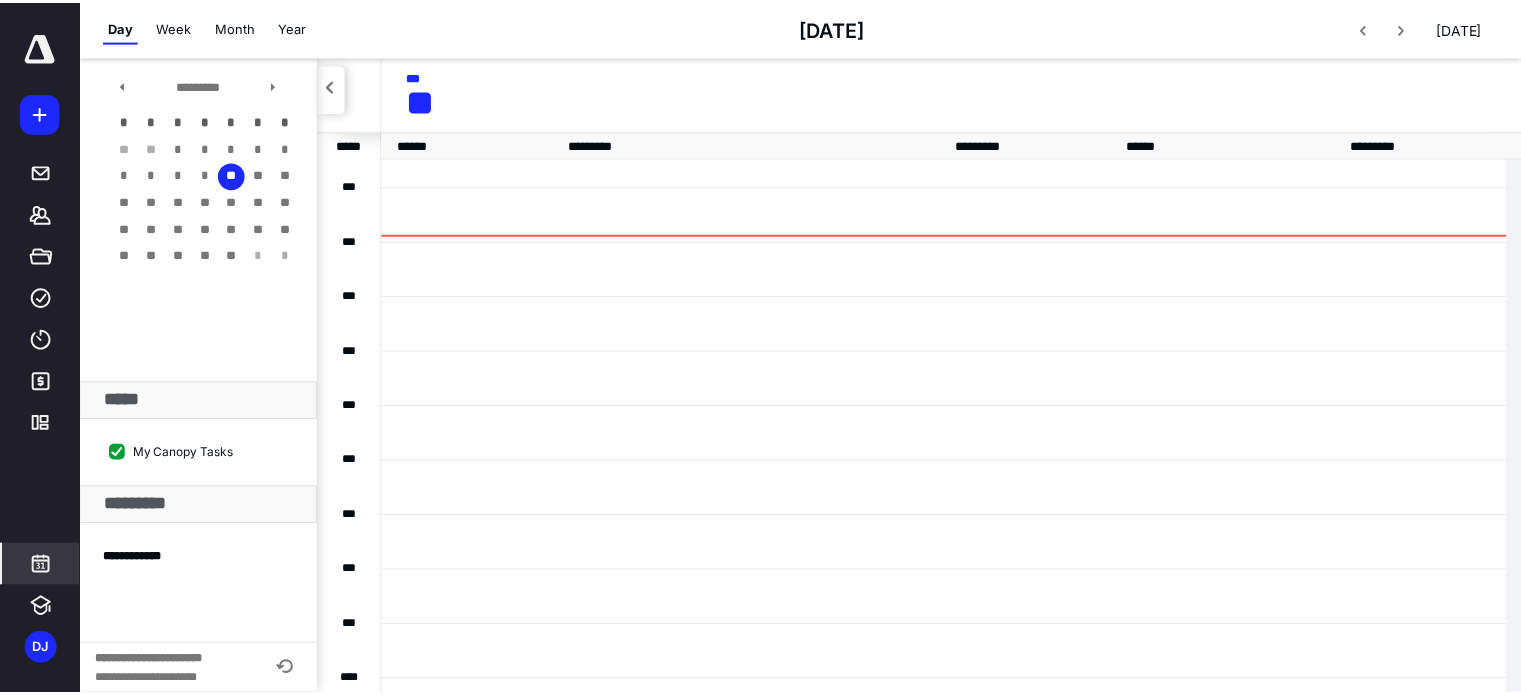 scroll, scrollTop: 384, scrollLeft: 0, axis: vertical 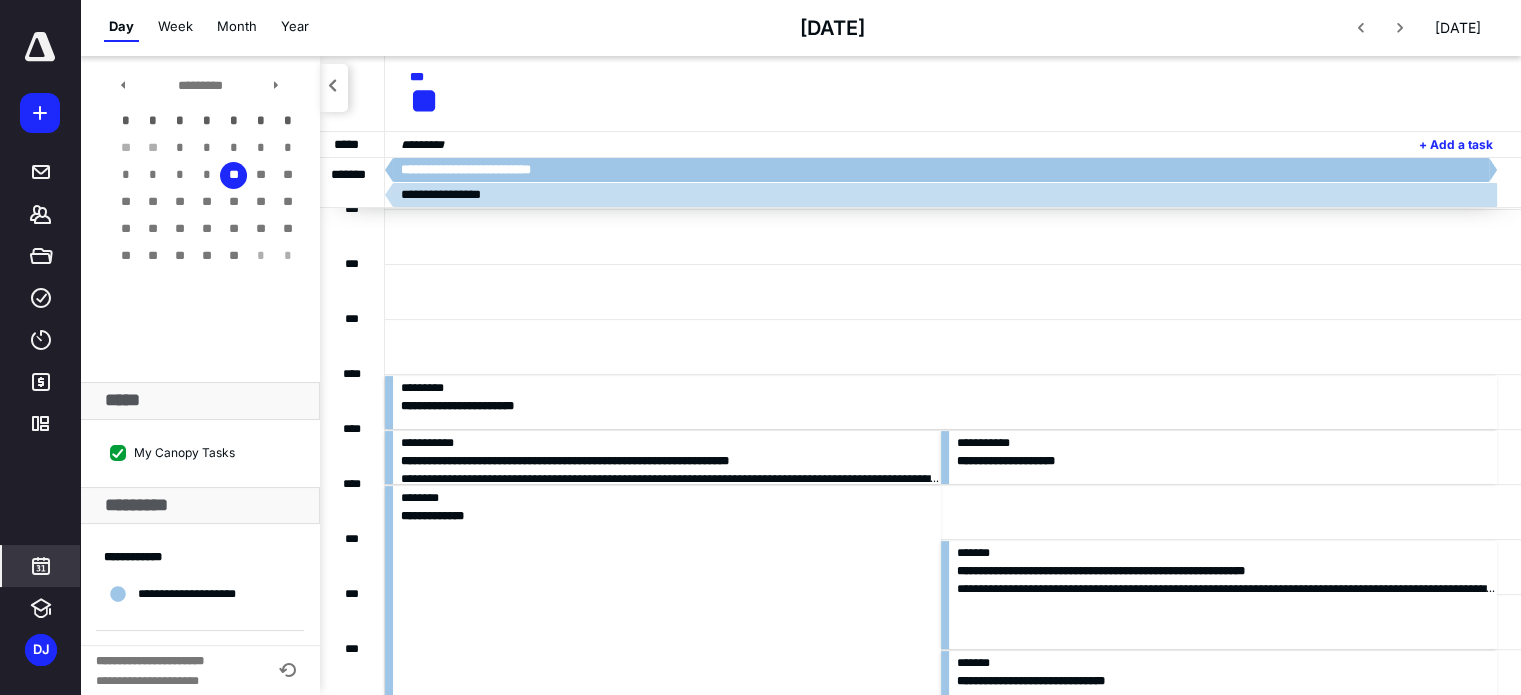 click at bounding box center [288, 671] 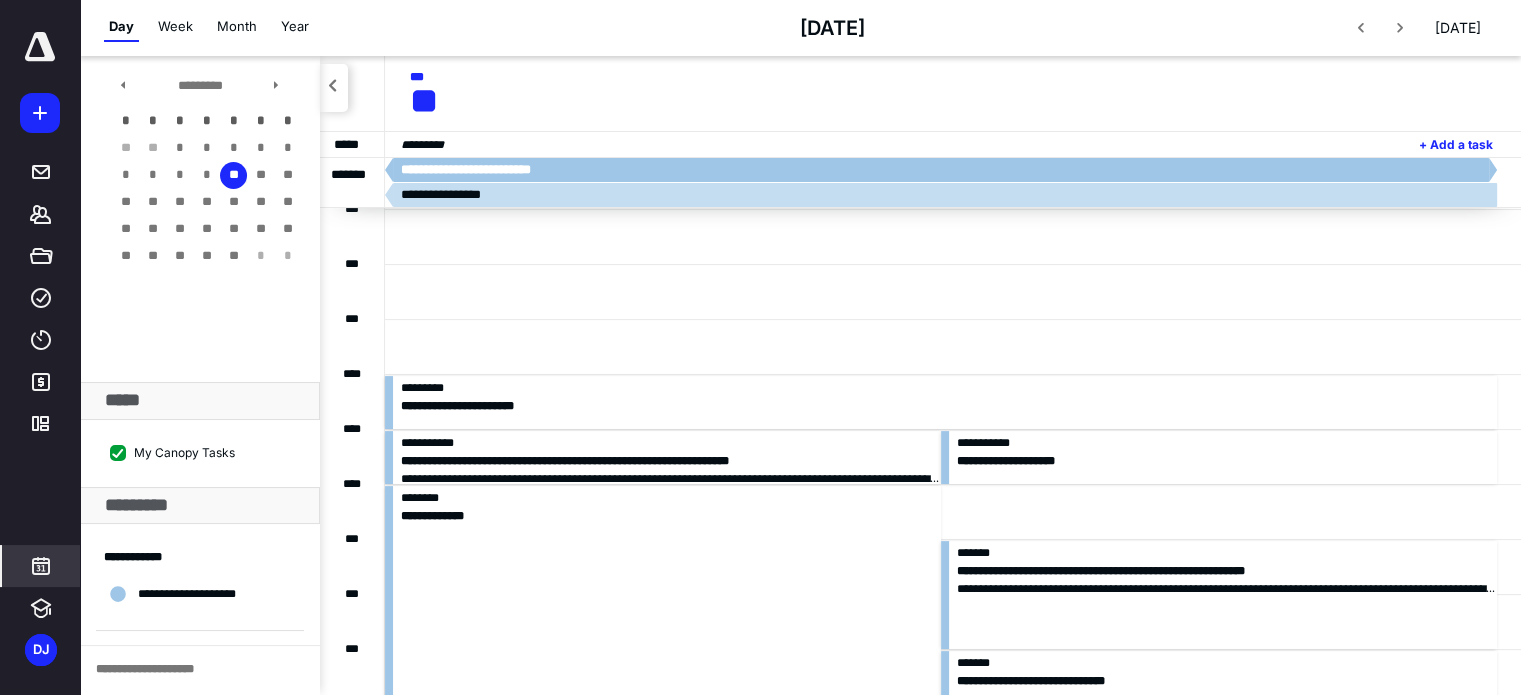 click 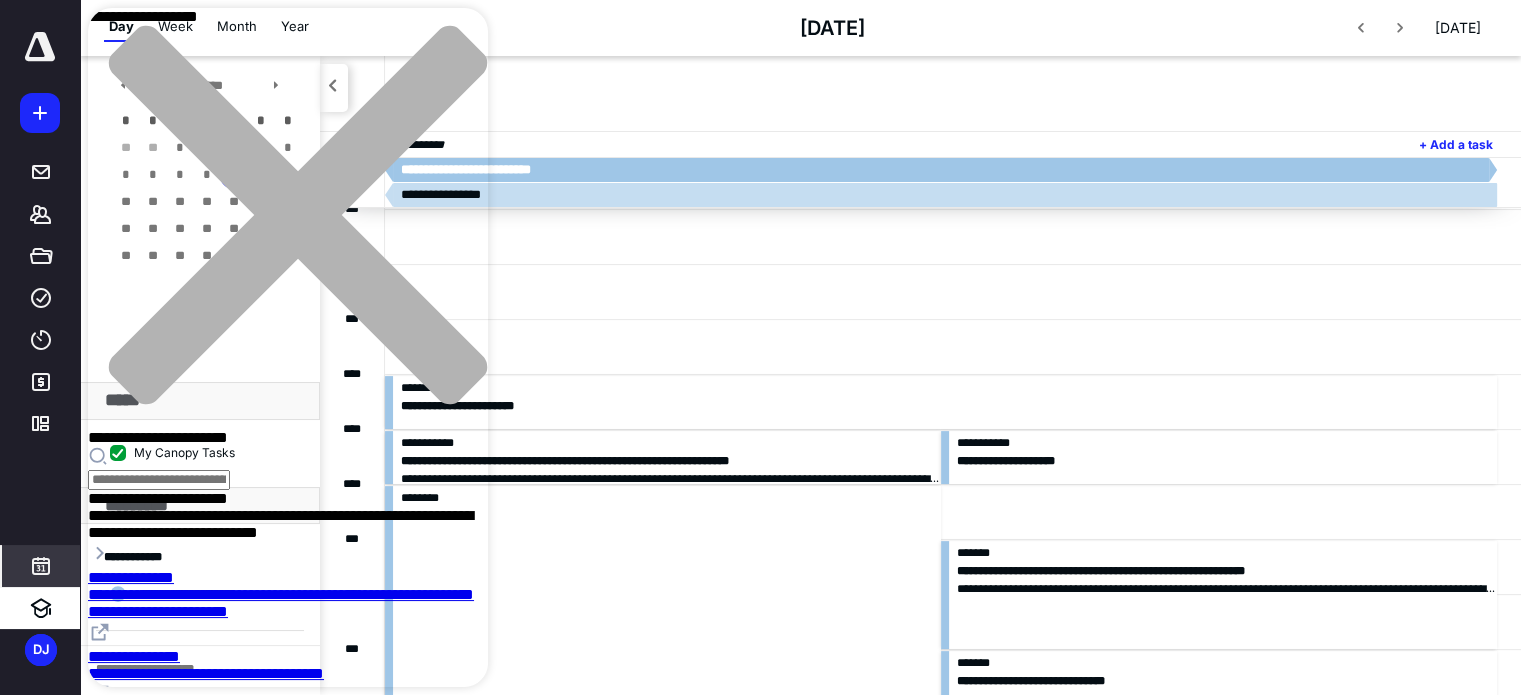 click on "**********" at bounding box center (158, 498) 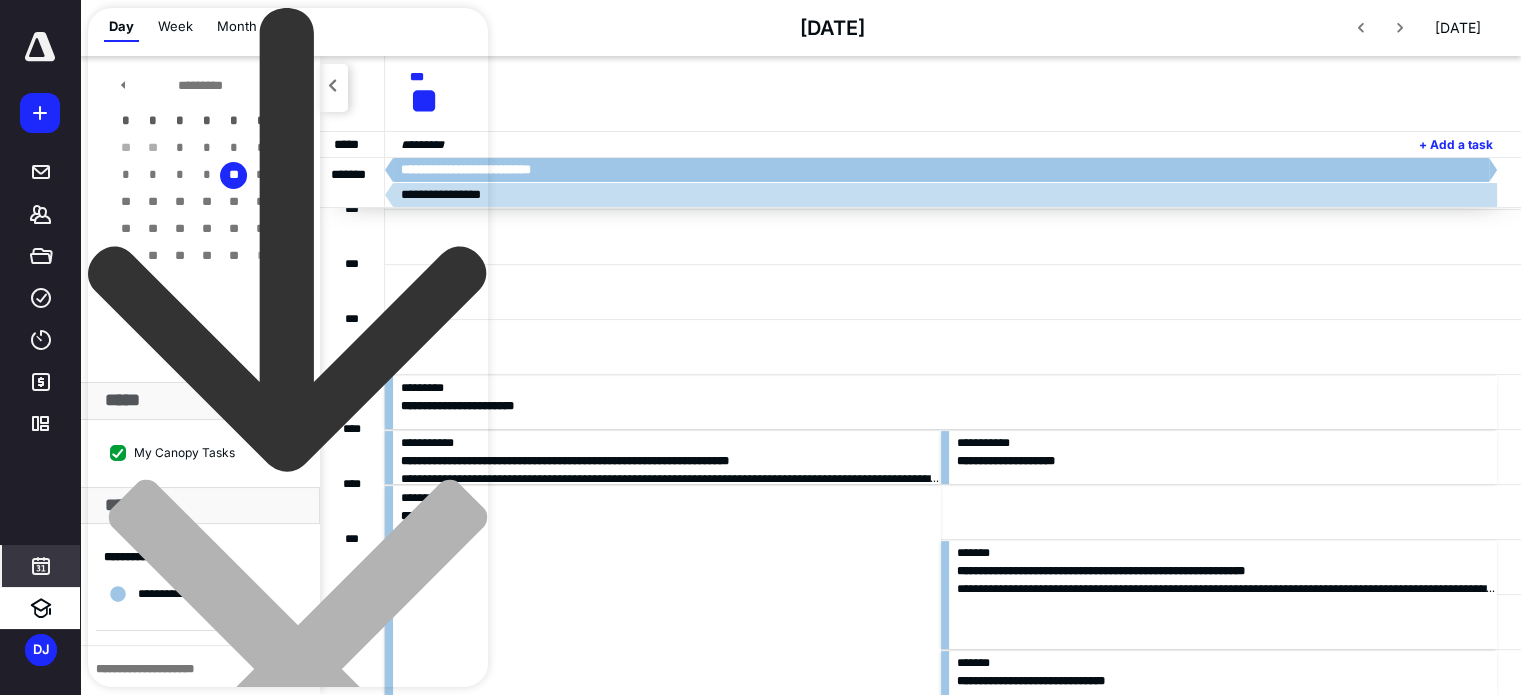 click on "**********" at bounding box center [143, 1131] 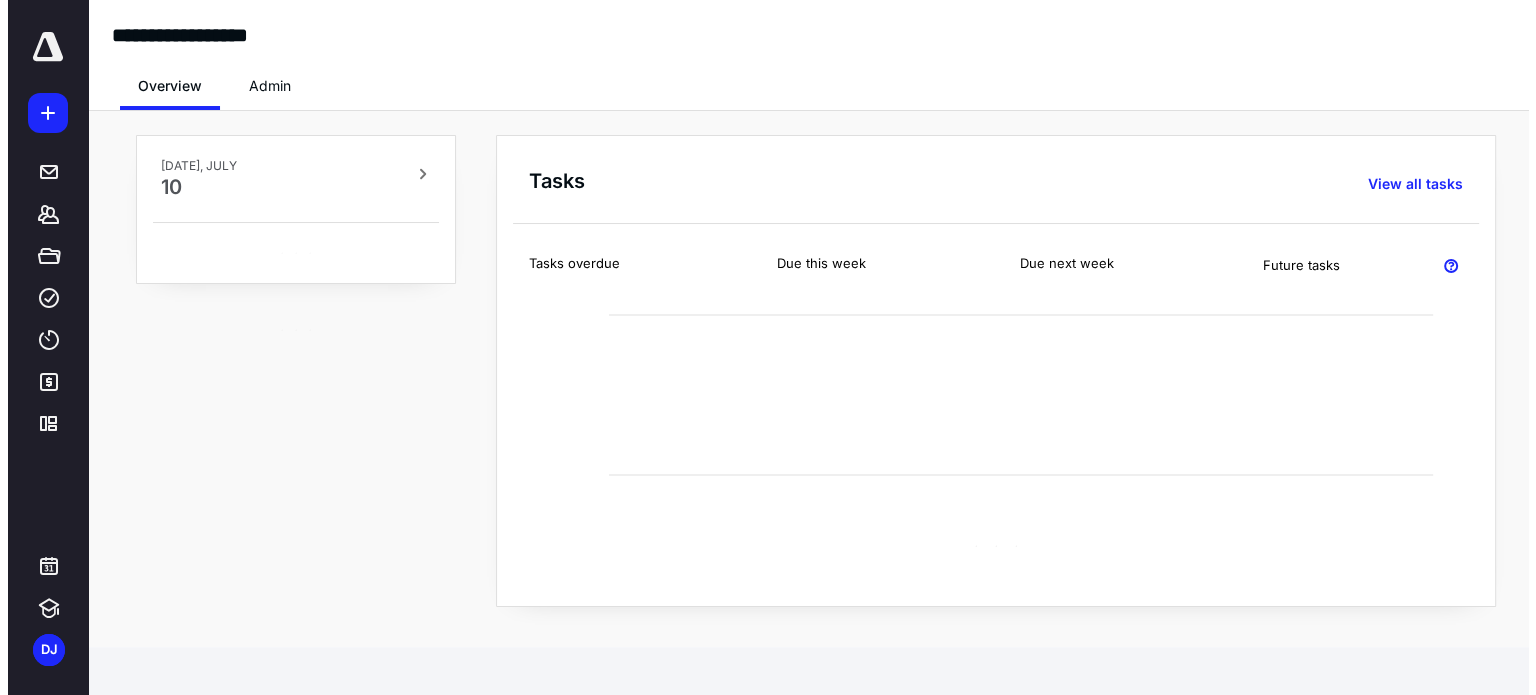 scroll, scrollTop: 0, scrollLeft: 0, axis: both 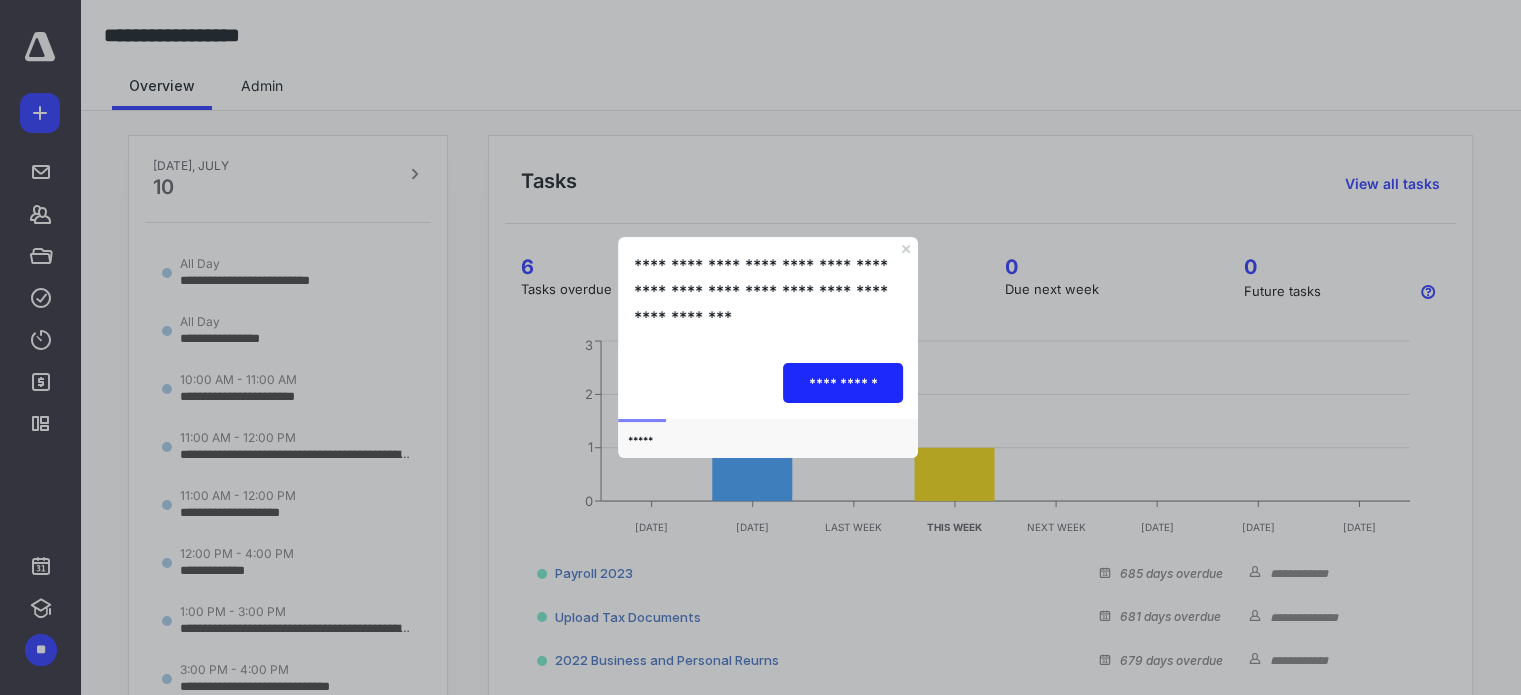 click on "**********" at bounding box center (843, 383) 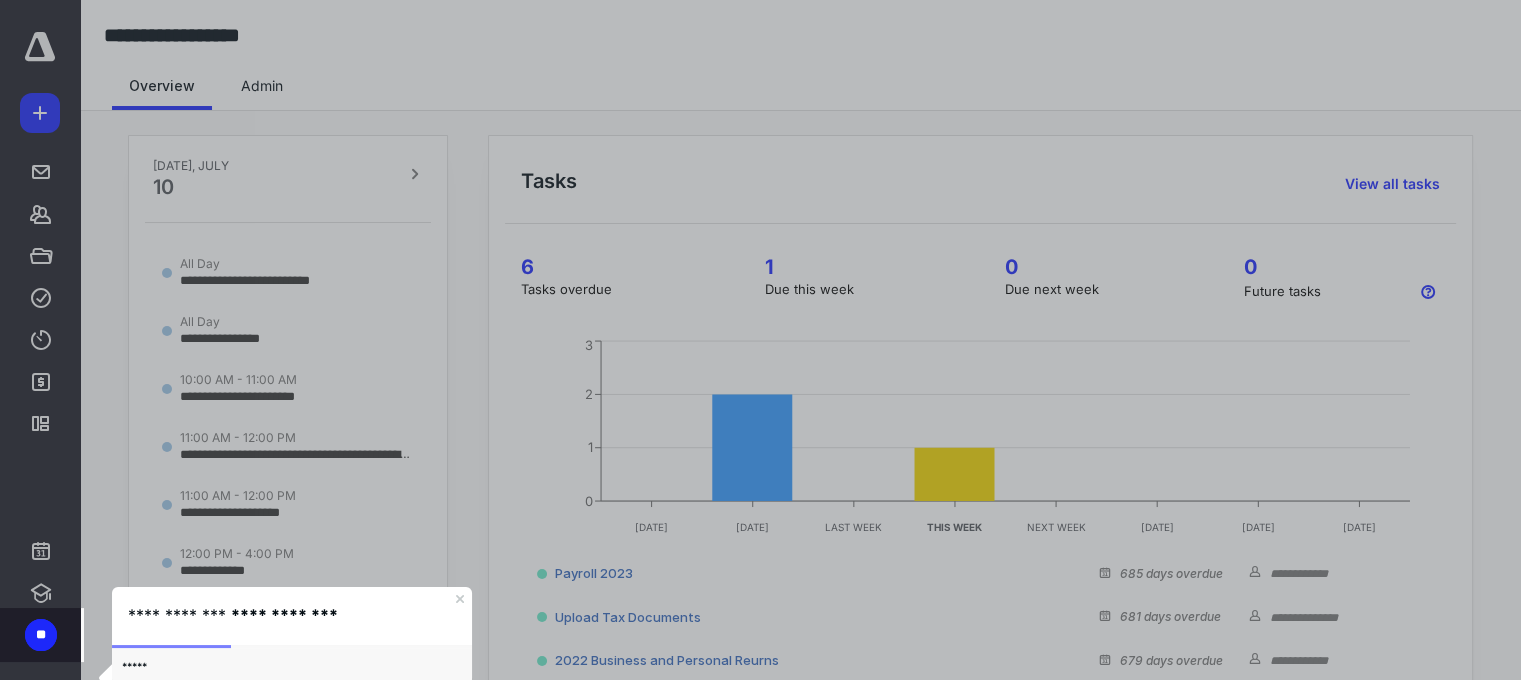 click on "**" at bounding box center (41, 635) 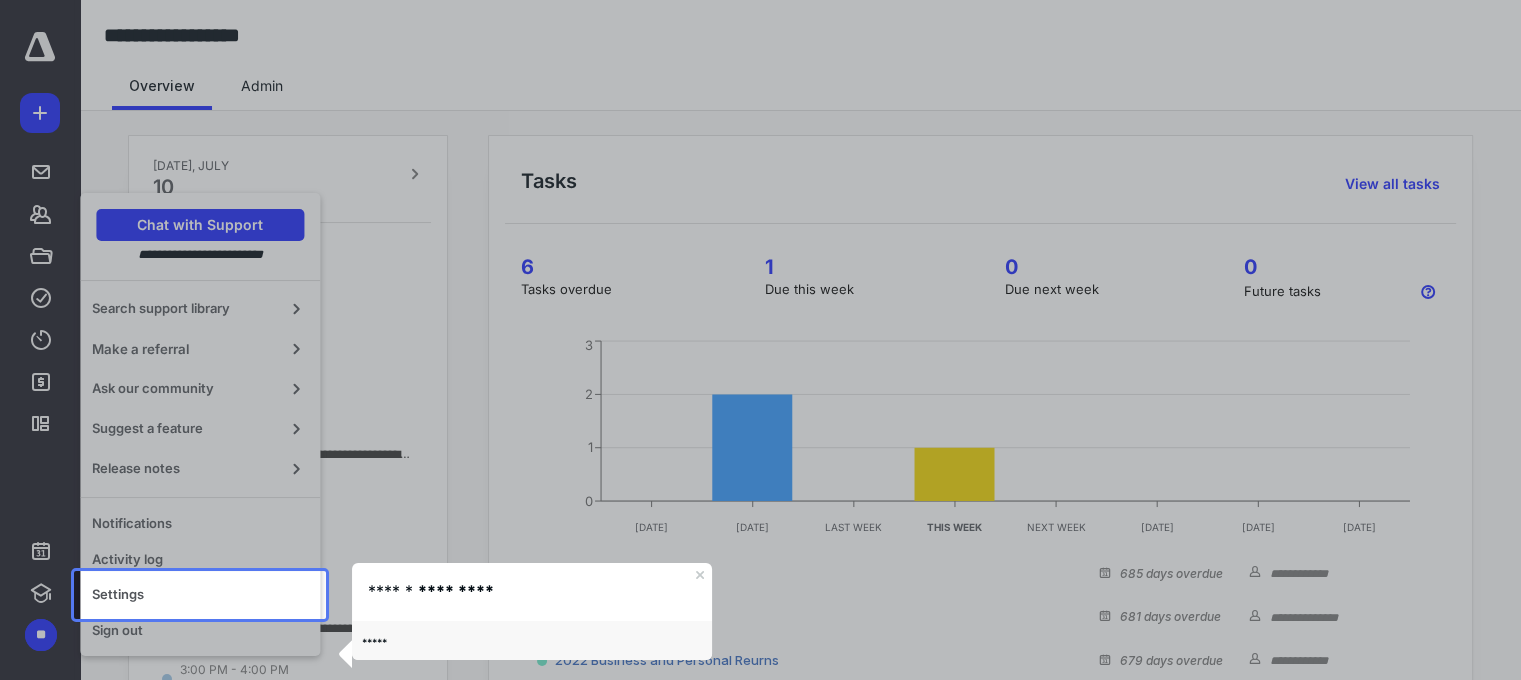 click on "Settings" at bounding box center [200, 595] 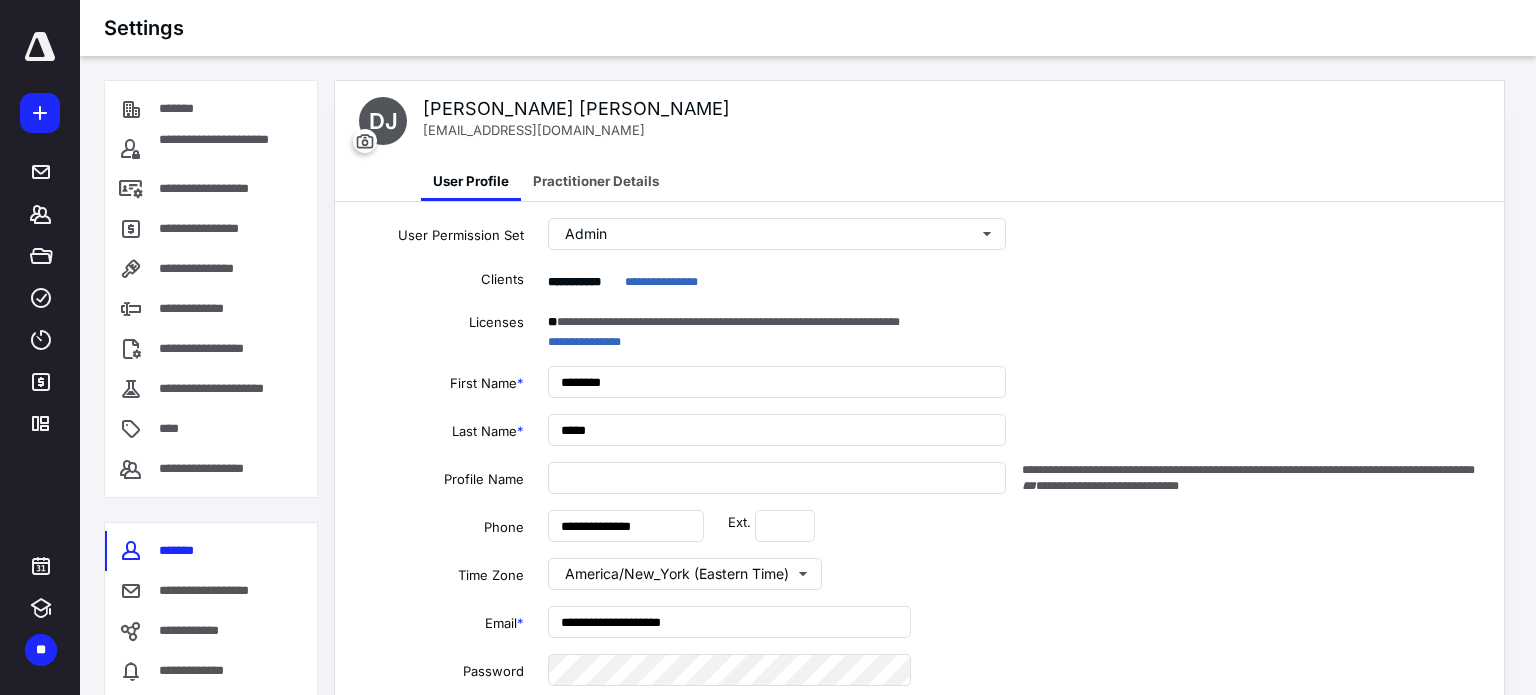 type on "**********" 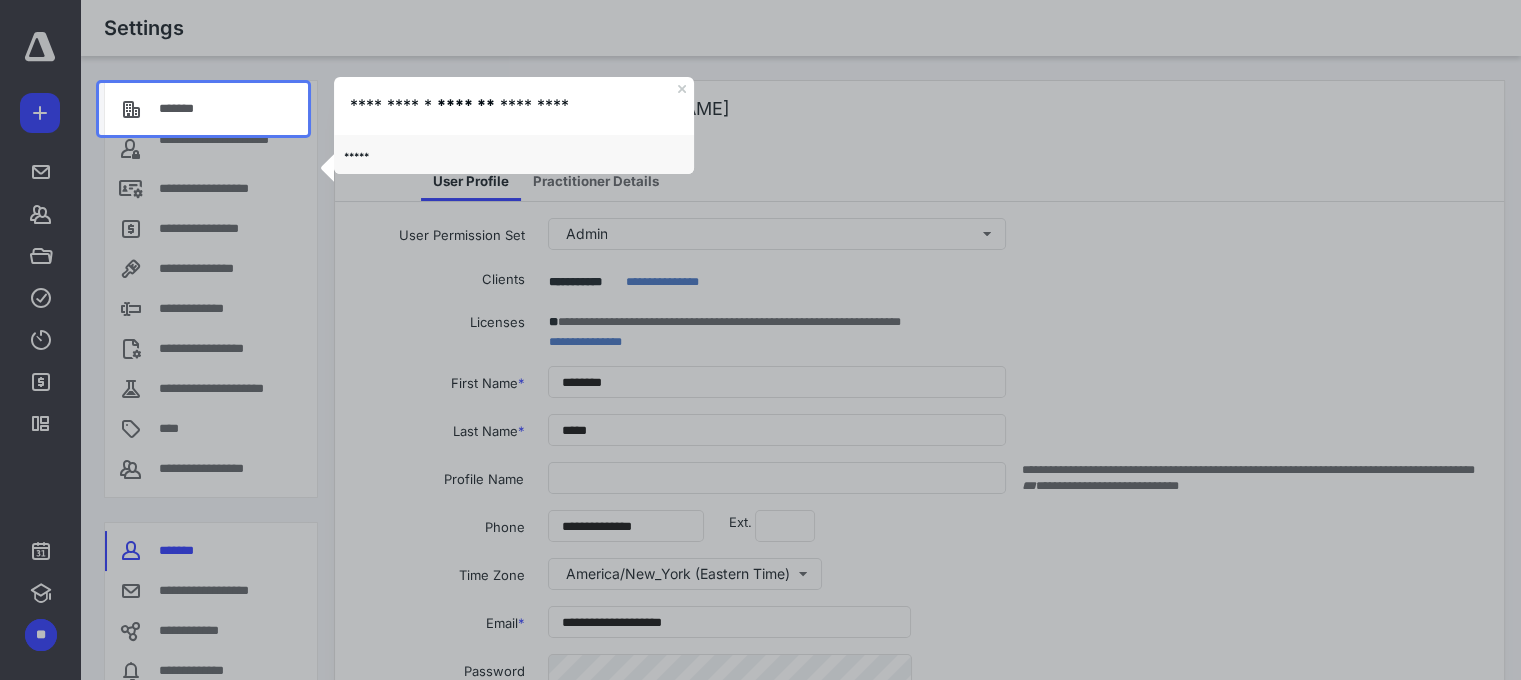 click on "*******" at bounding box center (188, 109) 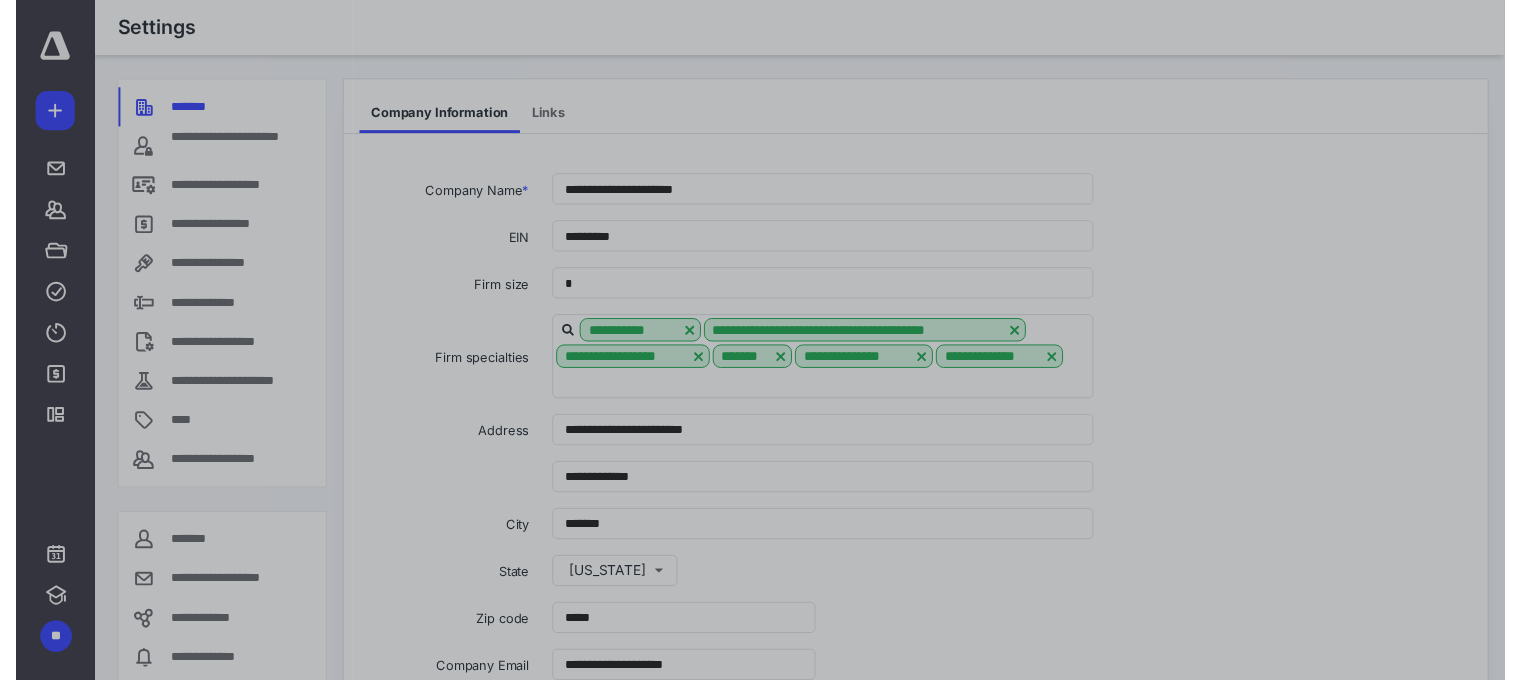 scroll, scrollTop: 331, scrollLeft: 0, axis: vertical 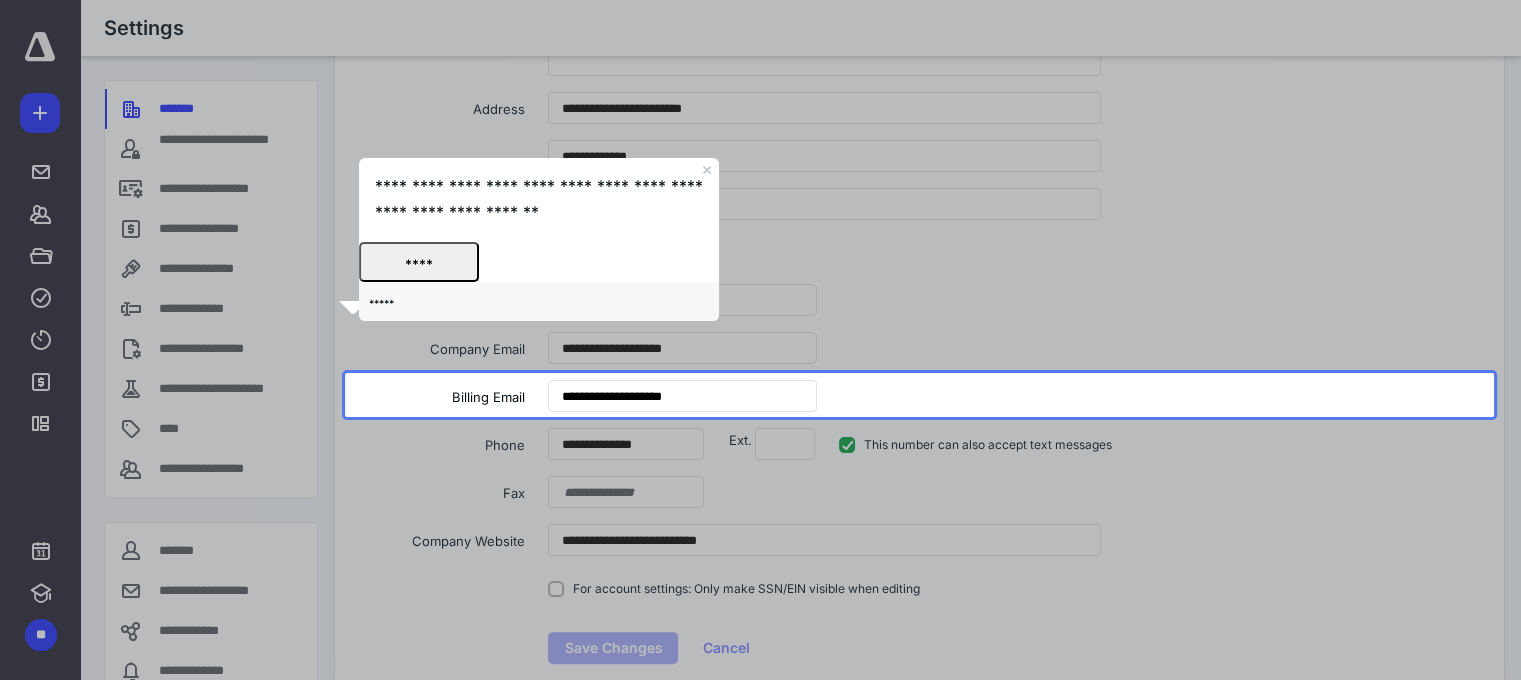 click on "****" at bounding box center (418, 262) 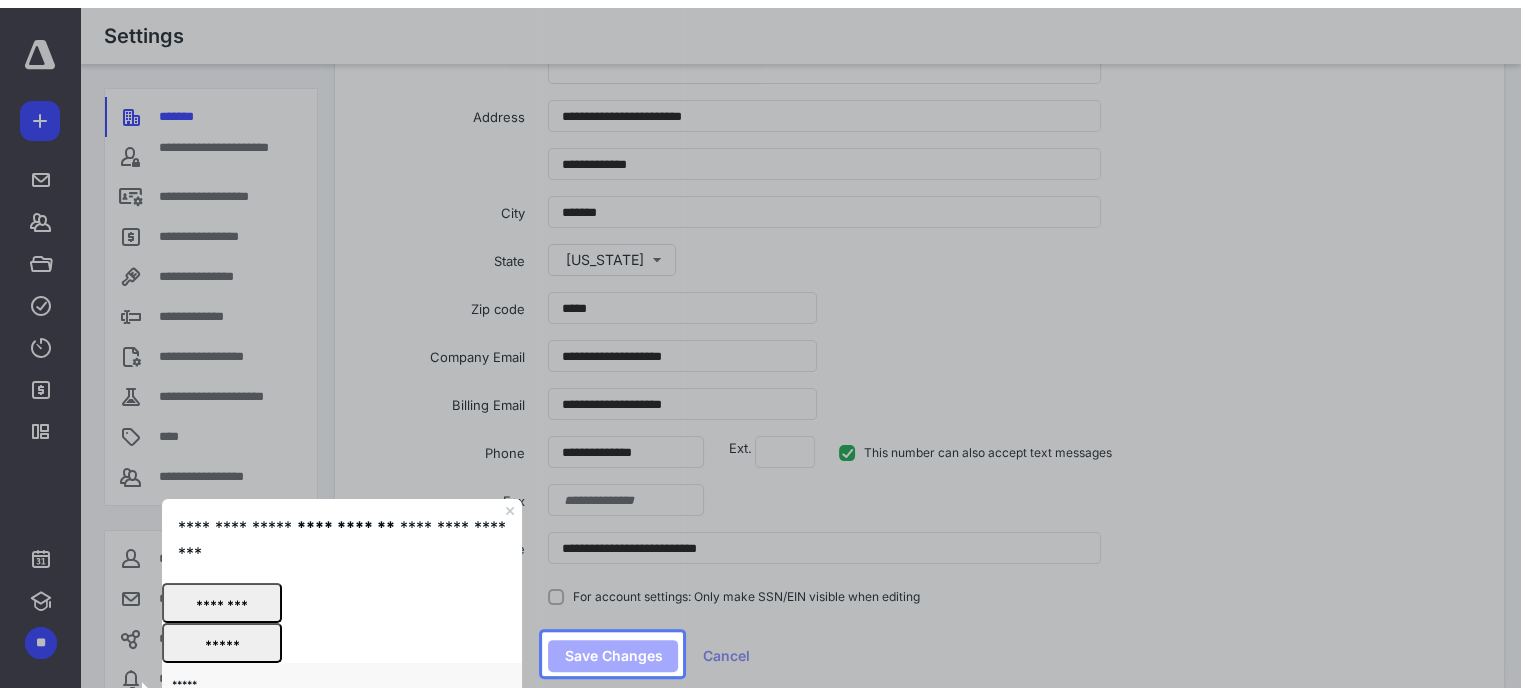 scroll, scrollTop: 0, scrollLeft: 0, axis: both 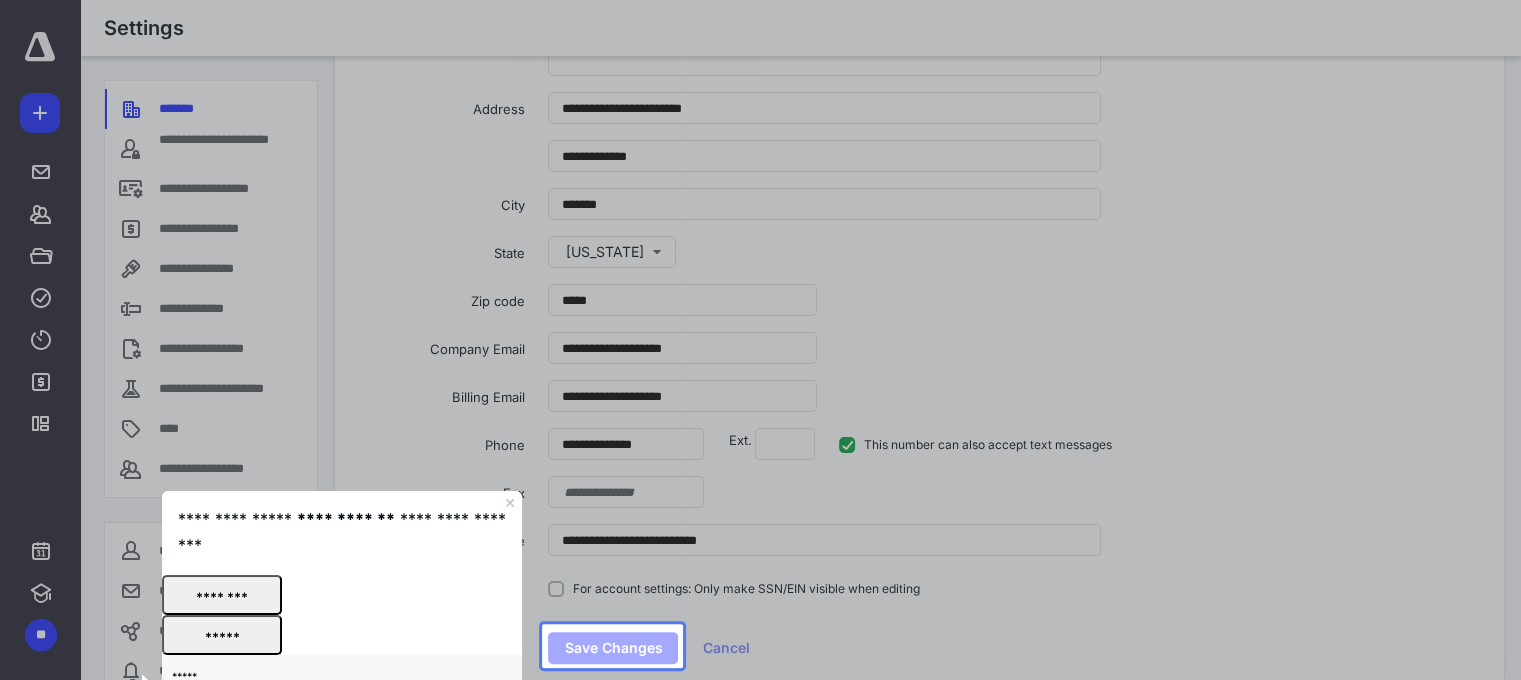 click on "Save Changes" at bounding box center [613, 648] 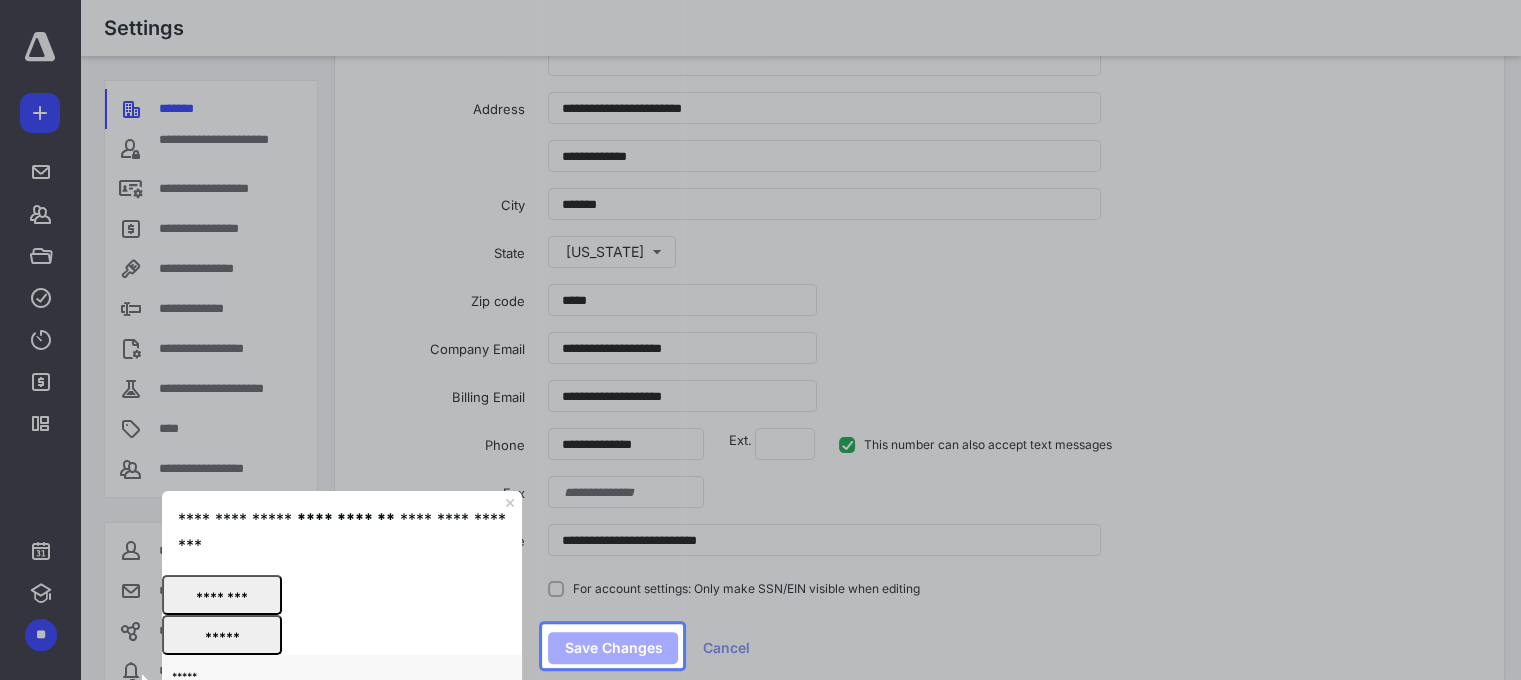 click on "*****" at bounding box center [222, 635] 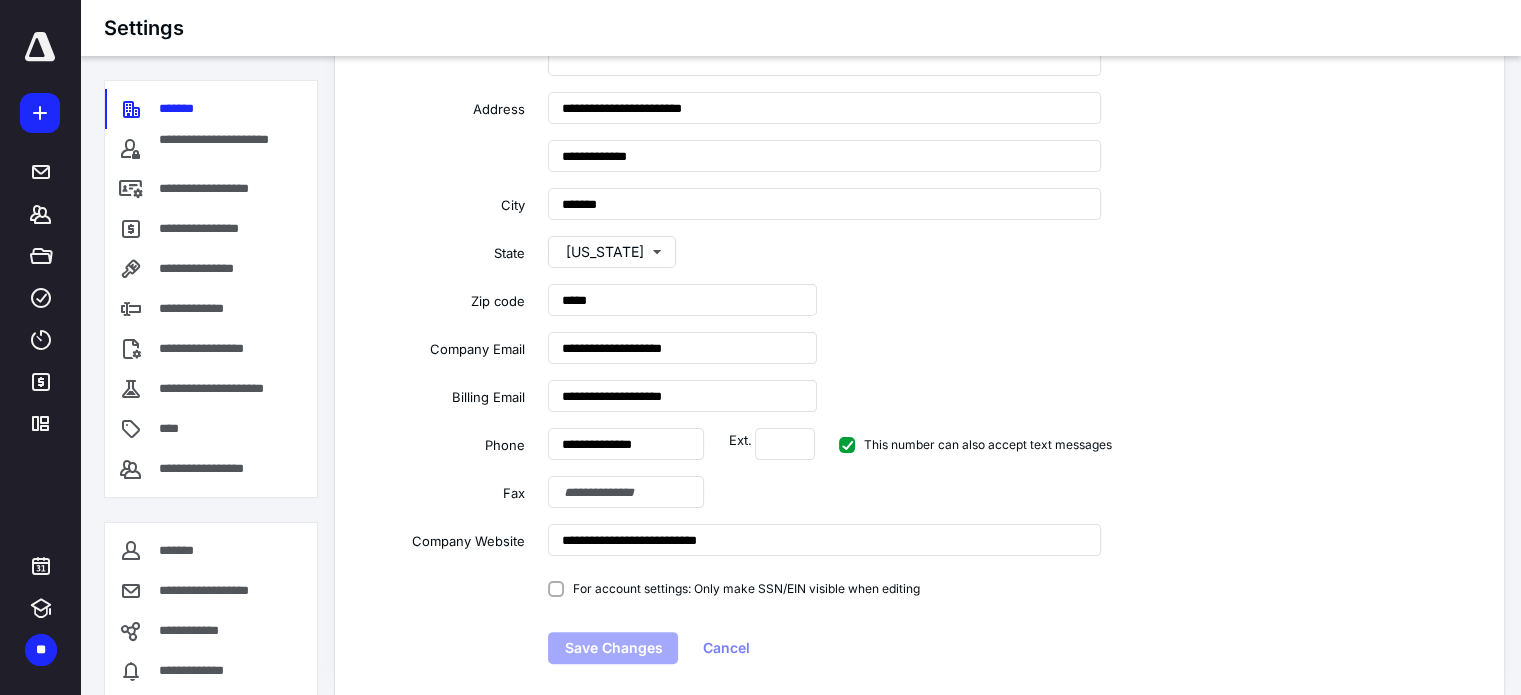 click 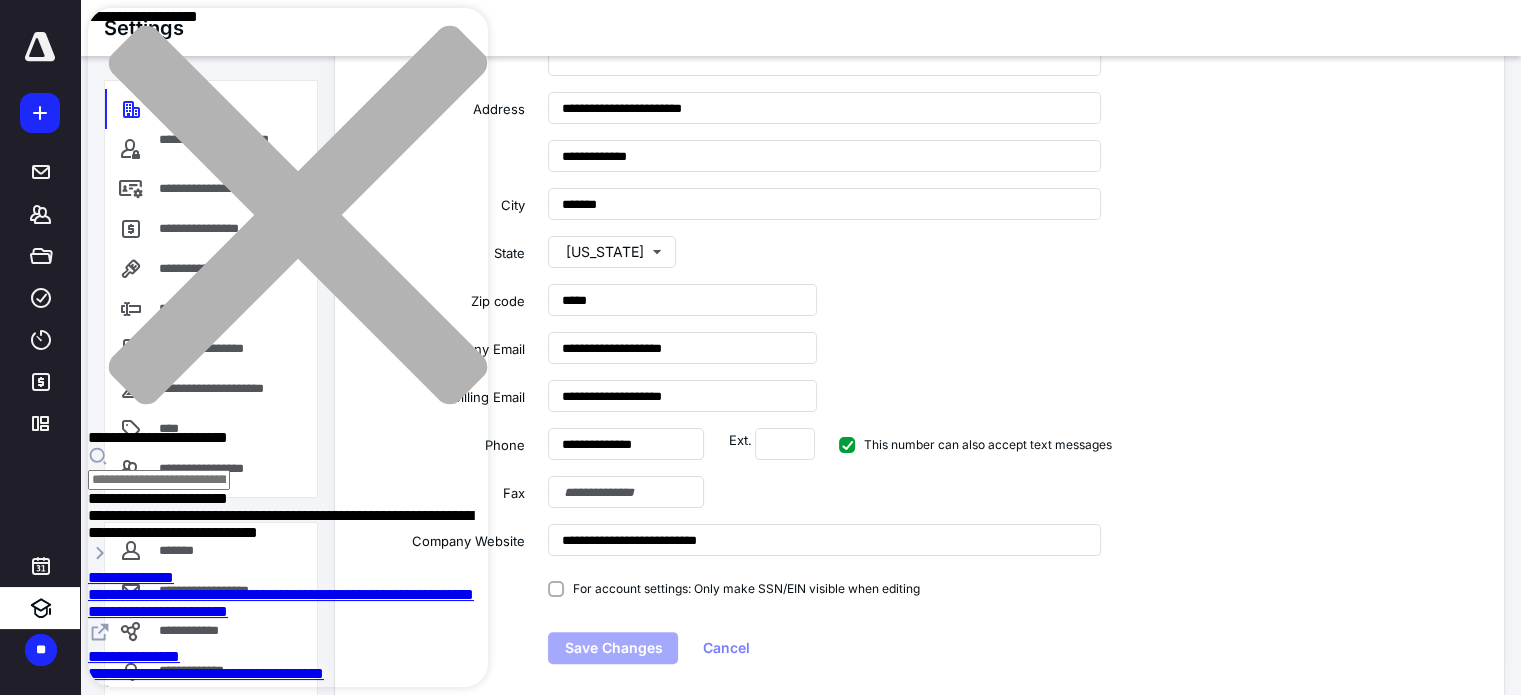click on "**********" at bounding box center [158, 498] 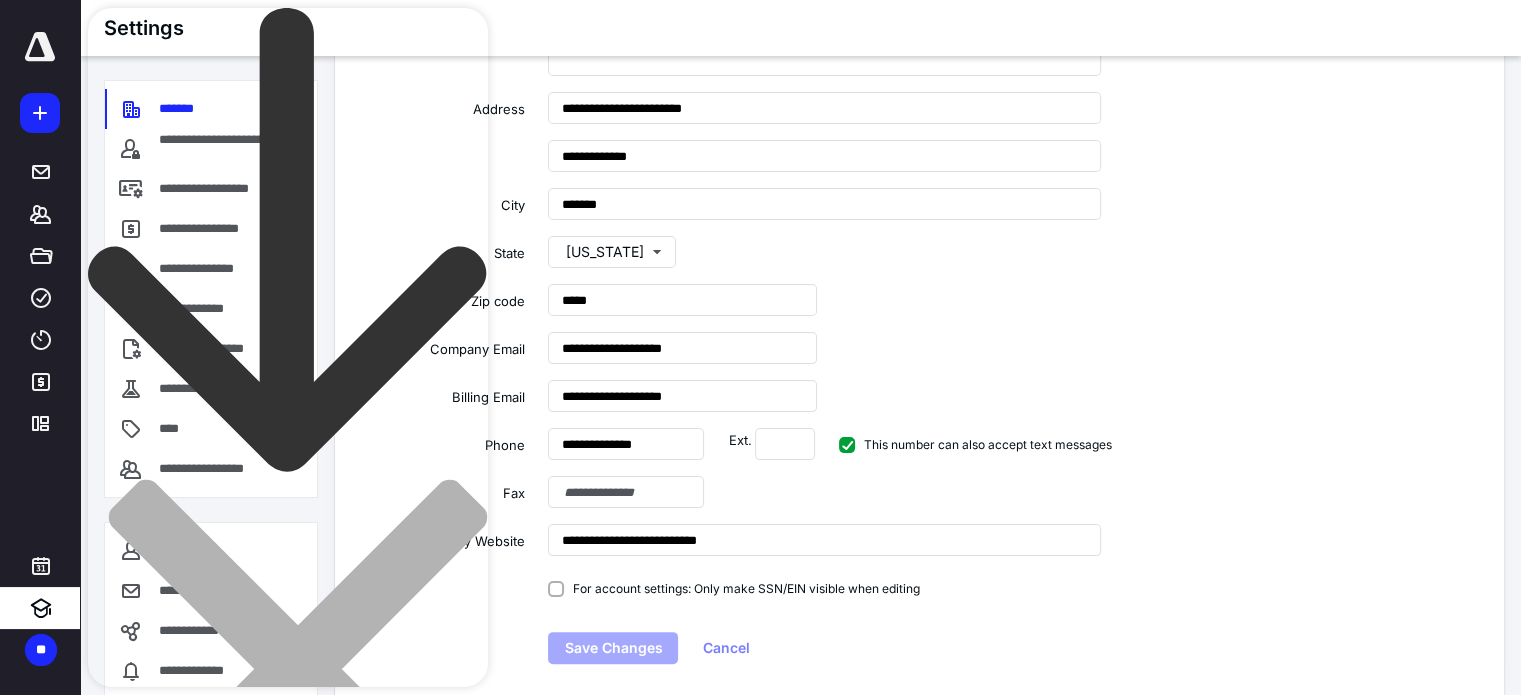 click on "**********" at bounding box center (166, 1107) 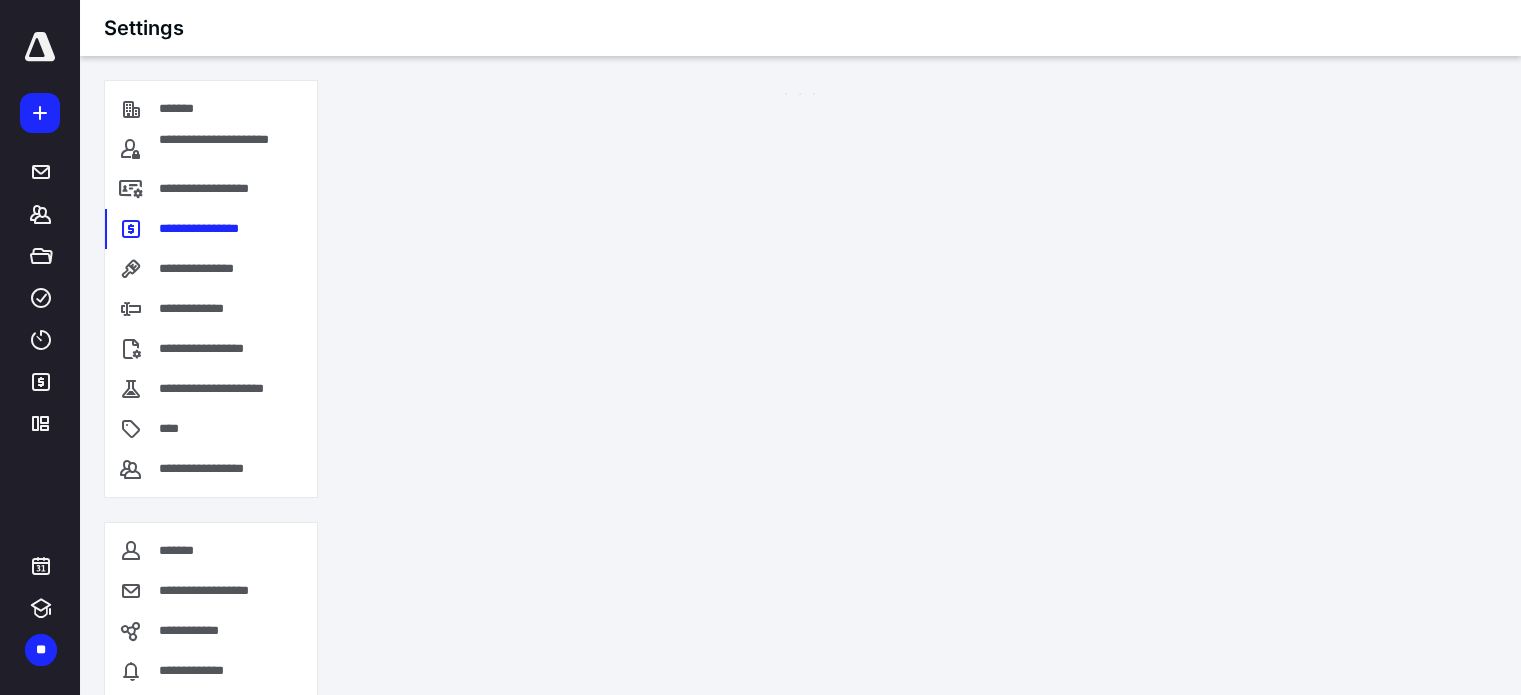 scroll, scrollTop: 0, scrollLeft: 0, axis: both 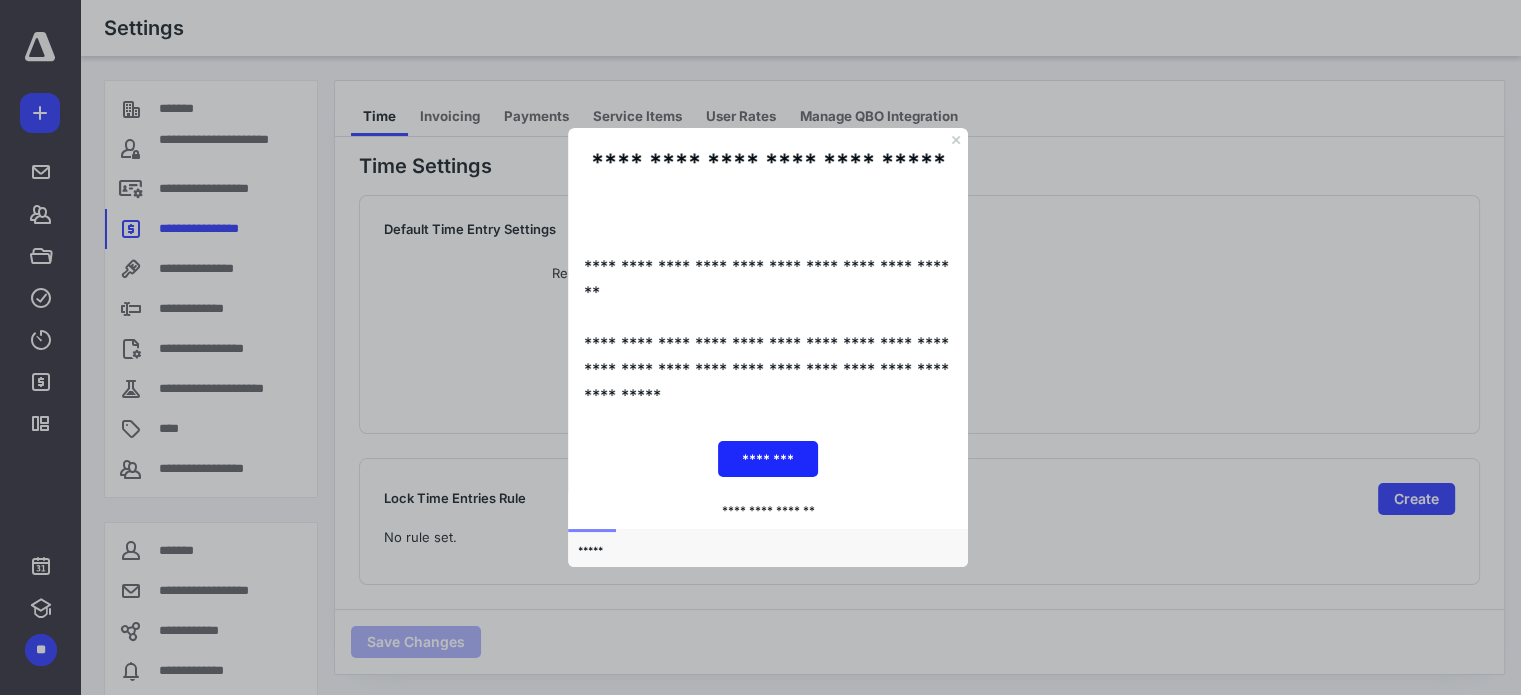 click on "********" at bounding box center [768, 458] 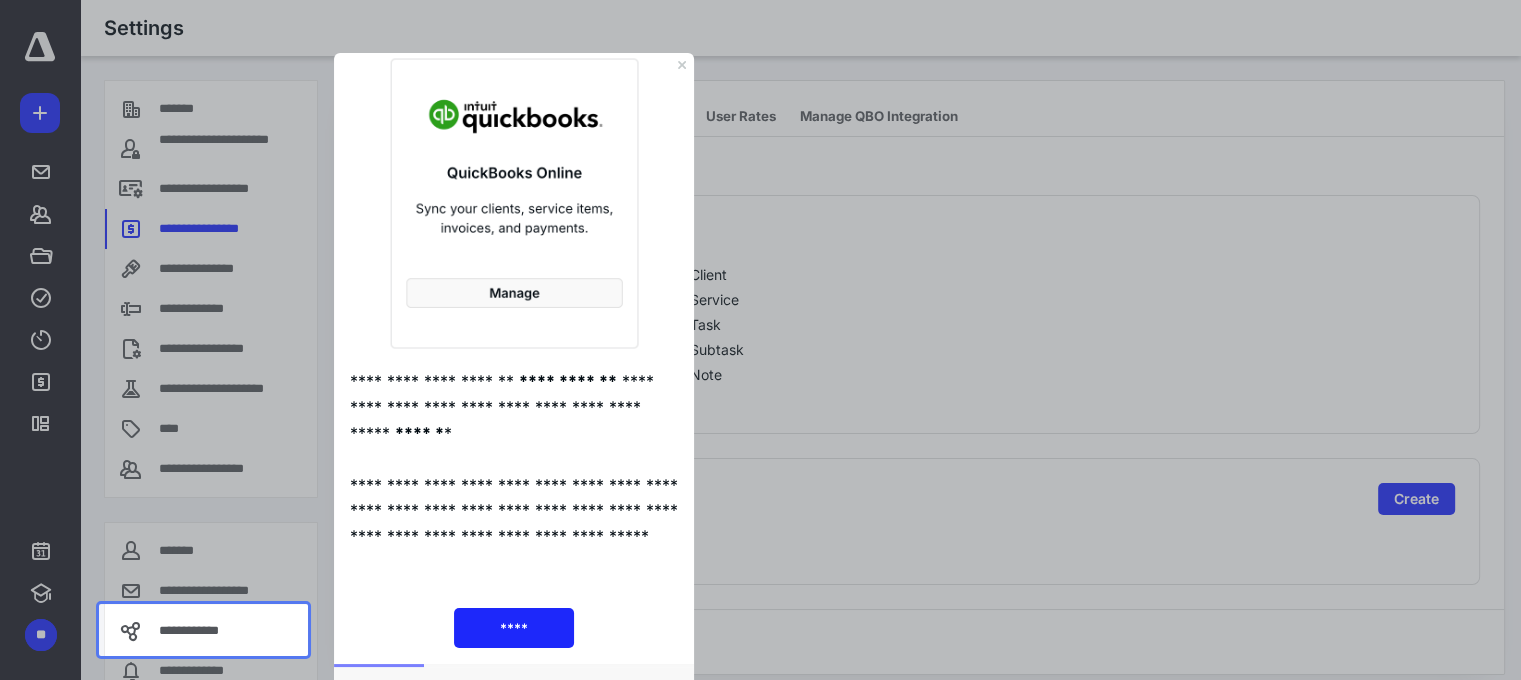 click on "****" at bounding box center (514, 627) 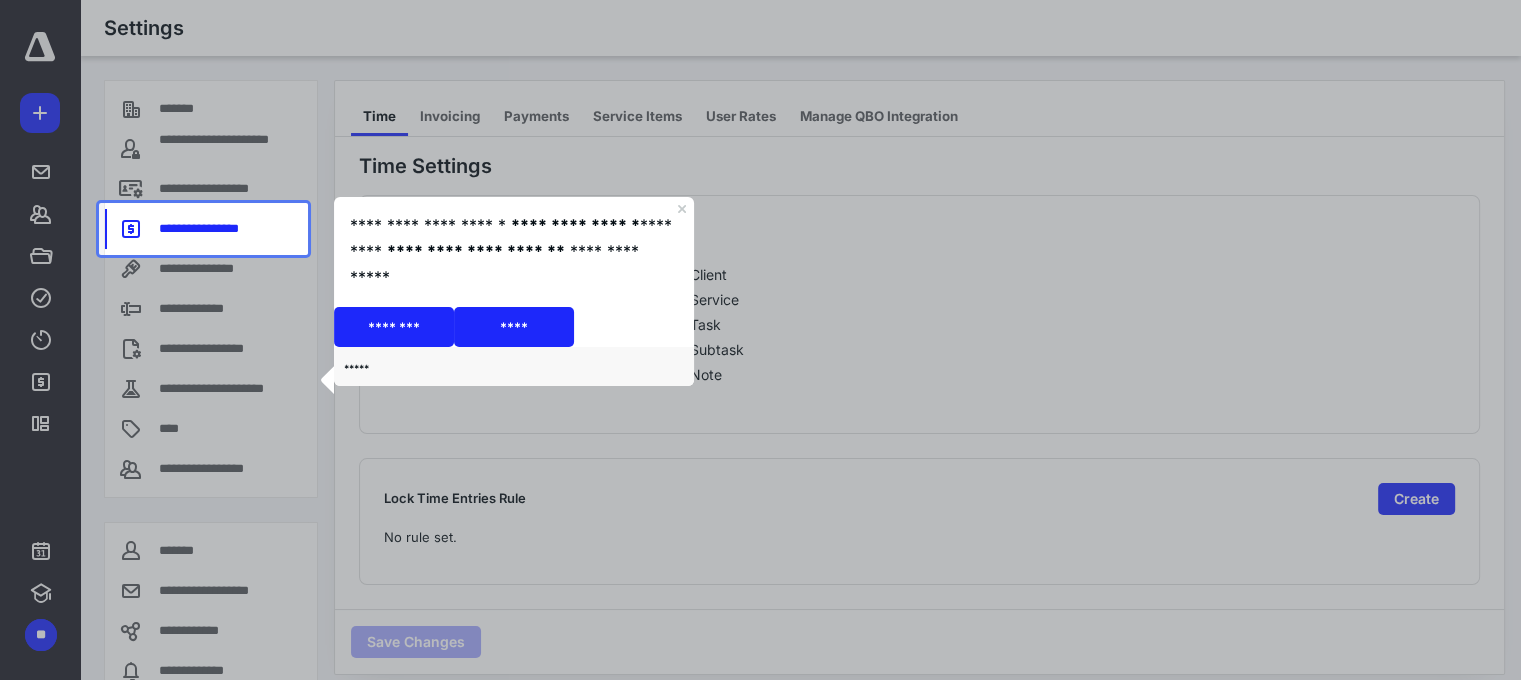 click on "**********" at bounding box center (204, 229) 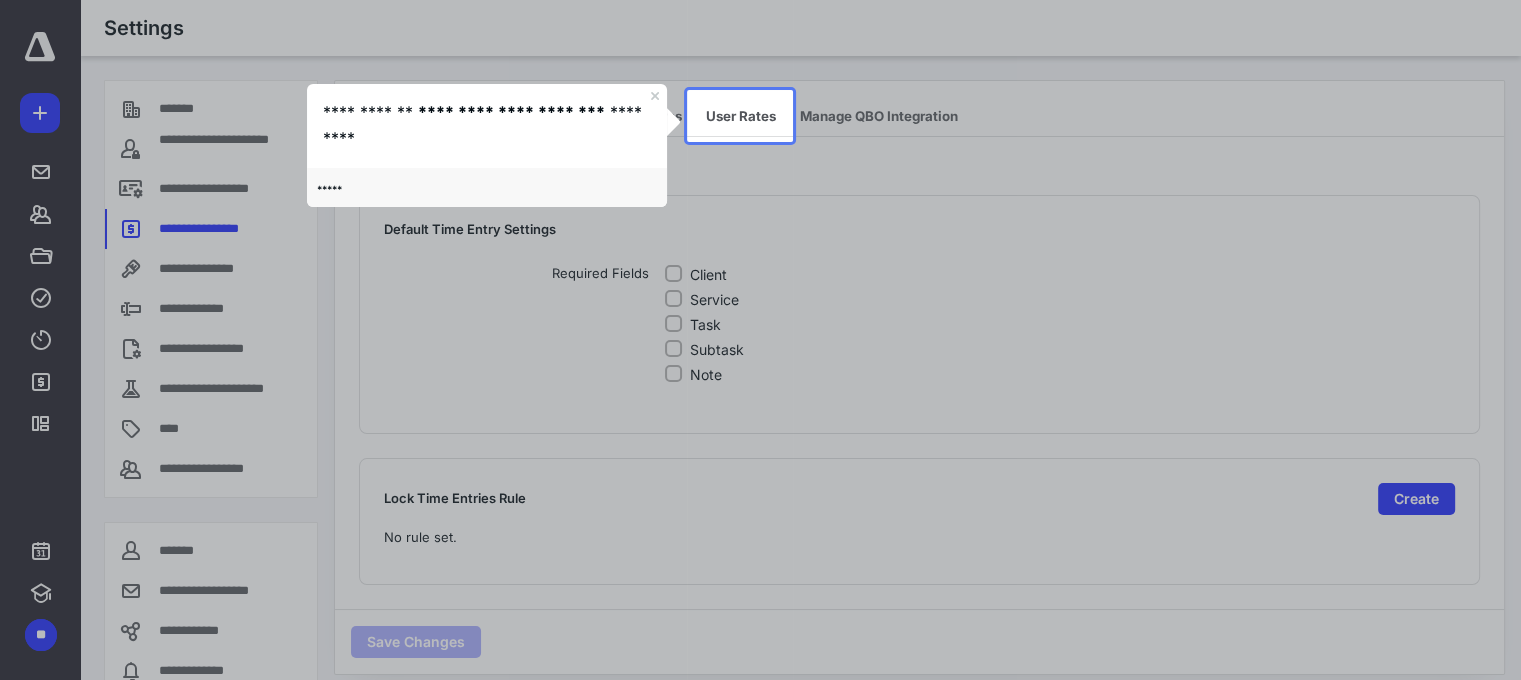 click on "User Rates" at bounding box center [741, 116] 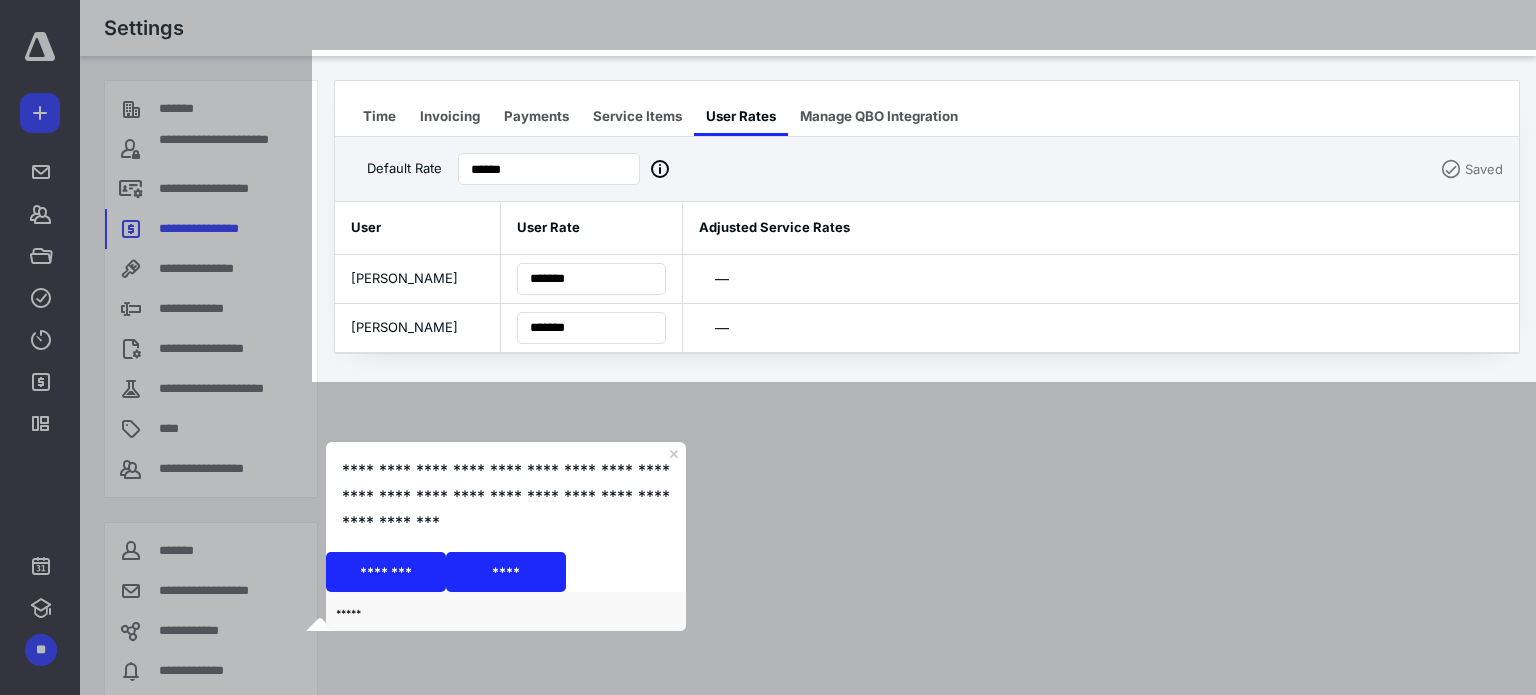 click on "****" at bounding box center [506, 572] 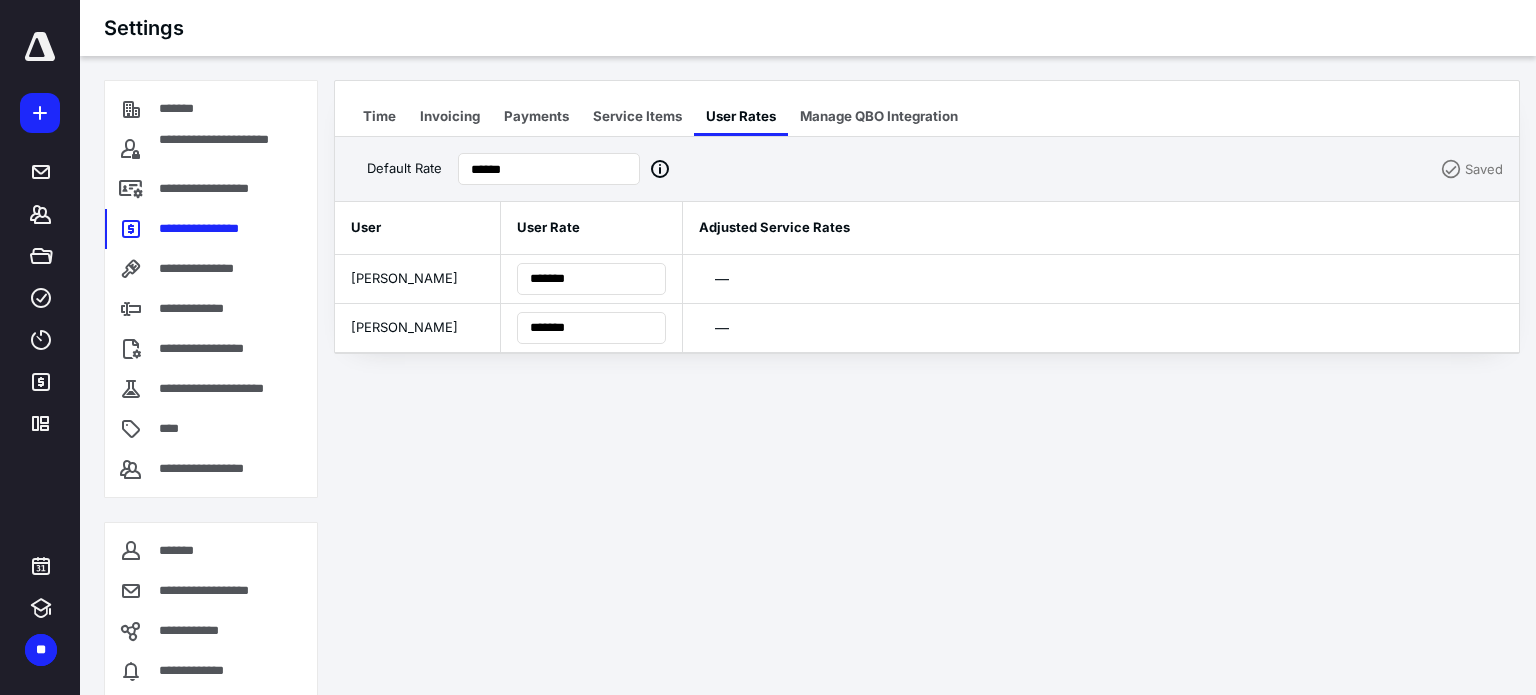click on "**********" at bounding box center [204, 229] 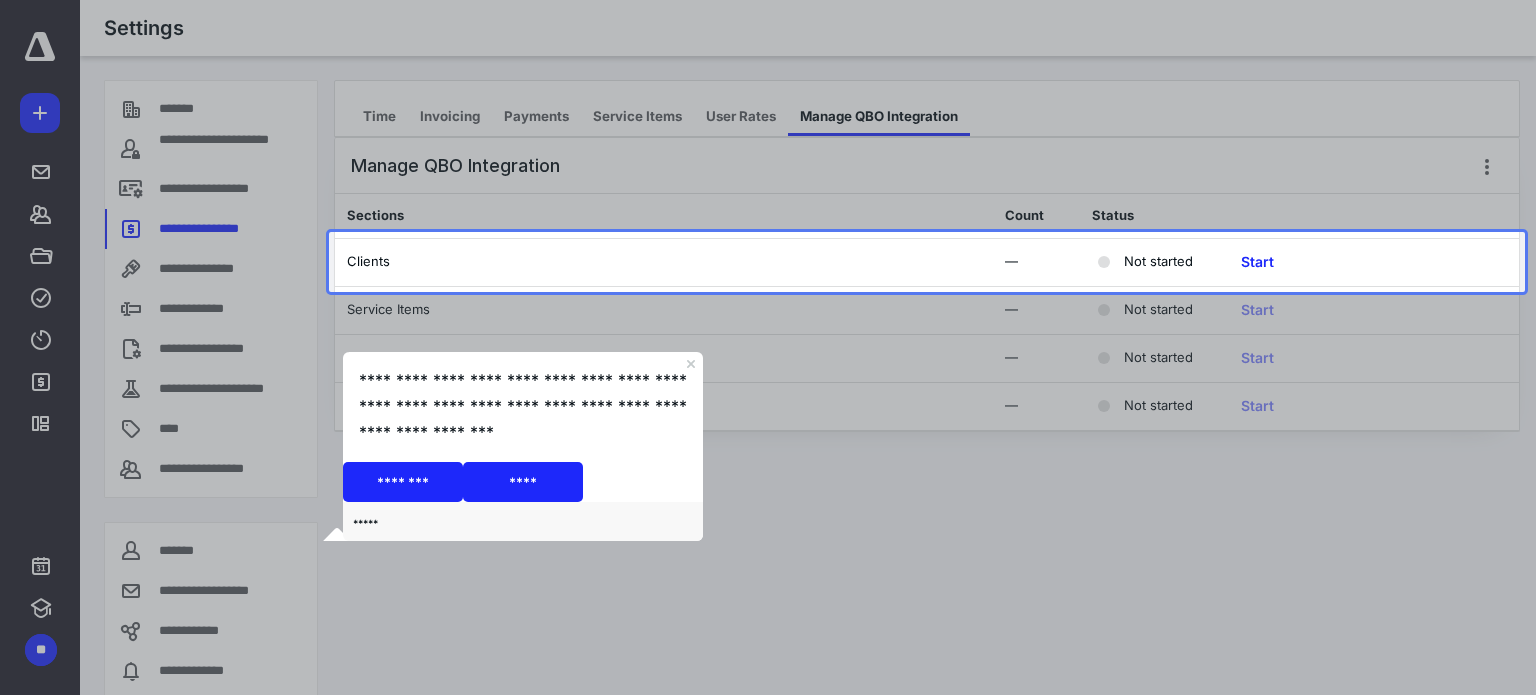 click on "****" at bounding box center [522, 481] 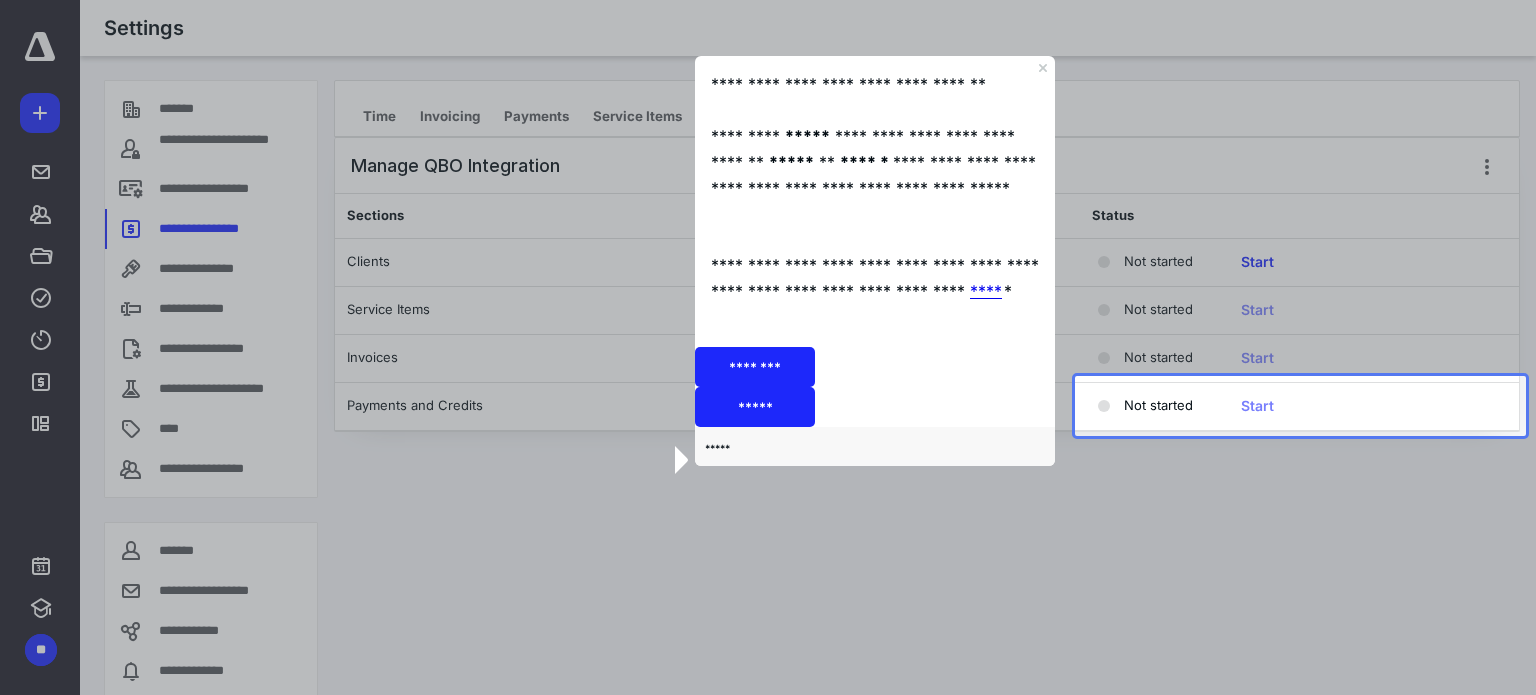 click on "****" at bounding box center [986, 292] 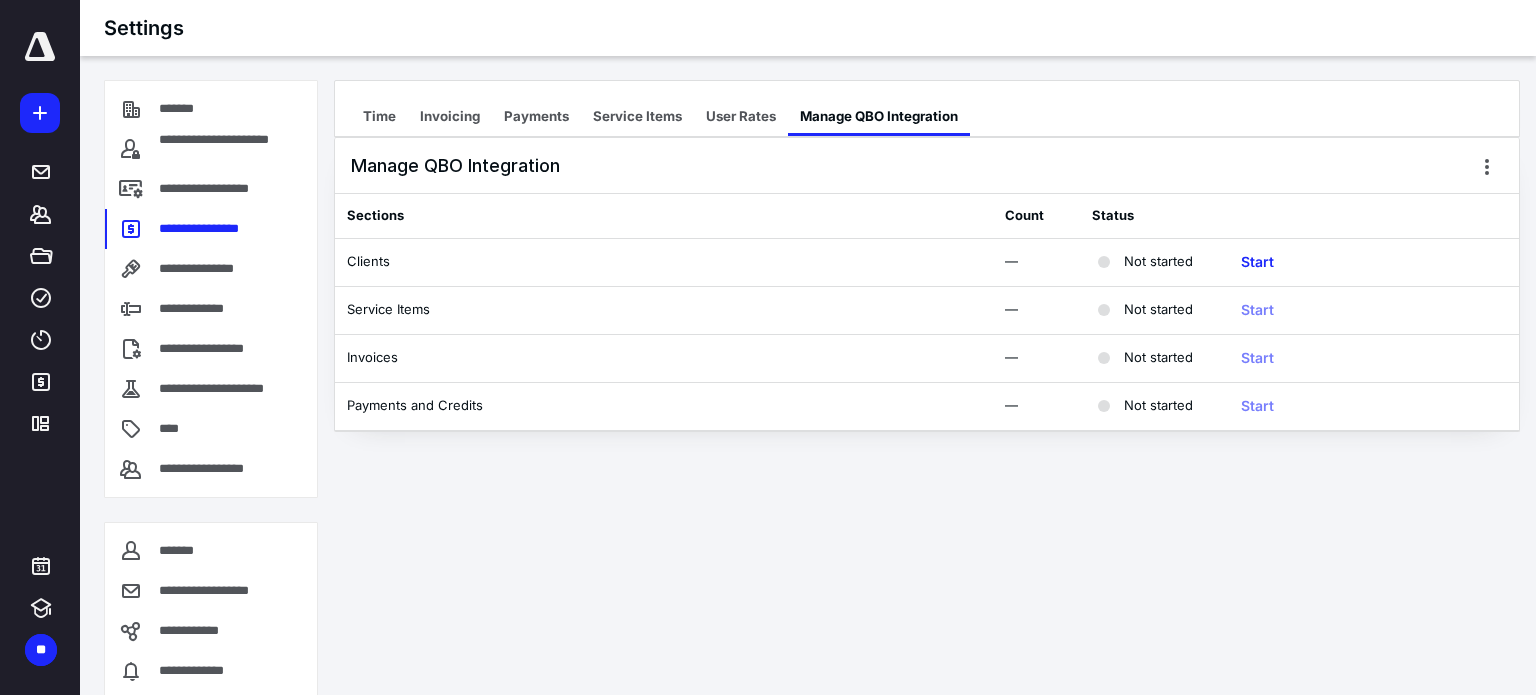 click 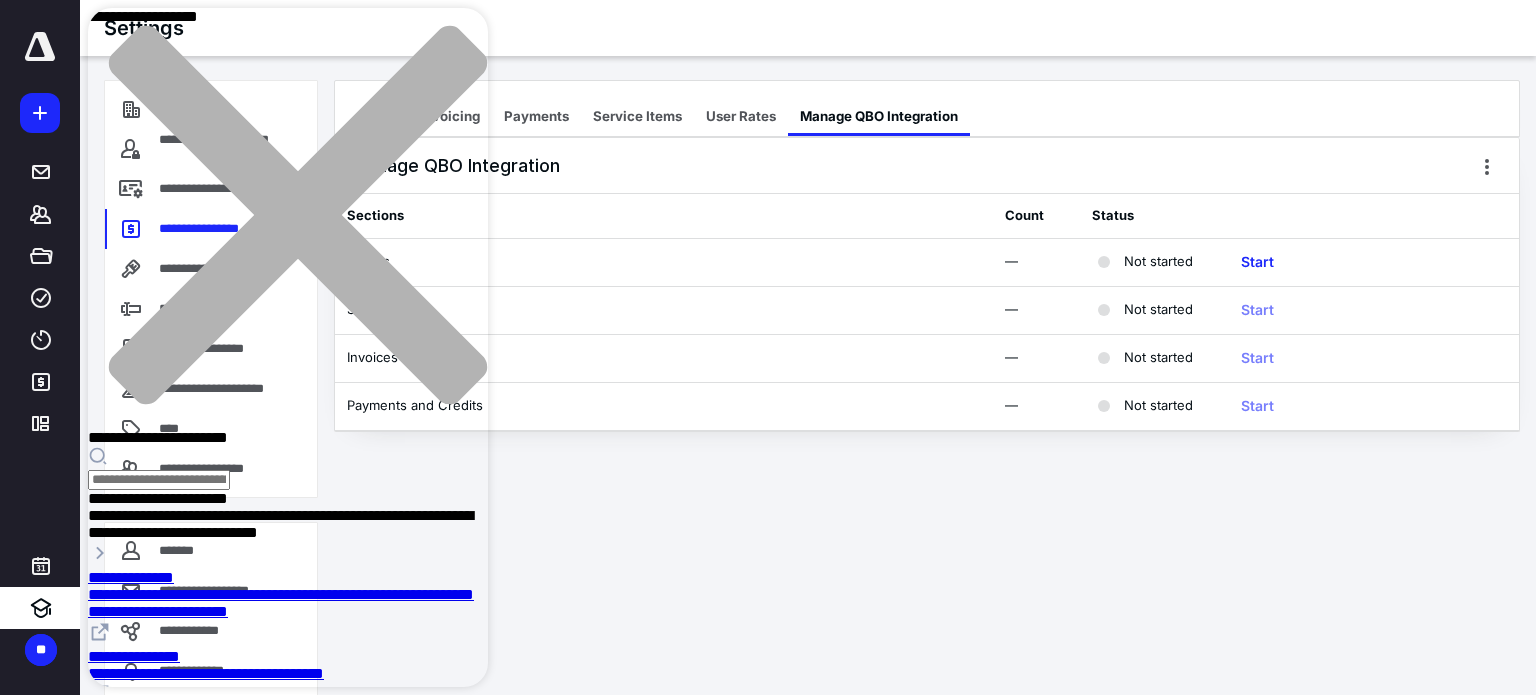 click on "**********" at bounding box center (158, 498) 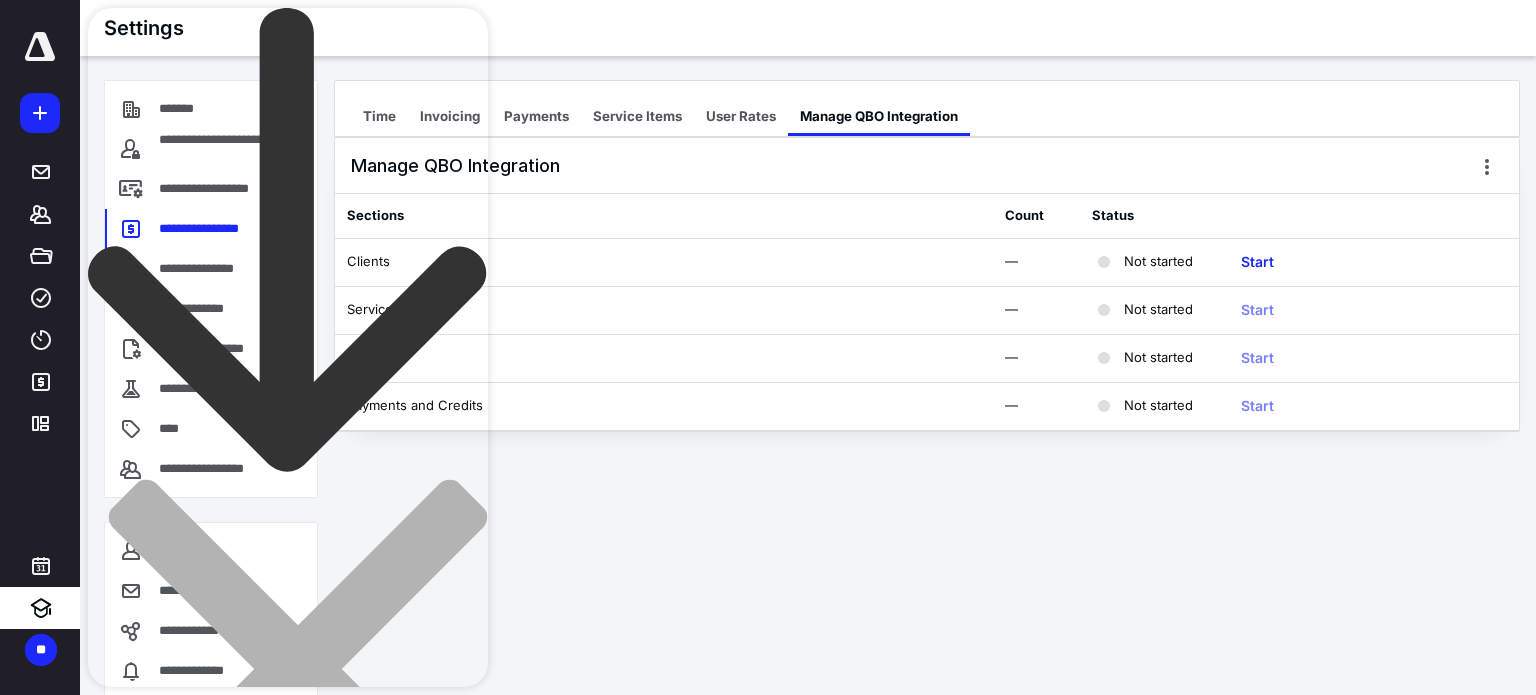 click on "**********" at bounding box center [155, 1083] 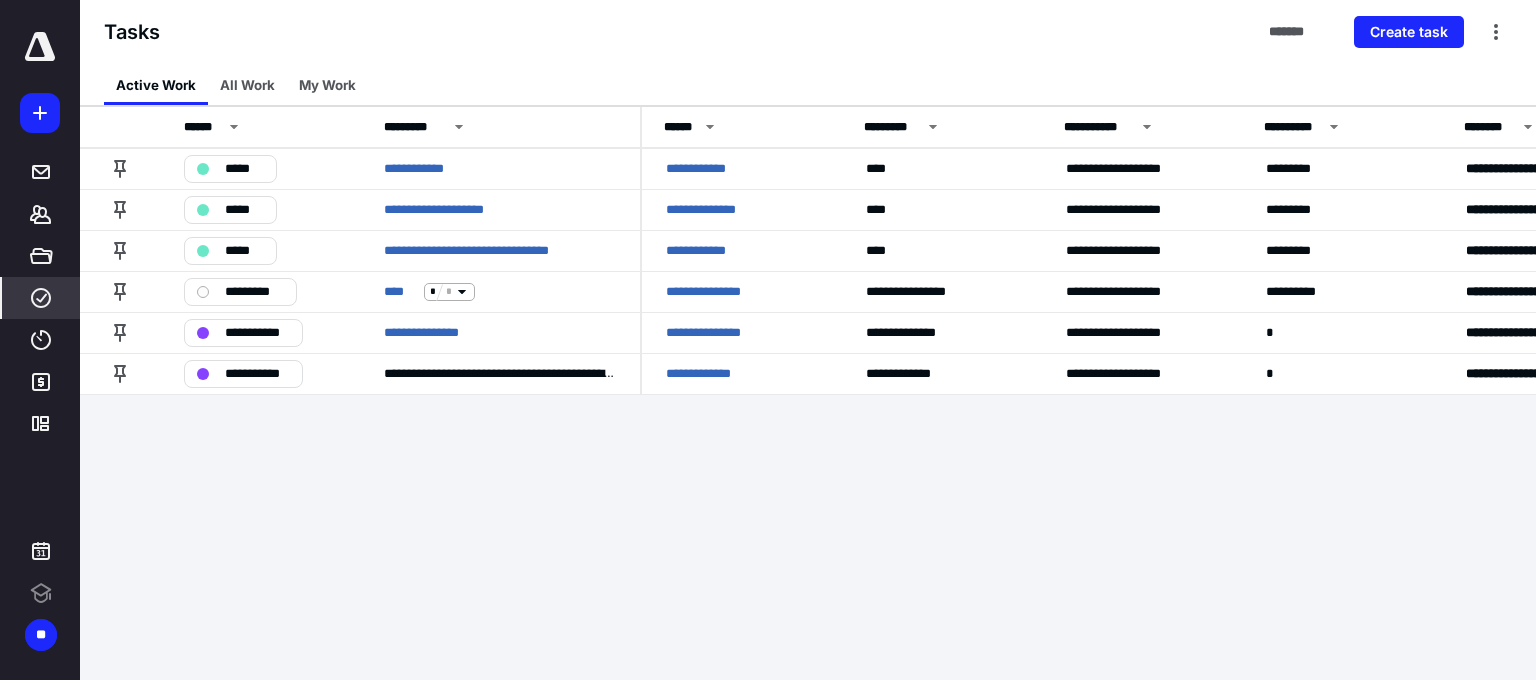 scroll, scrollTop: 0, scrollLeft: 0, axis: both 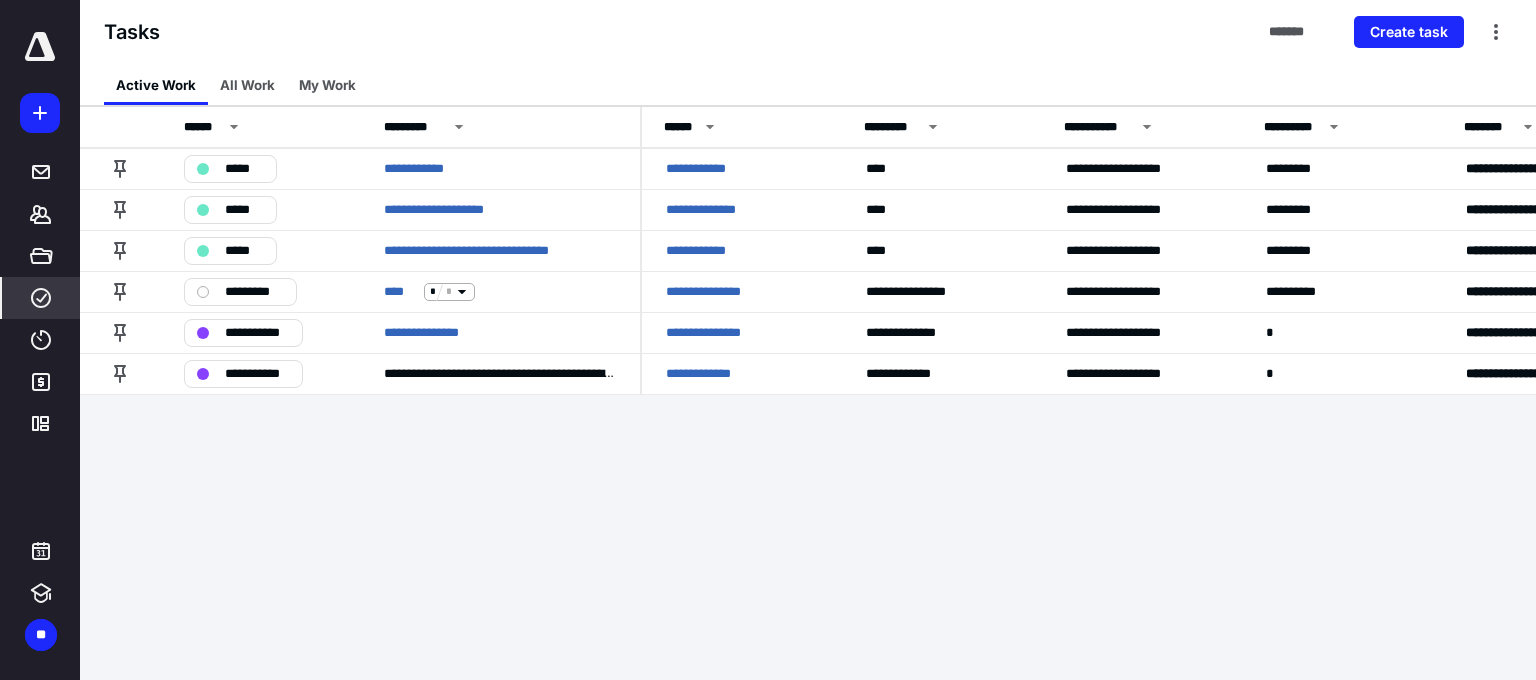 click 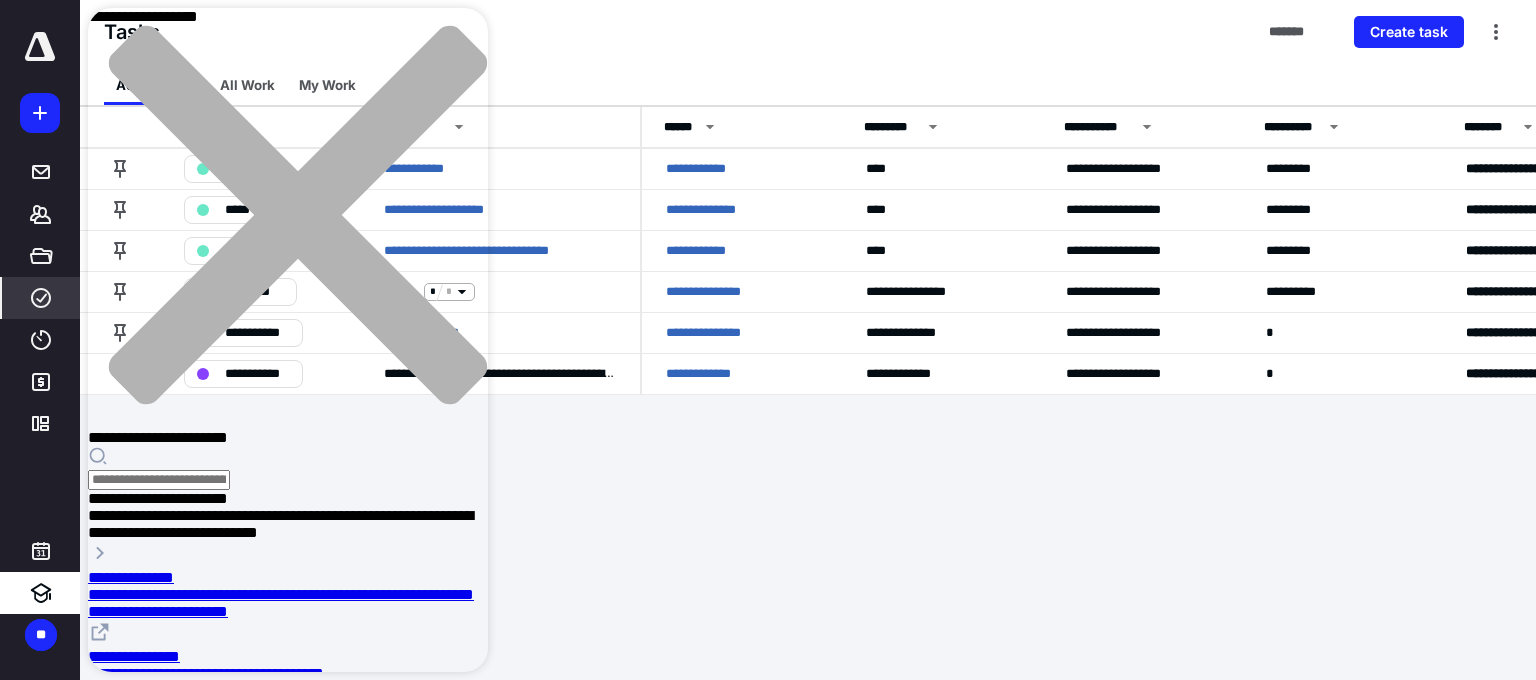 click on "**********" at bounding box center (158, 498) 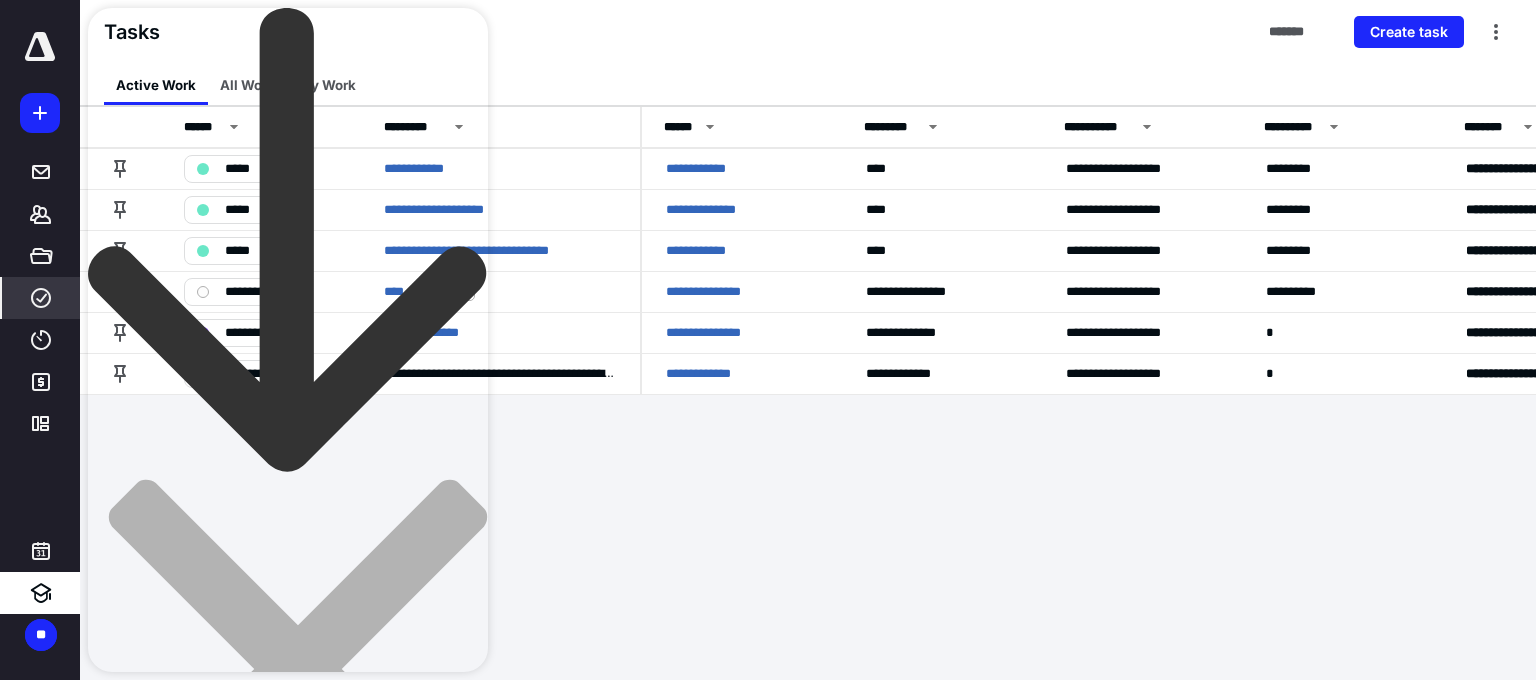click on "**********" at bounding box center [158, 1035] 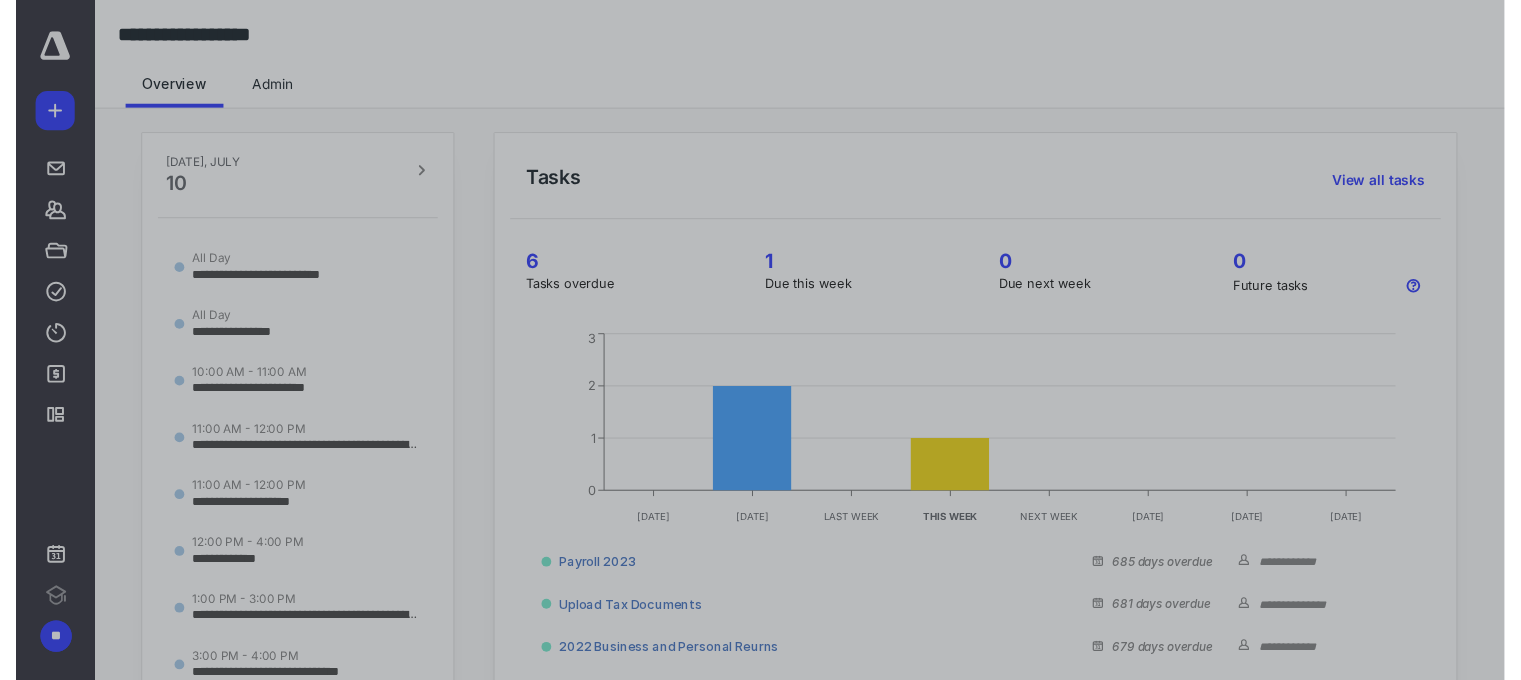 scroll, scrollTop: 0, scrollLeft: 0, axis: both 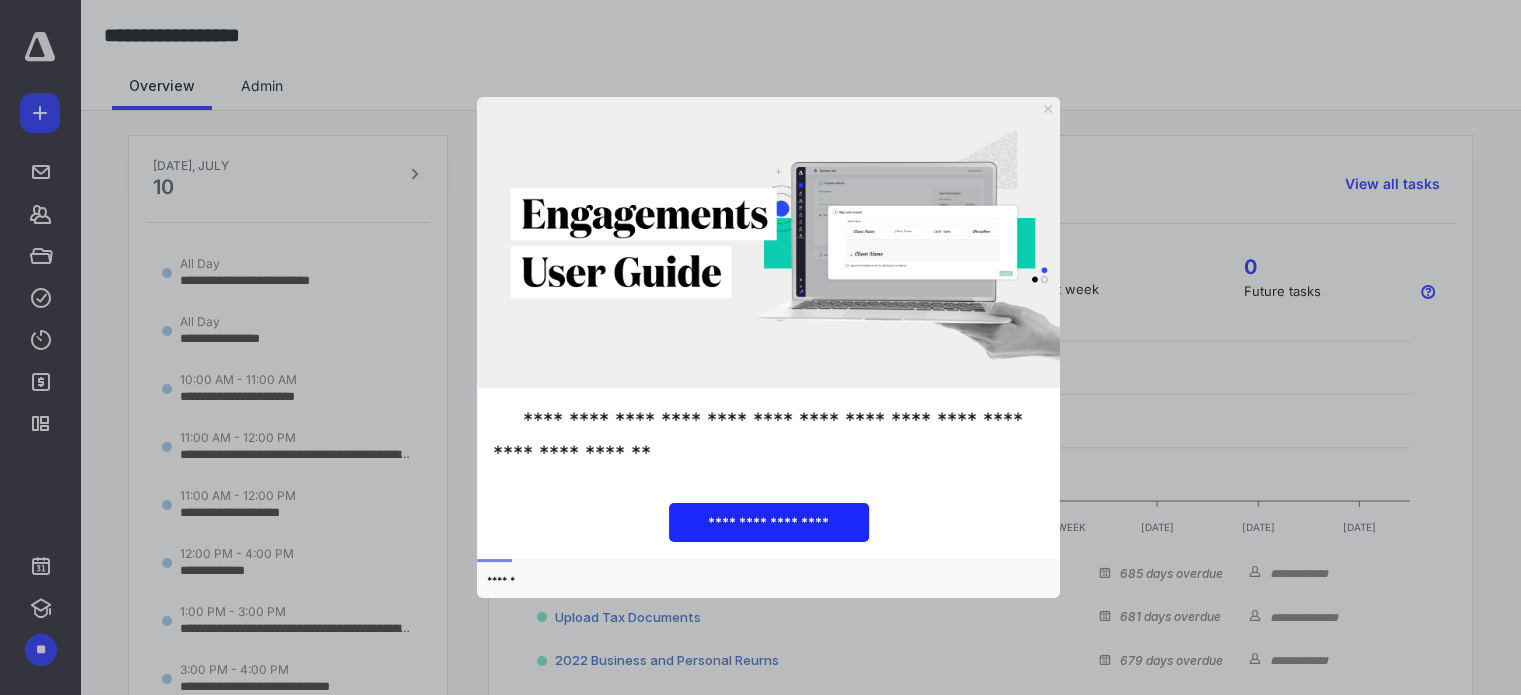 click on "**********" at bounding box center [768, 521] 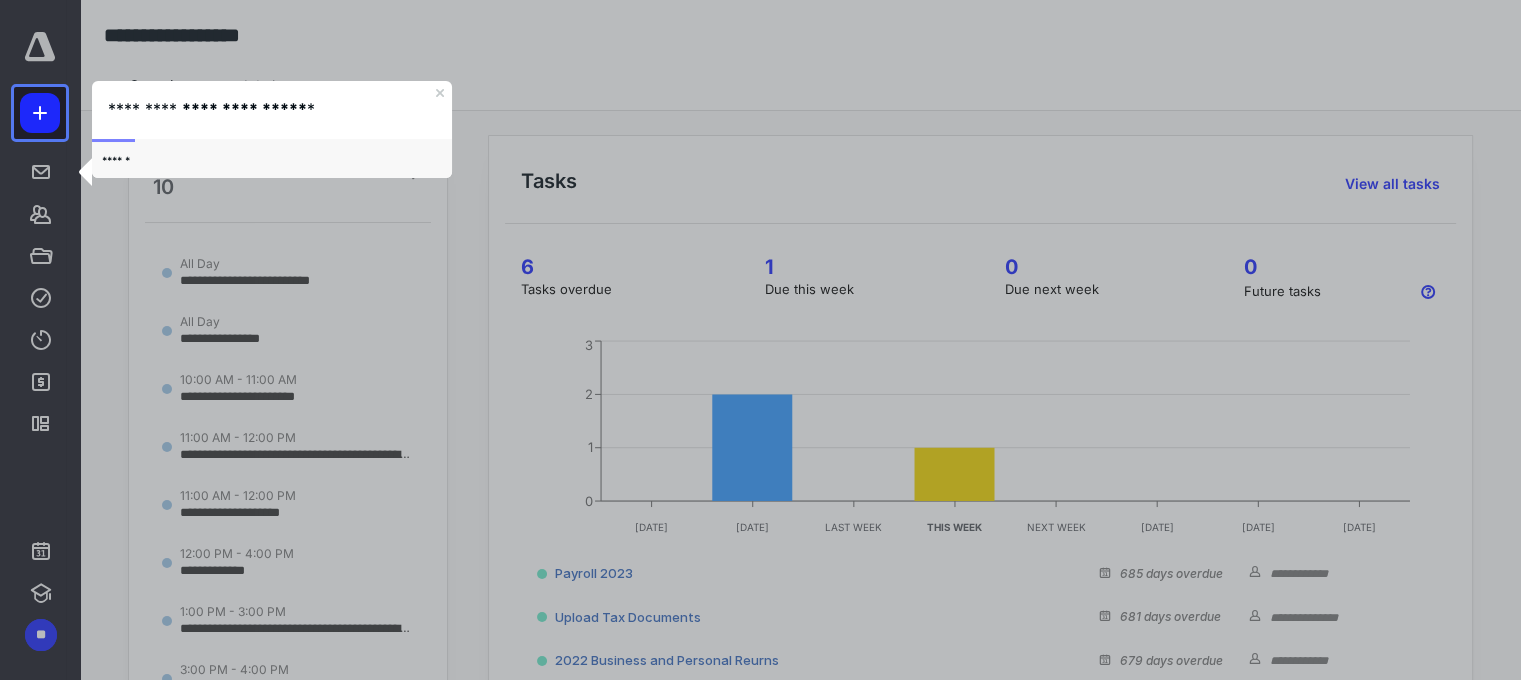 click 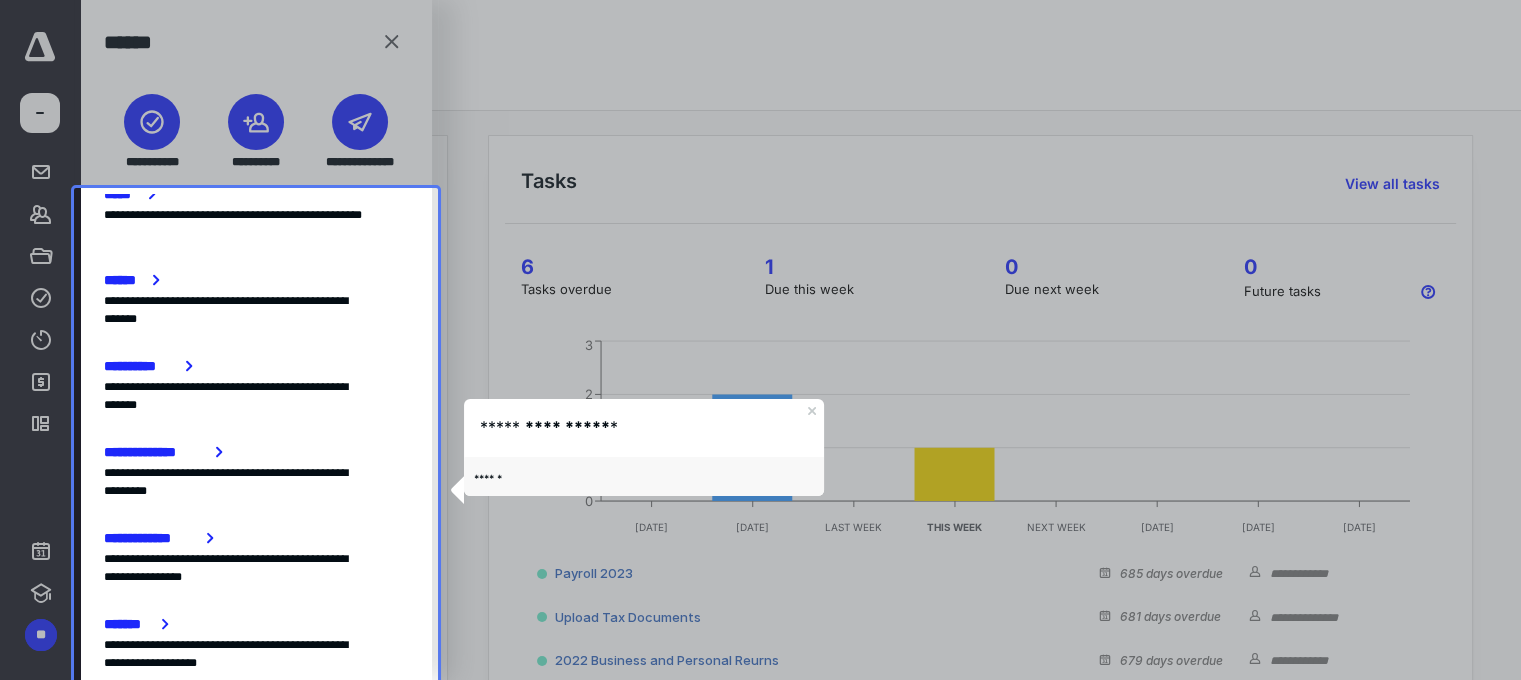 scroll, scrollTop: 0, scrollLeft: 0, axis: both 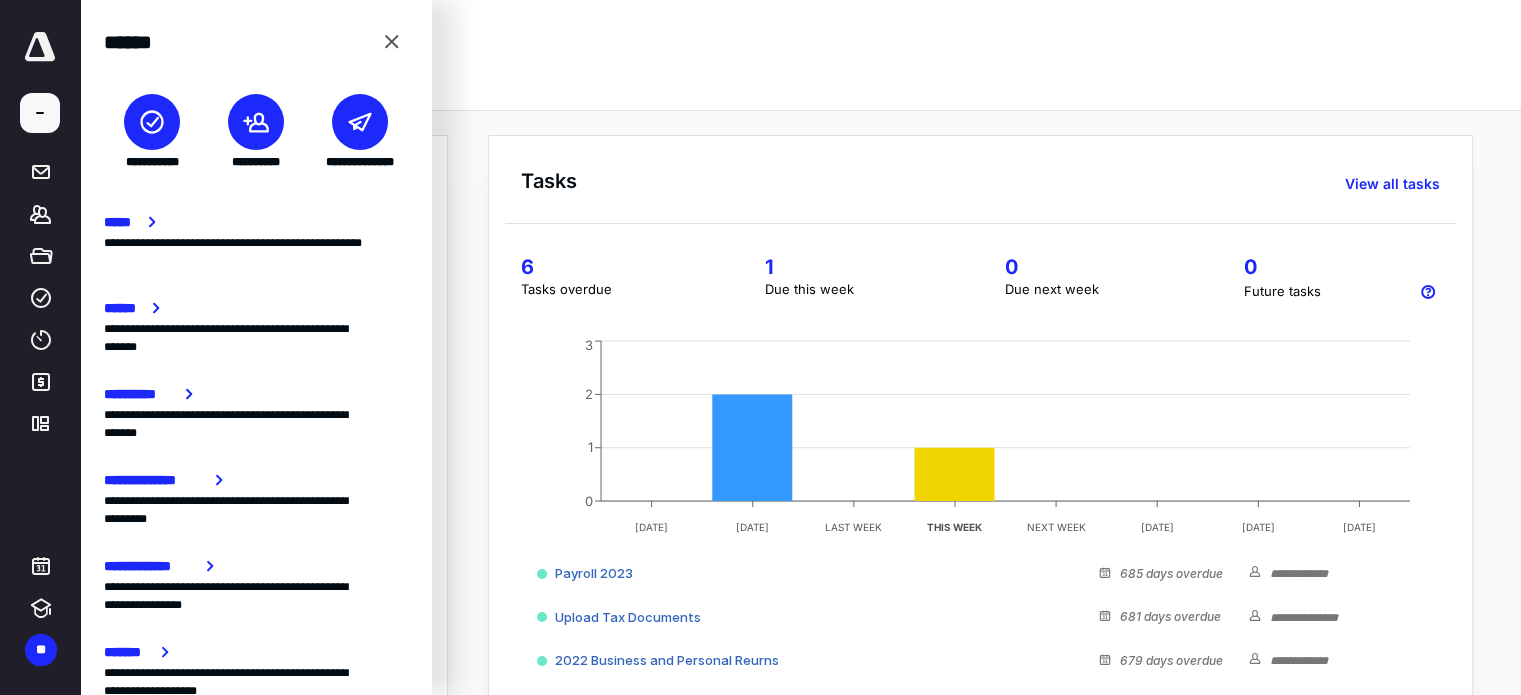 click 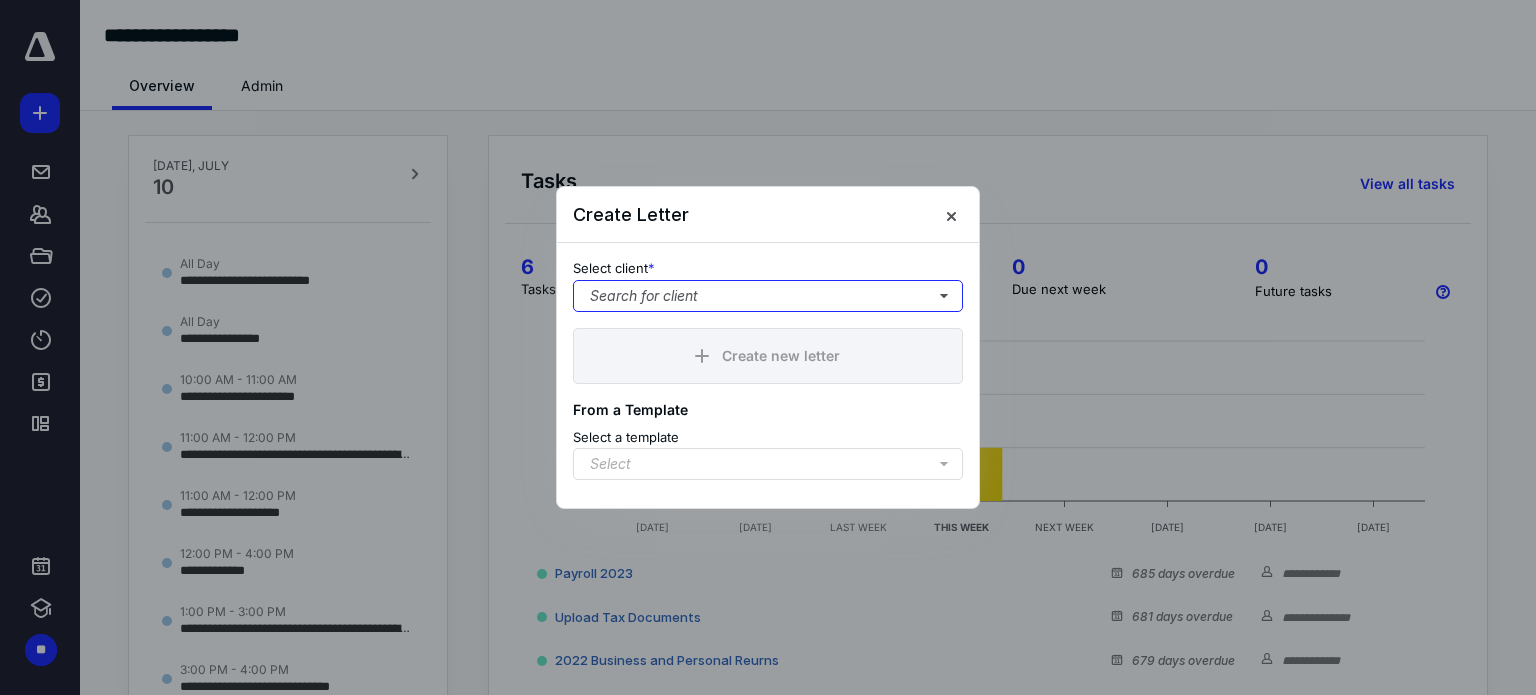 click on "Search for client" at bounding box center [768, 296] 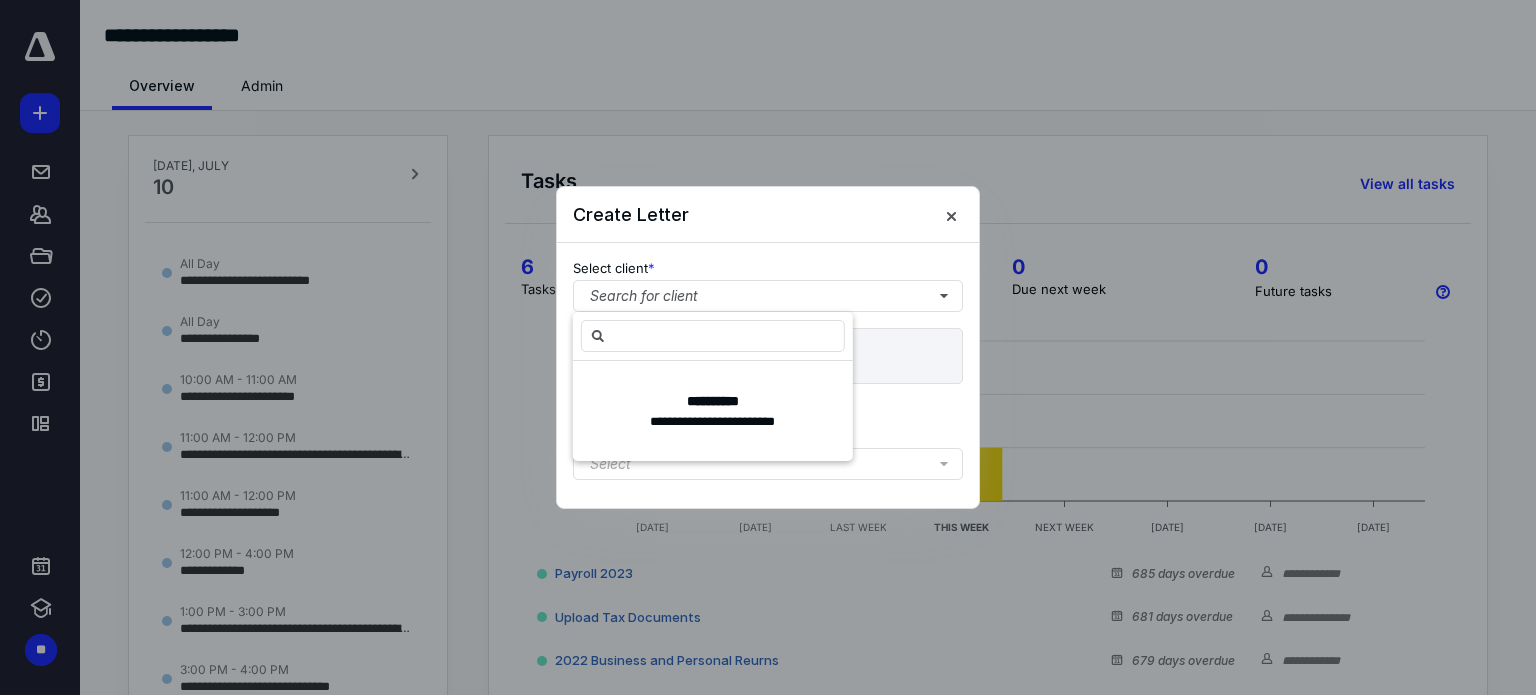 click at bounding box center (951, 215) 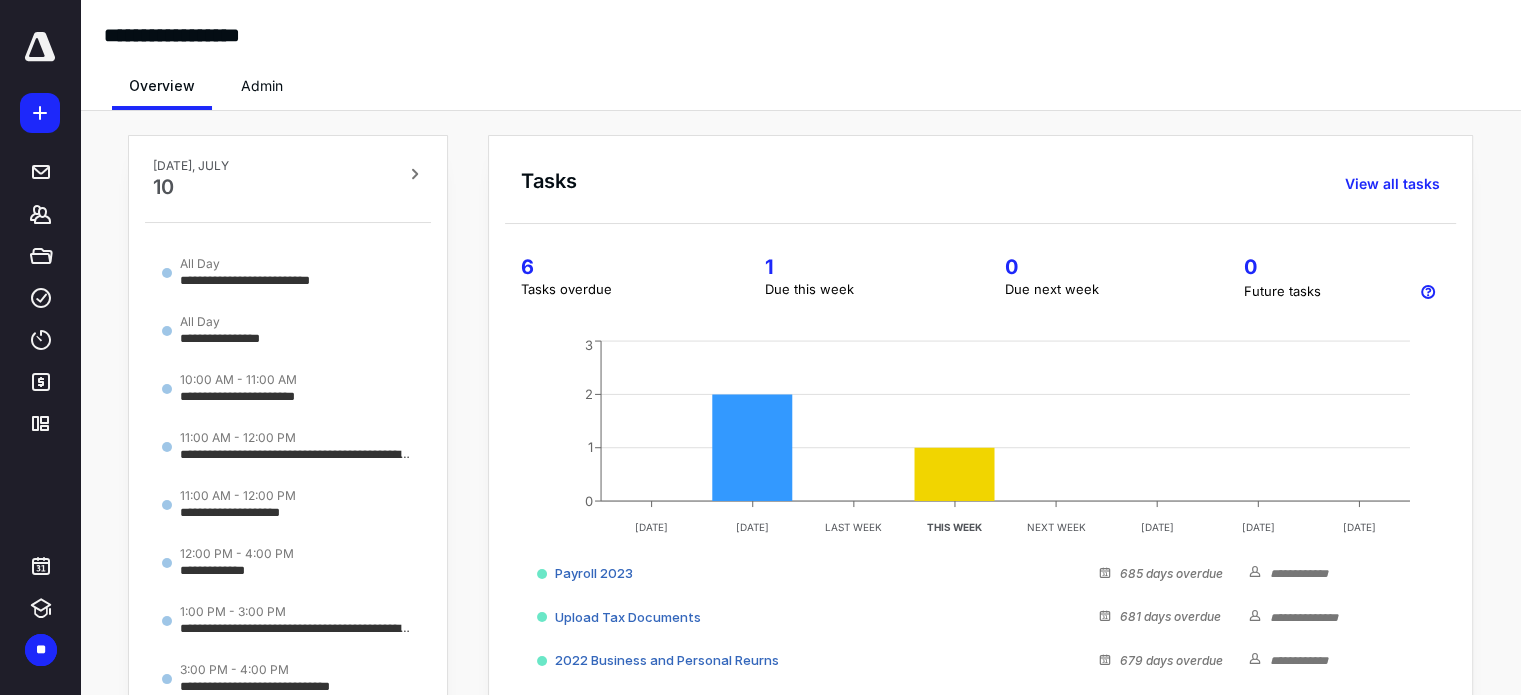 click 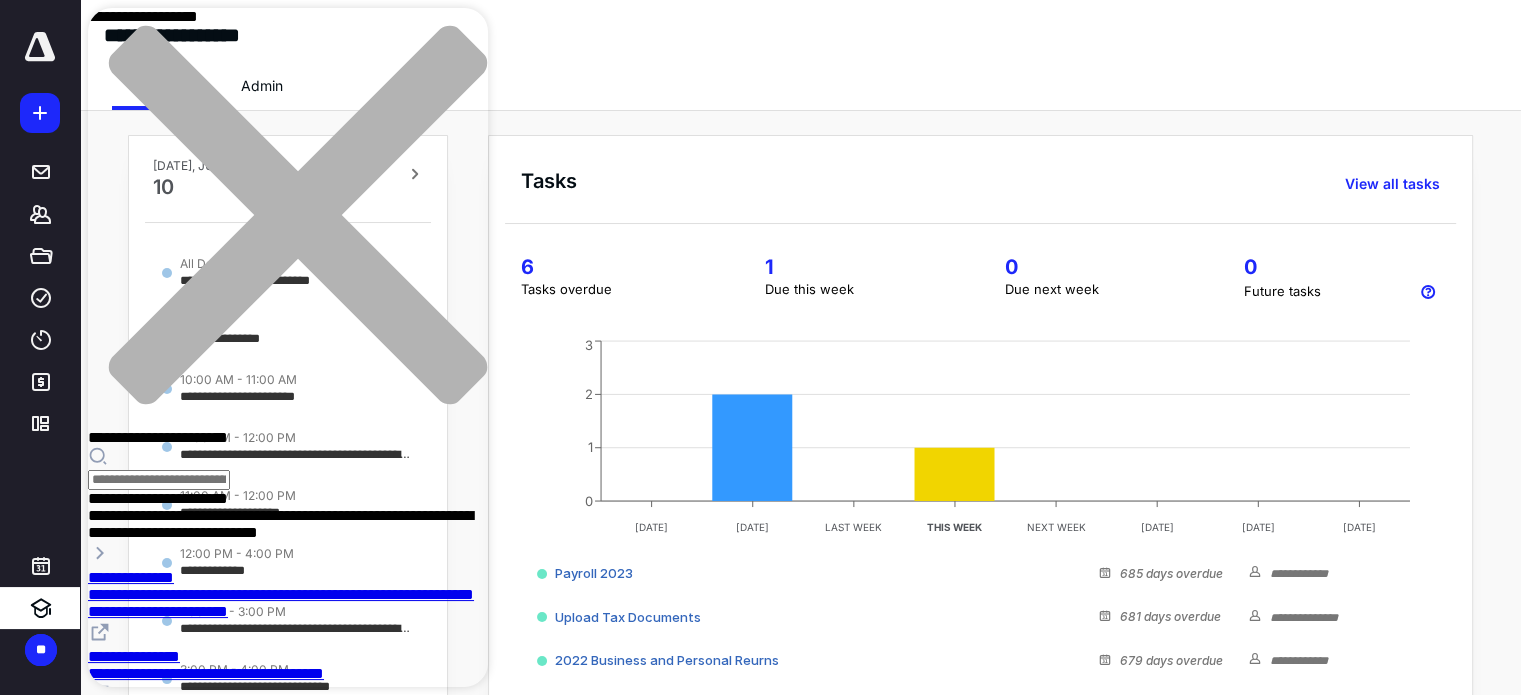 click on "**********" at bounding box center [158, 498] 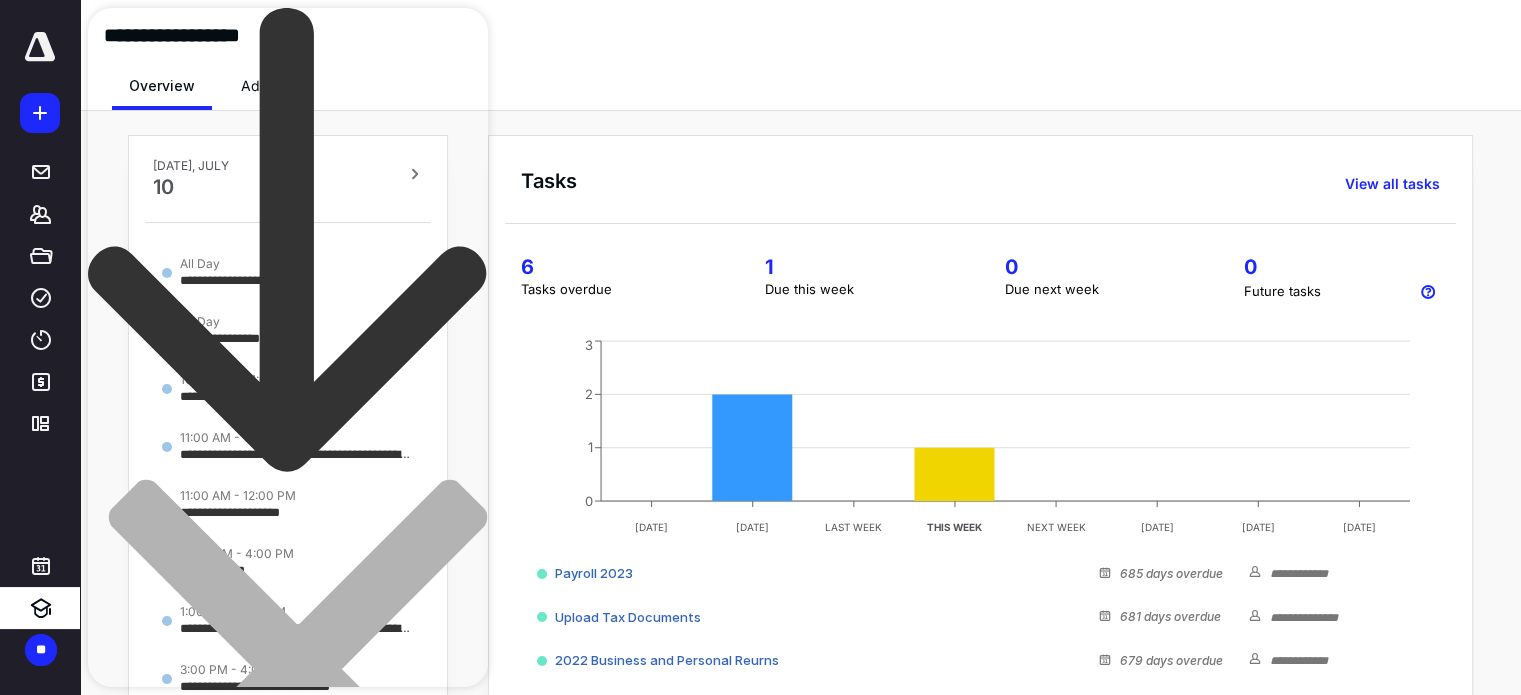 click on "**********" at bounding box center (158, 1035) 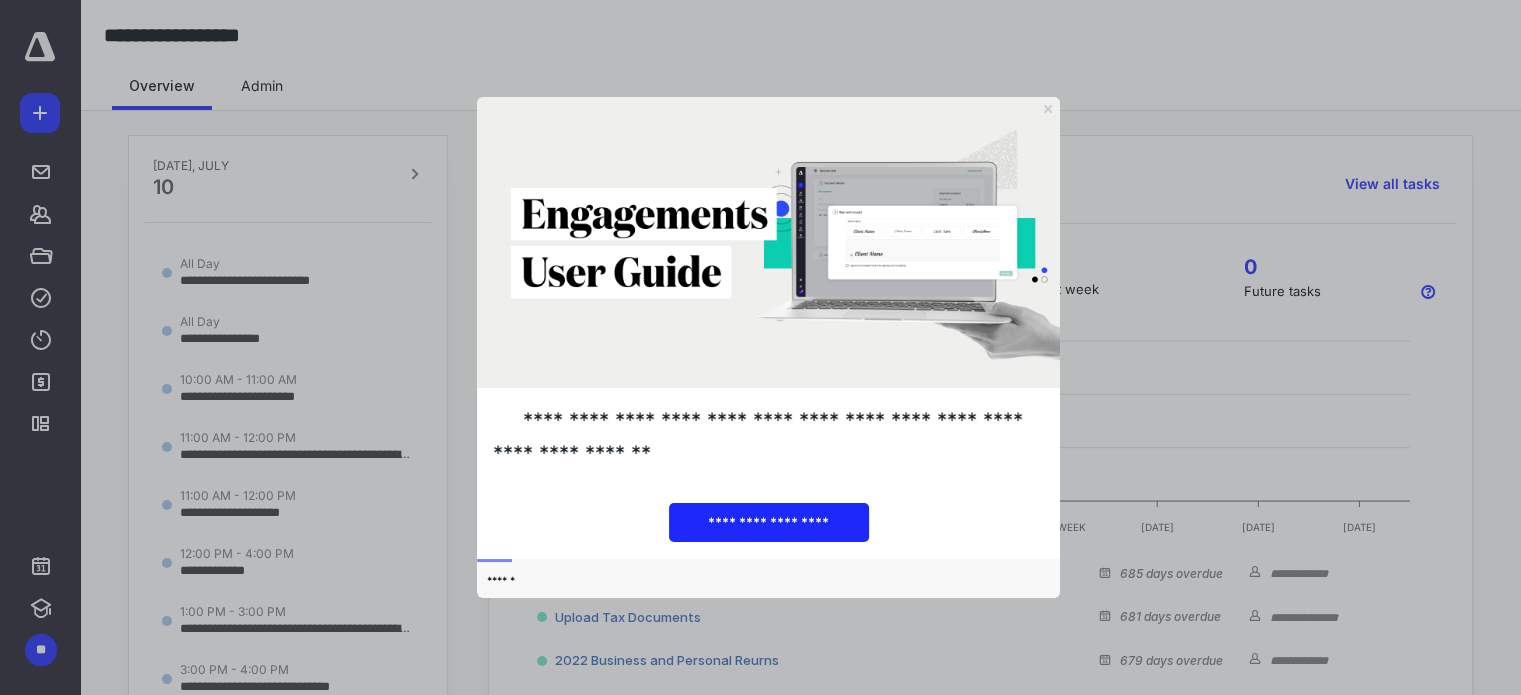 click on "**********" at bounding box center (768, 521) 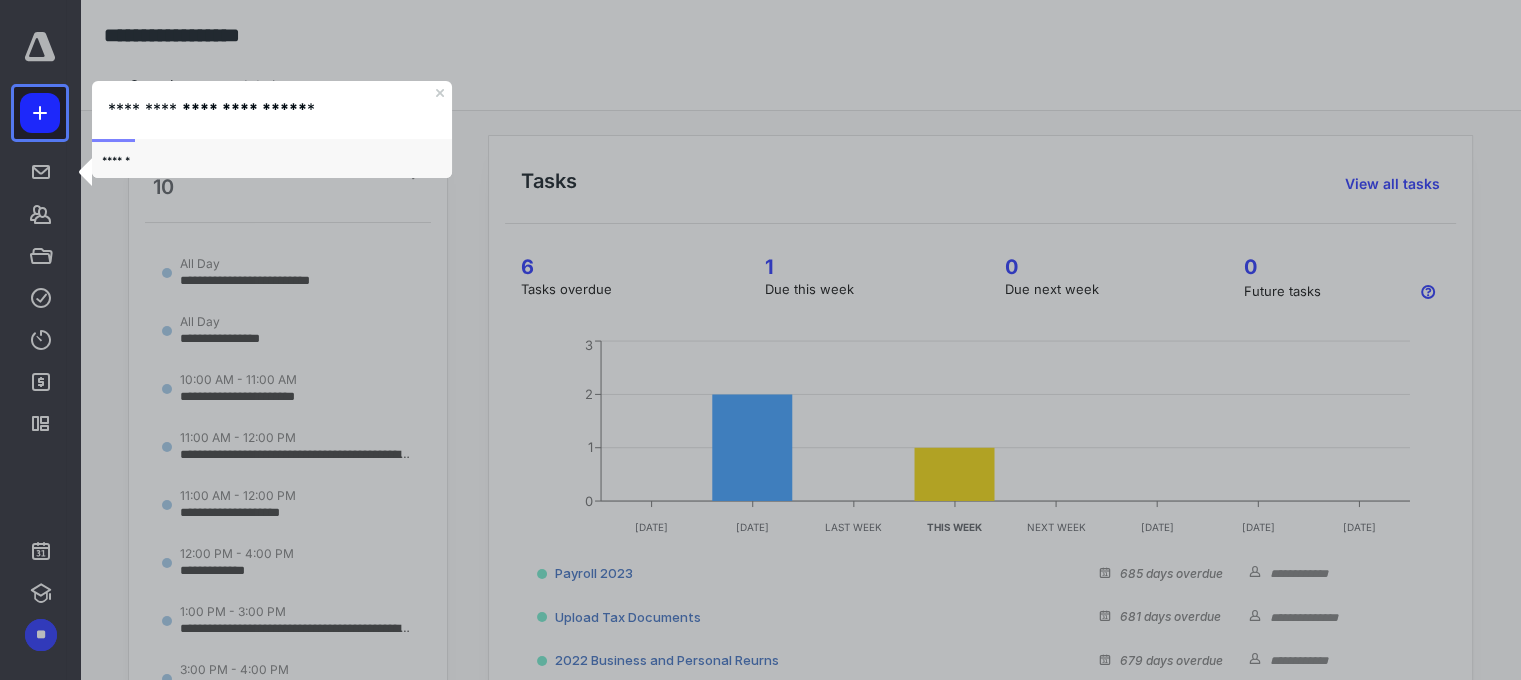 click 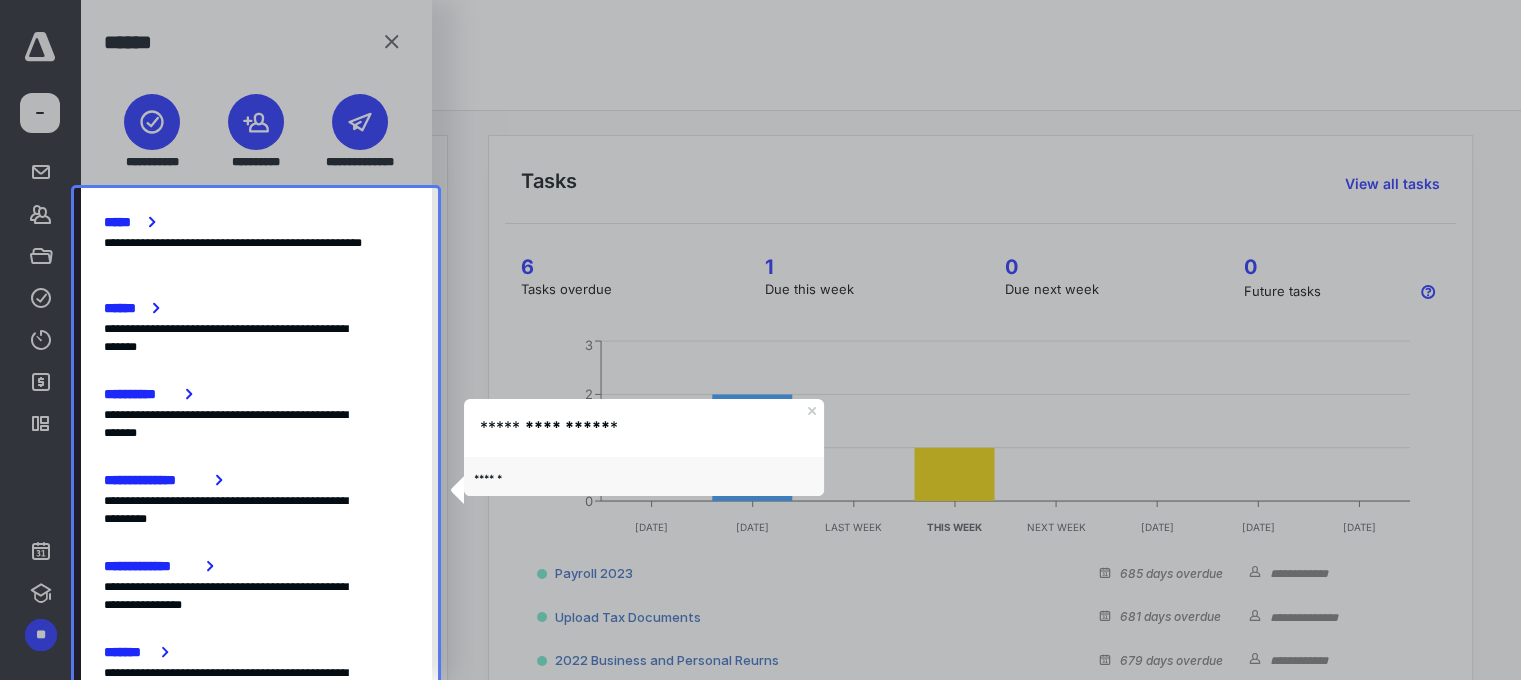 click on "******" at bounding box center (124, 308) 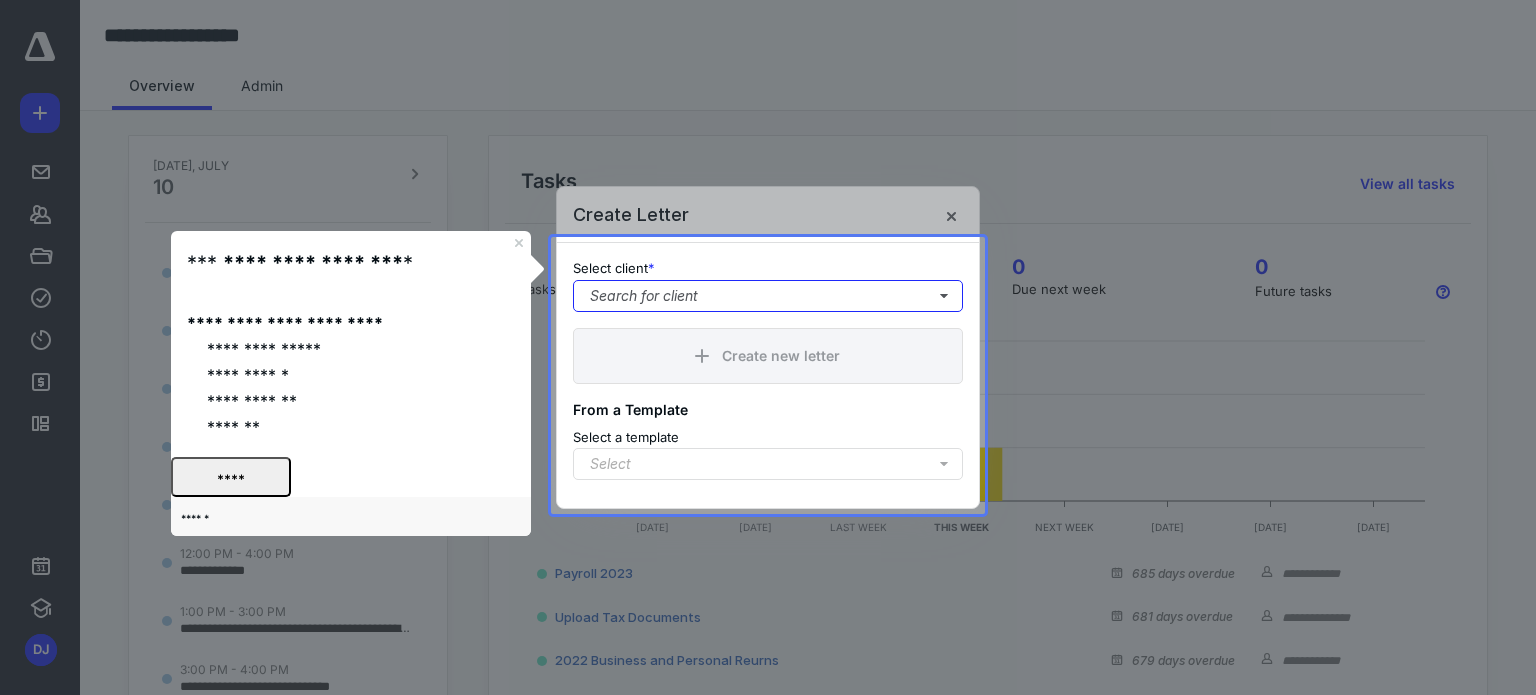 click on "Search for client" at bounding box center (768, 296) 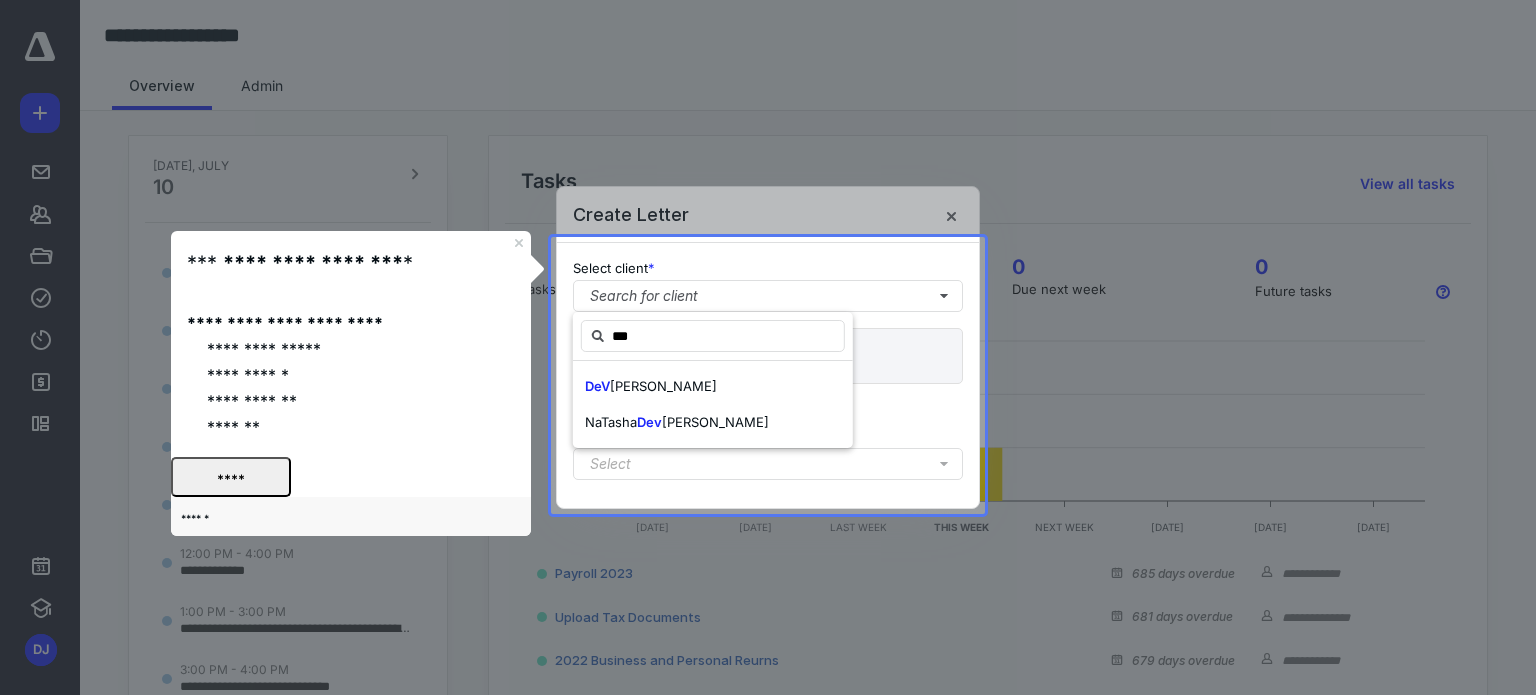 click on "aughn Jiles" at bounding box center (663, 386) 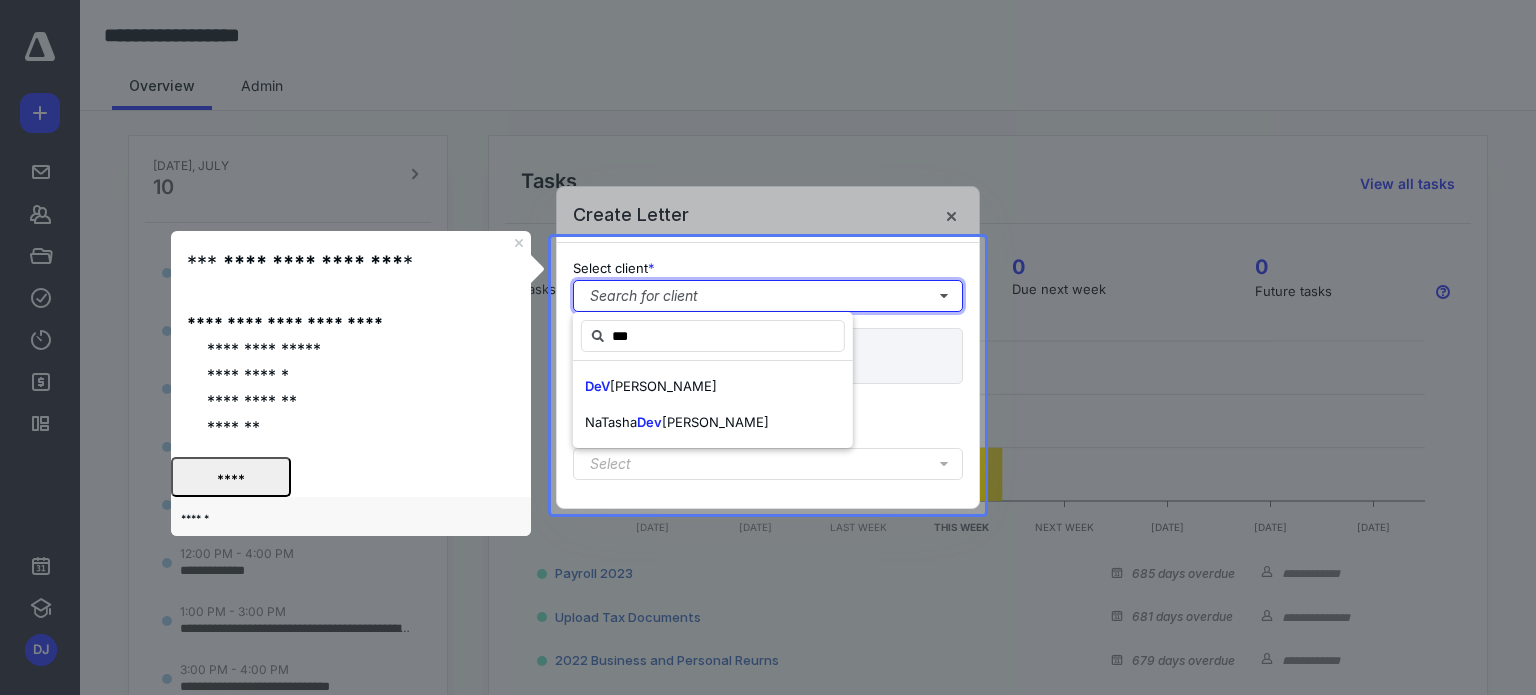type 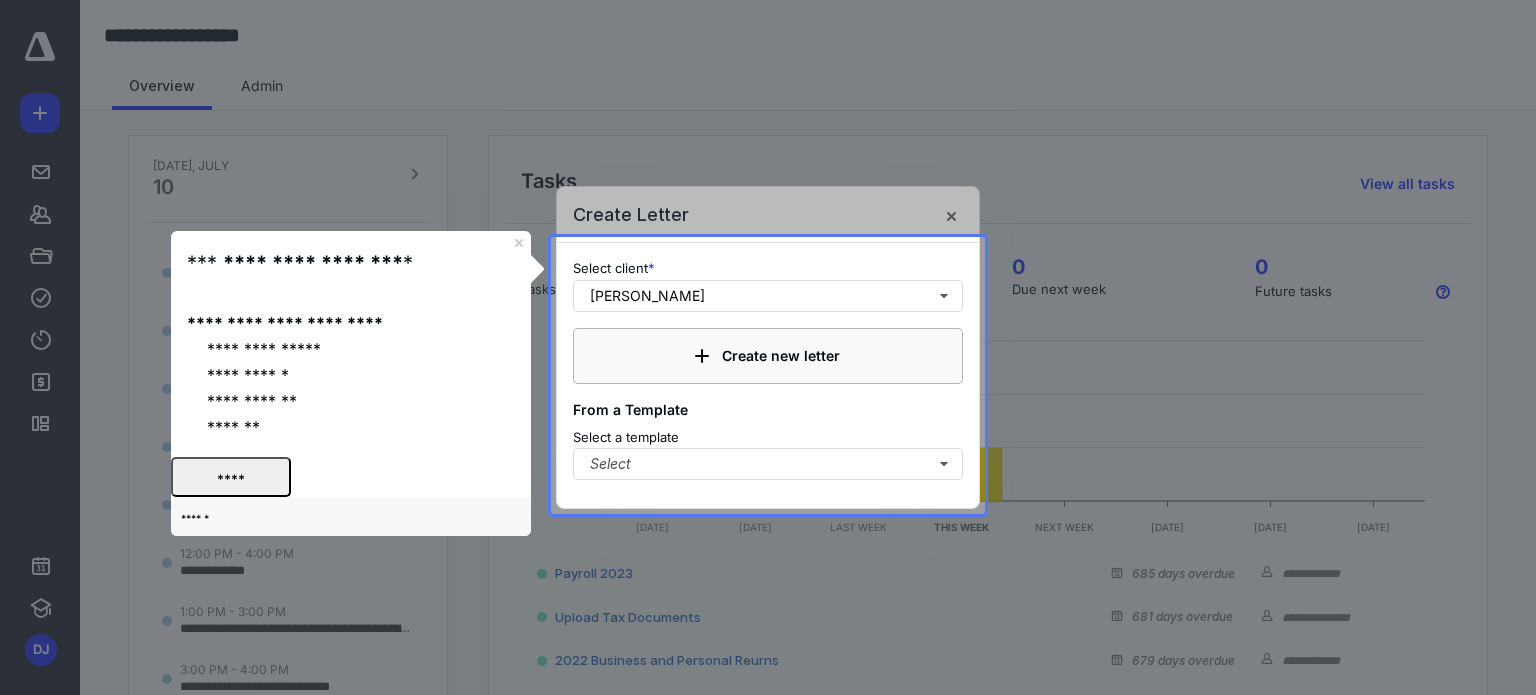 click on "Create new letter" at bounding box center (768, 356) 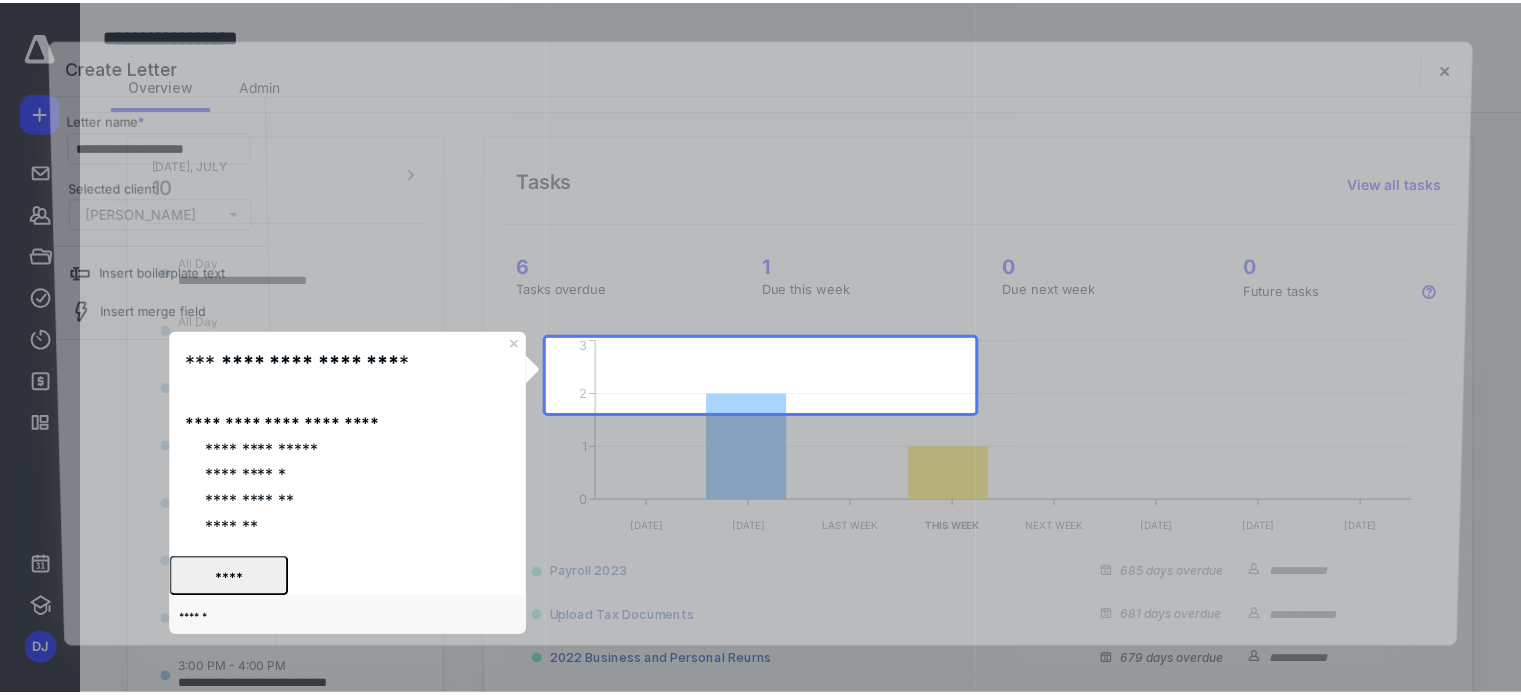 scroll, scrollTop: 0, scrollLeft: 0, axis: both 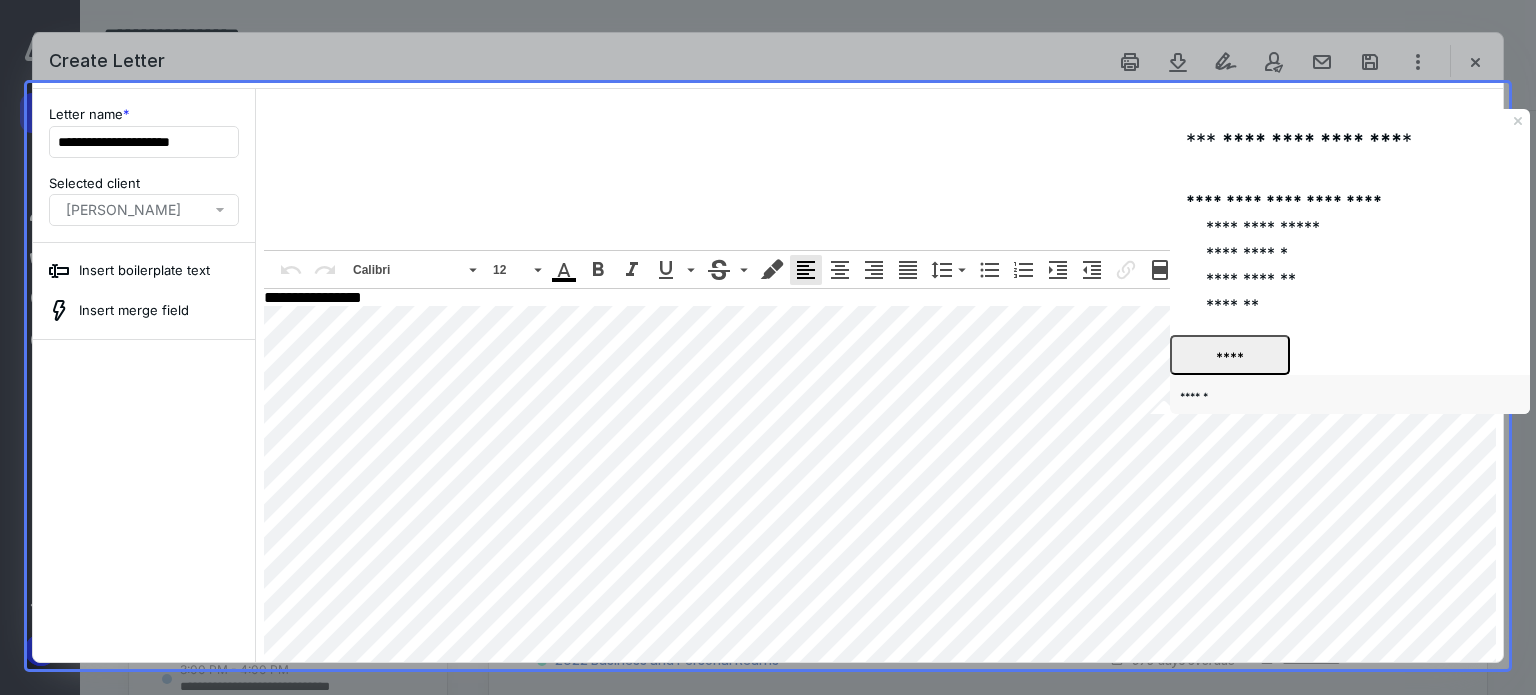 click 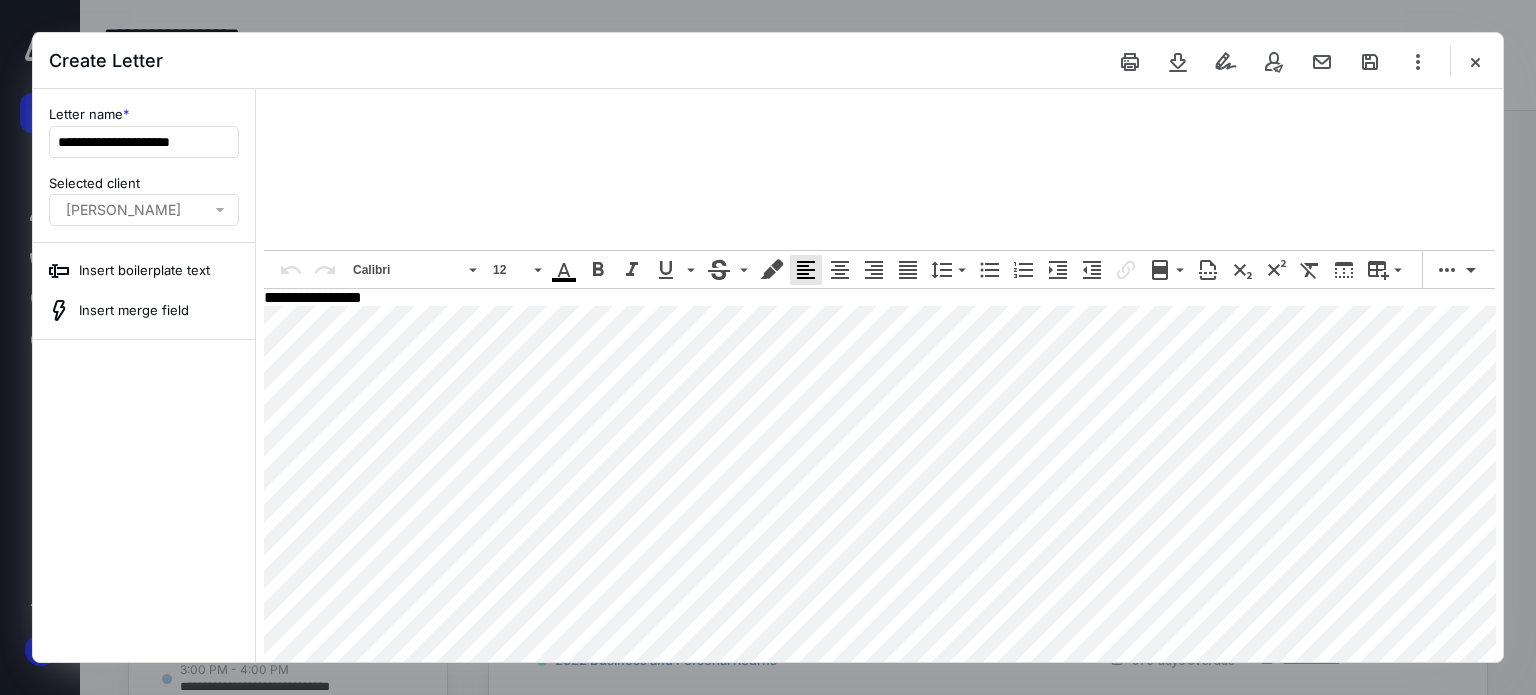 click at bounding box center [1475, 61] 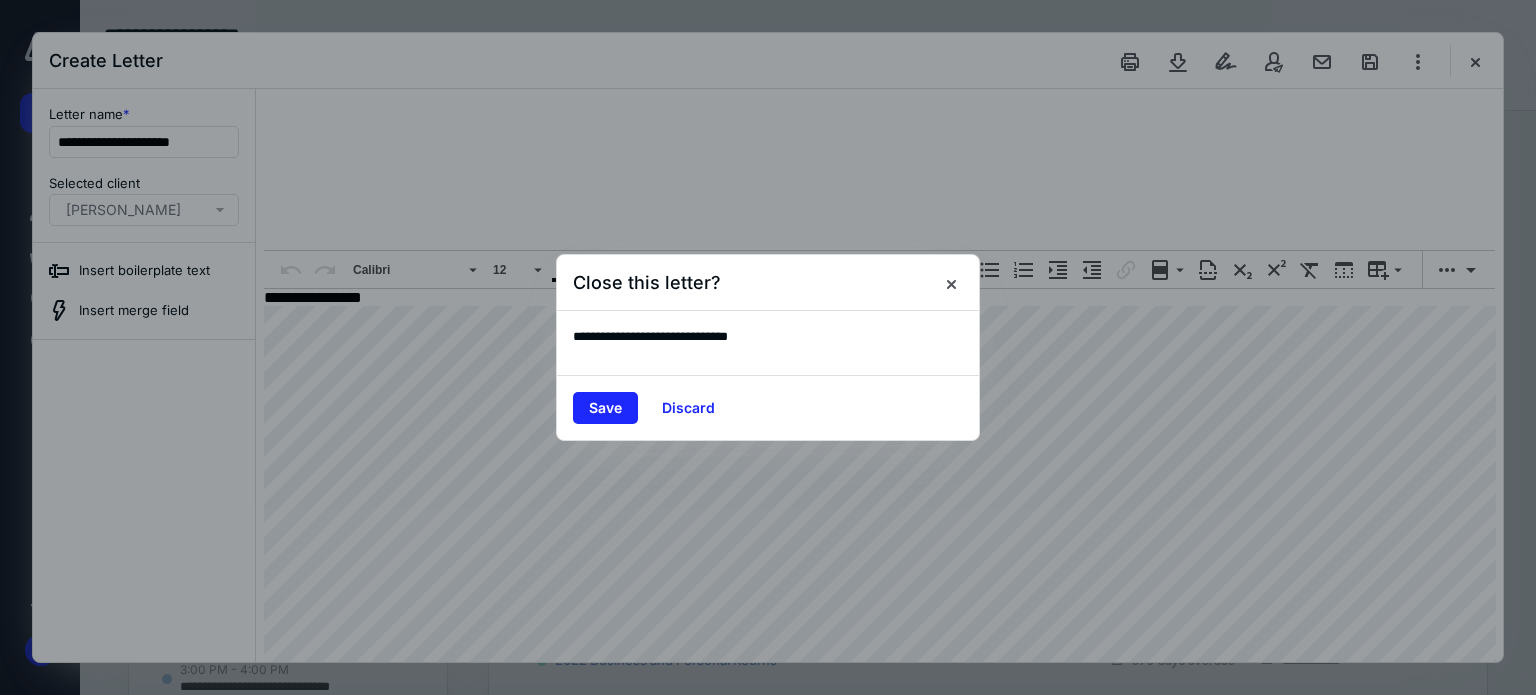 click on "Discard" at bounding box center [688, 408] 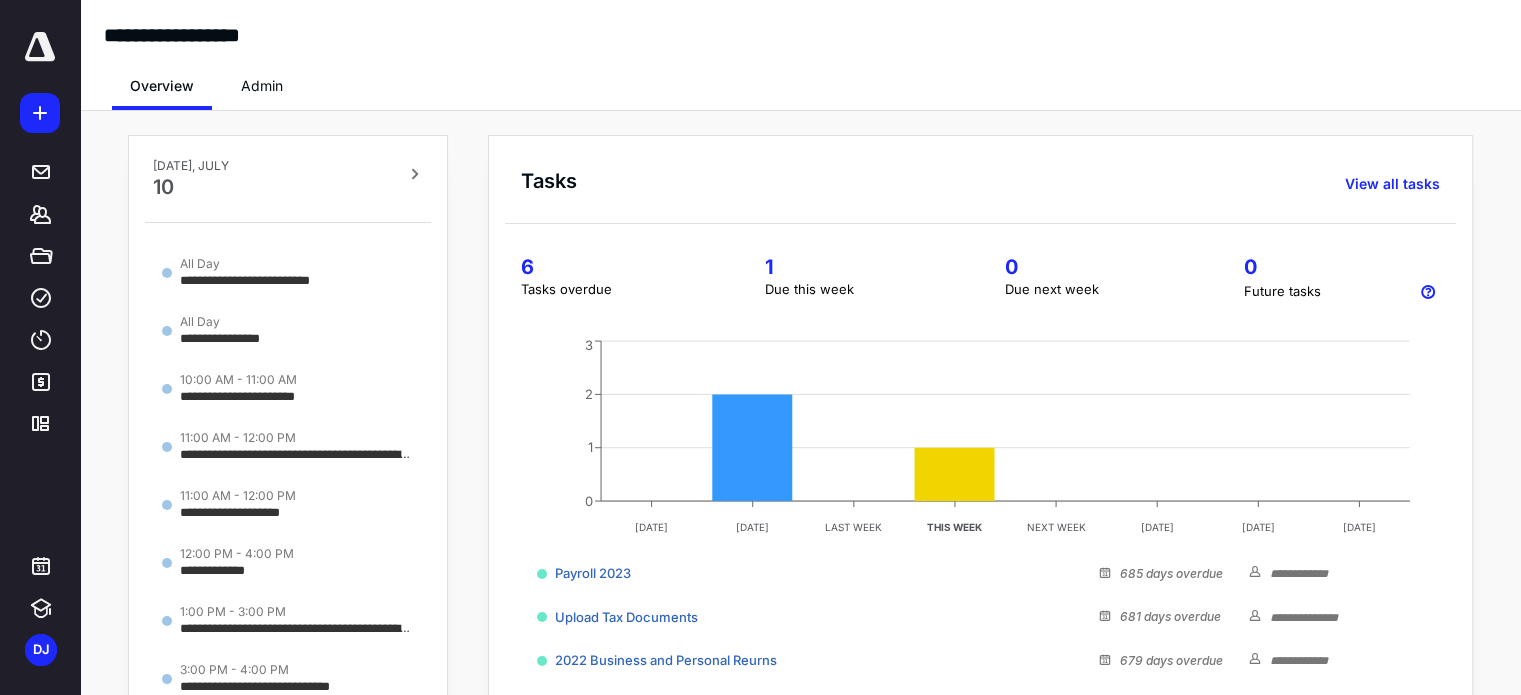 click 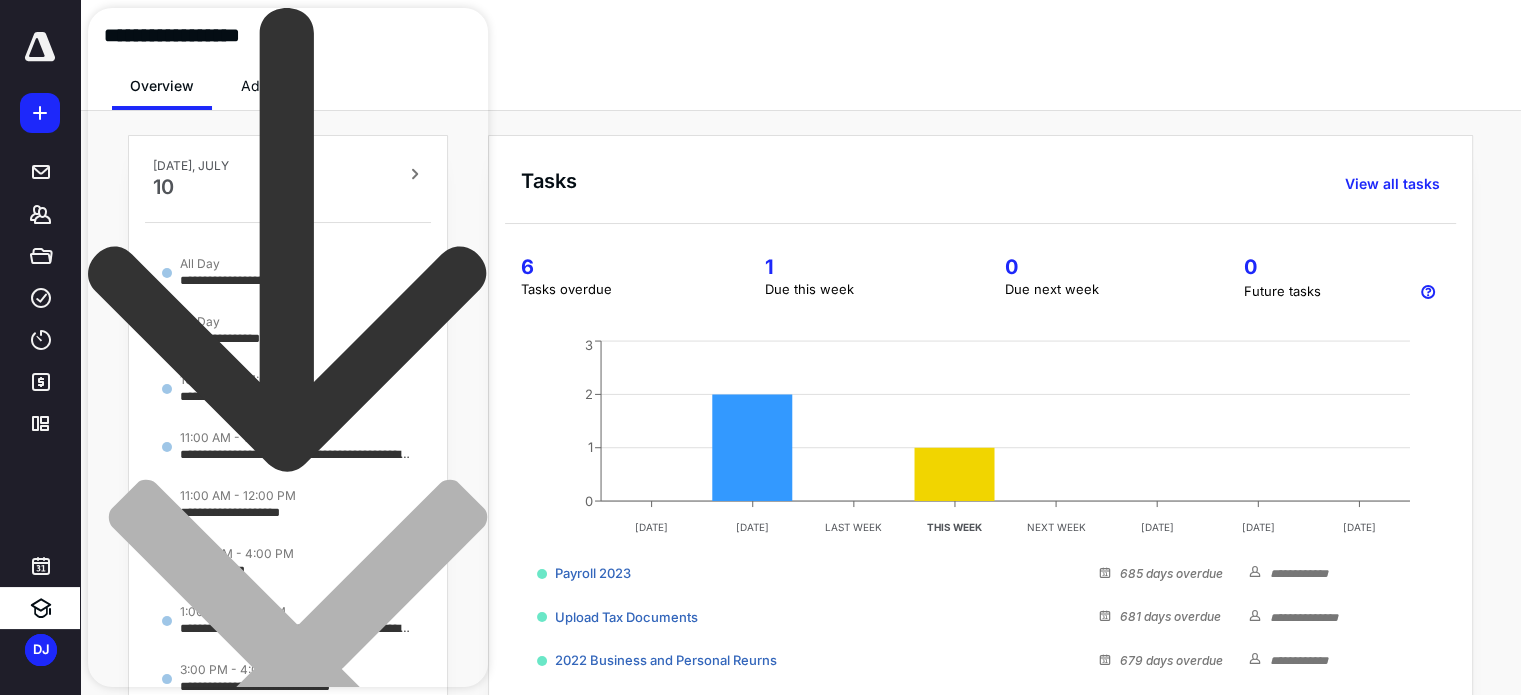 click on "**********" at bounding box center [178, 1011] 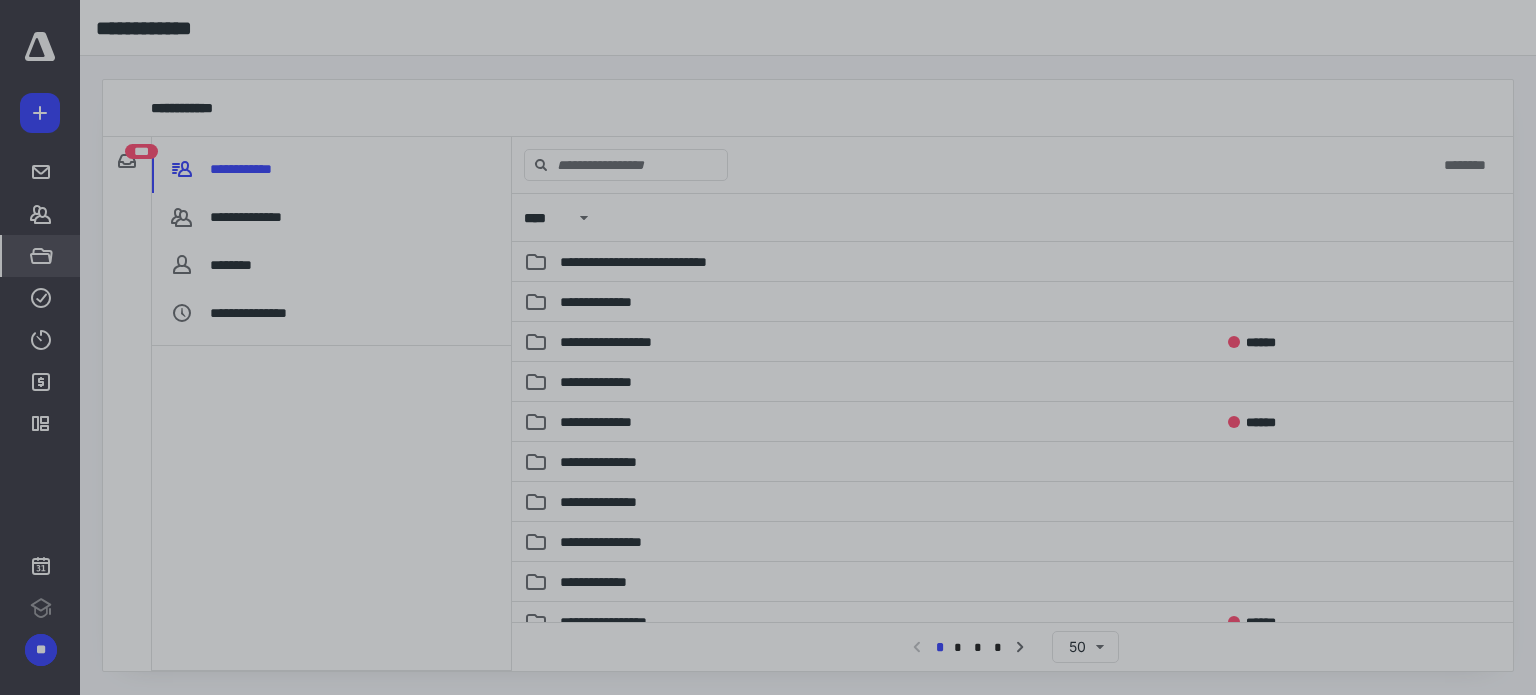 scroll, scrollTop: 0, scrollLeft: 0, axis: both 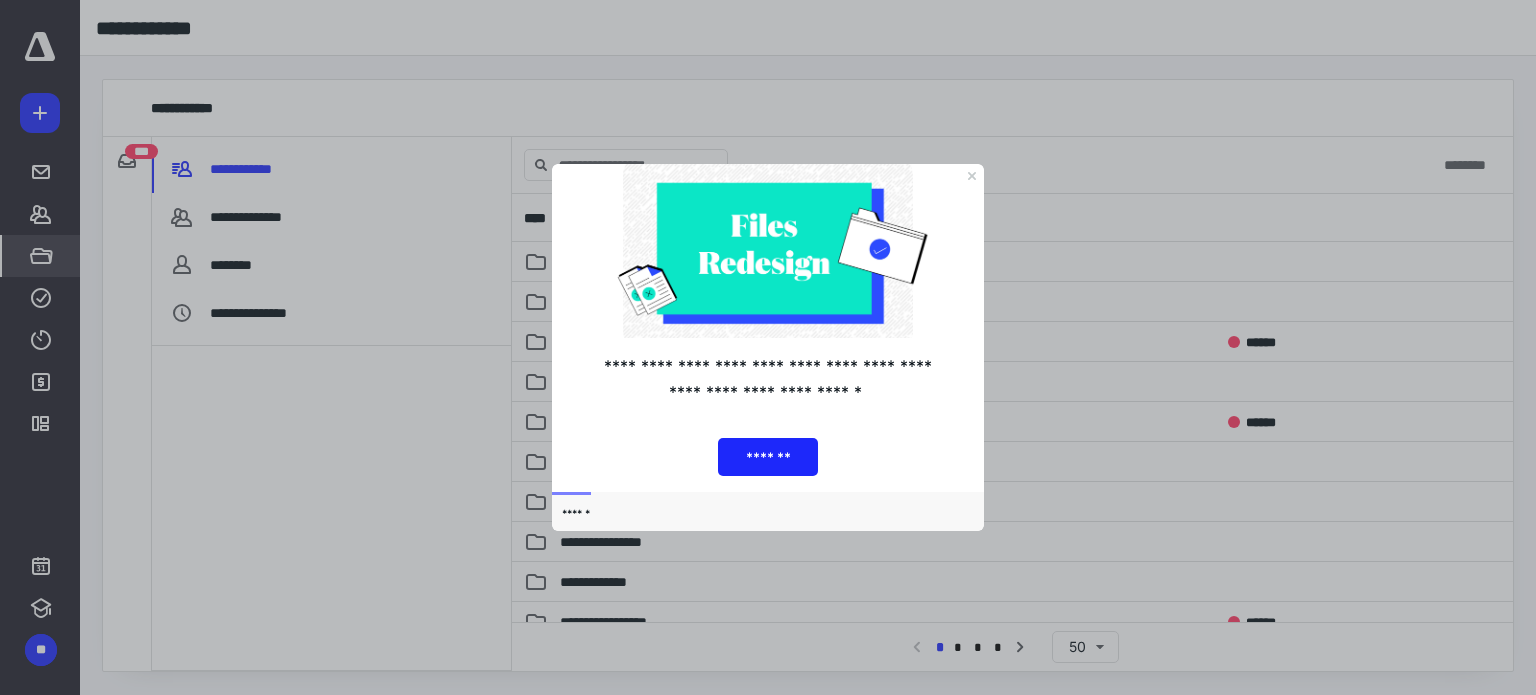 click on "*******" at bounding box center (768, 456) 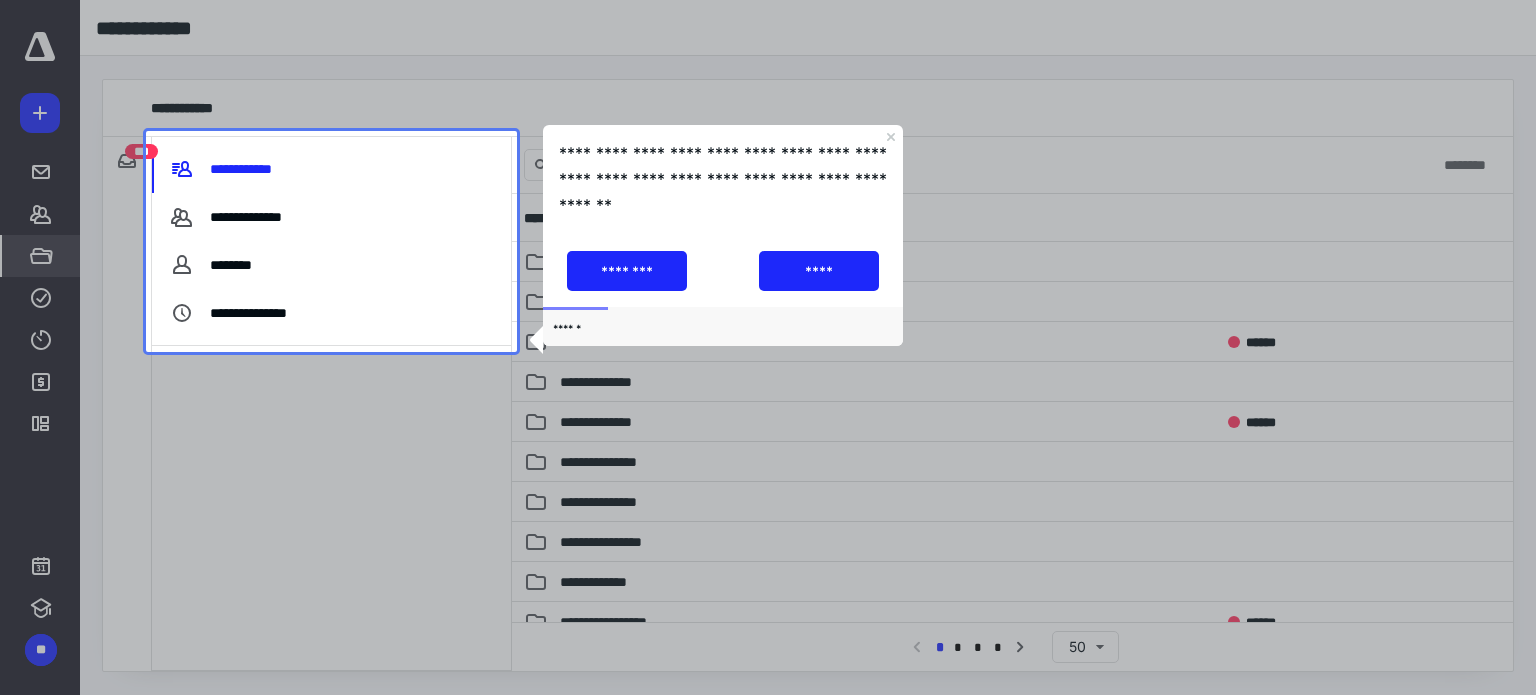 click on "****" at bounding box center (818, 270) 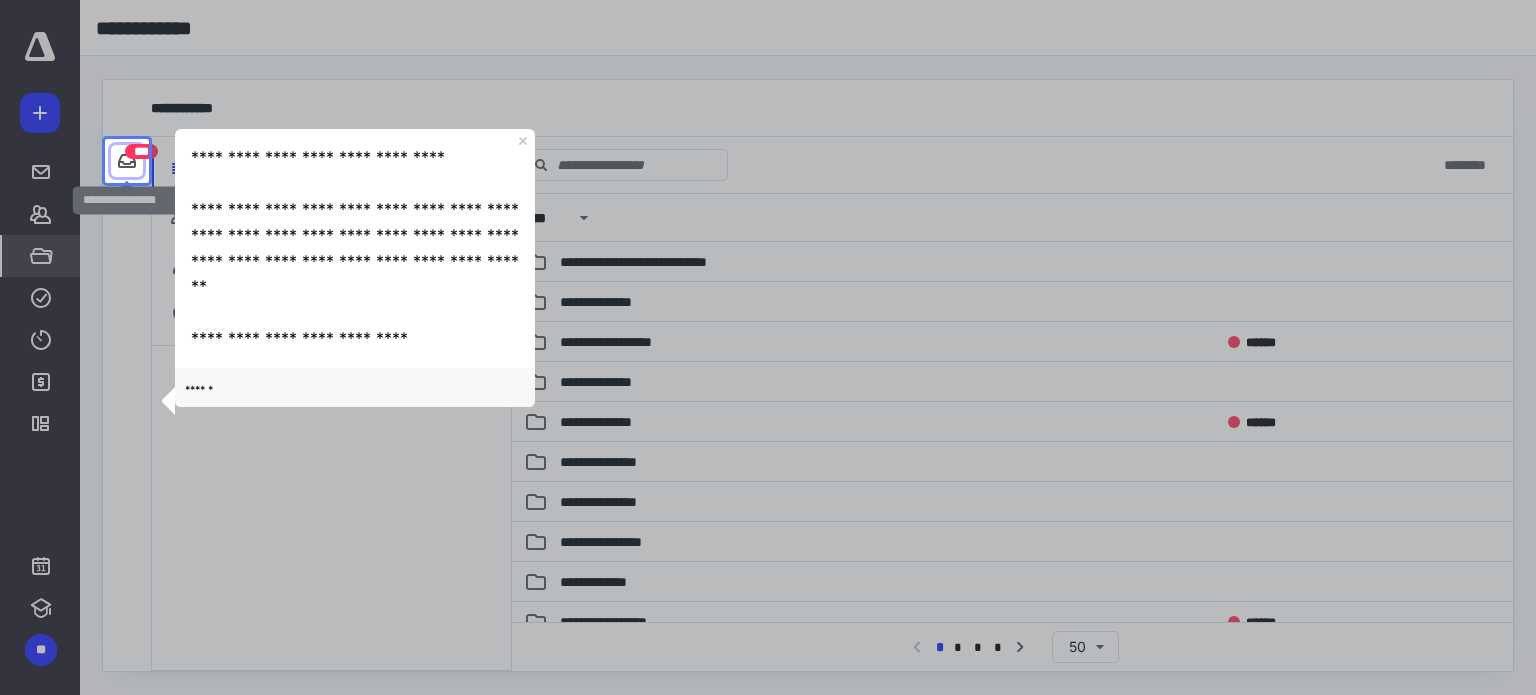 click at bounding box center [127, 161] 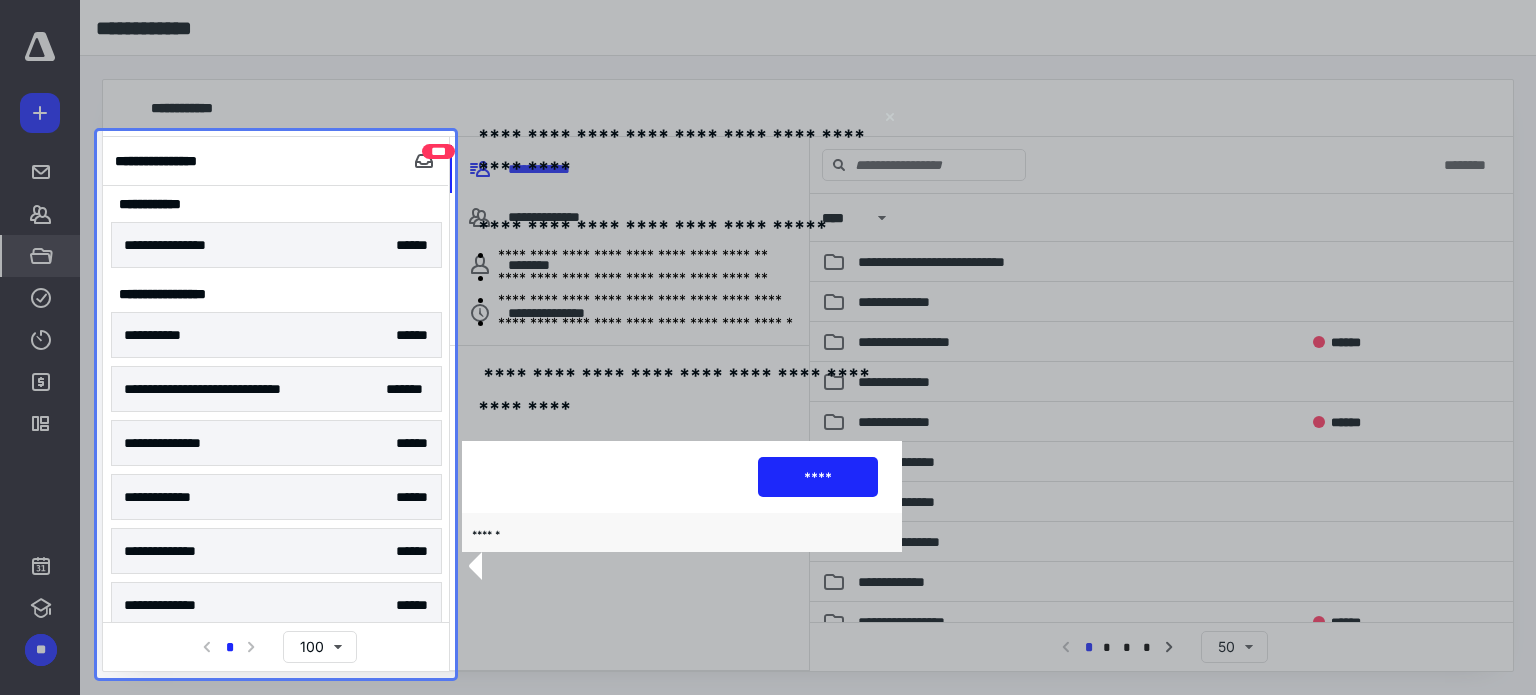 click on "****" at bounding box center [817, 476] 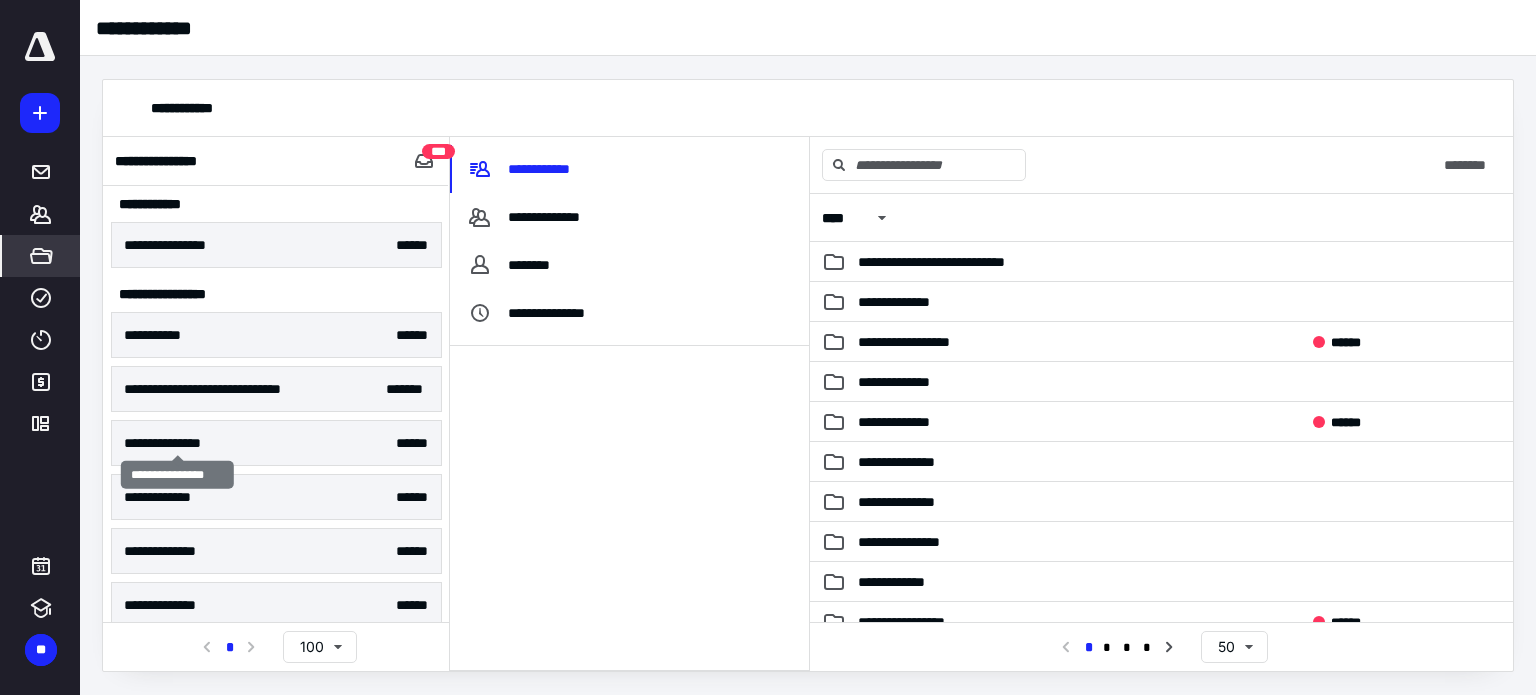 click on "**********" at bounding box center (177, 443) 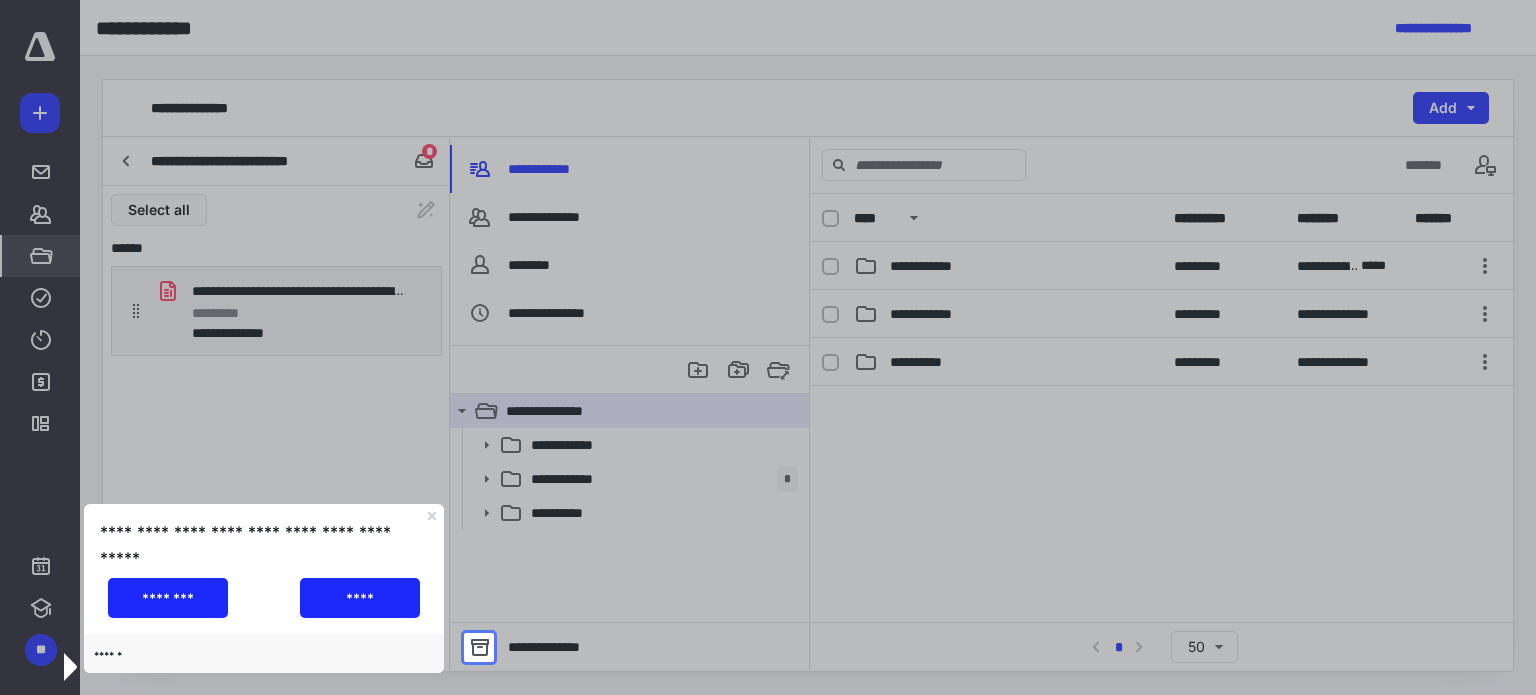 click on "****" at bounding box center [360, 598] 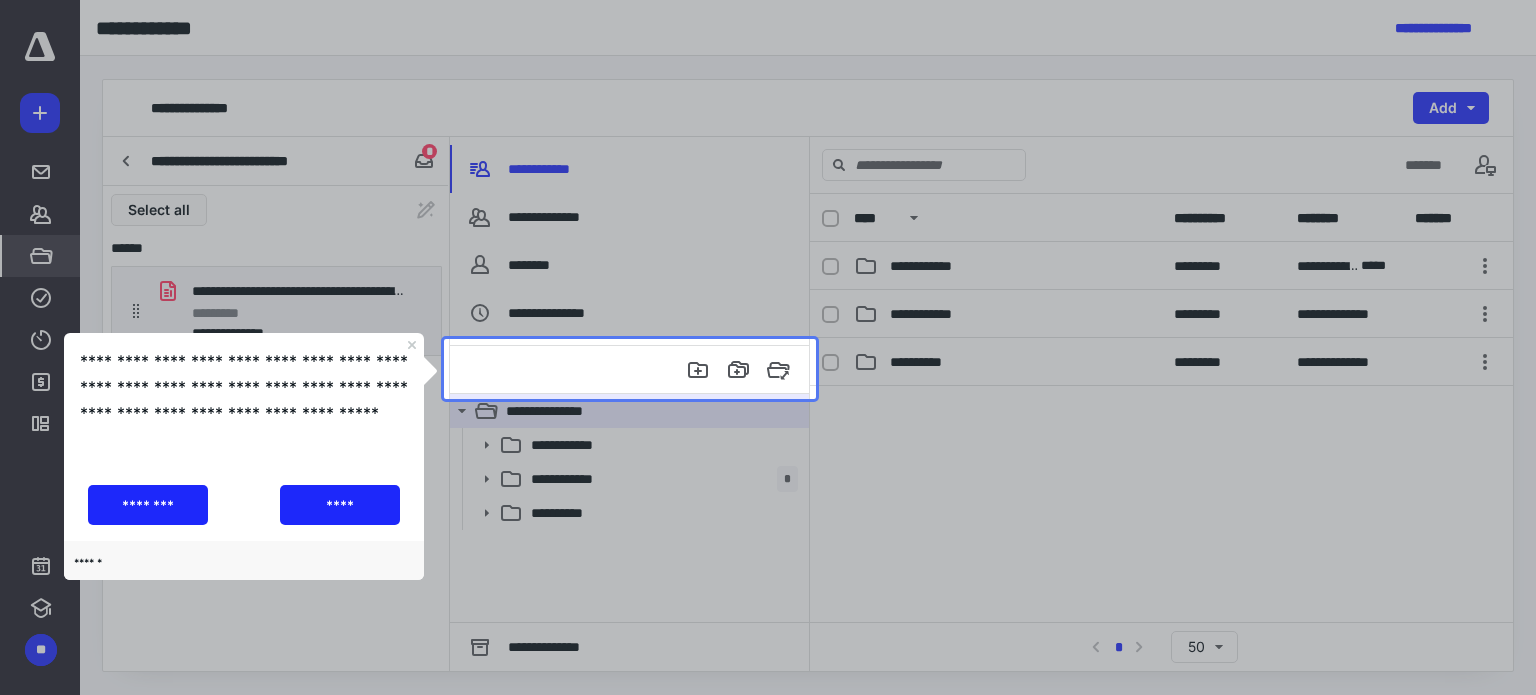 click on "**********" at bounding box center (630, 404) 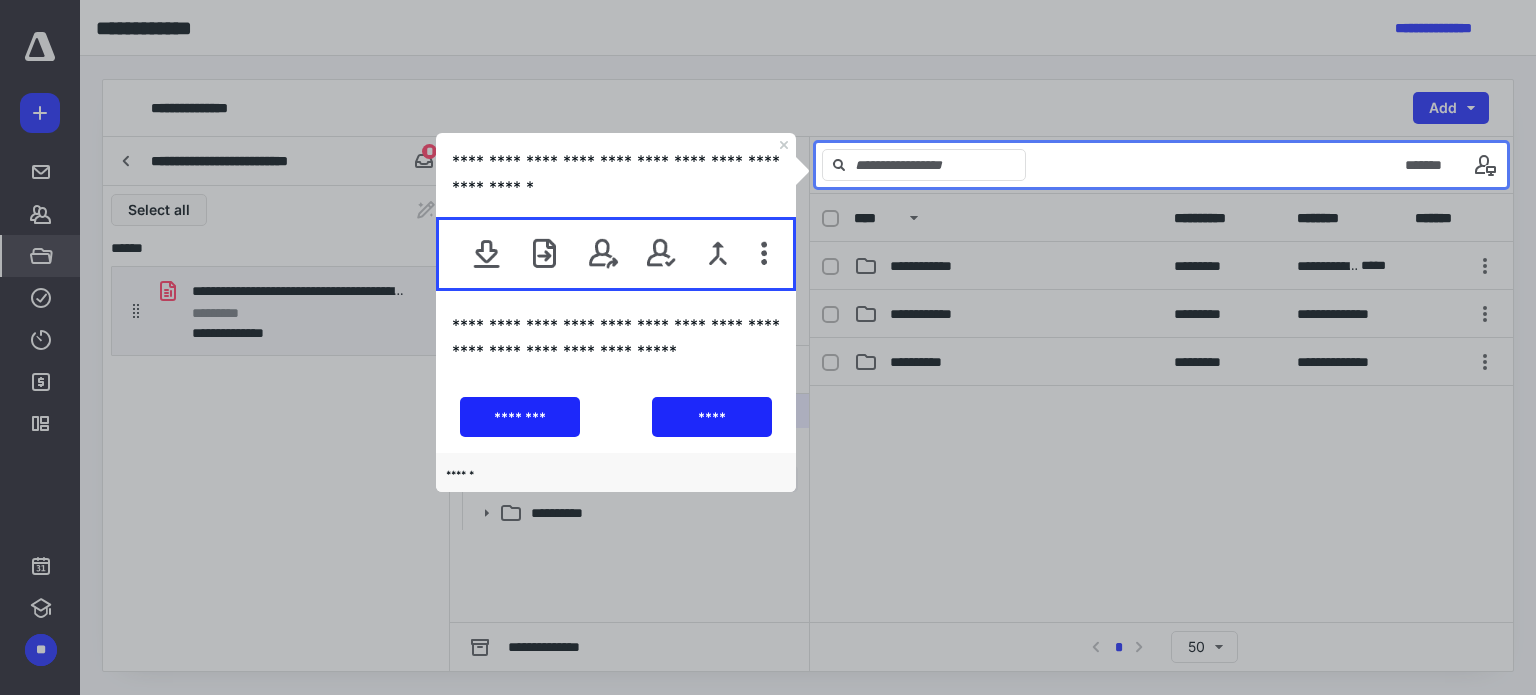 click on "****" at bounding box center (711, 416) 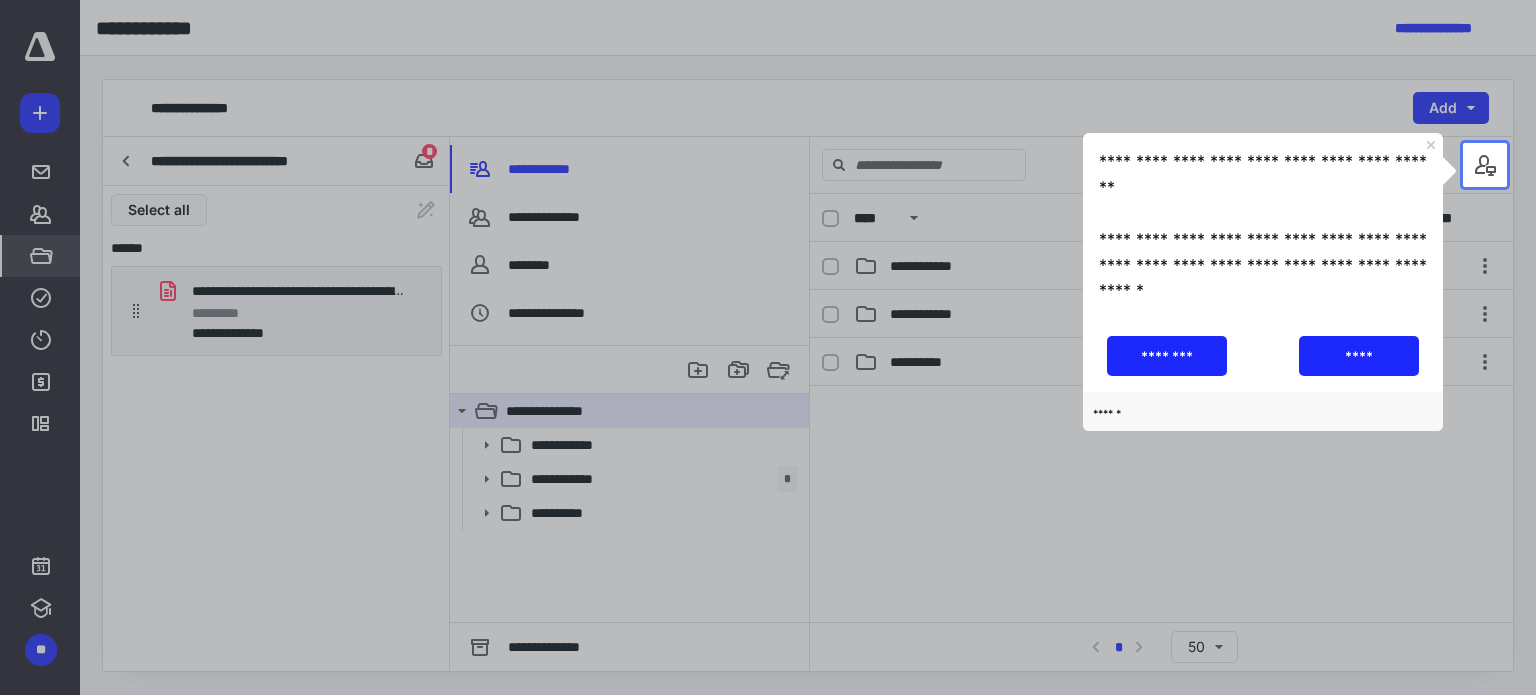 click on "*******" at bounding box center [1453, 165] 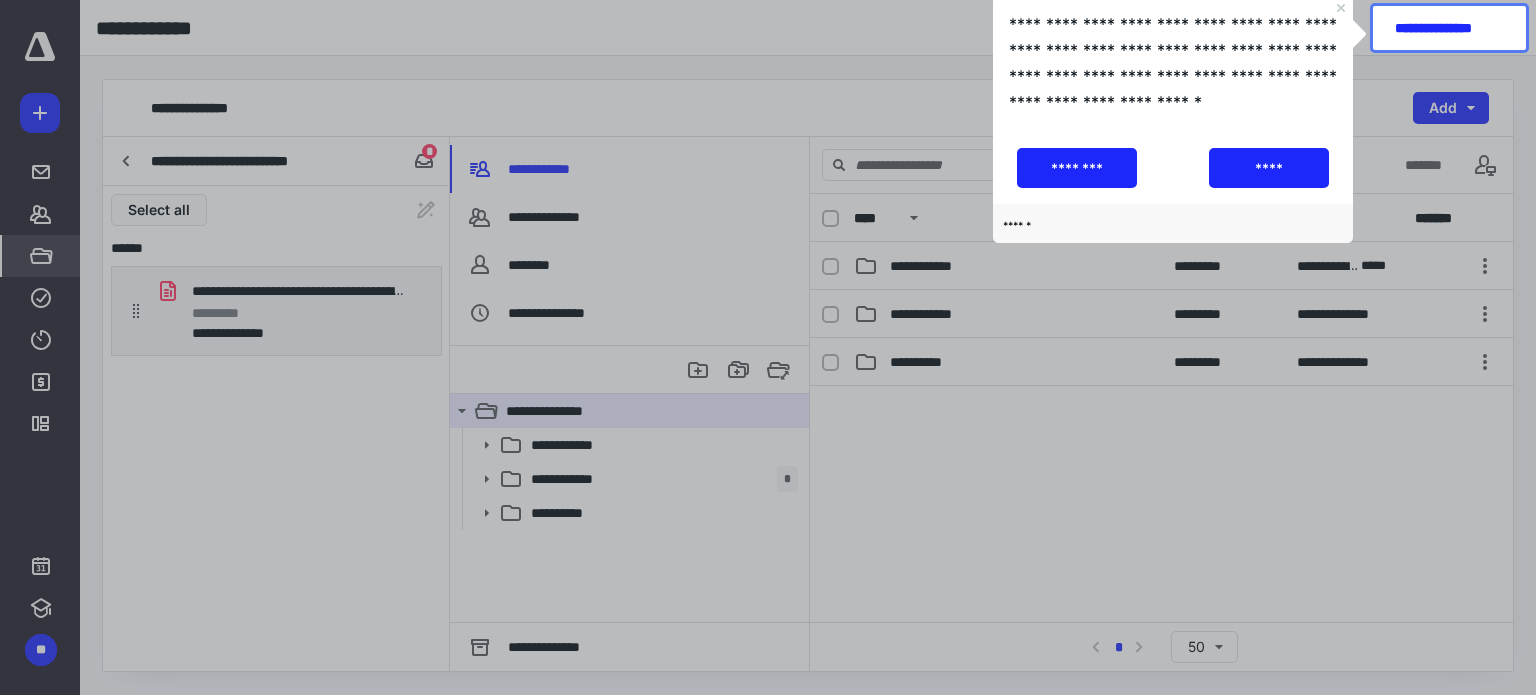 click on "****" at bounding box center [1268, 168] 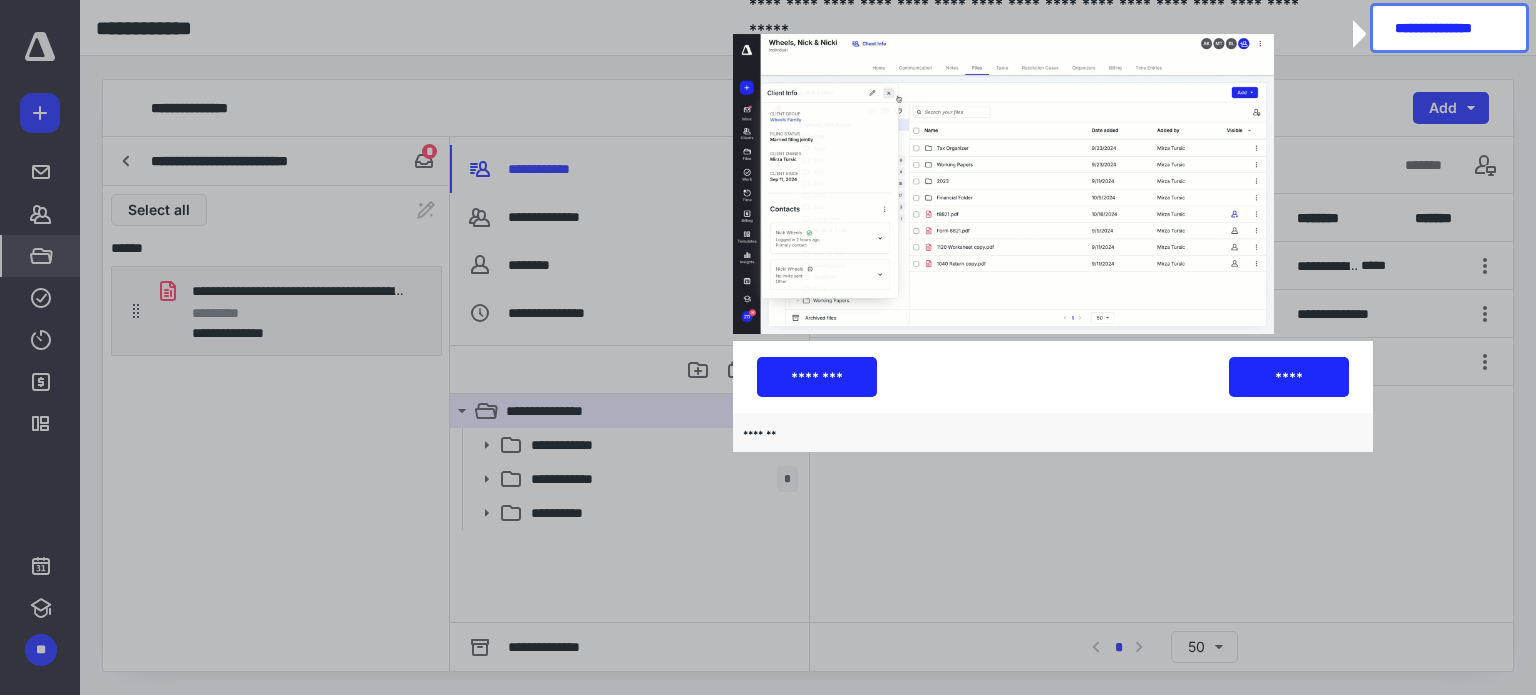 click on "****" at bounding box center (1288, 377) 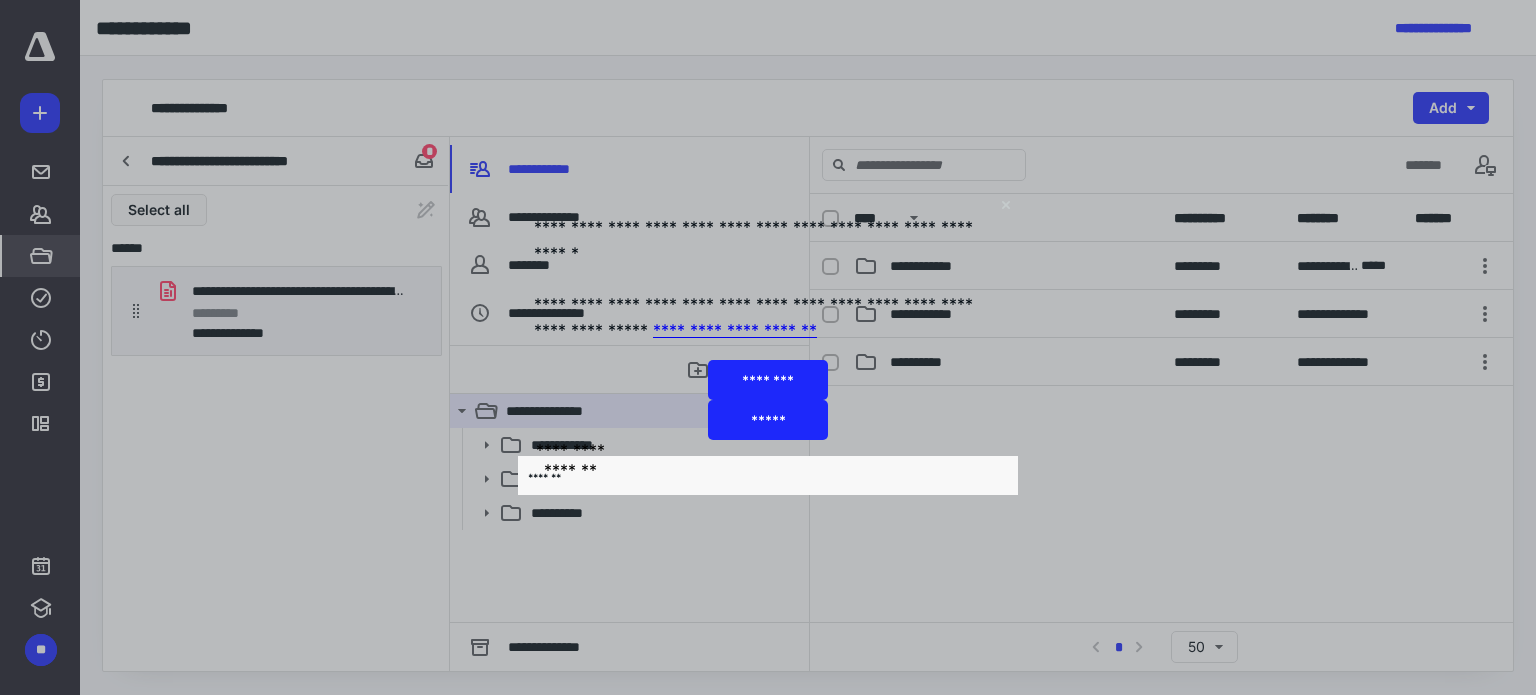 click on "*****" at bounding box center [768, 420] 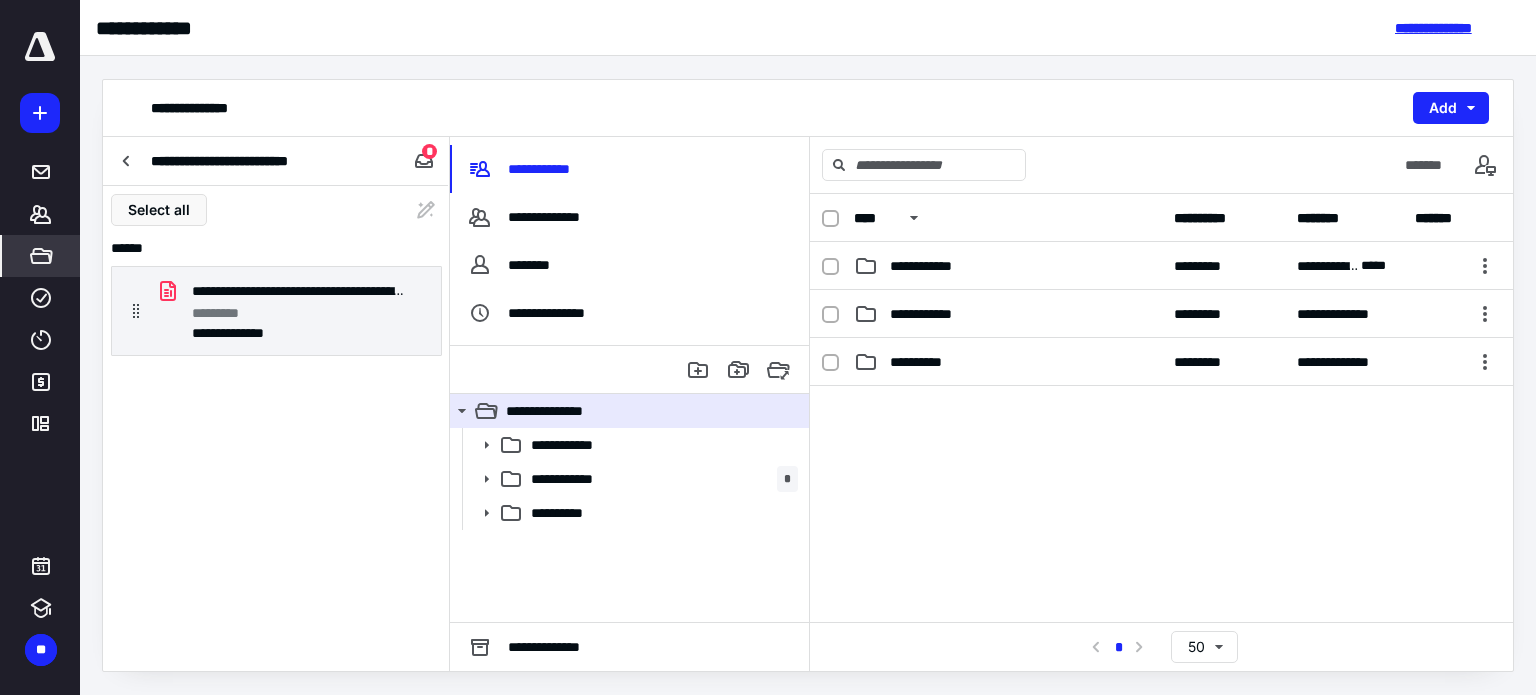 click on "**********" at bounding box center (1449, 28) 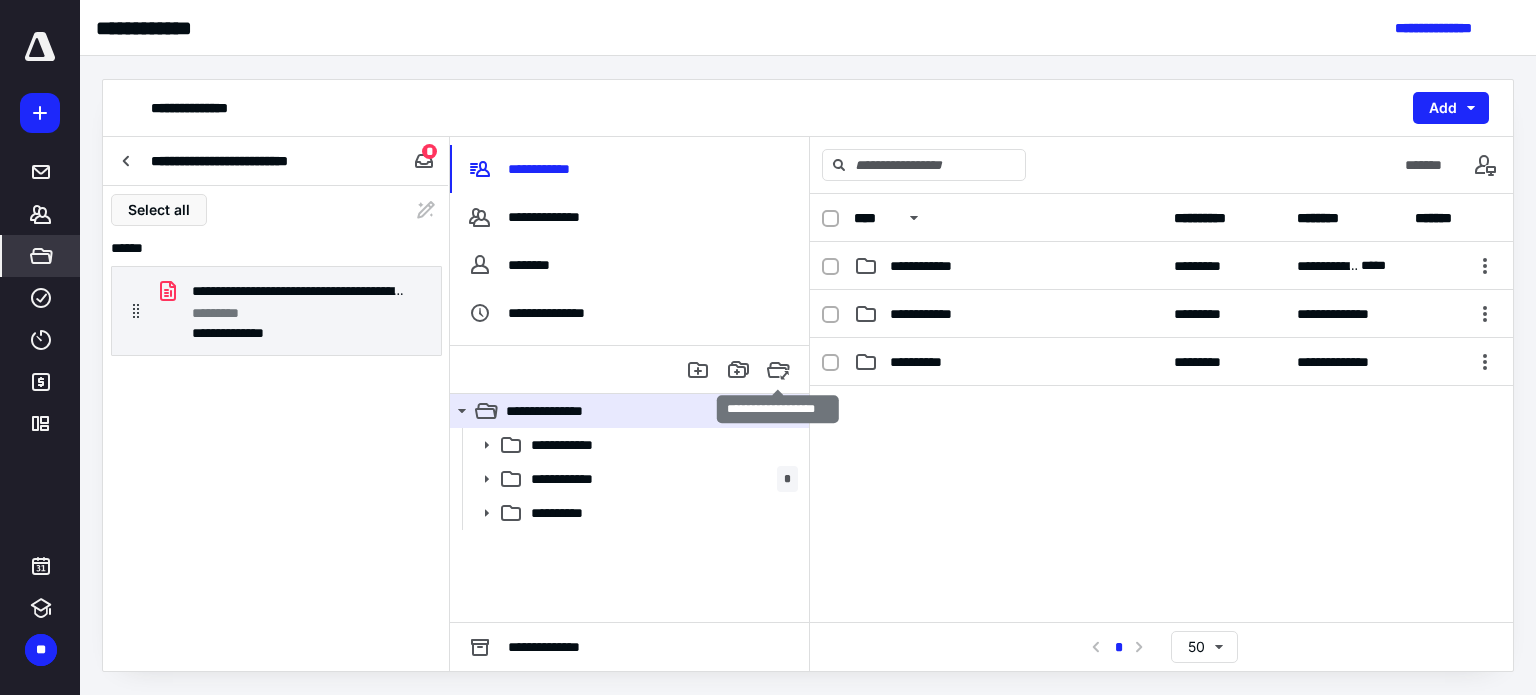 click at bounding box center (778, 370) 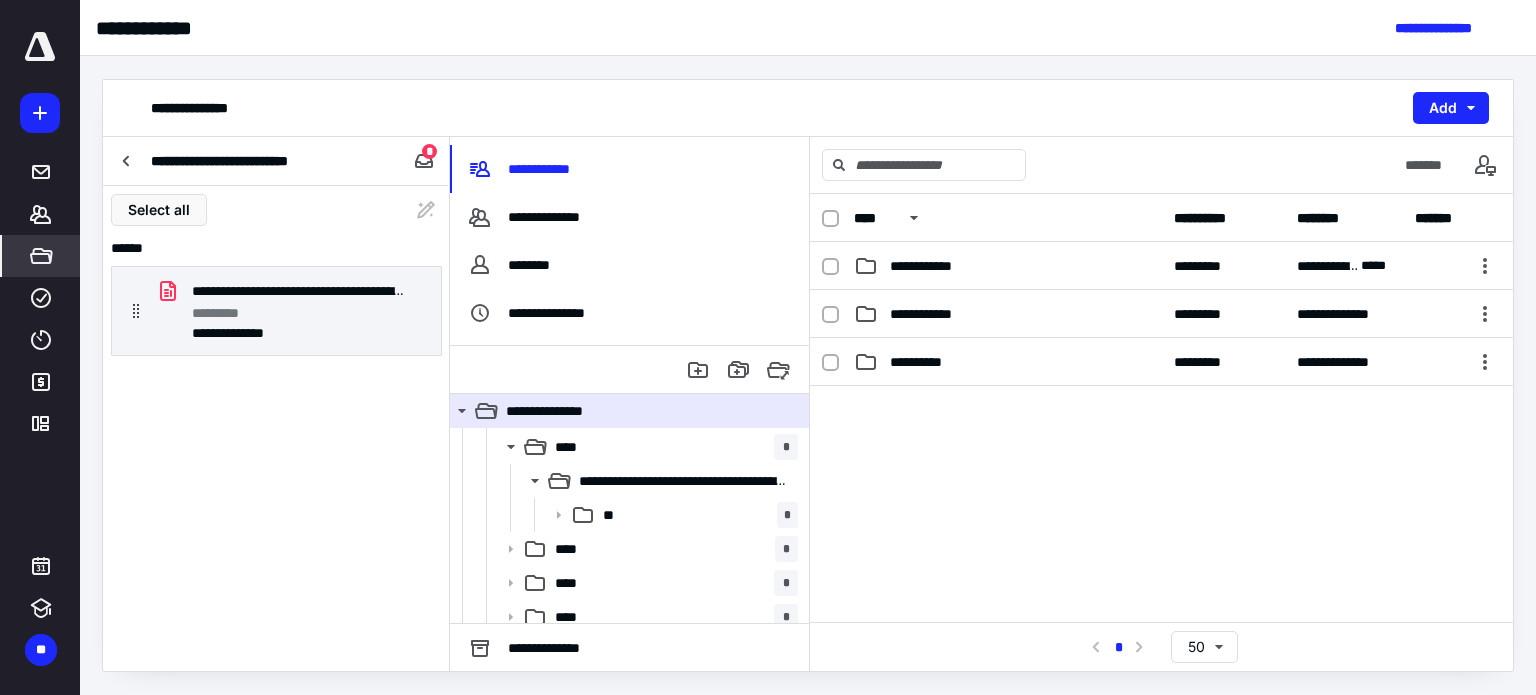 scroll, scrollTop: 859, scrollLeft: 0, axis: vertical 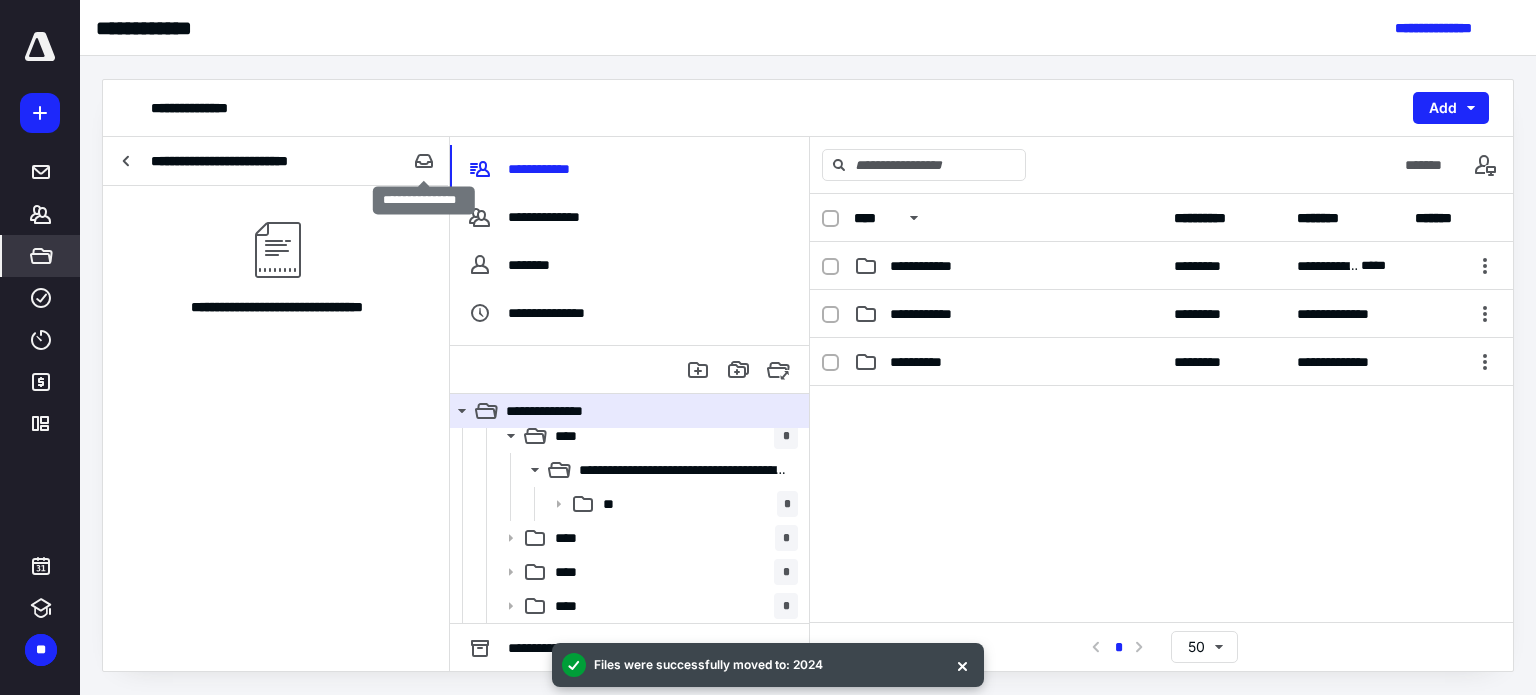 click at bounding box center [424, 161] 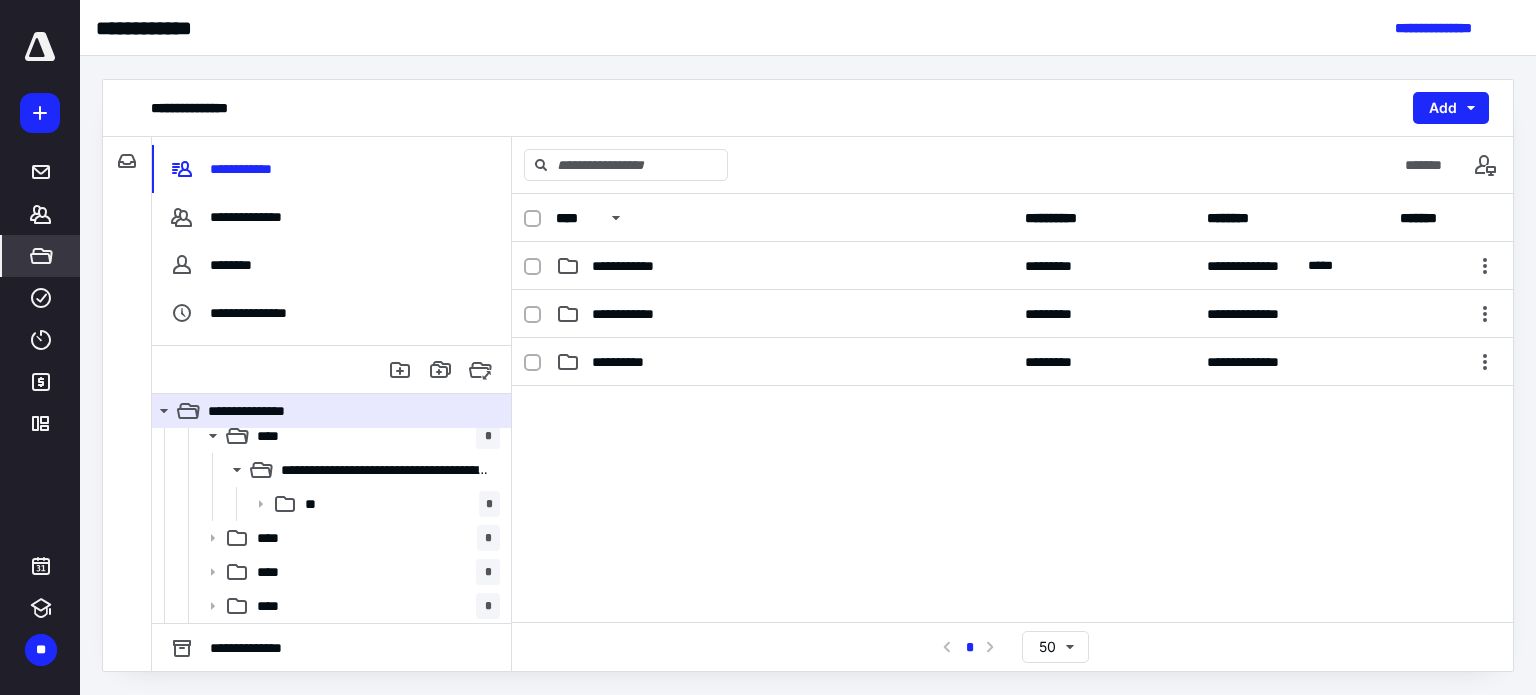 click 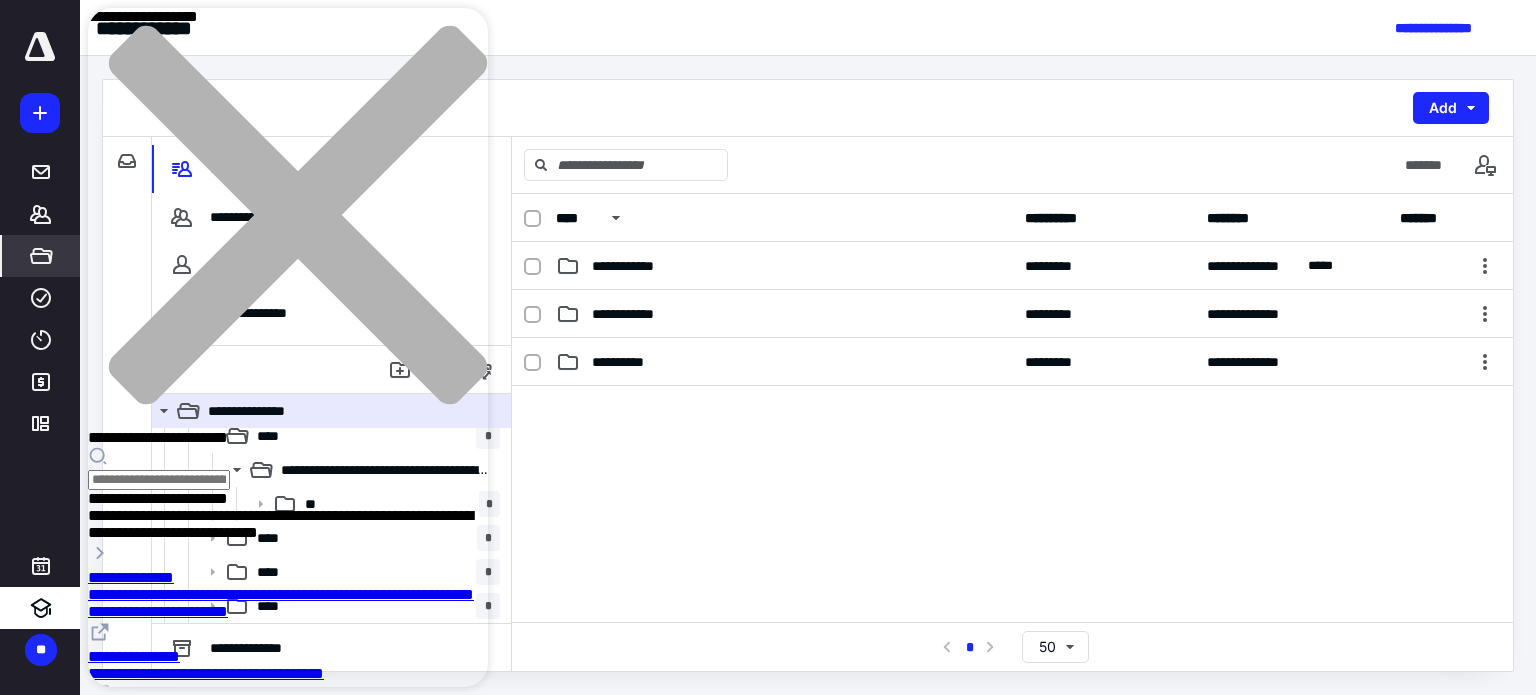 click on "**********" at bounding box center (158, 498) 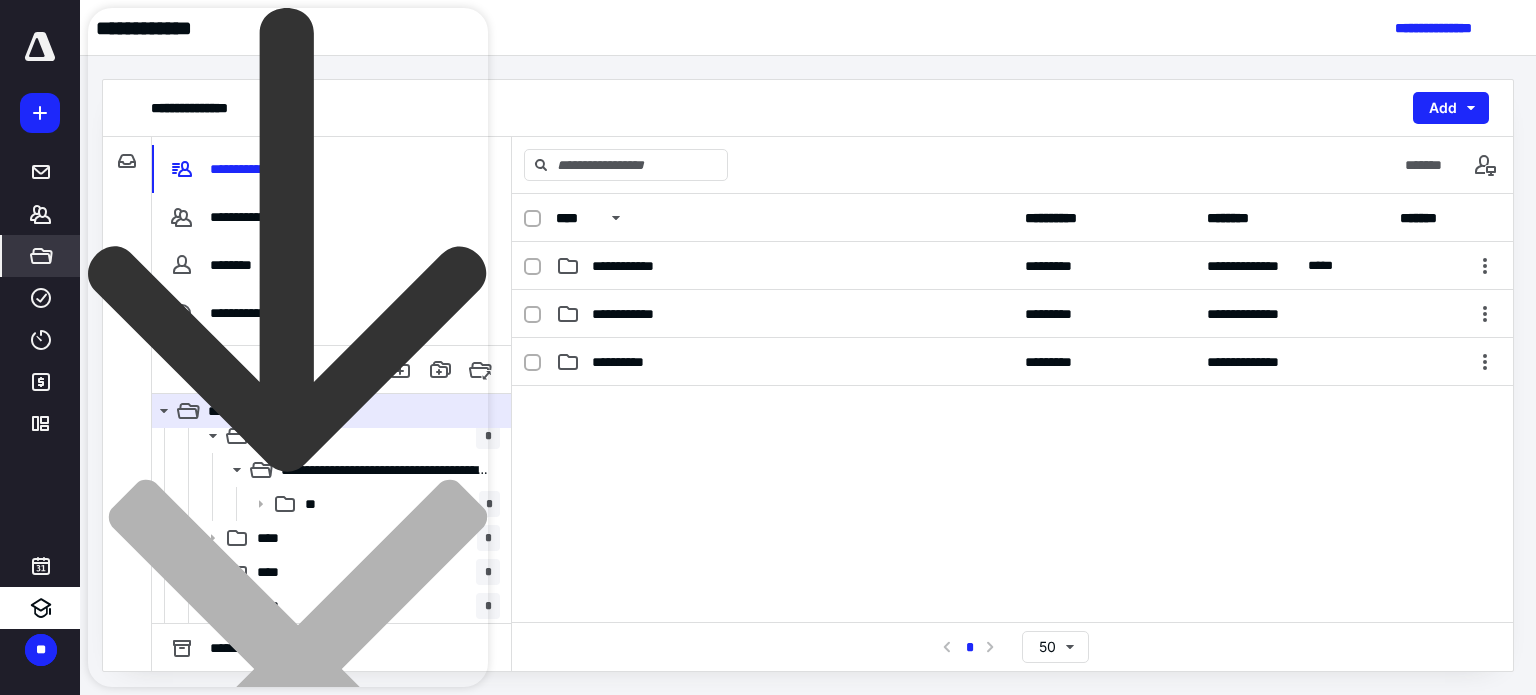 click on "**********" at bounding box center [151, 987] 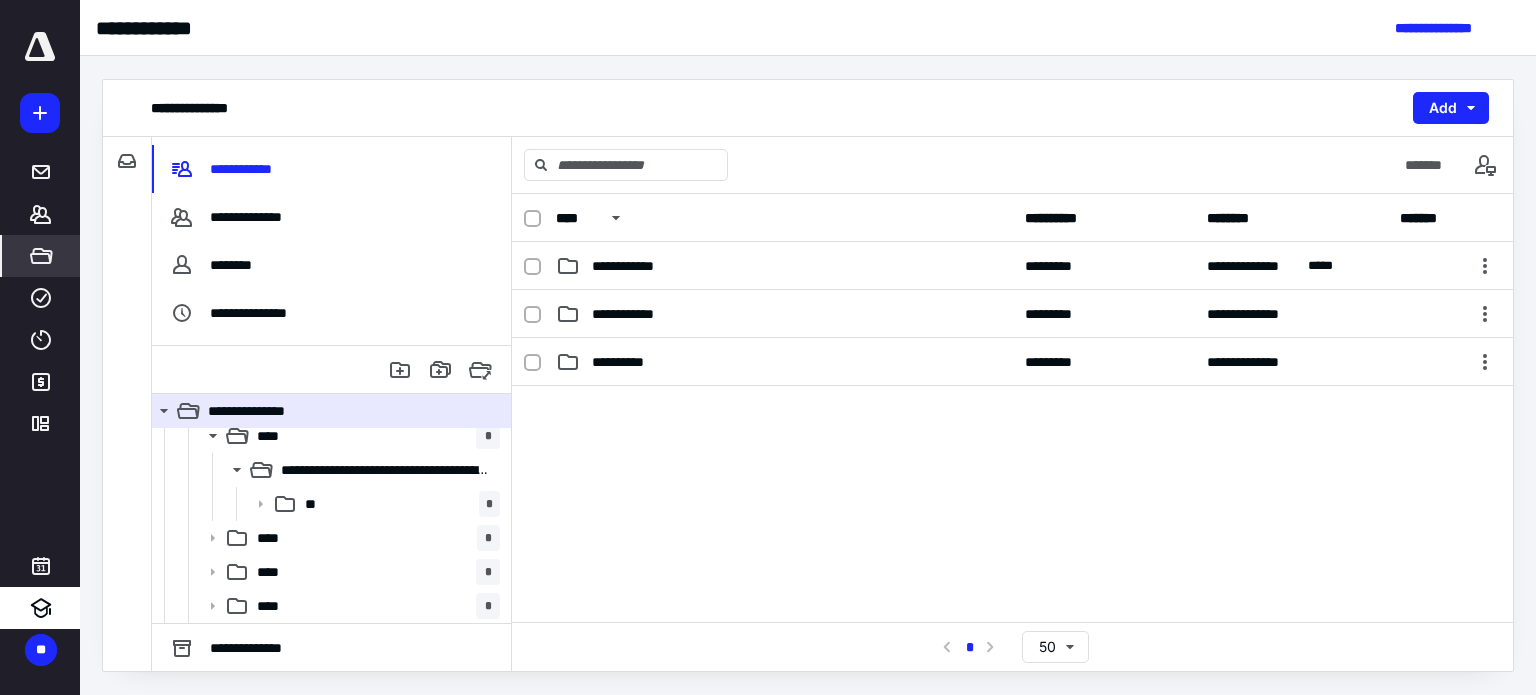 scroll, scrollTop: 0, scrollLeft: 0, axis: both 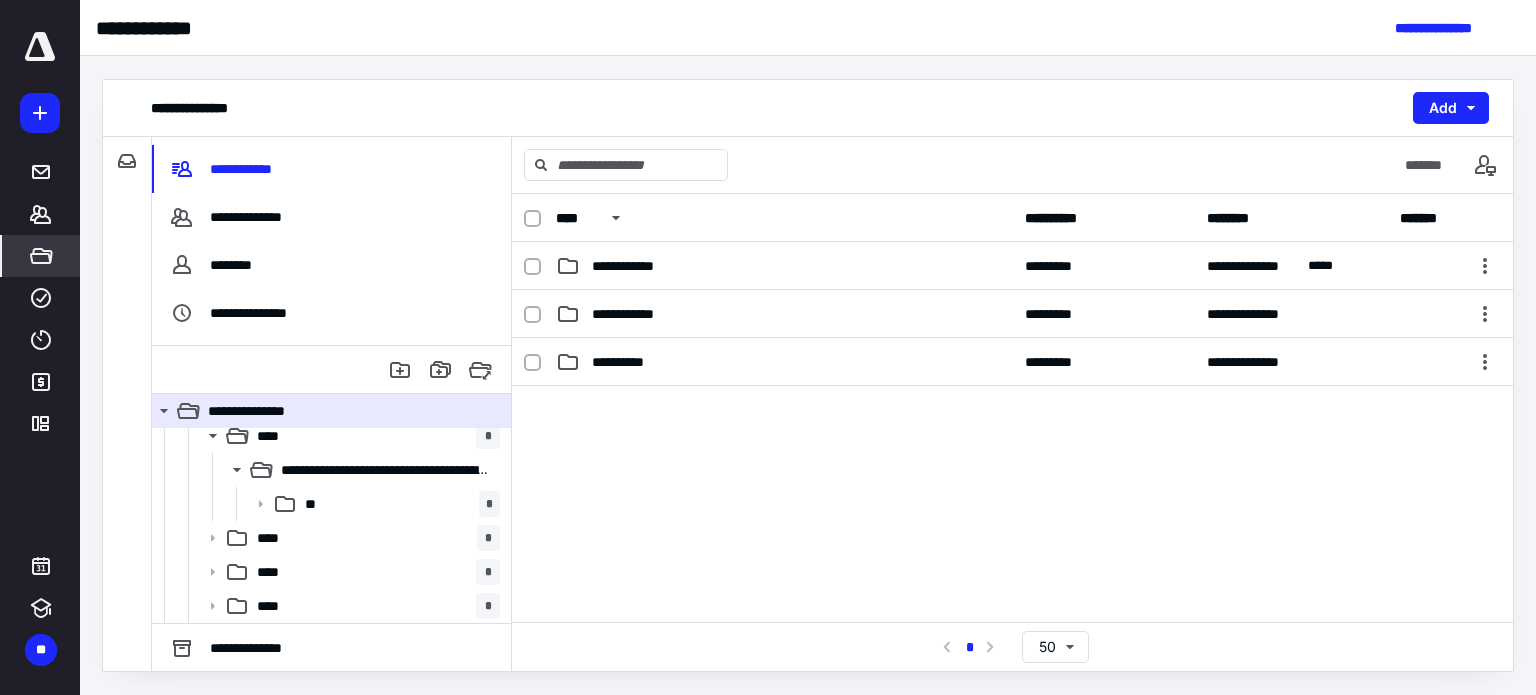 click 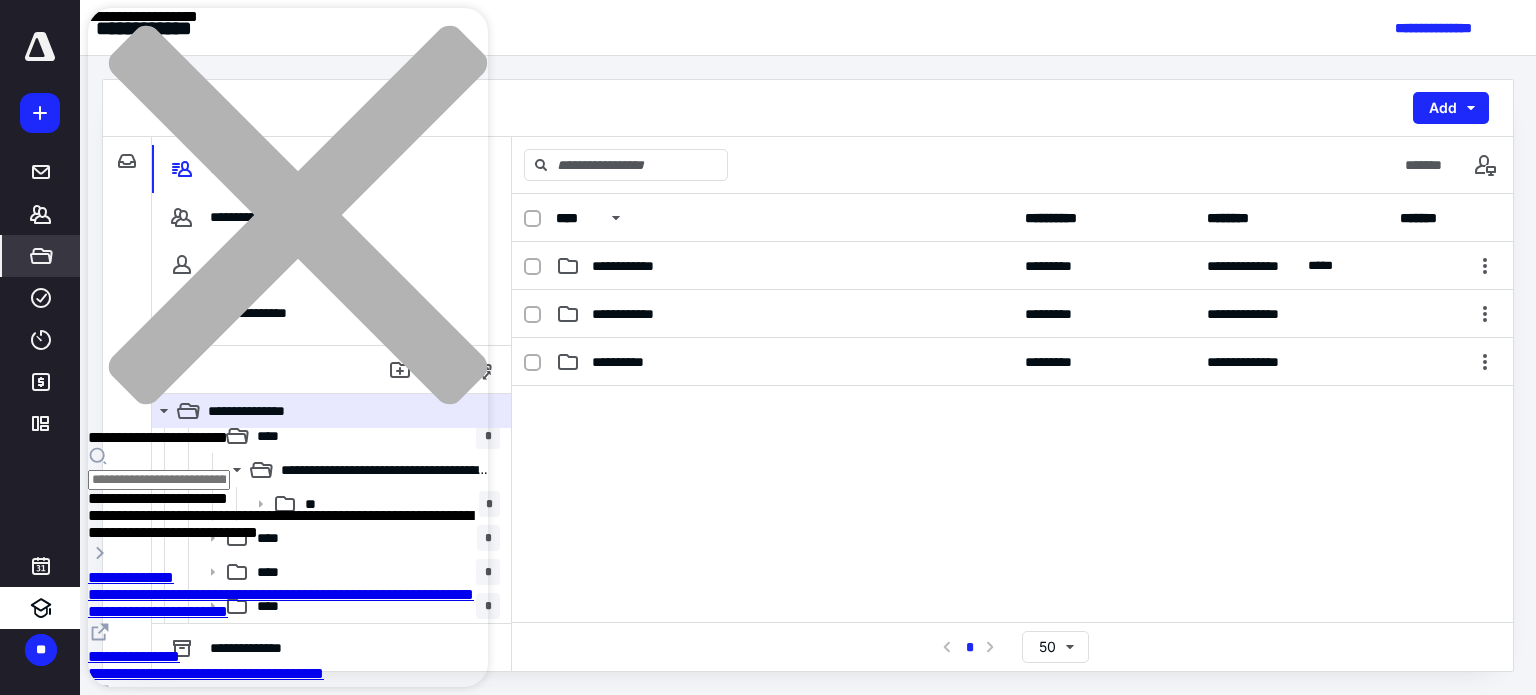 click on "**********" at bounding box center [158, 498] 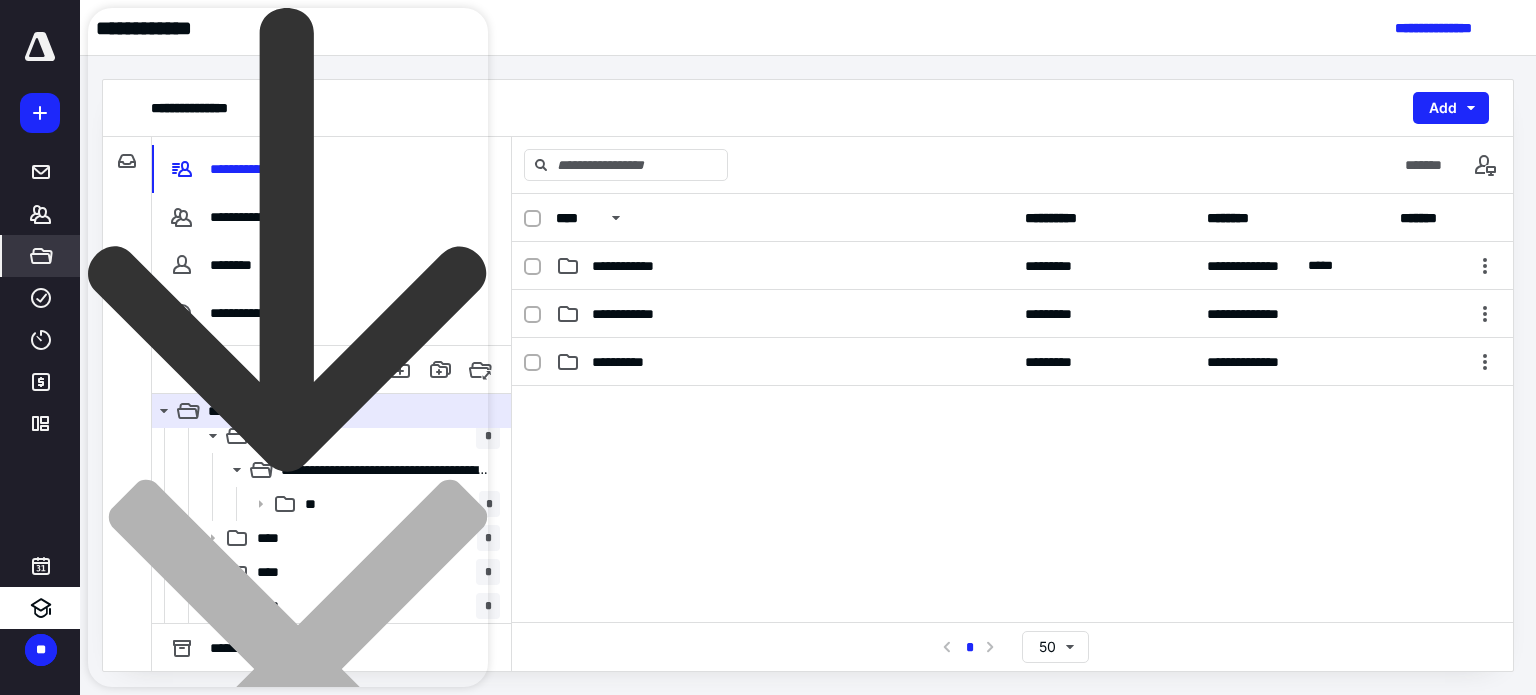 click on "**********" at bounding box center (183, 939) 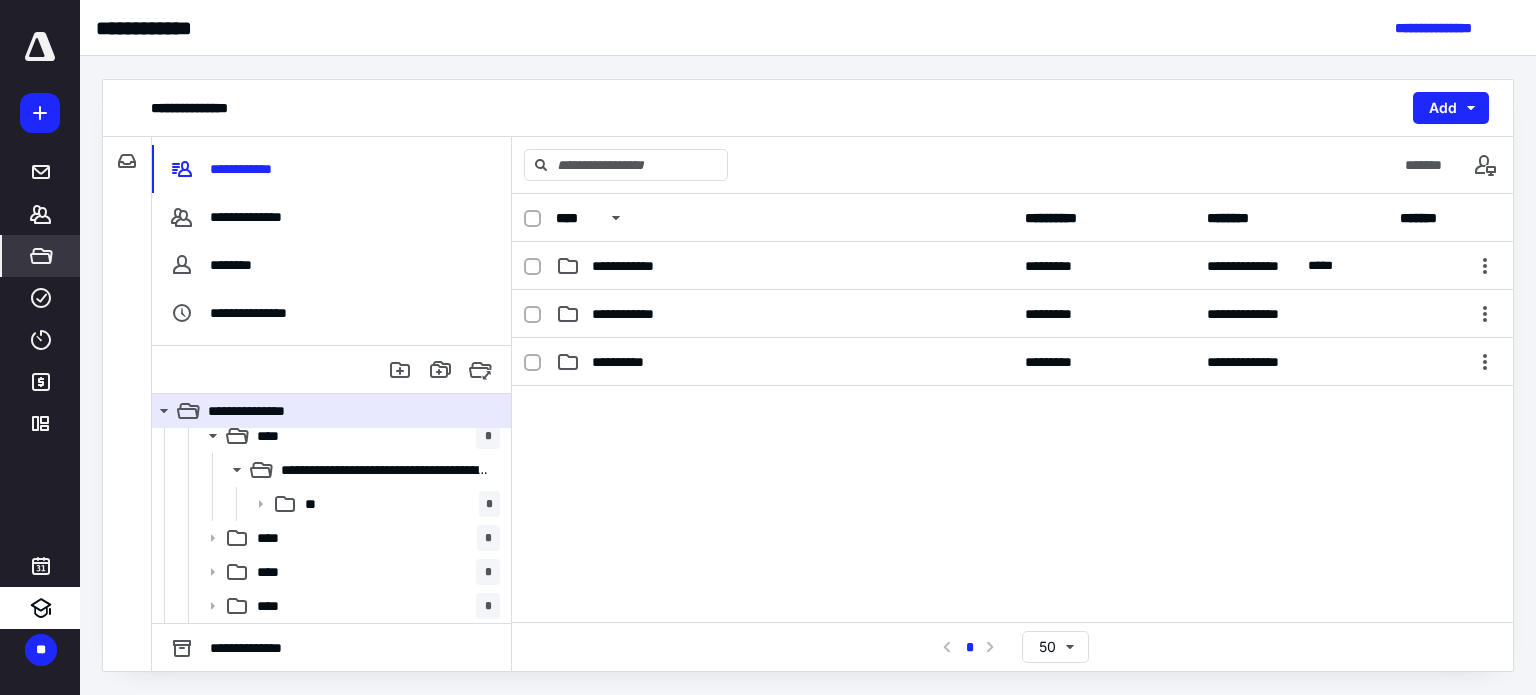 scroll, scrollTop: 0, scrollLeft: 0, axis: both 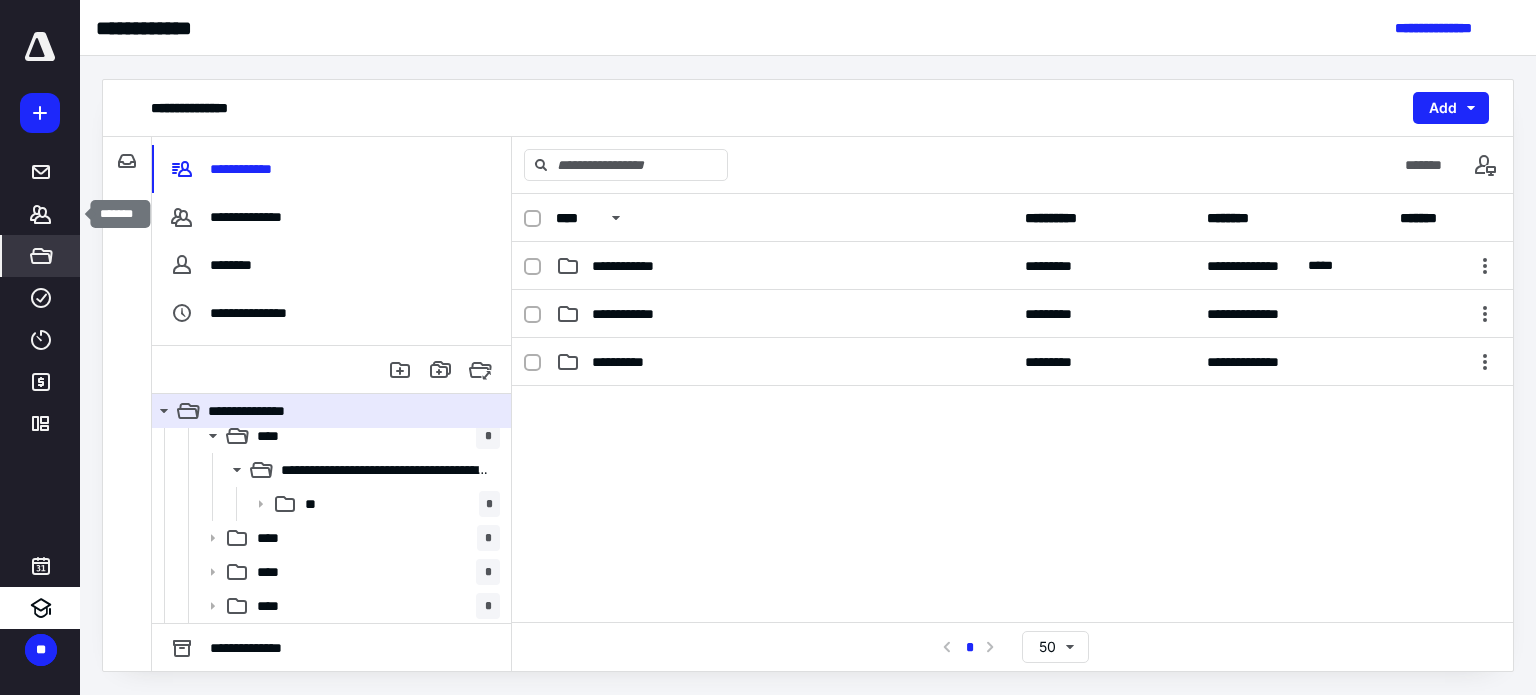 click 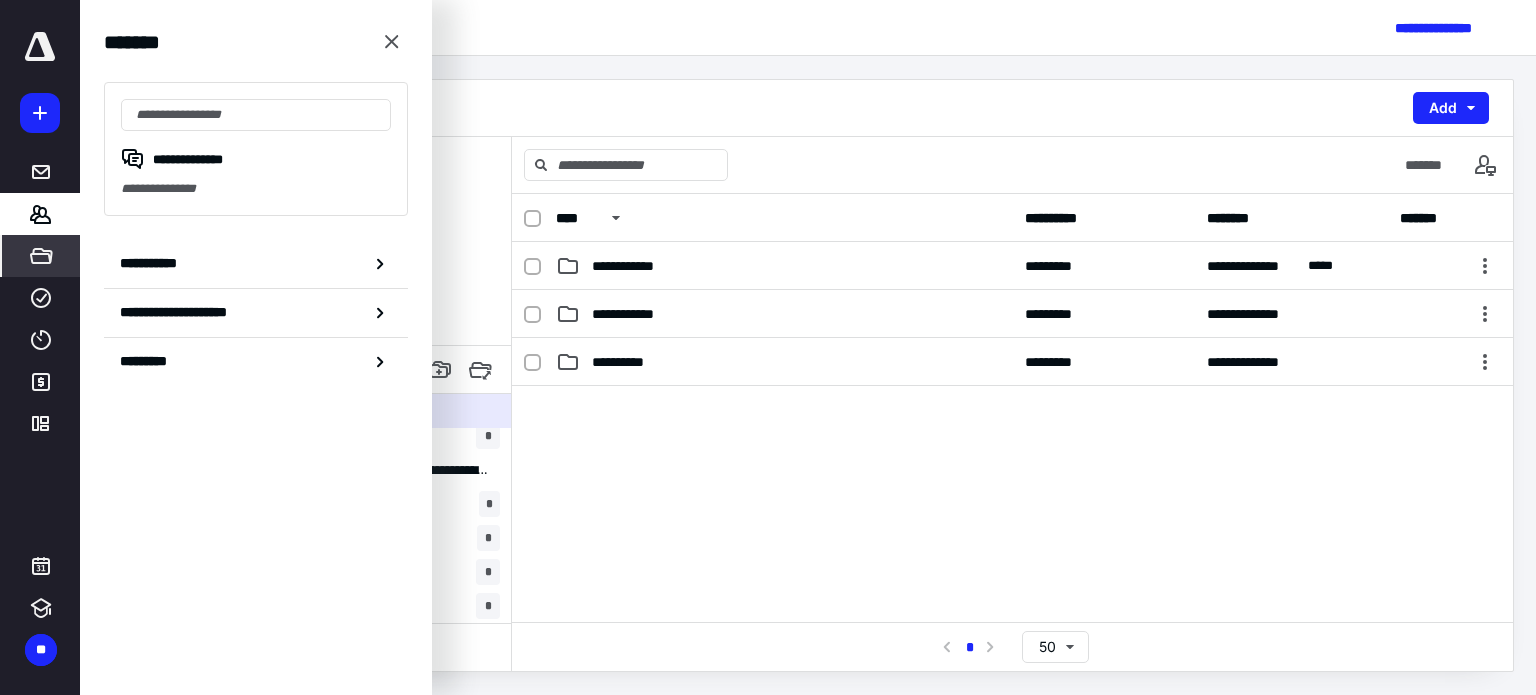 click 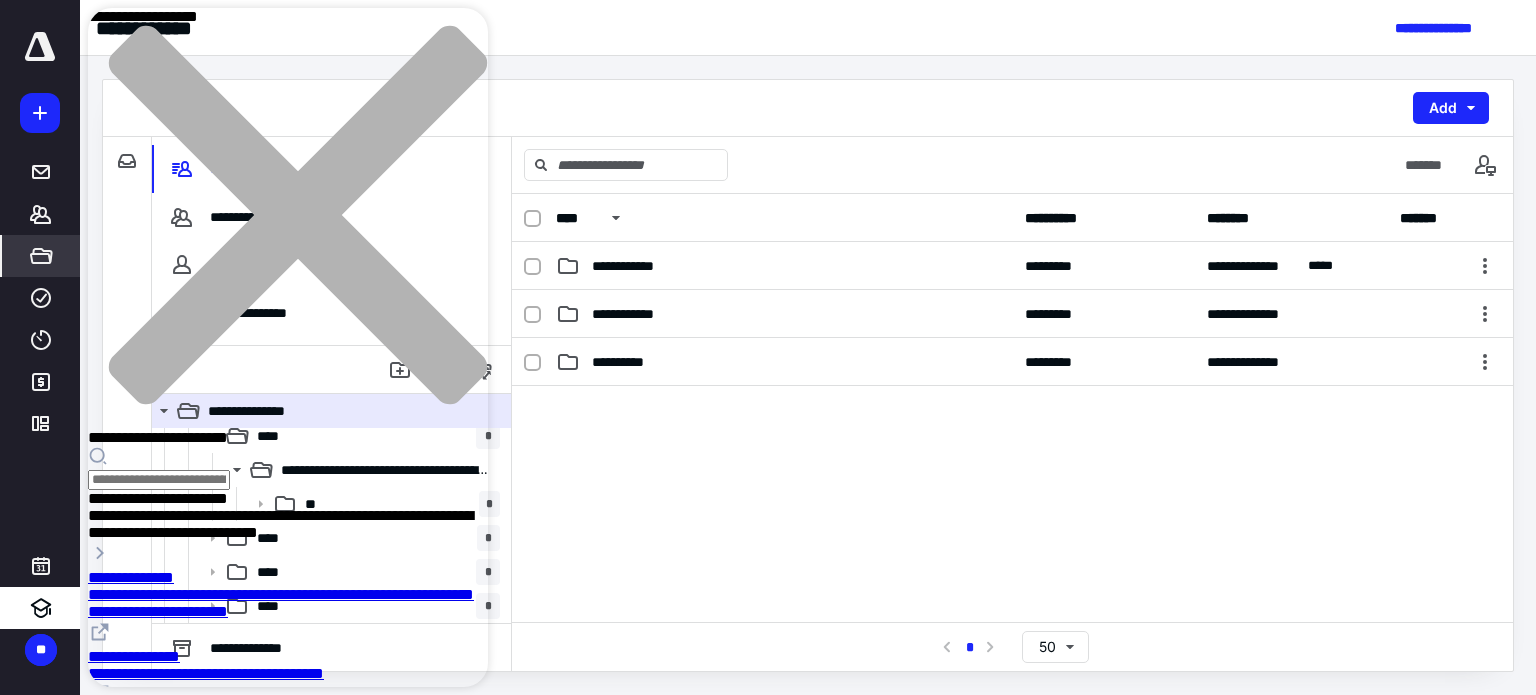 click on "**********" at bounding box center [158, 498] 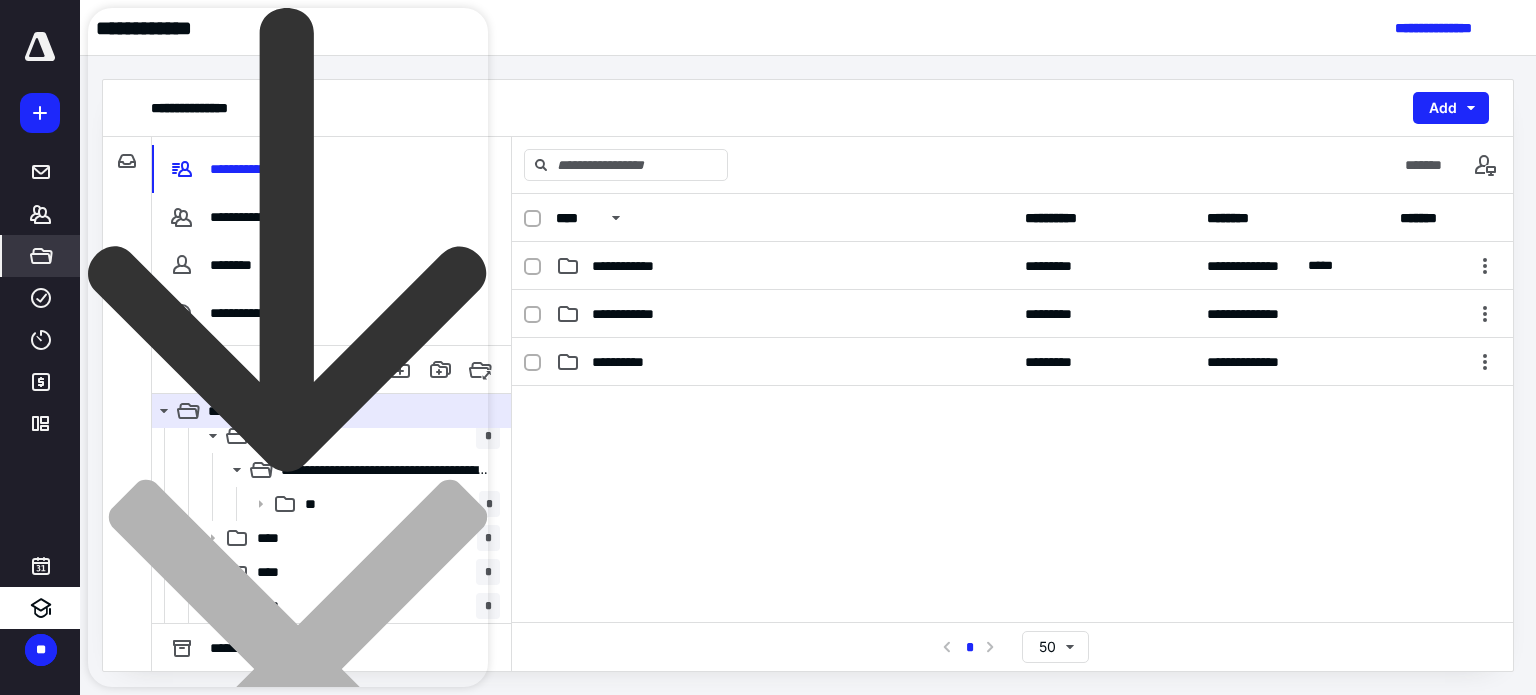 click on "**********" at bounding box center [144, 963] 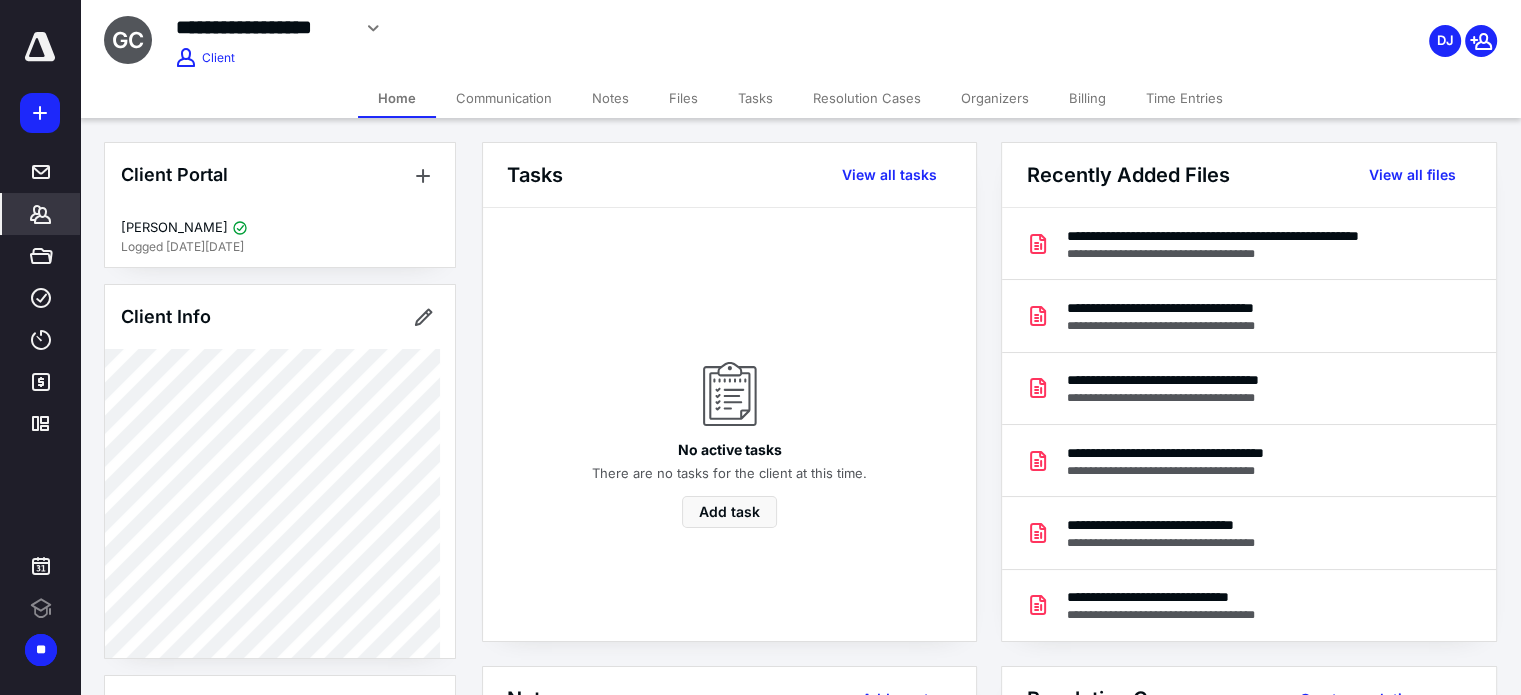 scroll, scrollTop: 0, scrollLeft: 0, axis: both 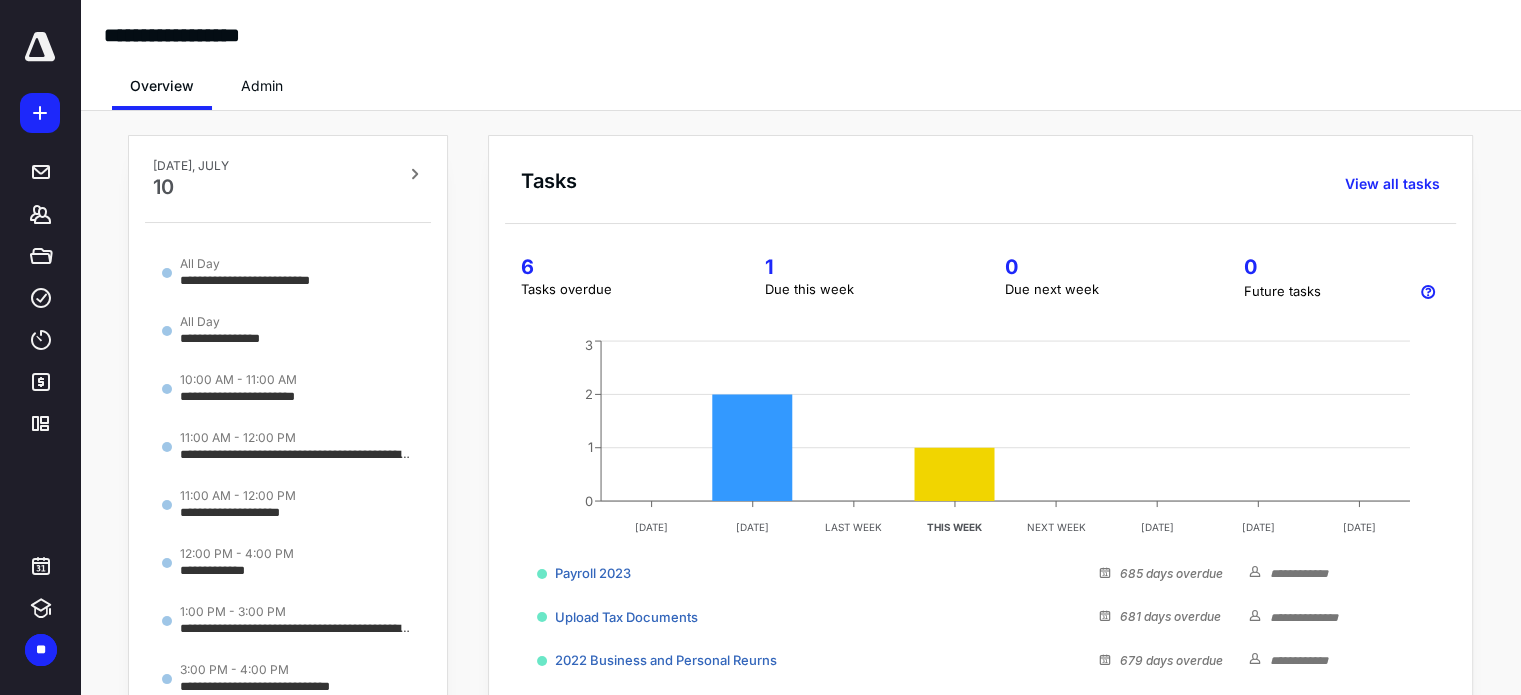 click 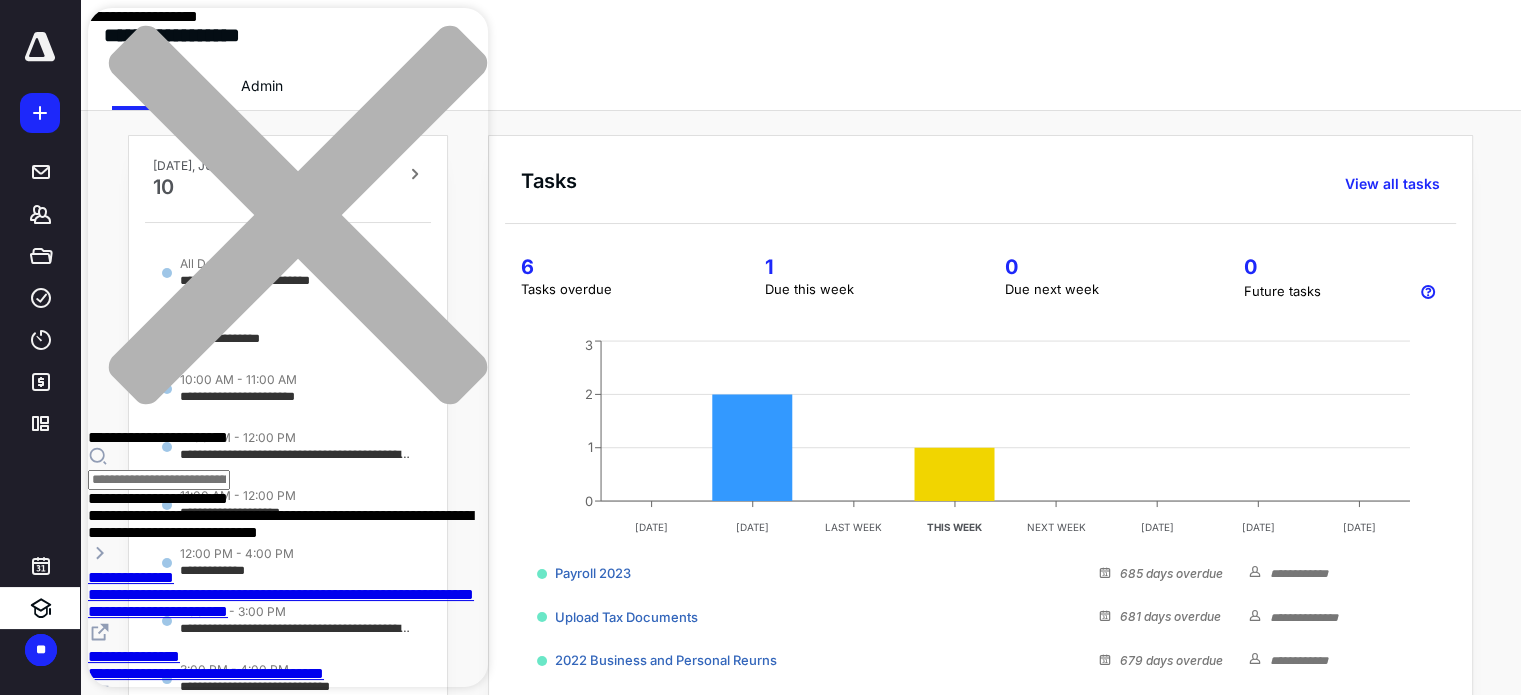 click on "**********" at bounding box center [158, 498] 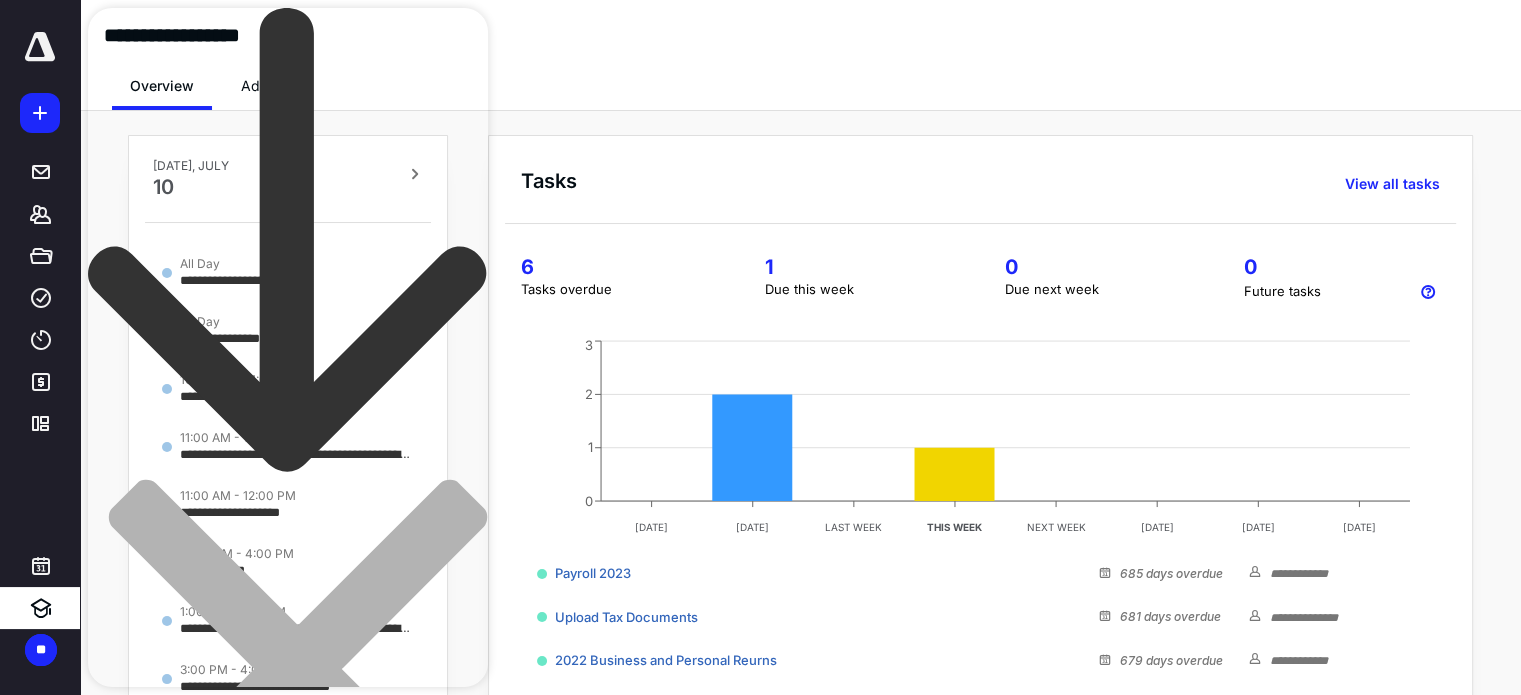 click on "**********" at bounding box center (144, 963) 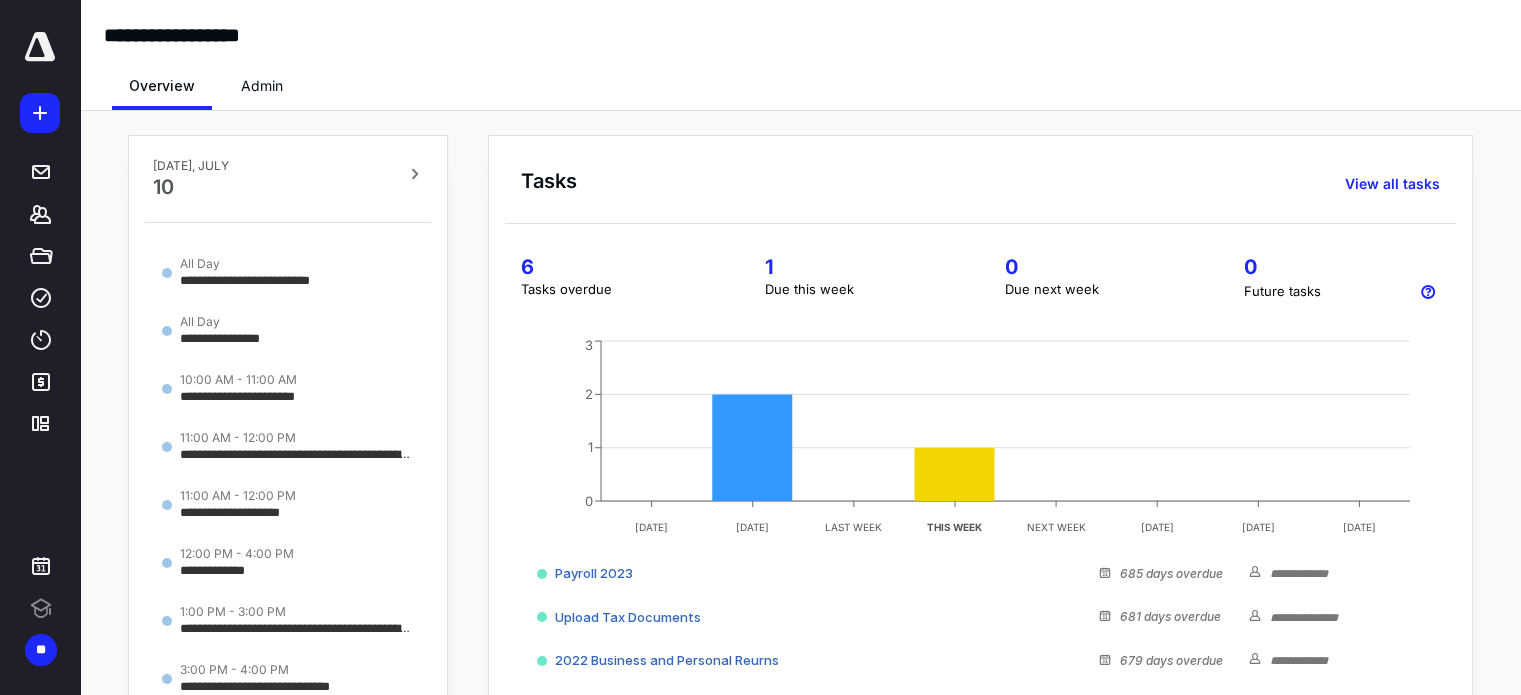 scroll, scrollTop: 0, scrollLeft: 0, axis: both 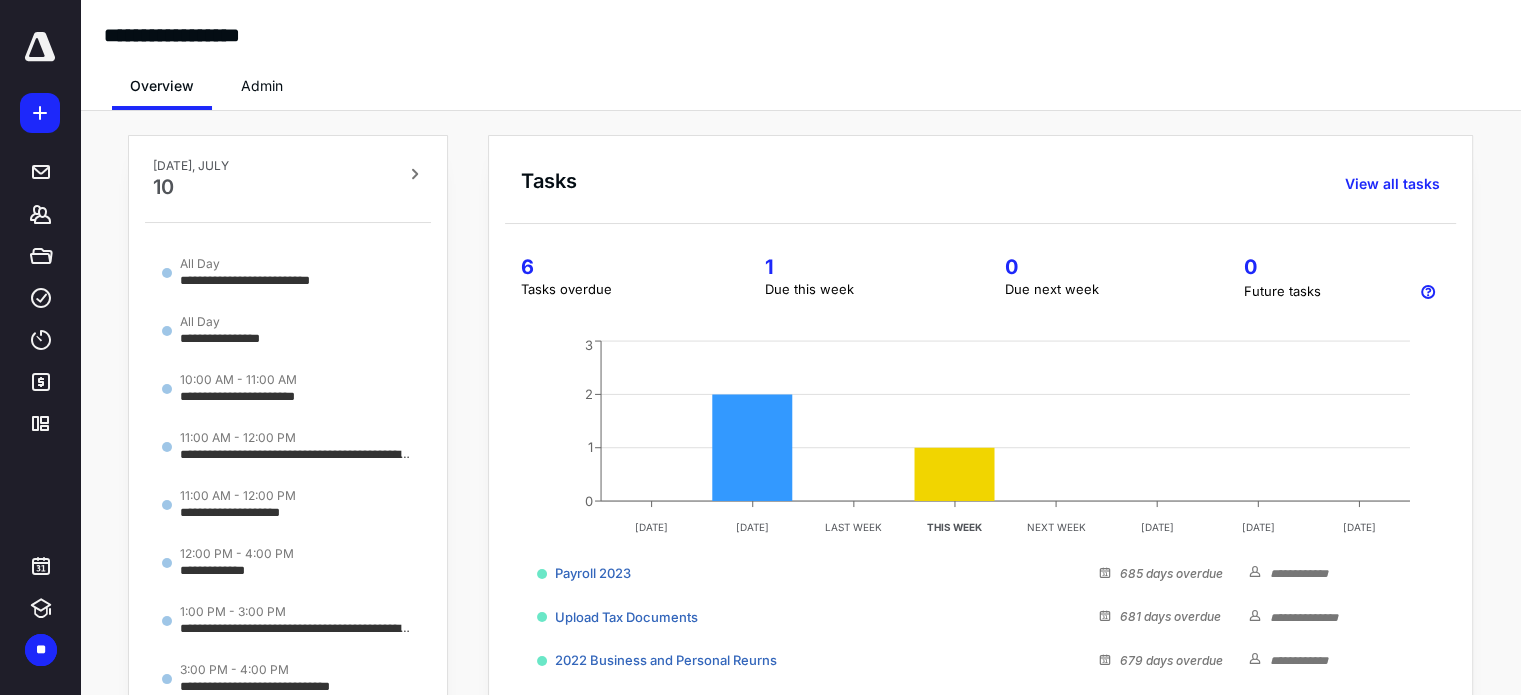click on "Admin" at bounding box center (262, 86) 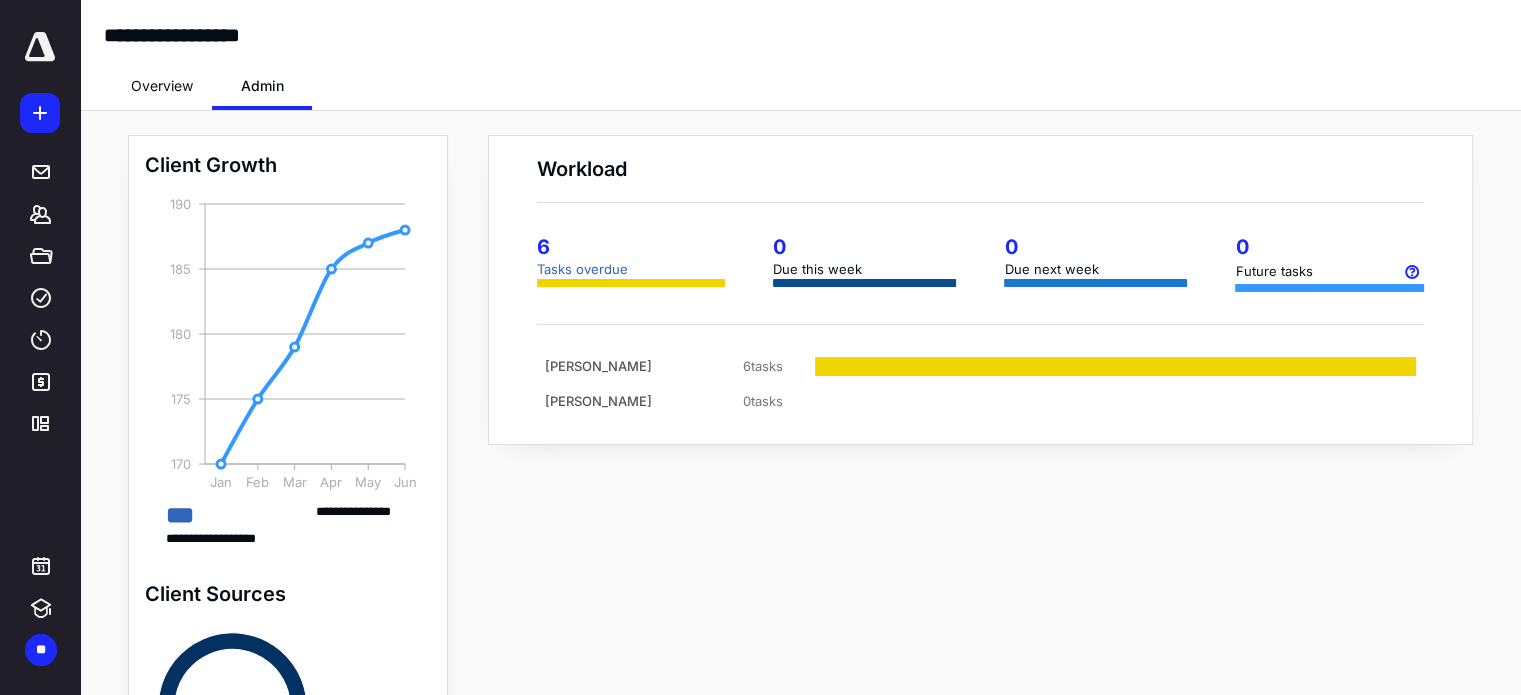 click on "Overview" at bounding box center (162, 86) 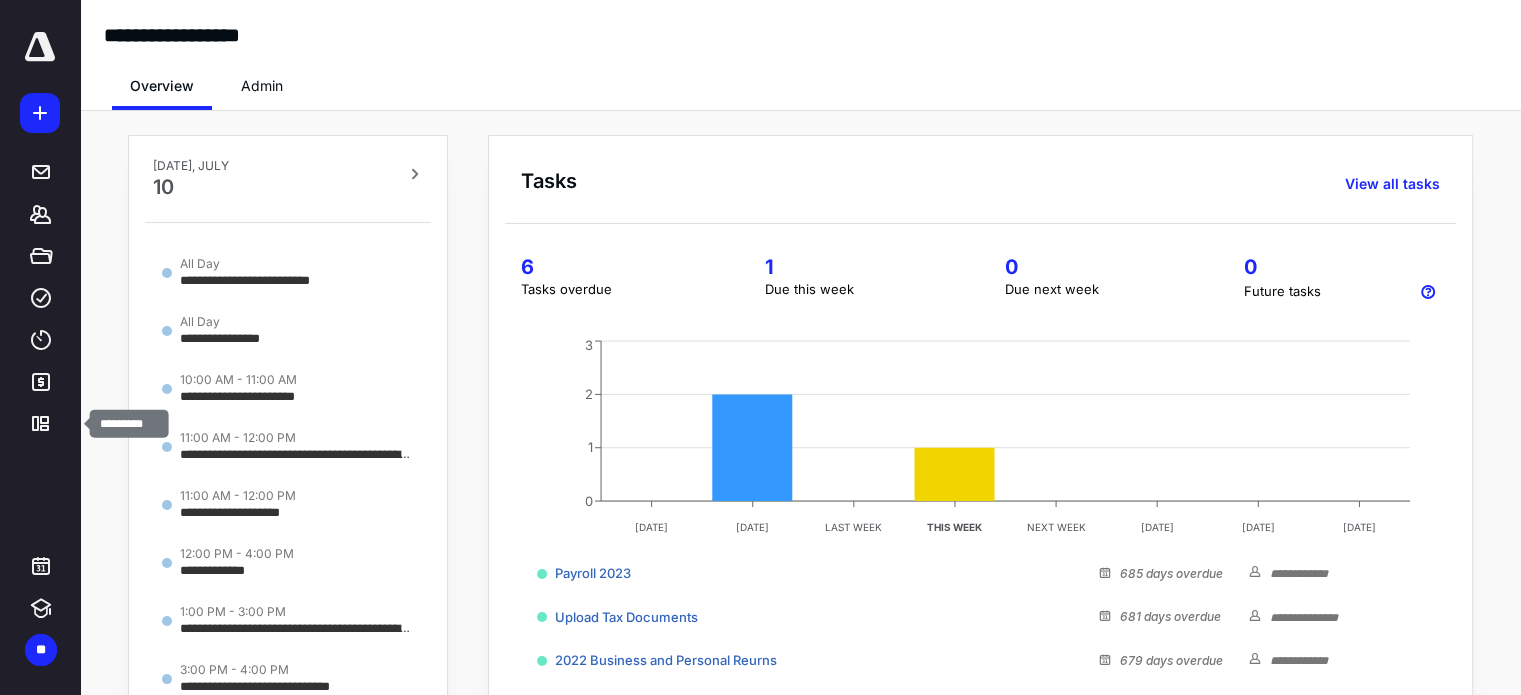 click 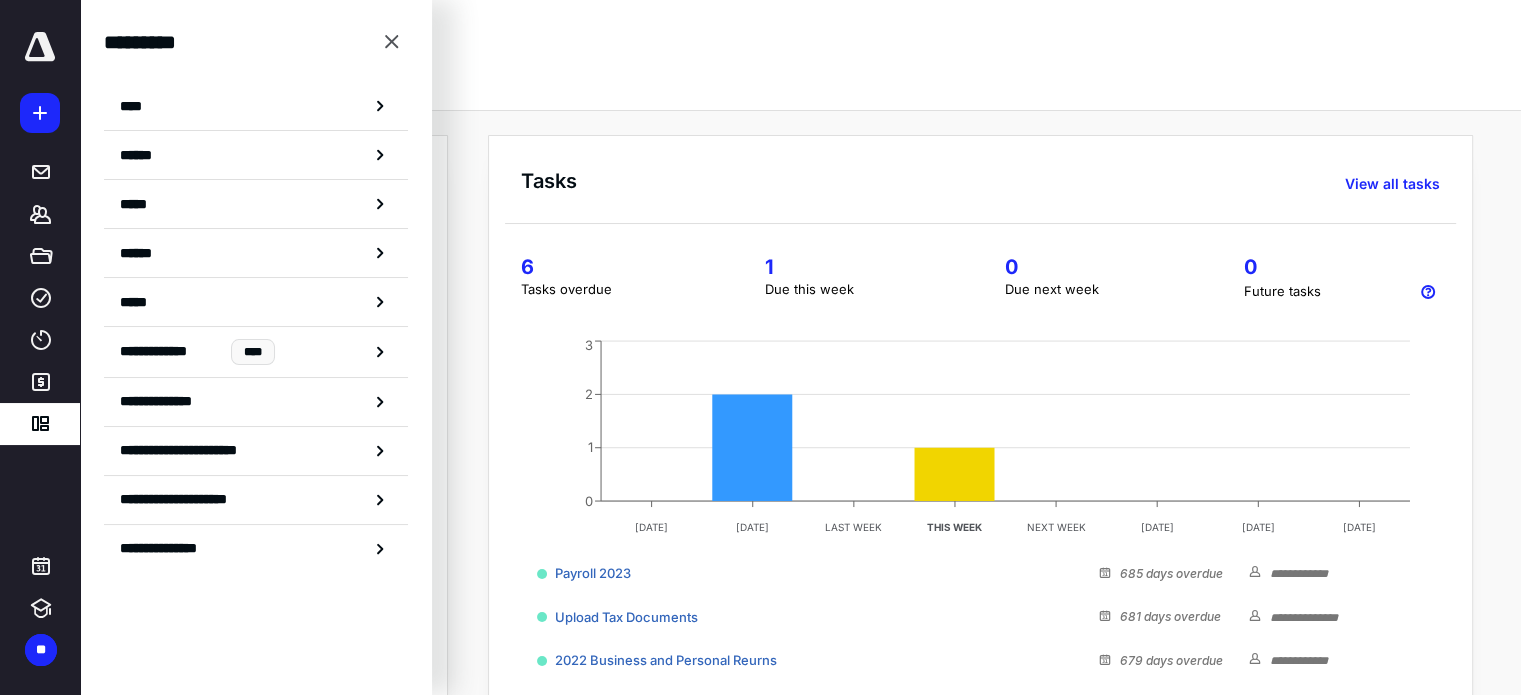 click 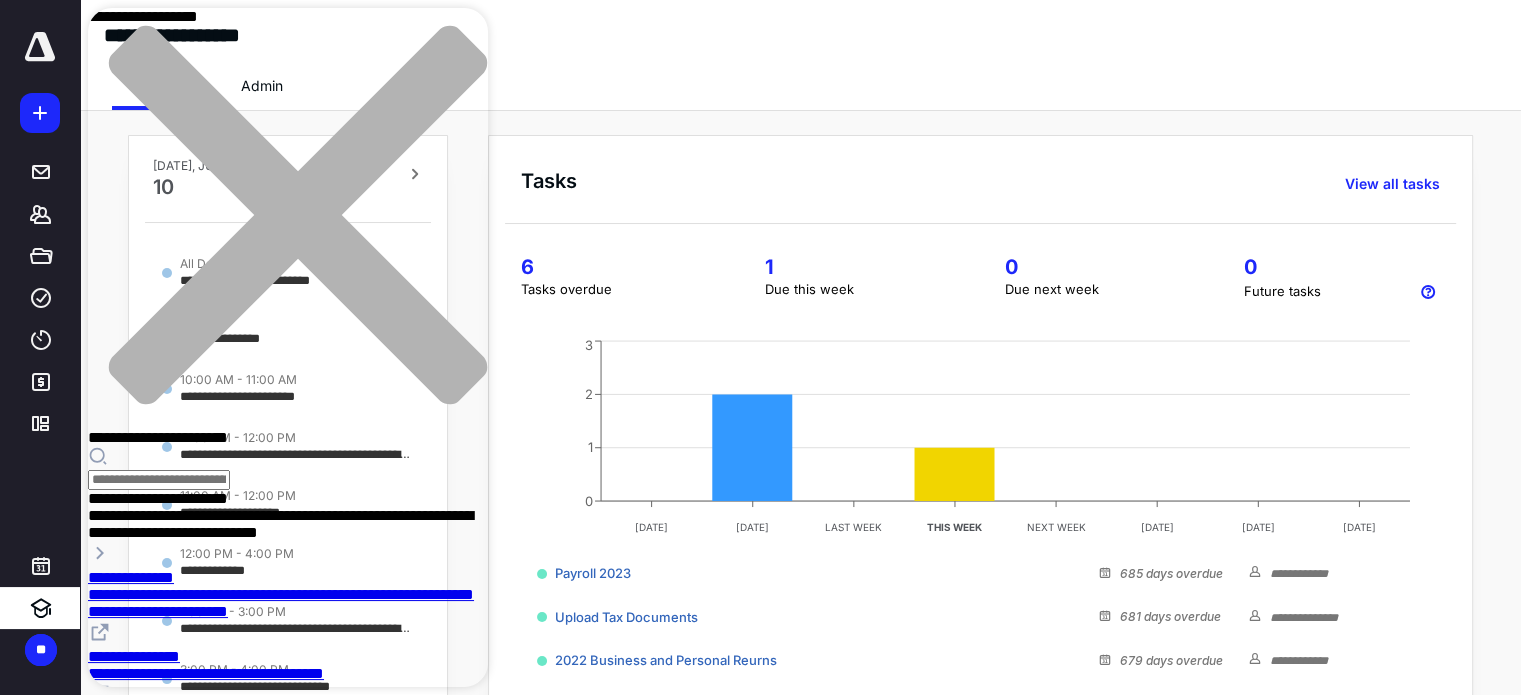 click 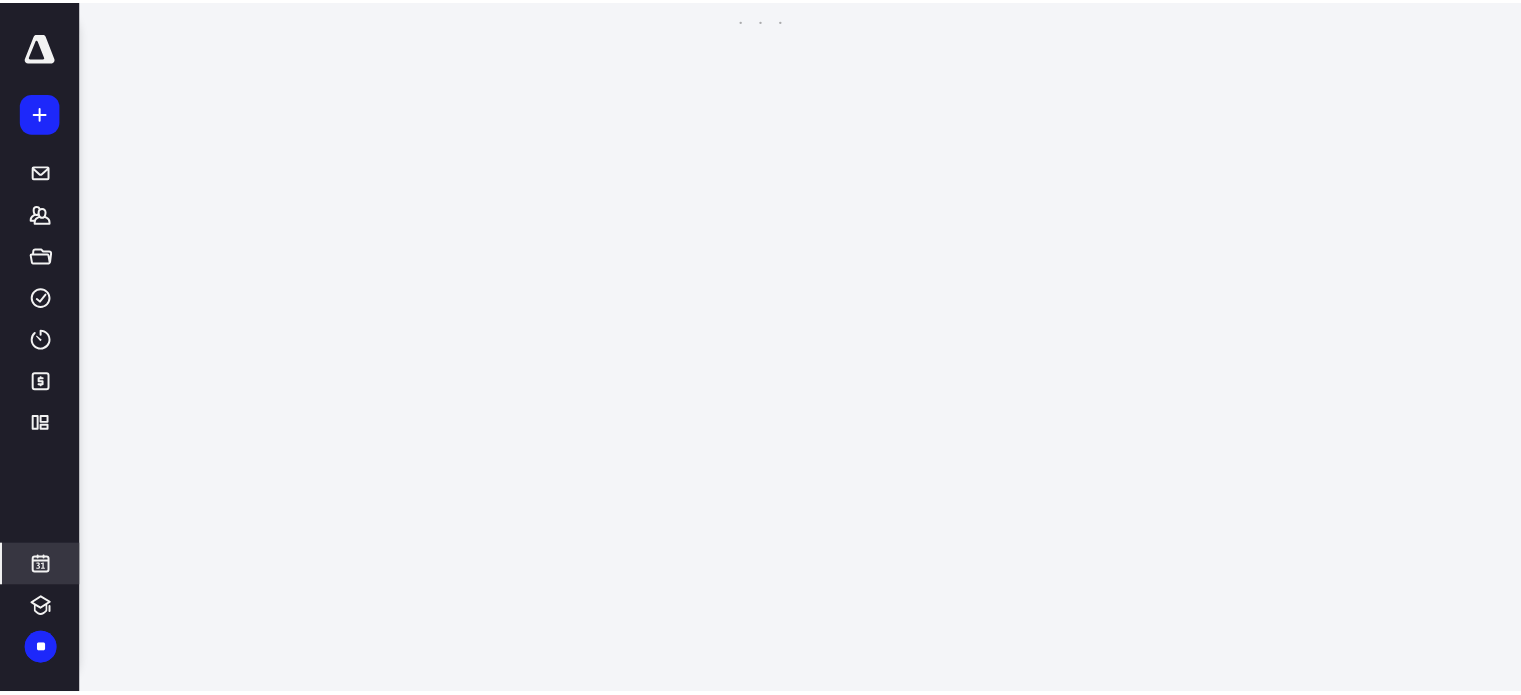 scroll, scrollTop: 384, scrollLeft: 0, axis: vertical 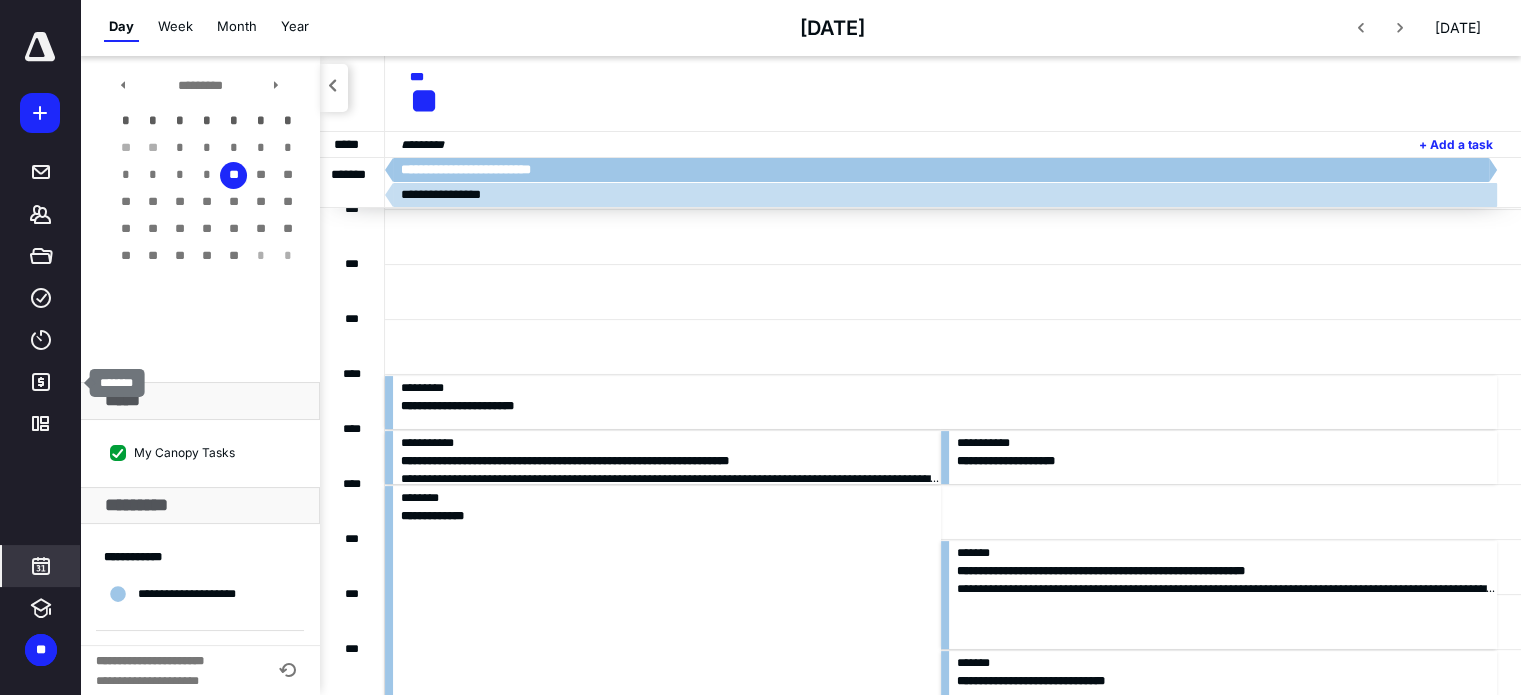 click 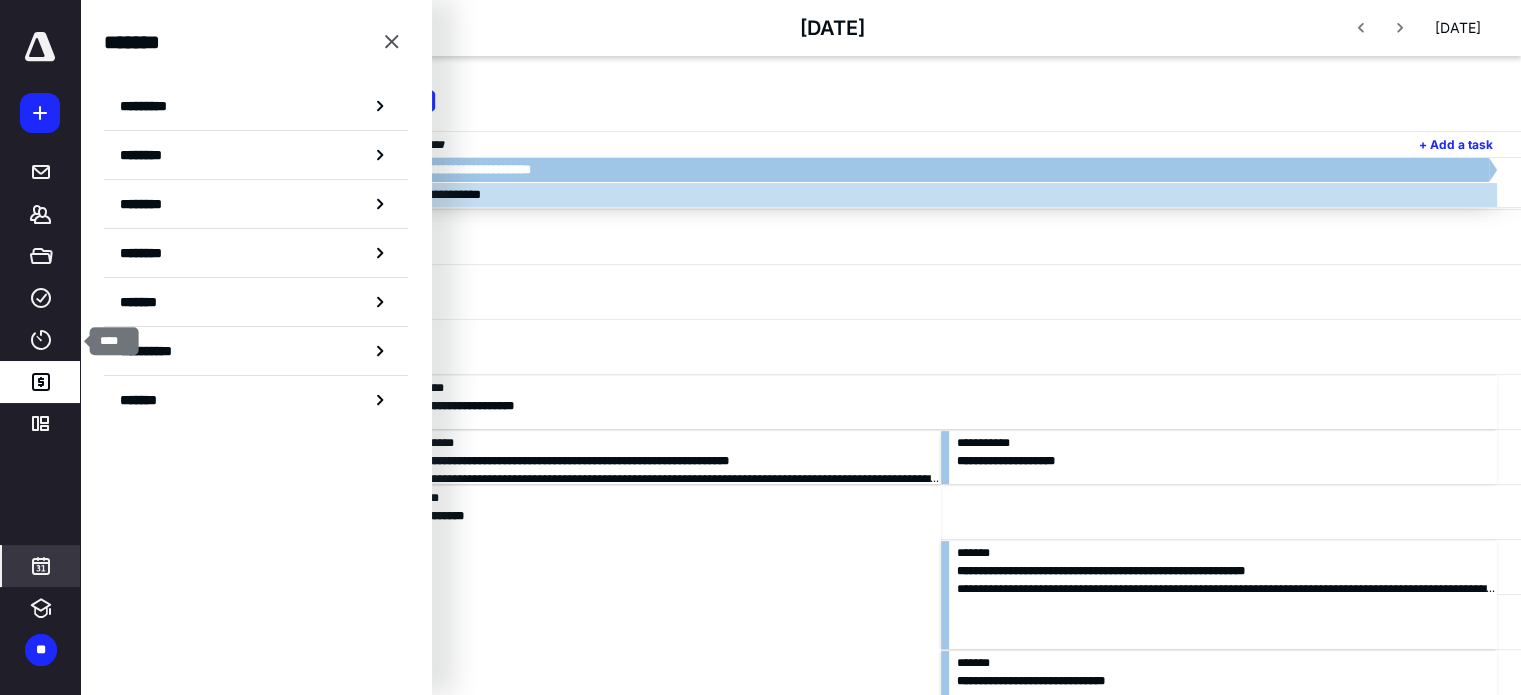 click on "****" at bounding box center [41, 340] 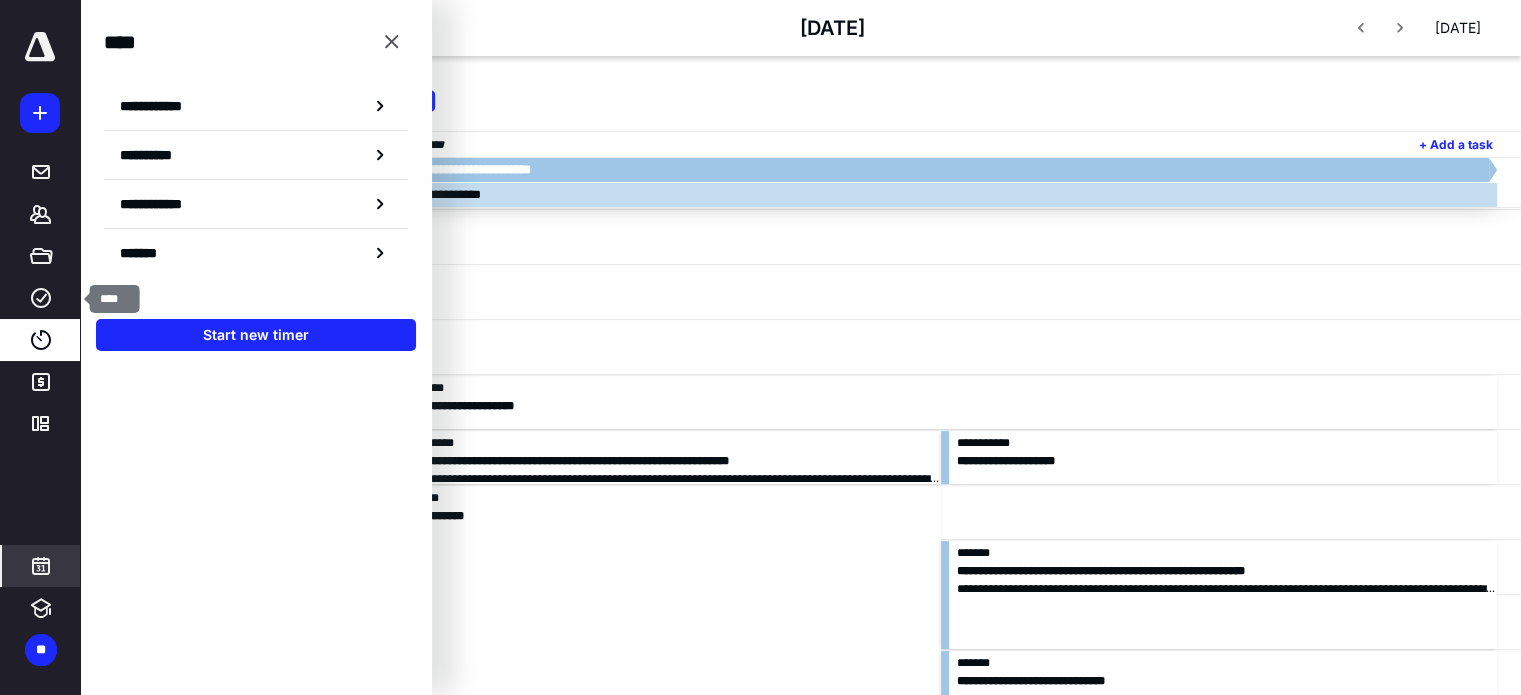 click 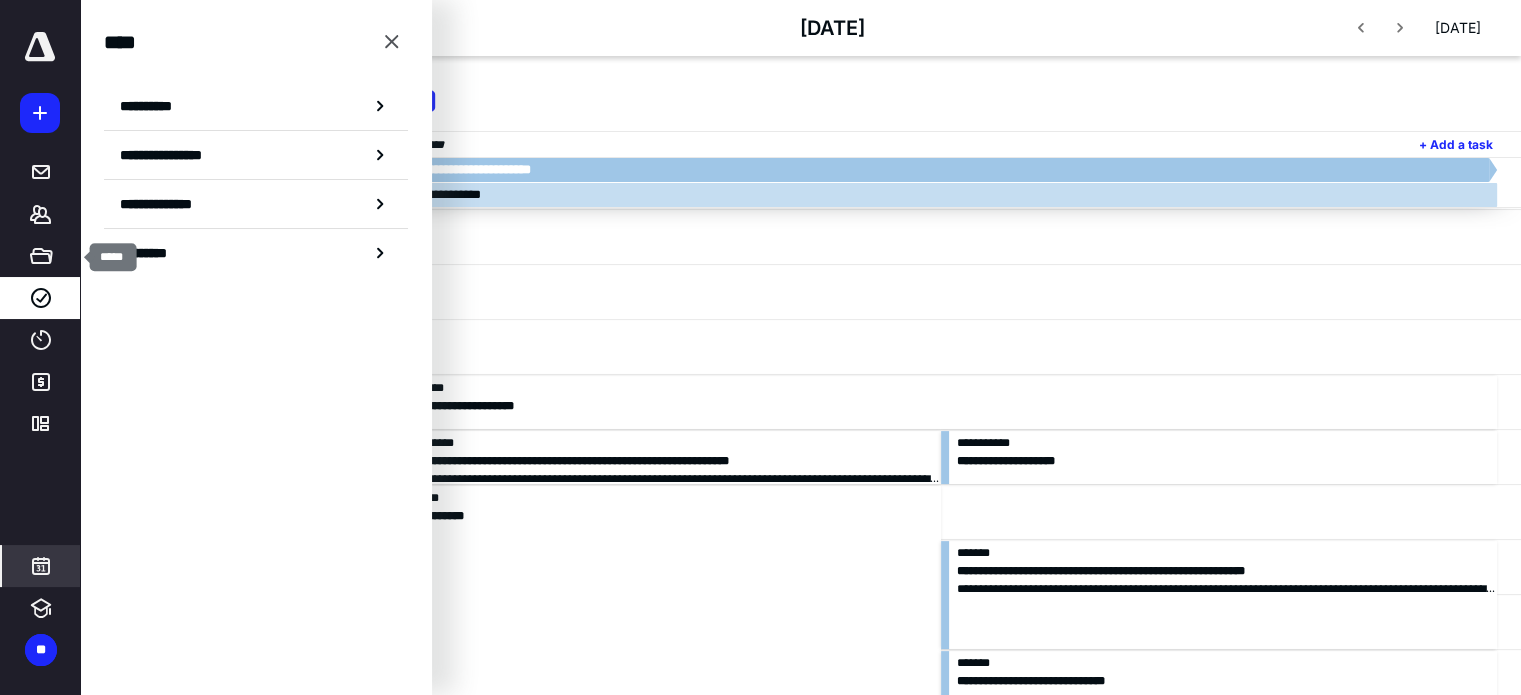 click 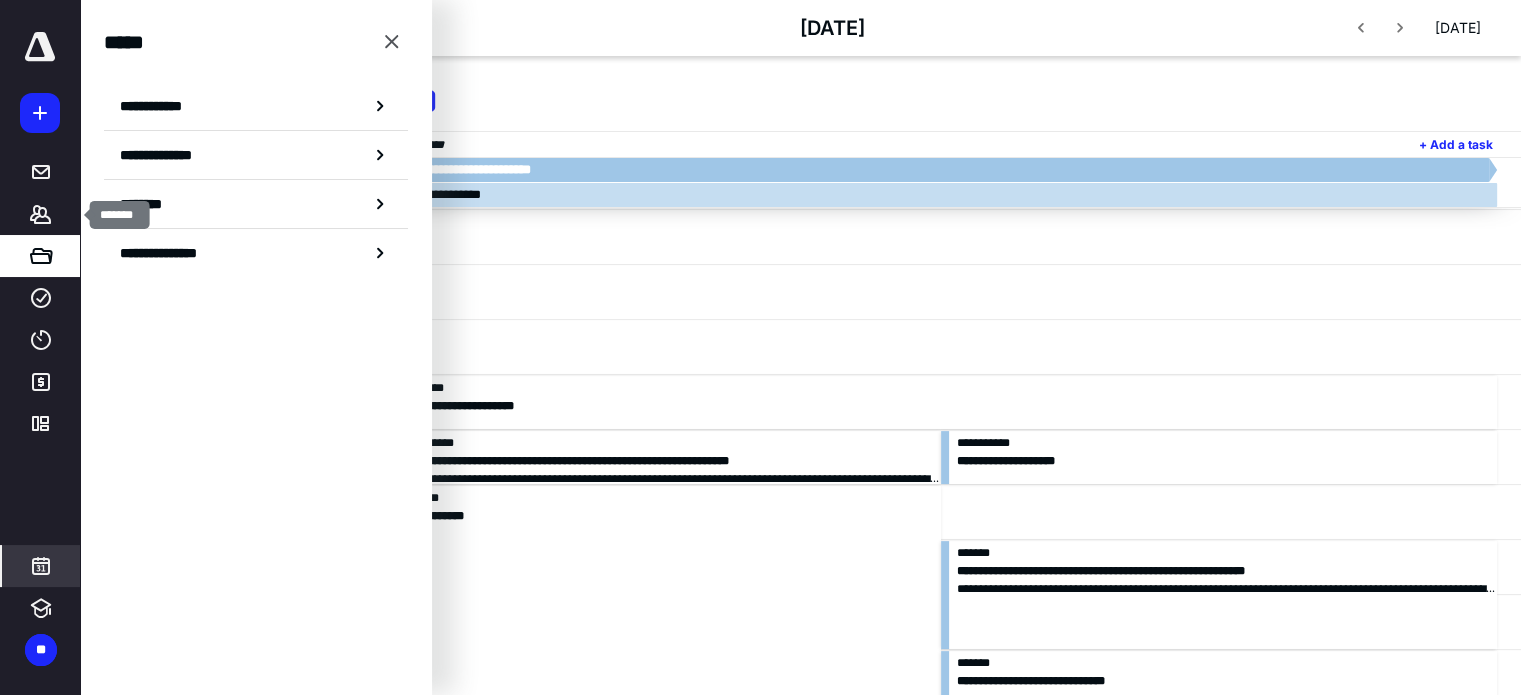 click 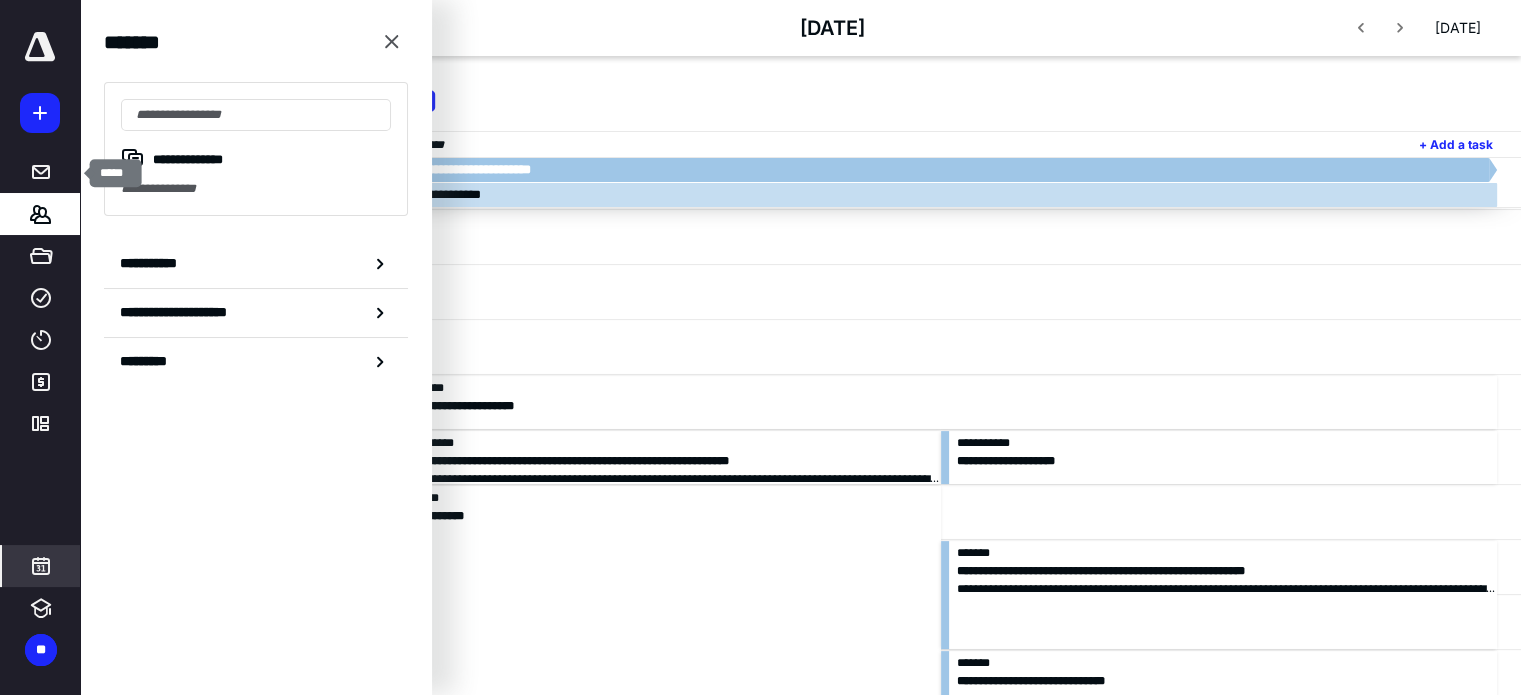 click 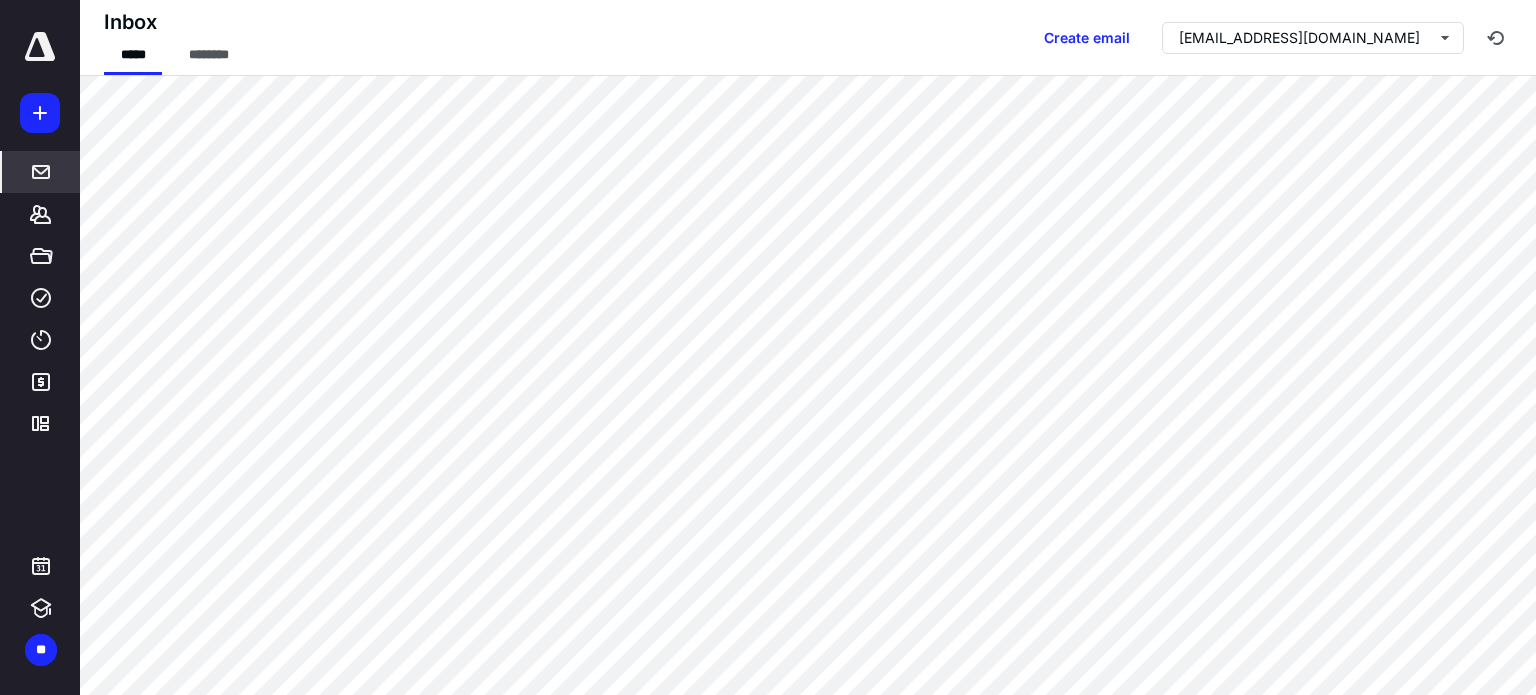click on "********" at bounding box center (208, 55) 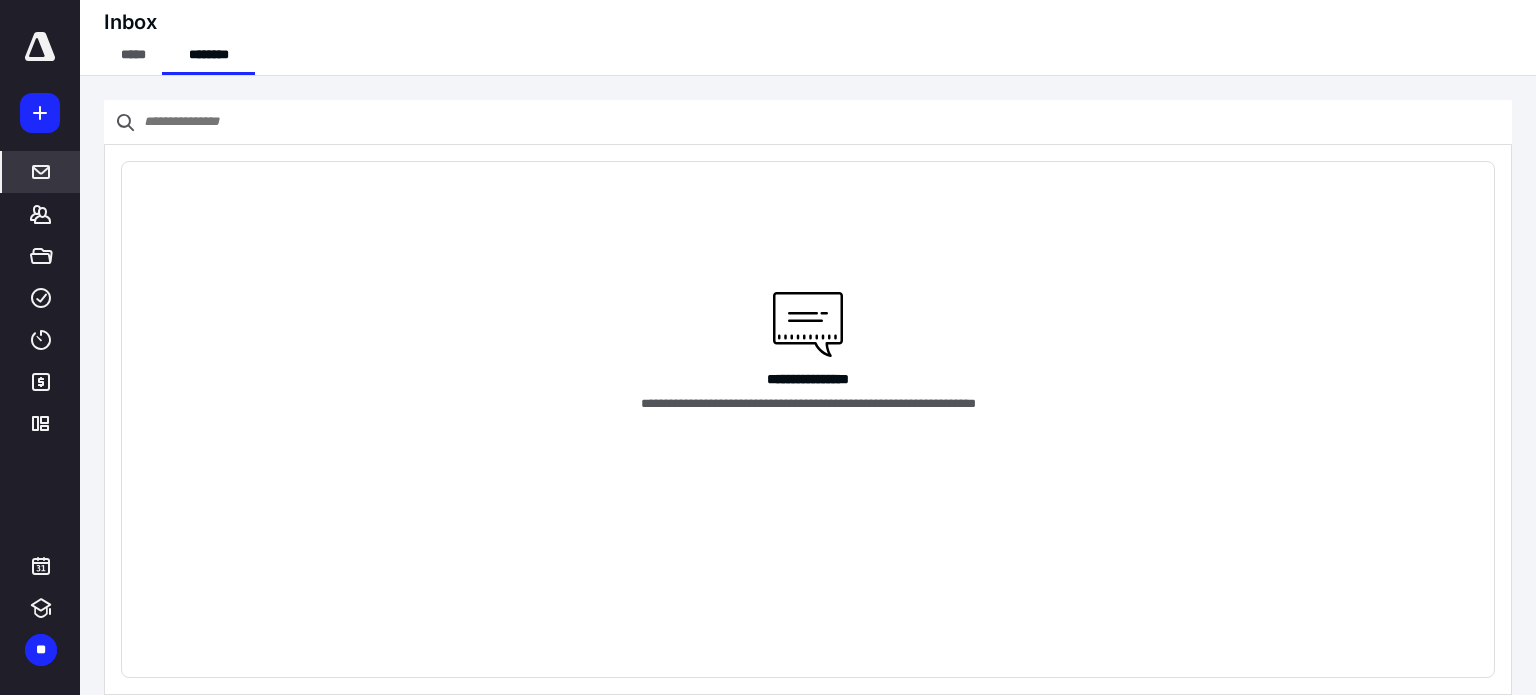 click on "*****" at bounding box center (133, 55) 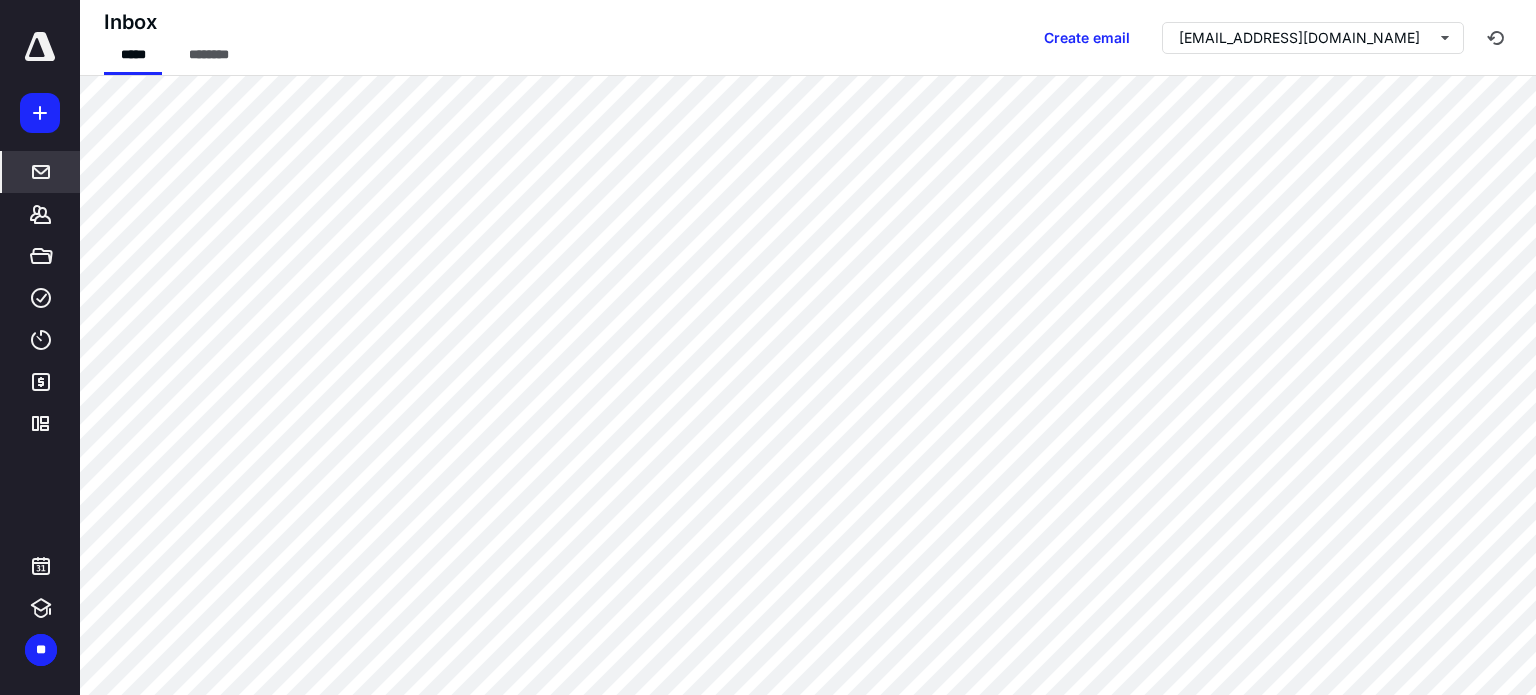 click on "**" at bounding box center [41, 650] 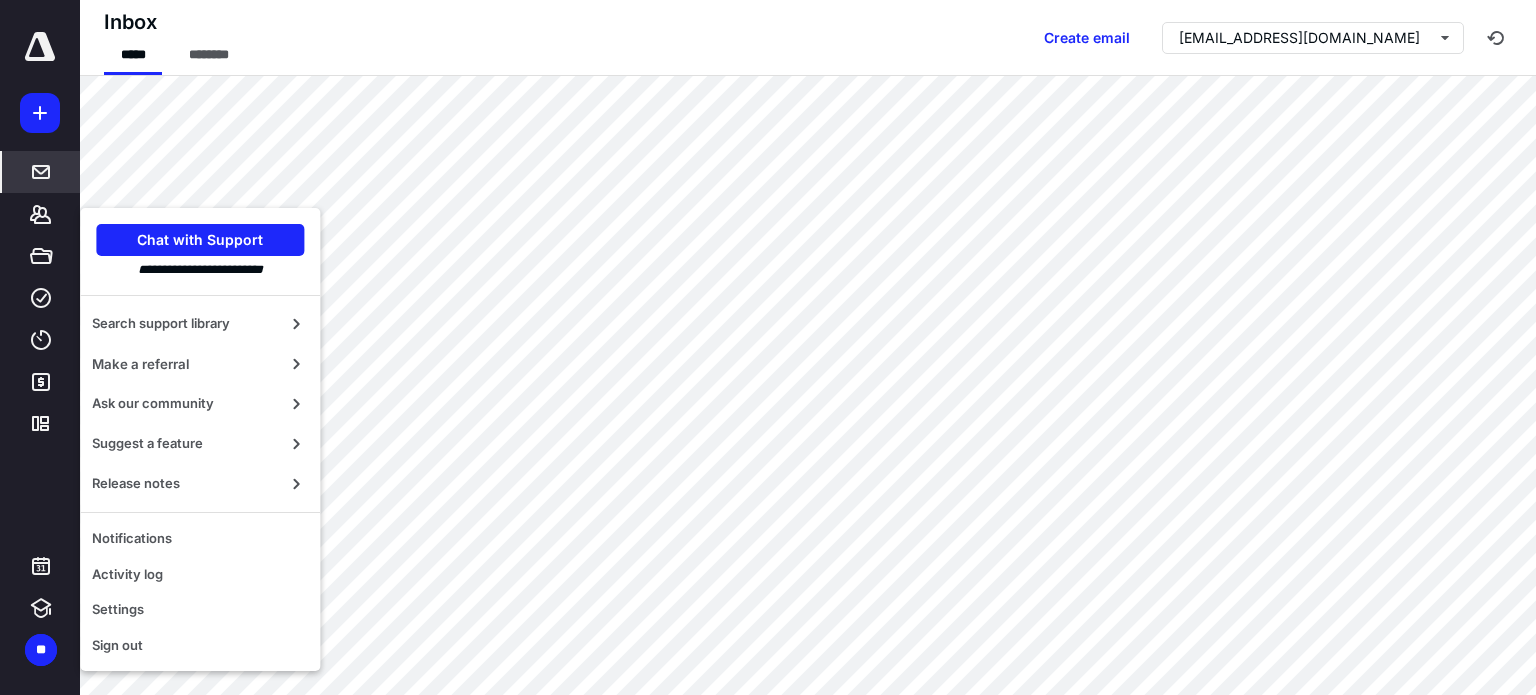 click on "Settings" at bounding box center (200, 610) 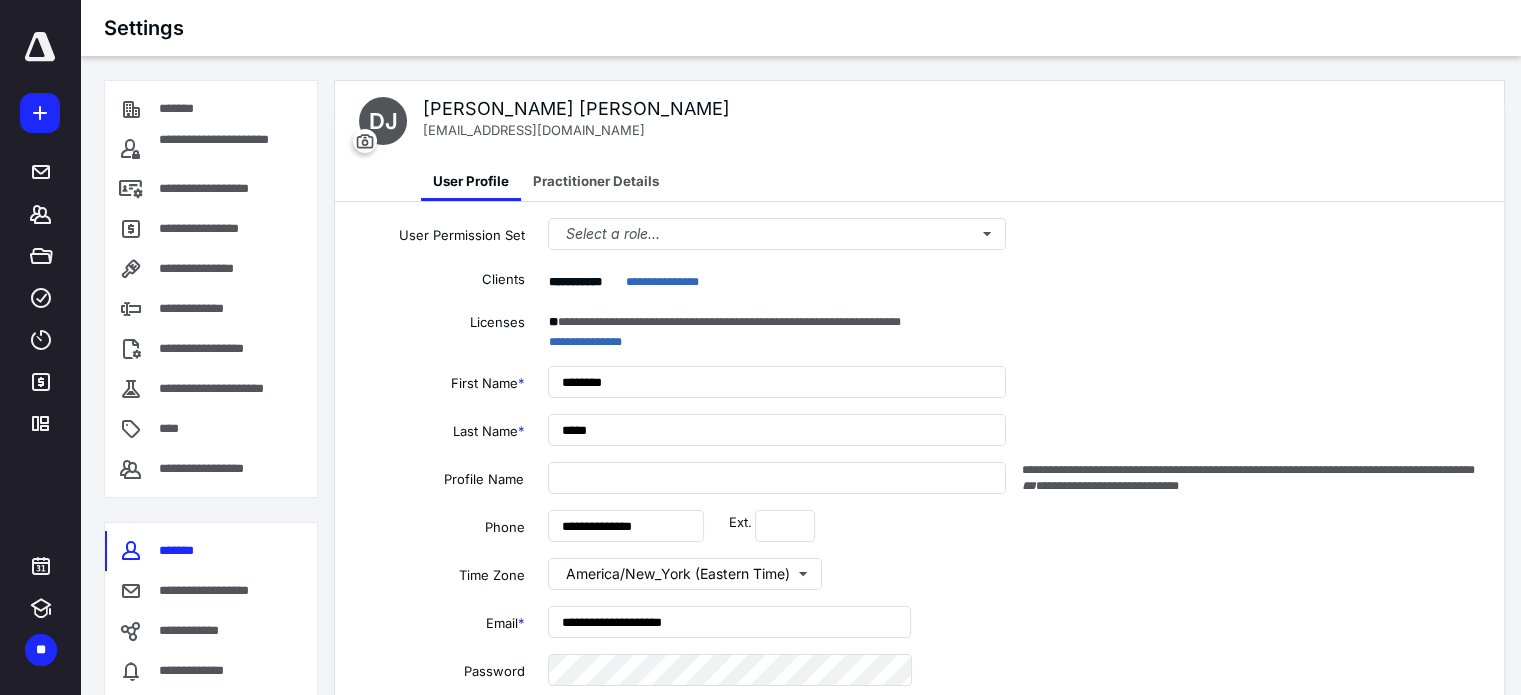 type on "**********" 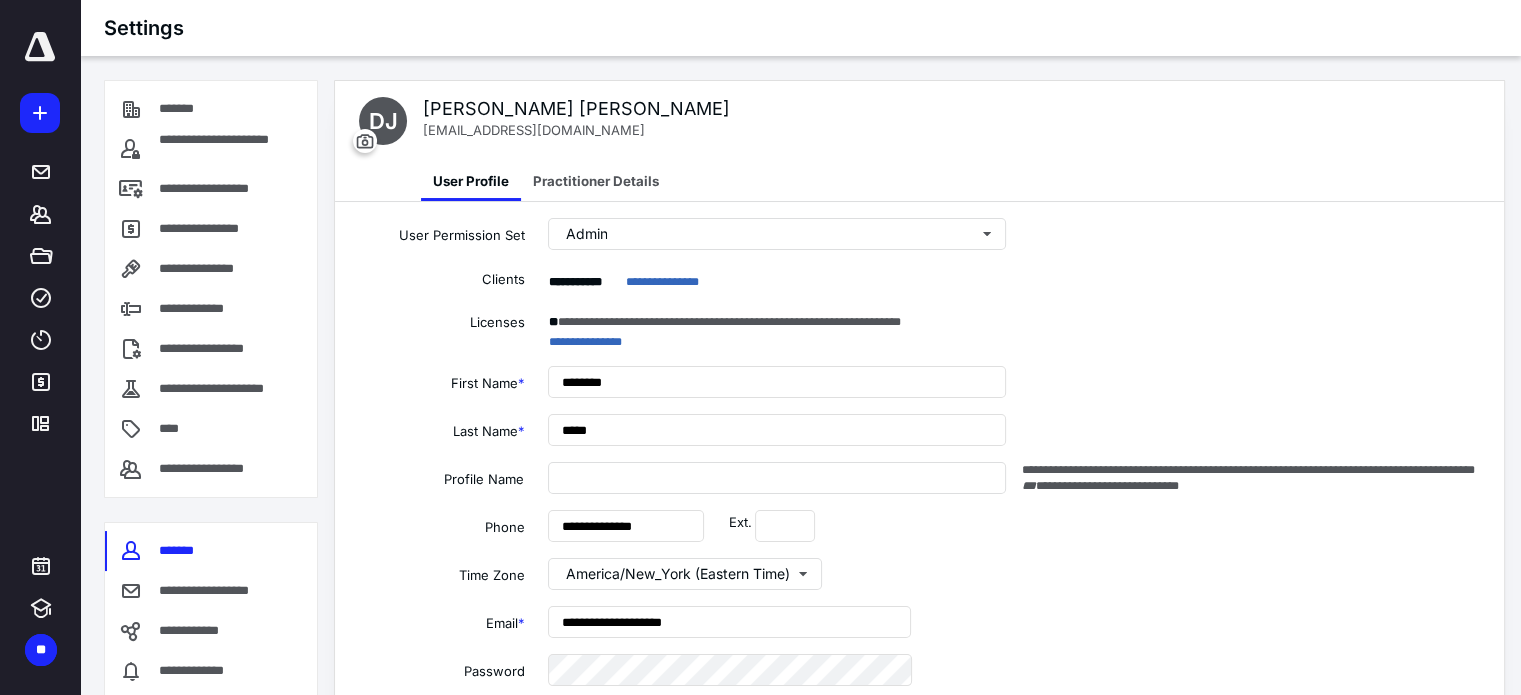 click on "*******" at bounding box center [188, 109] 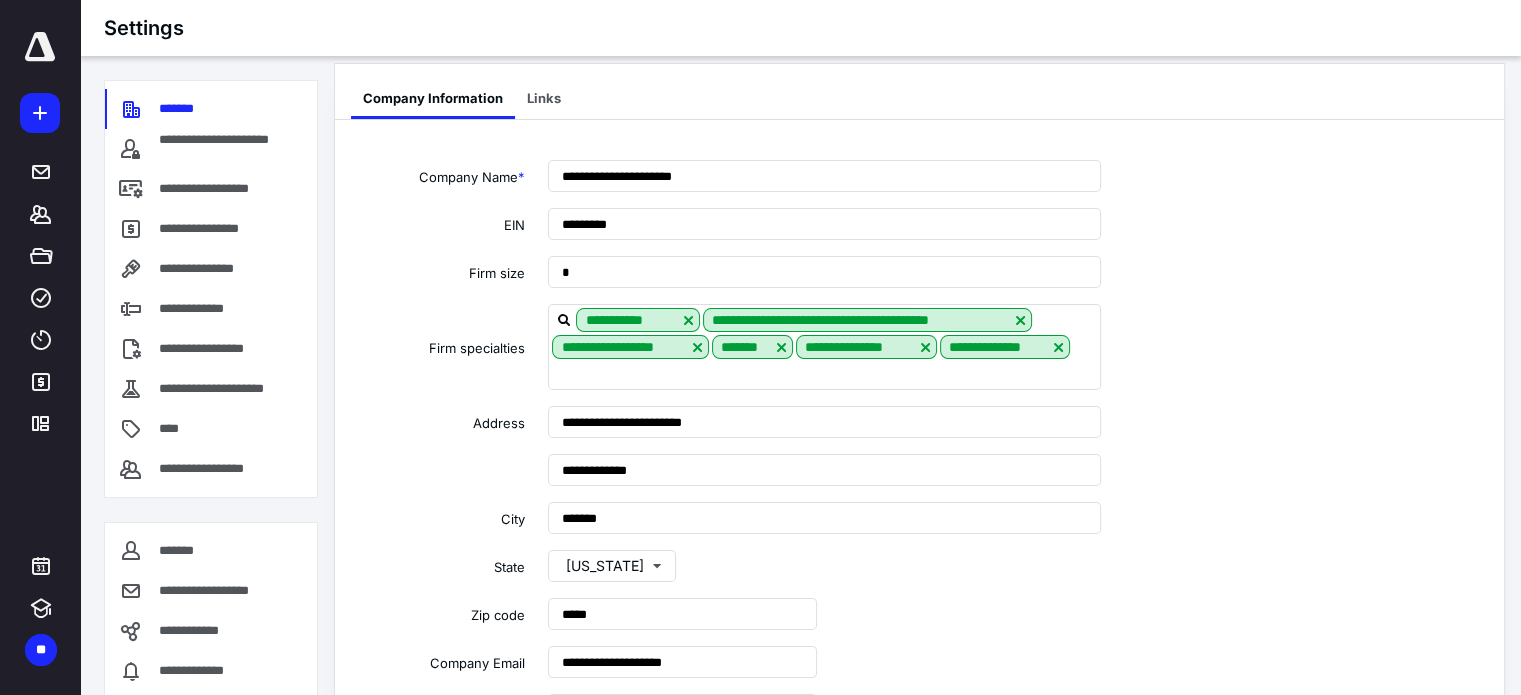 scroll, scrollTop: 0, scrollLeft: 0, axis: both 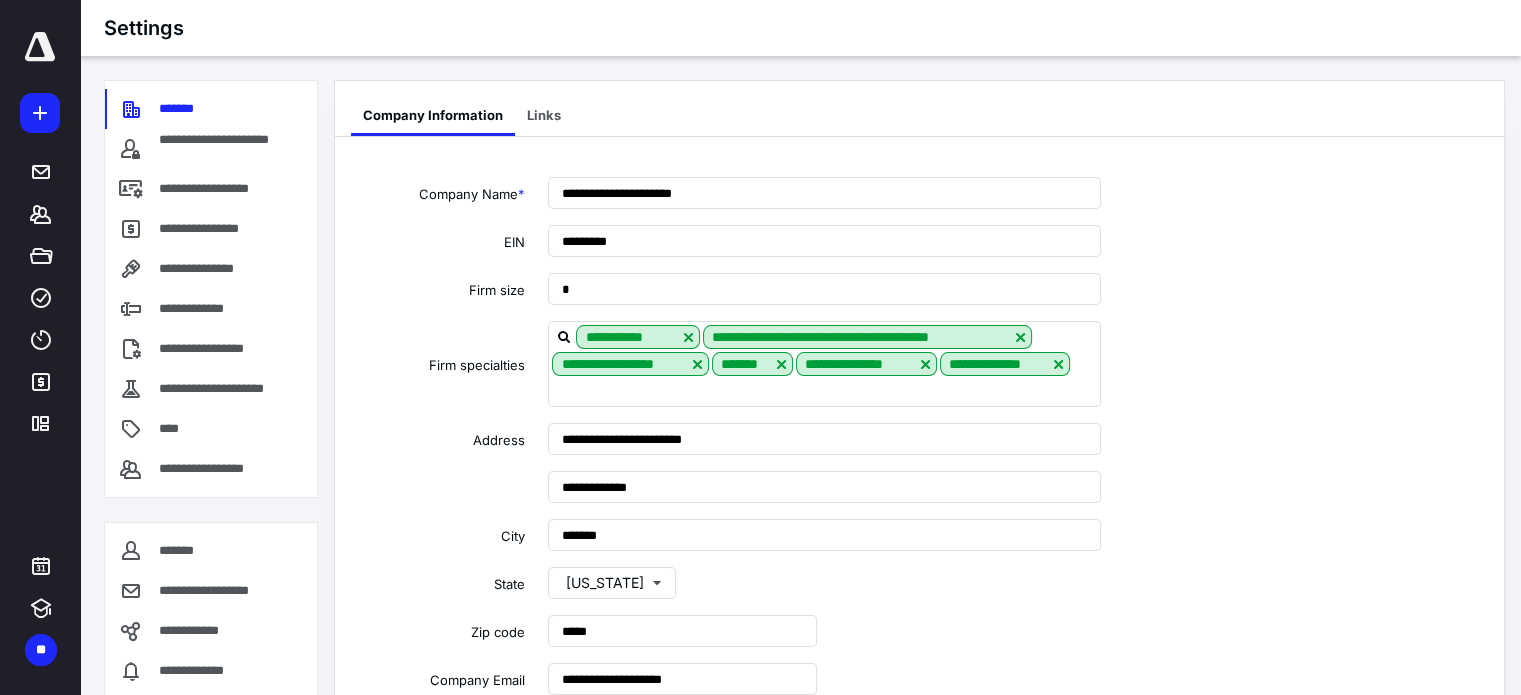 click on "Links" at bounding box center [544, 116] 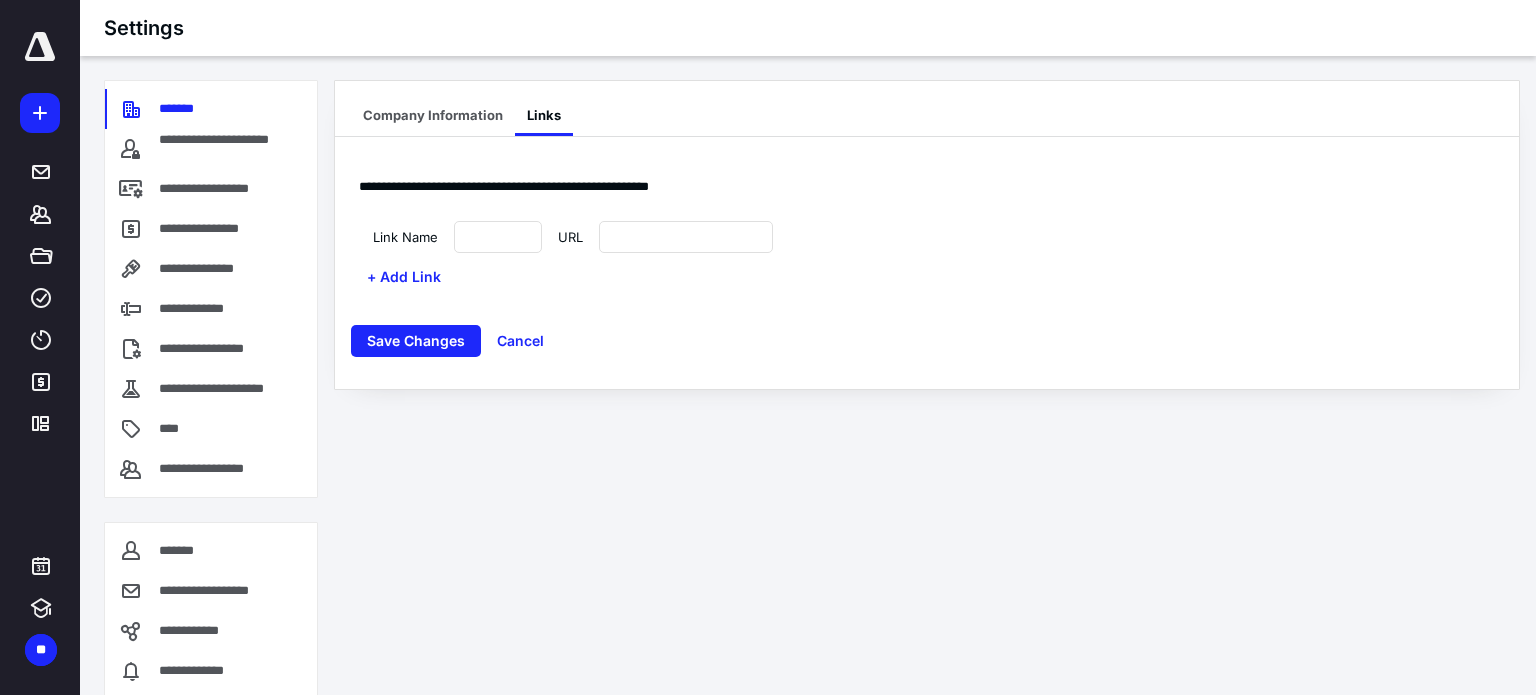 click on "**********" at bounding box center [230, 149] 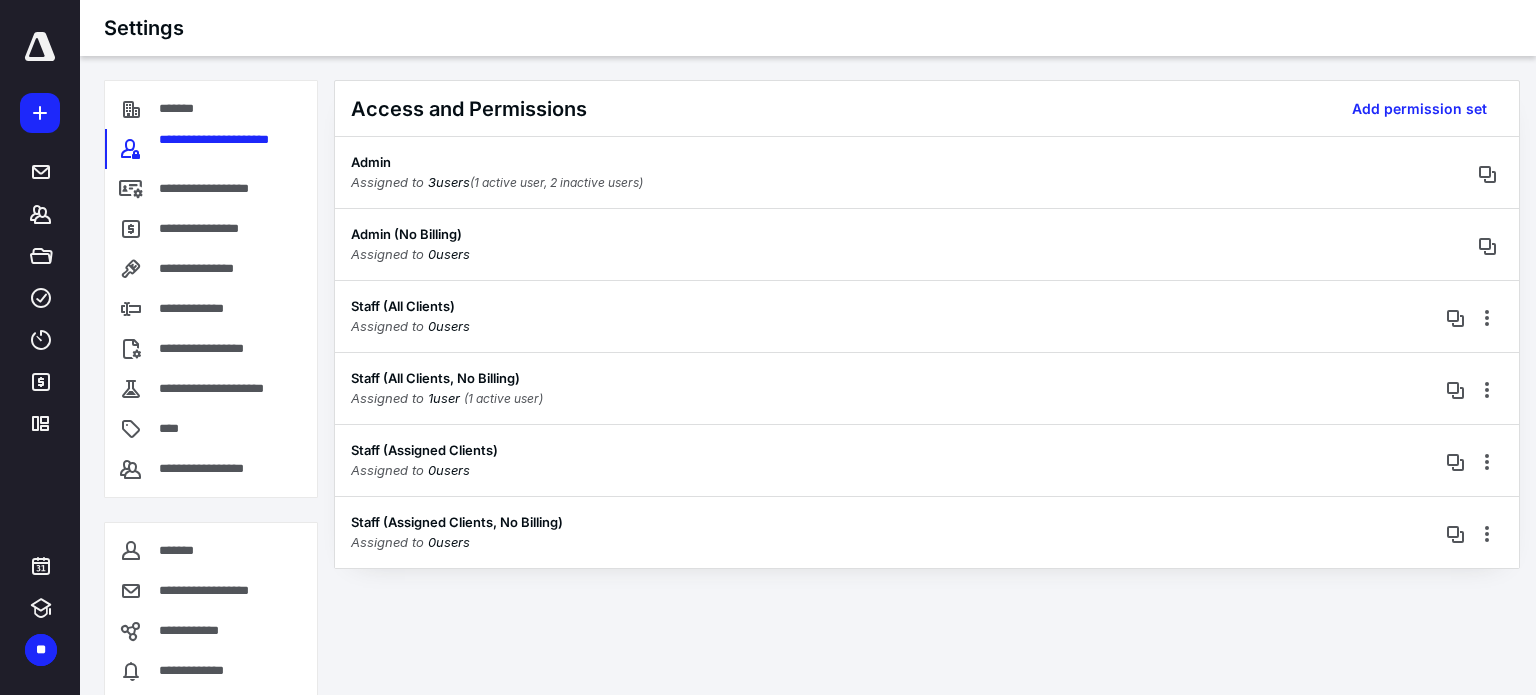 click on "(1 active user, 2 inactive users)" at bounding box center [556, 182] 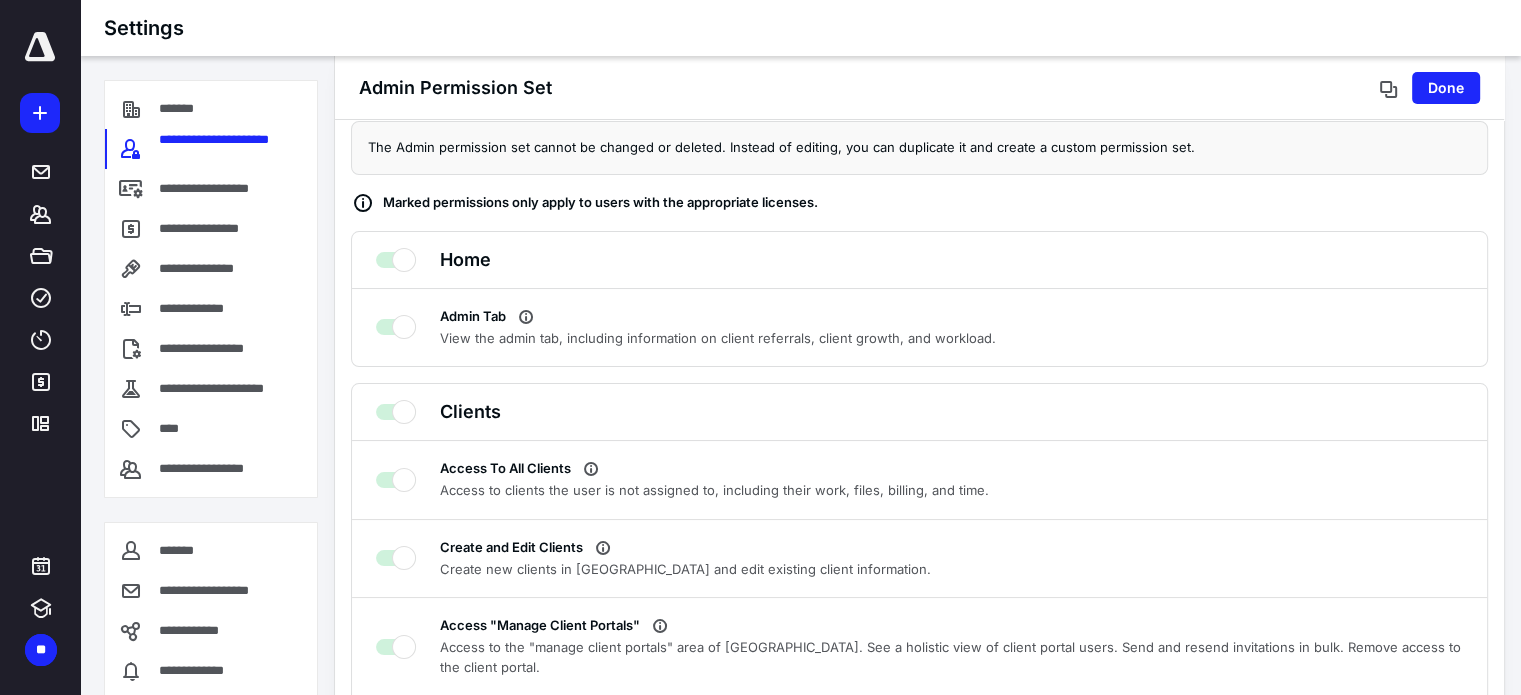 scroll, scrollTop: 0, scrollLeft: 0, axis: both 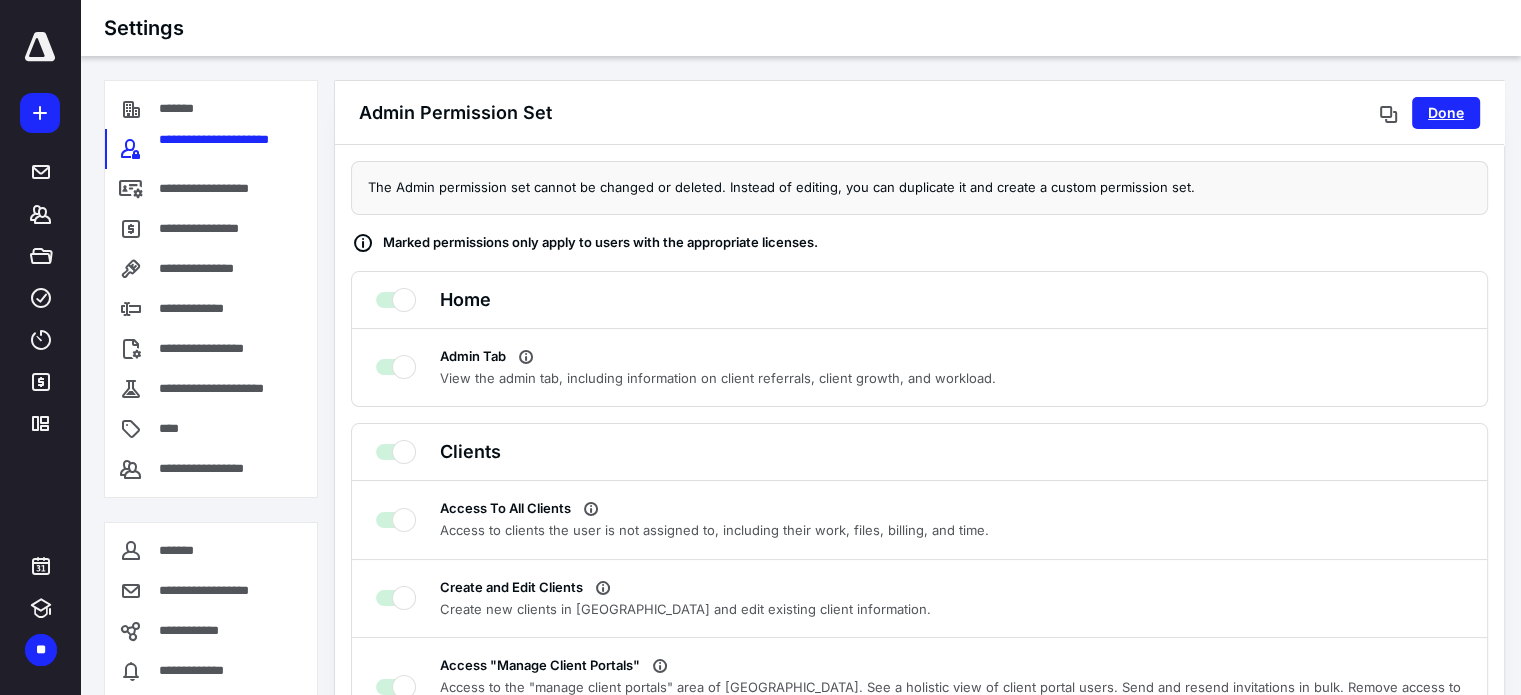 click on "Done" at bounding box center [1446, 113] 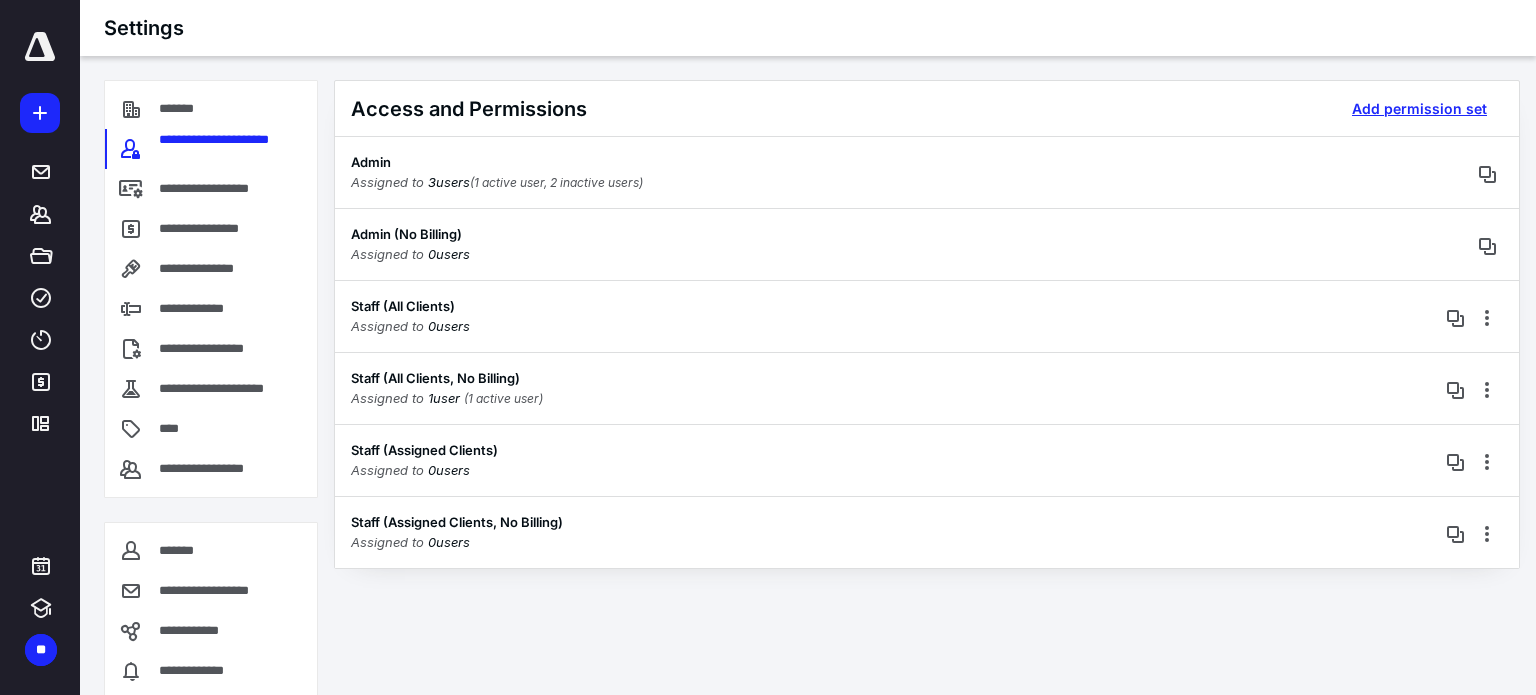 click on "Add permission set" at bounding box center (1419, 109) 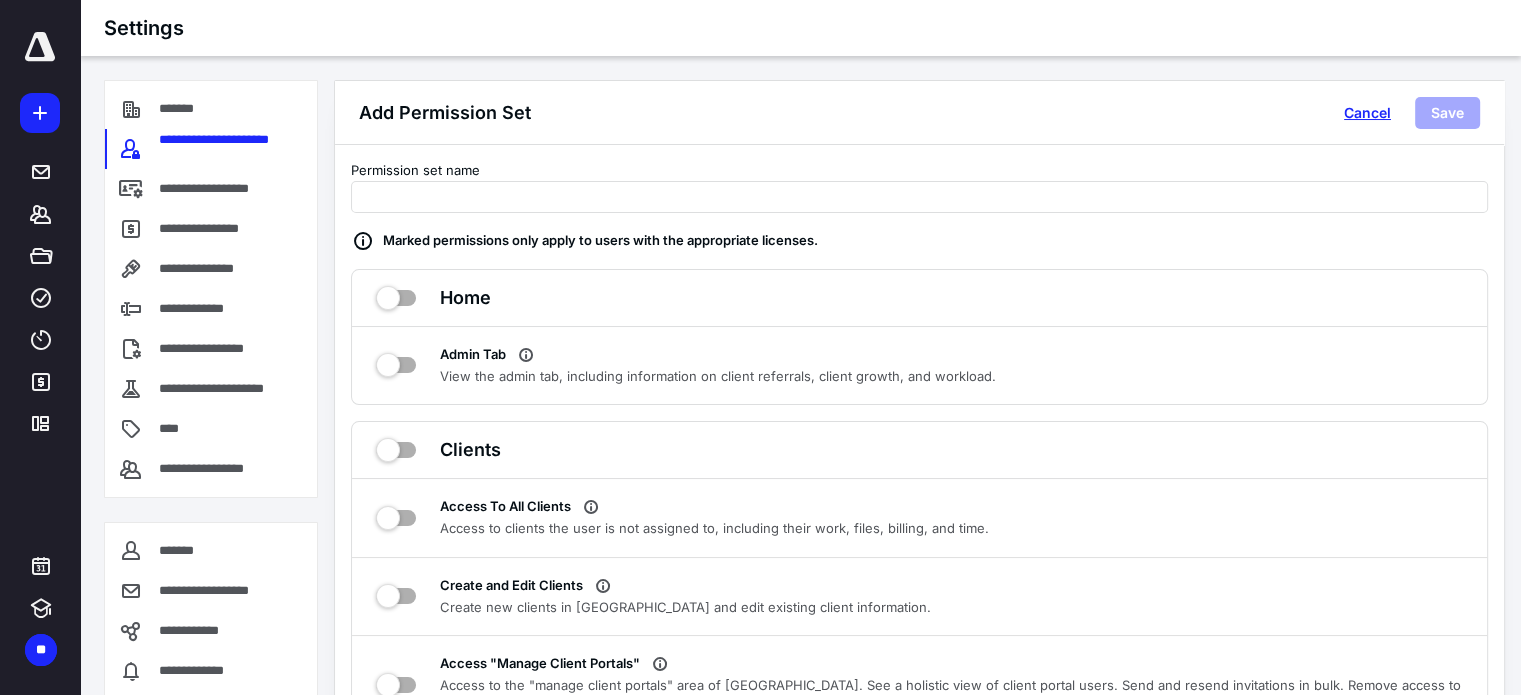click on "Cancel" at bounding box center [1367, 113] 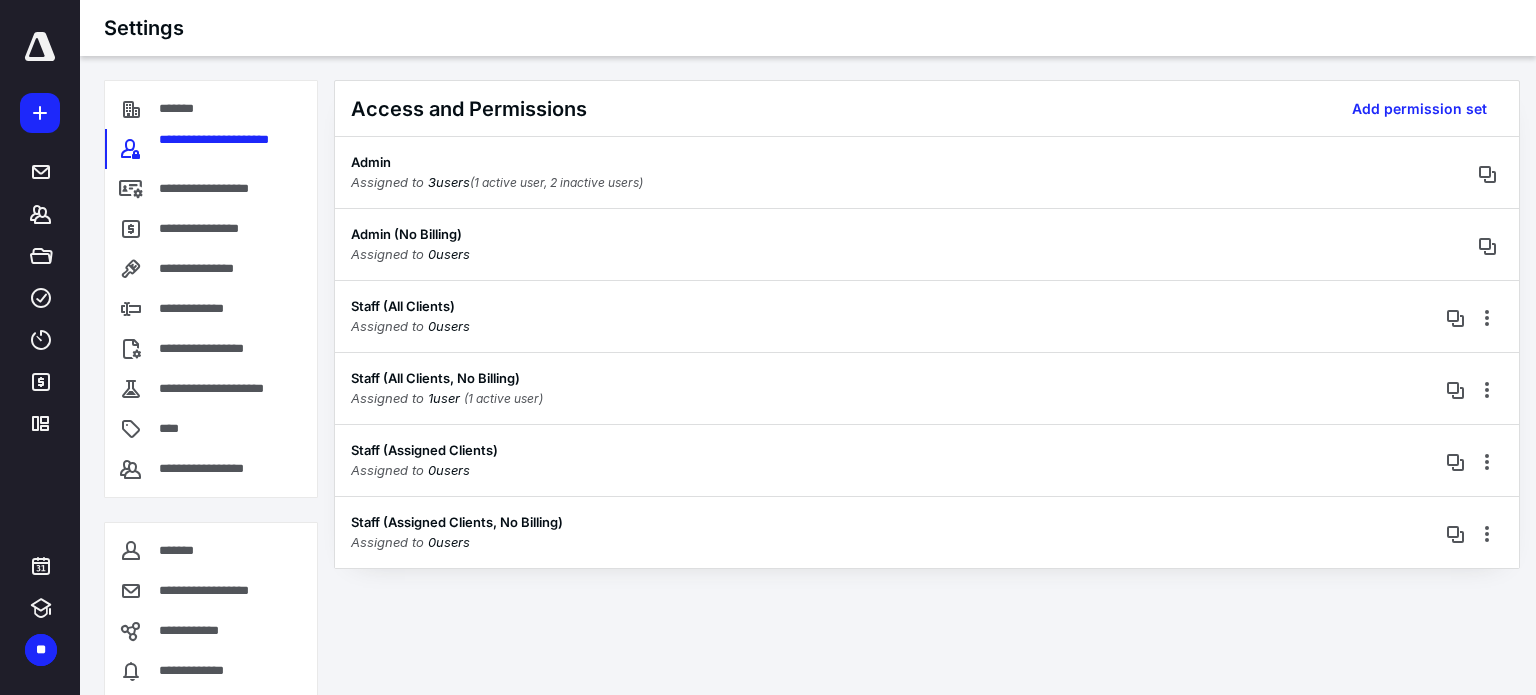 click on "Staff (All Clients, No Billing)" at bounding box center (447, 379) 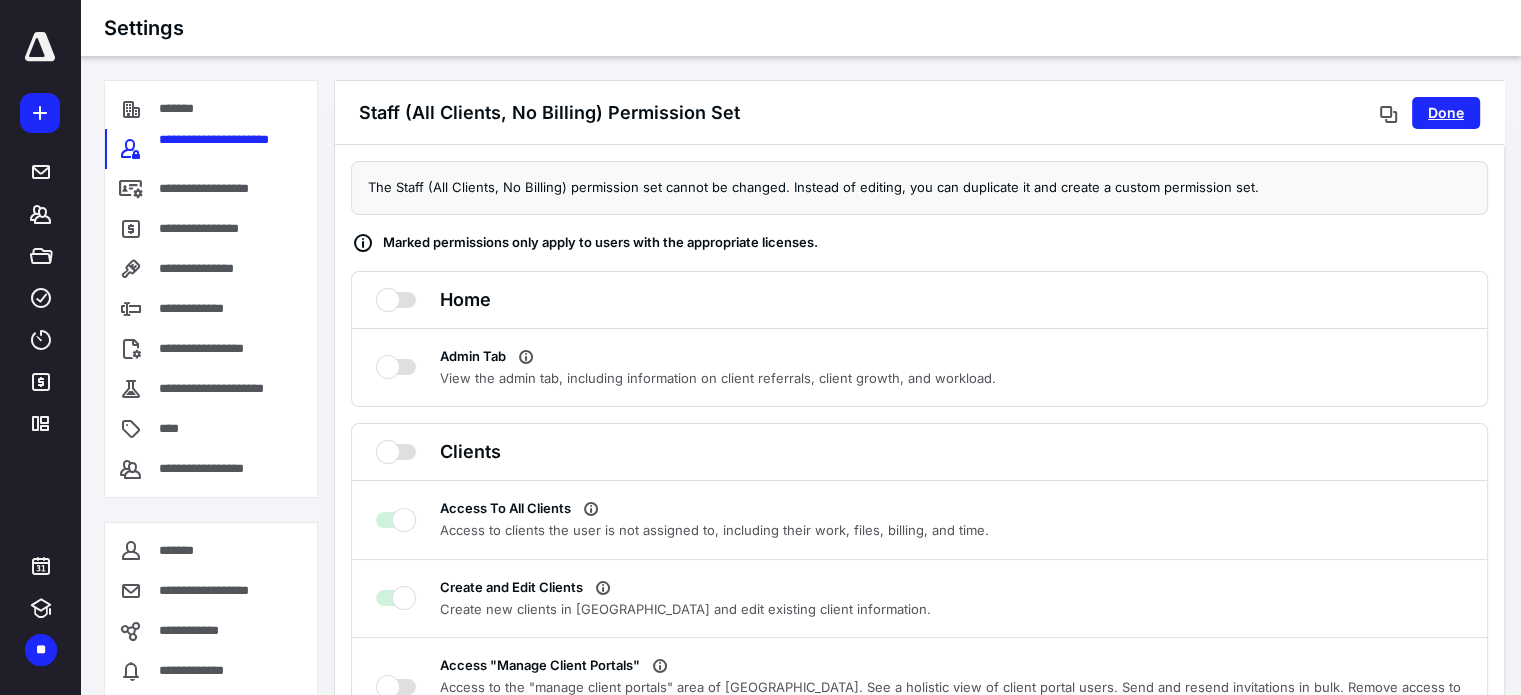 click on "Done" at bounding box center (1446, 113) 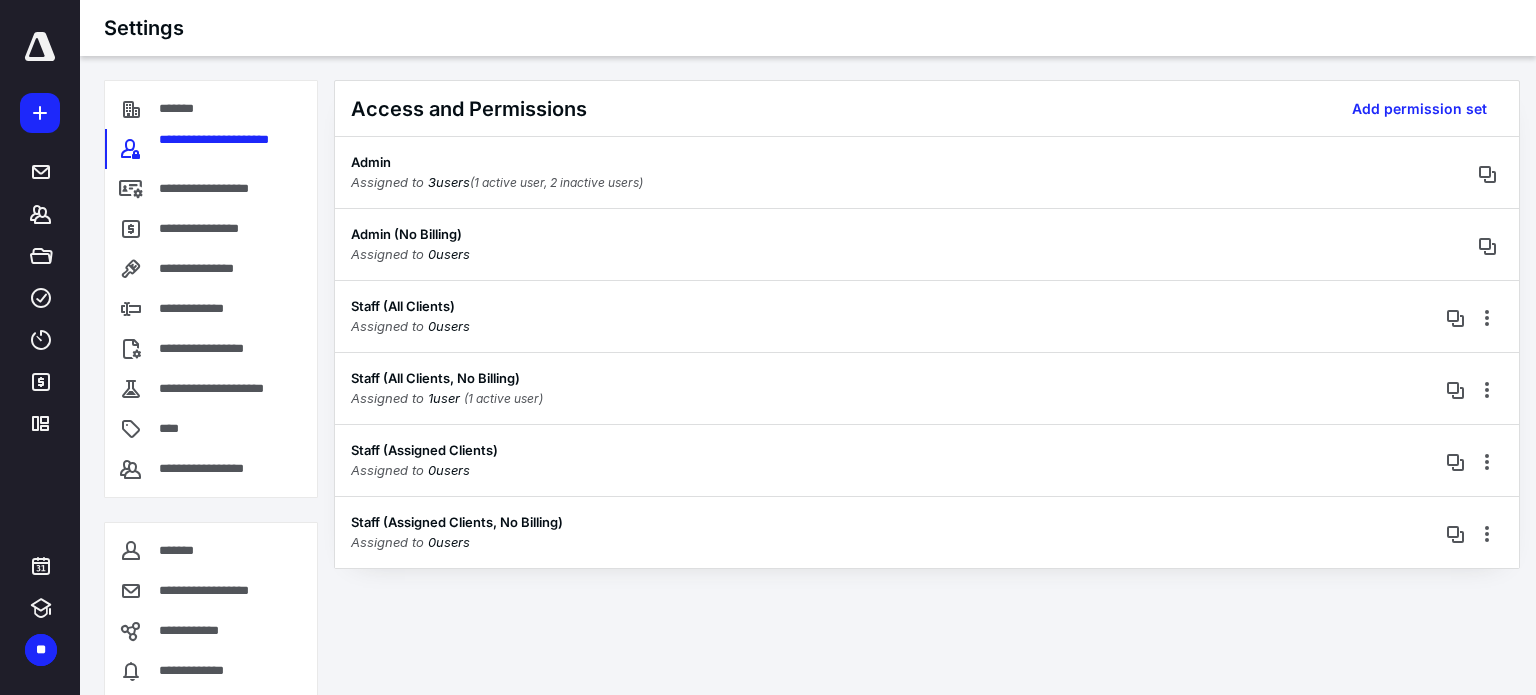 click on "**********" at bounding box center (226, 189) 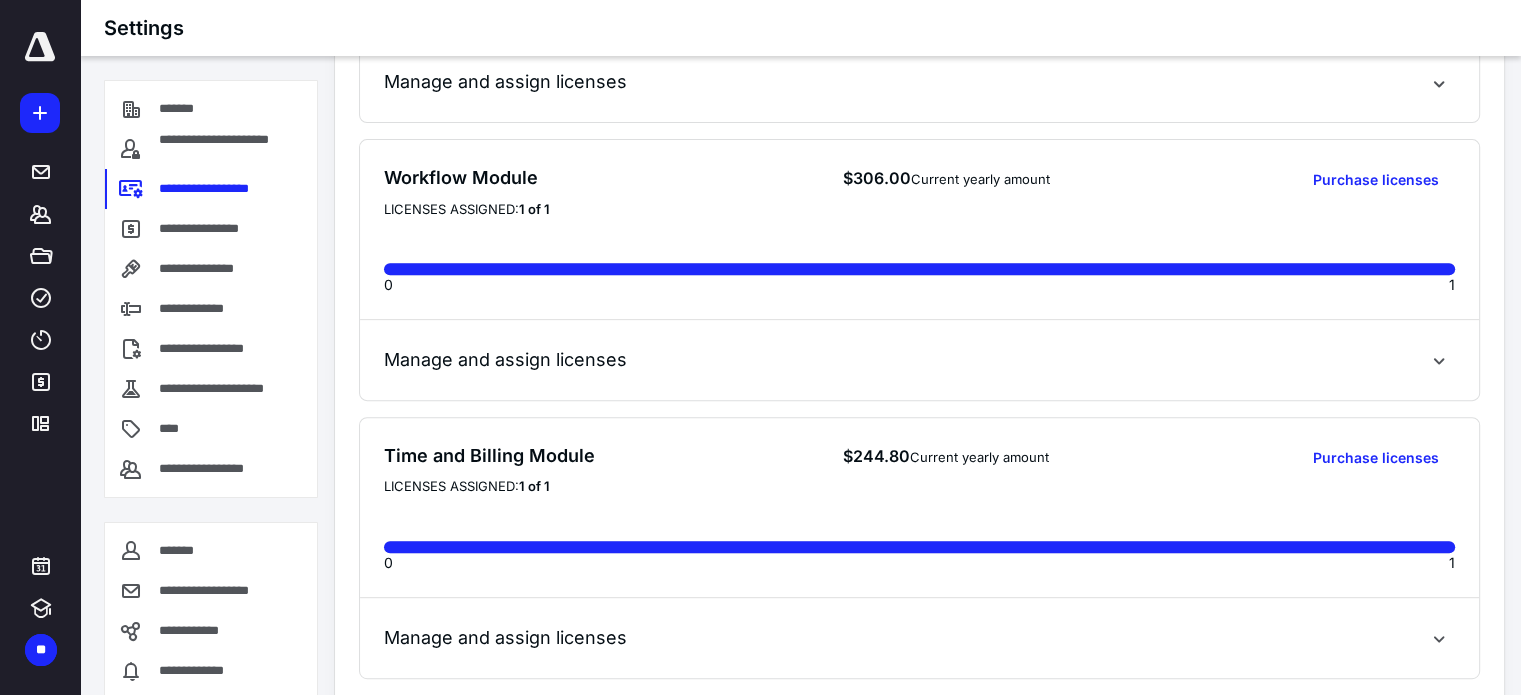 scroll, scrollTop: 855, scrollLeft: 0, axis: vertical 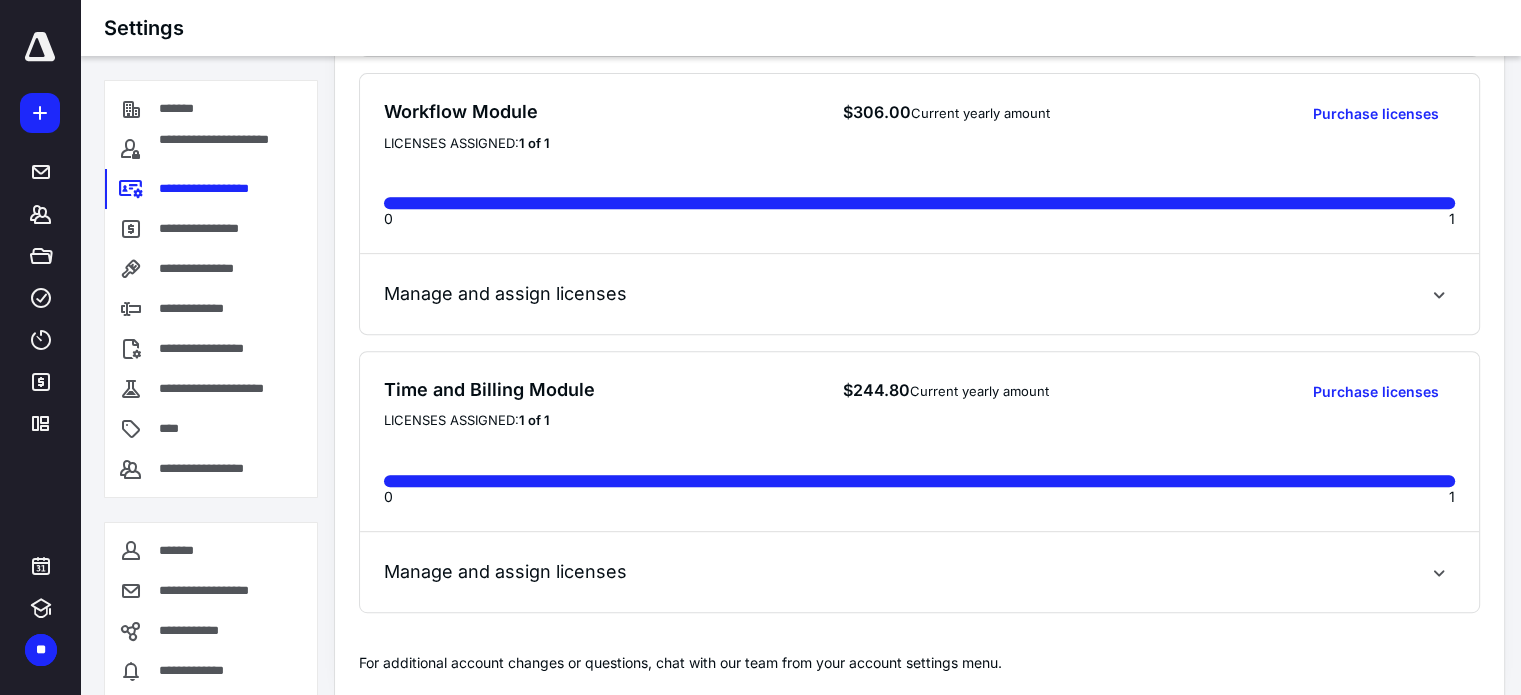 click at bounding box center [1439, 294] 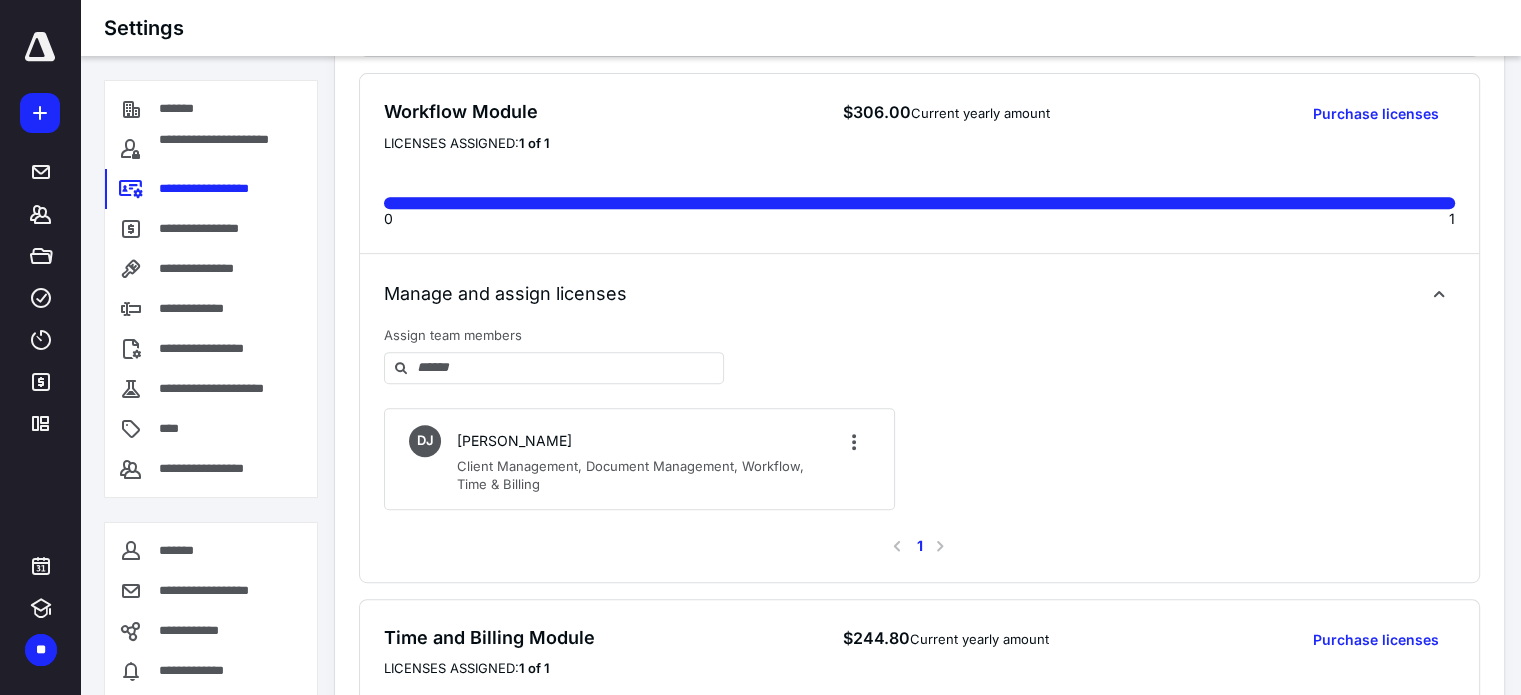 click at bounding box center (1439, 294) 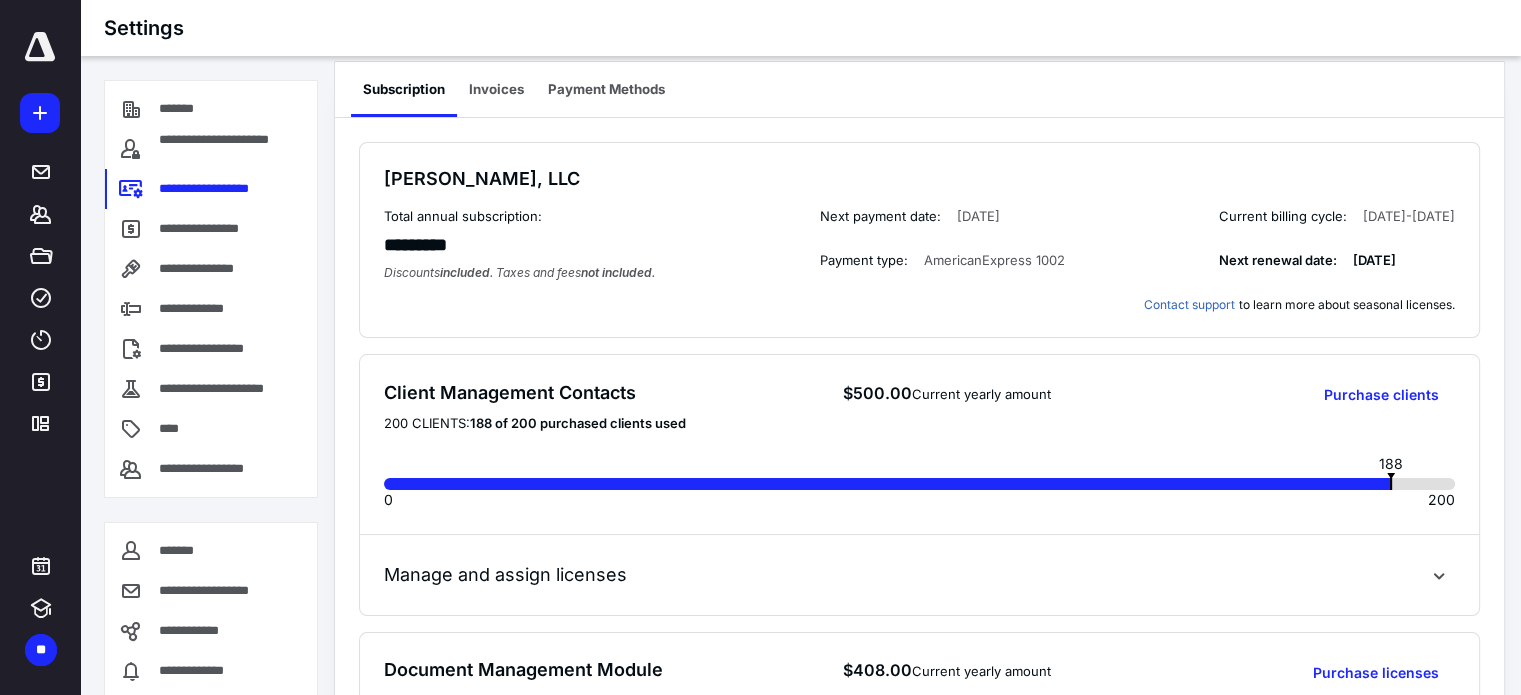 scroll, scrollTop: 0, scrollLeft: 0, axis: both 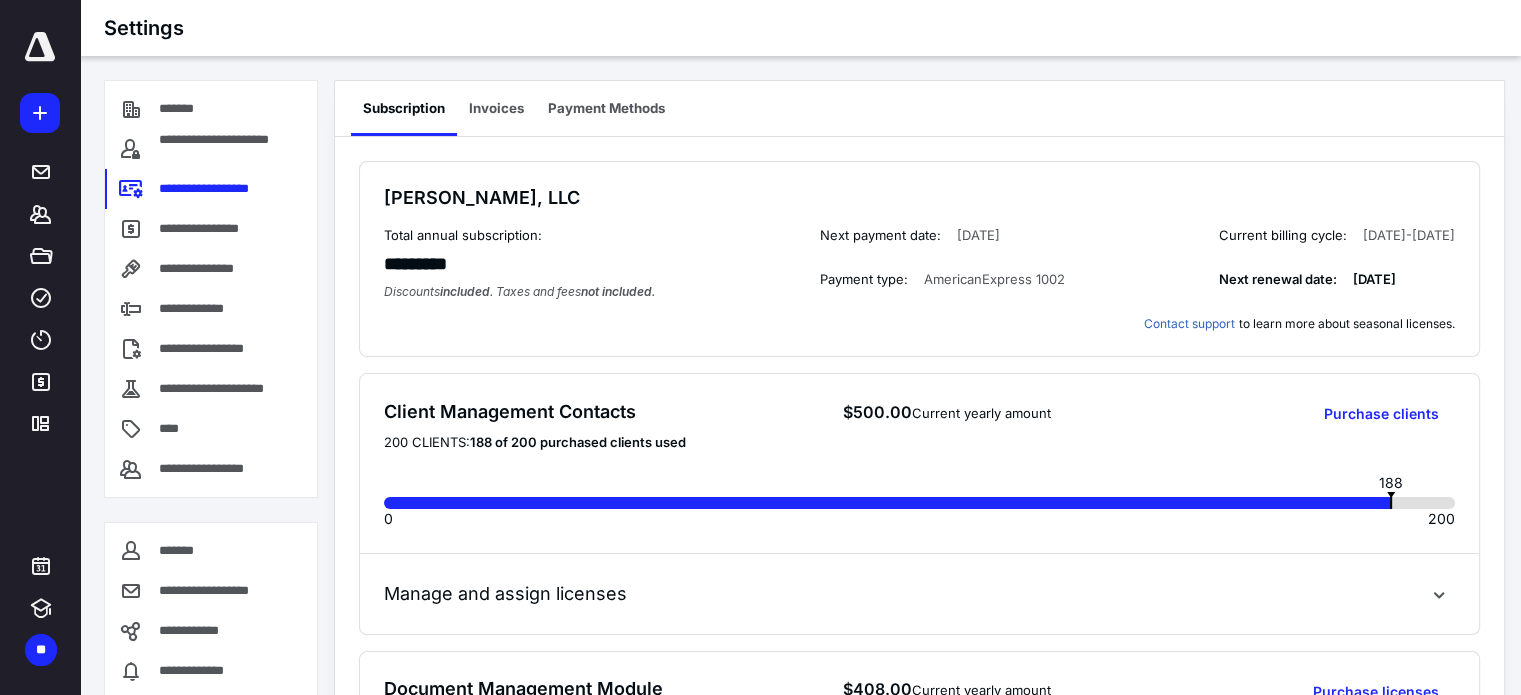 click on "Invoices" at bounding box center (496, 108) 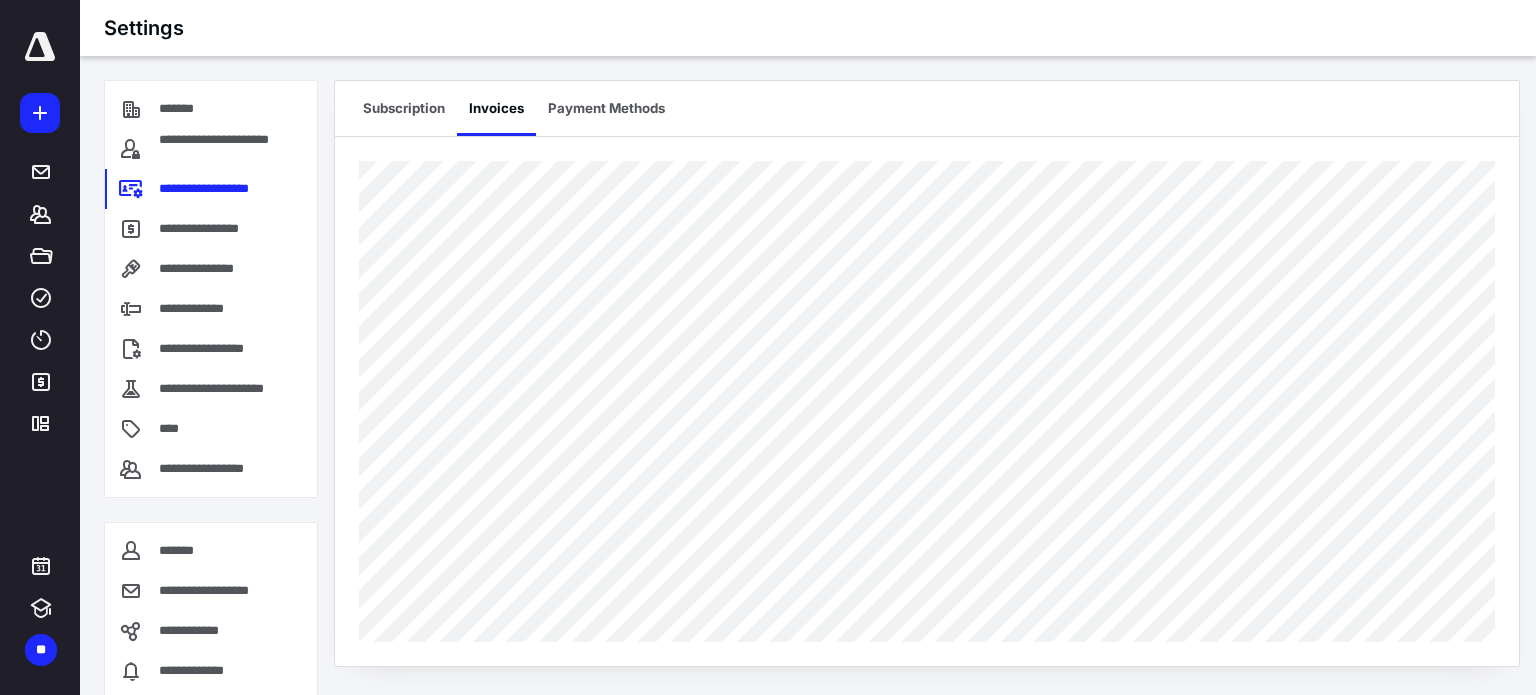 click on "Payment Methods" at bounding box center [606, 108] 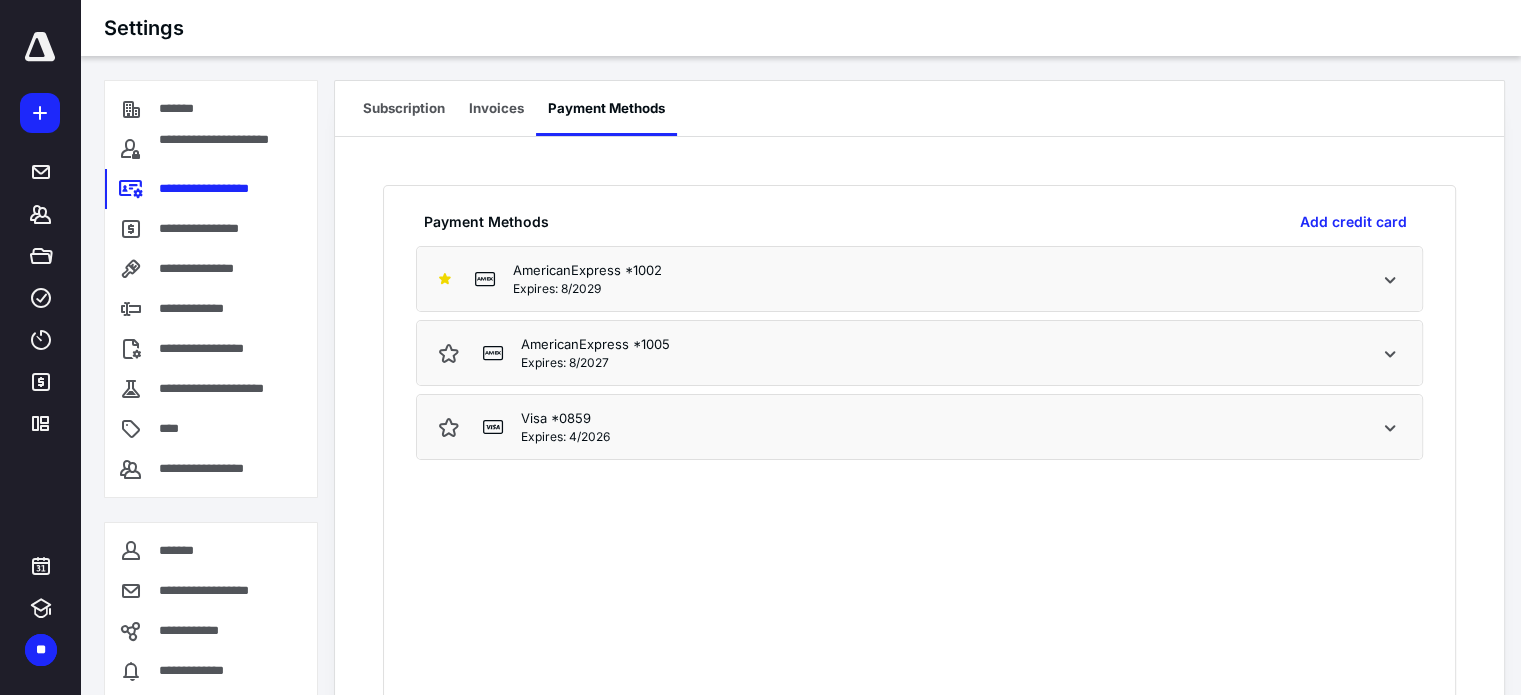 click on "**********" at bounding box center [230, 149] 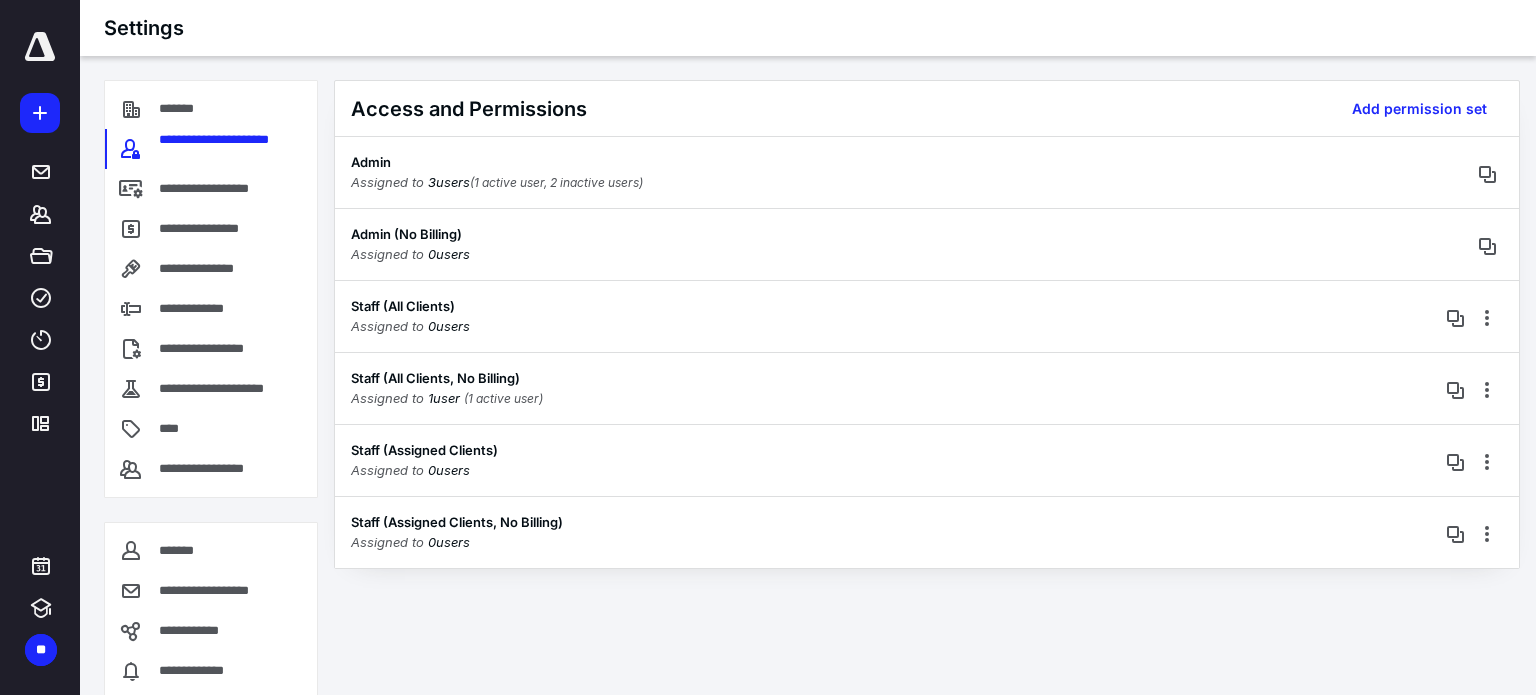 click at bounding box center (1487, 389) 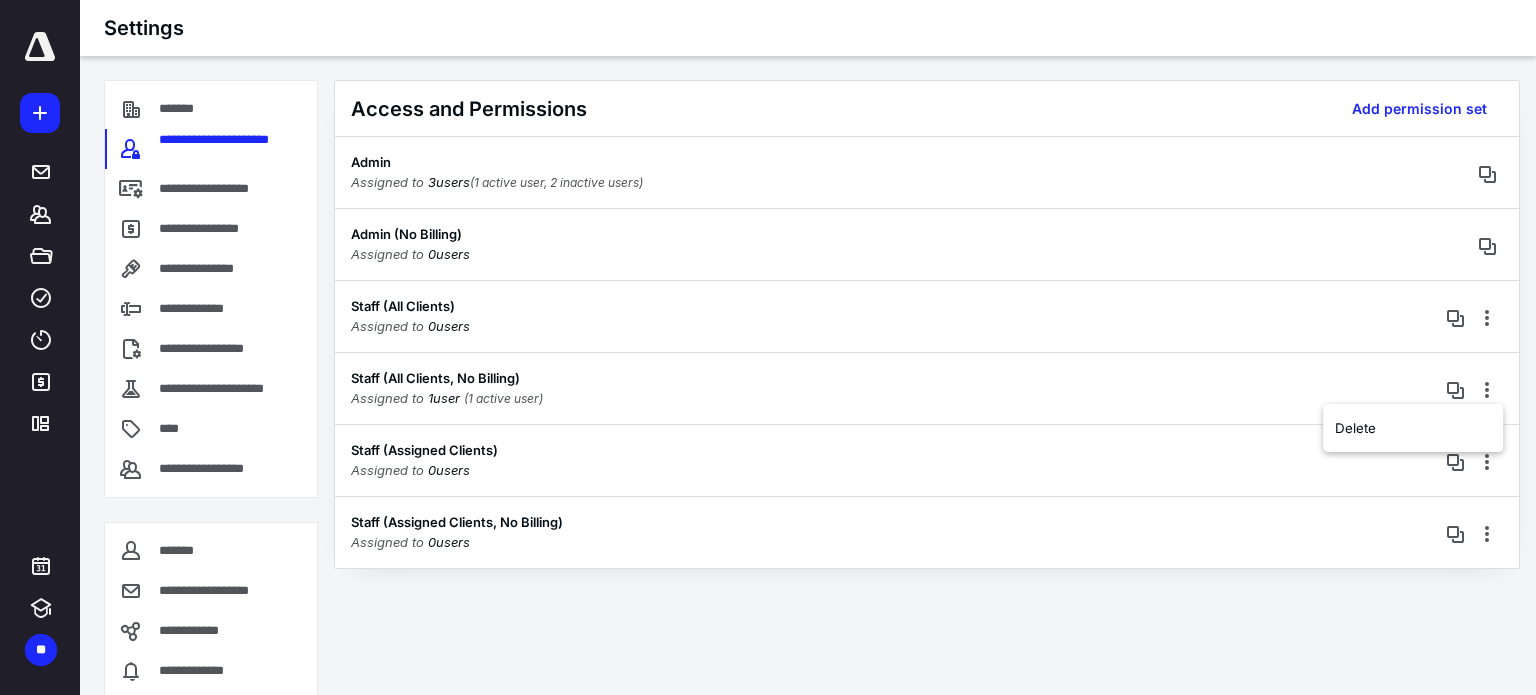 click on "**********" at bounding box center [204, 229] 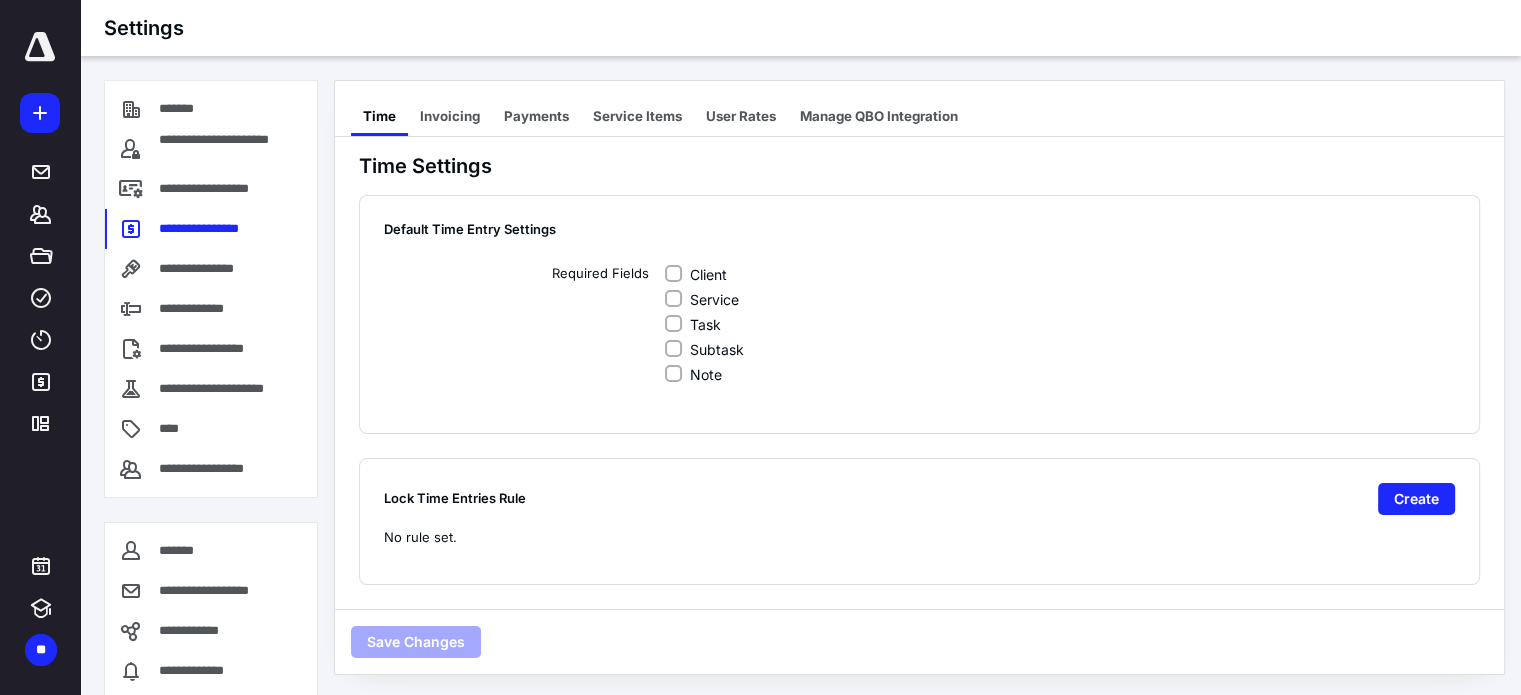 click on "Invoicing" at bounding box center [450, 116] 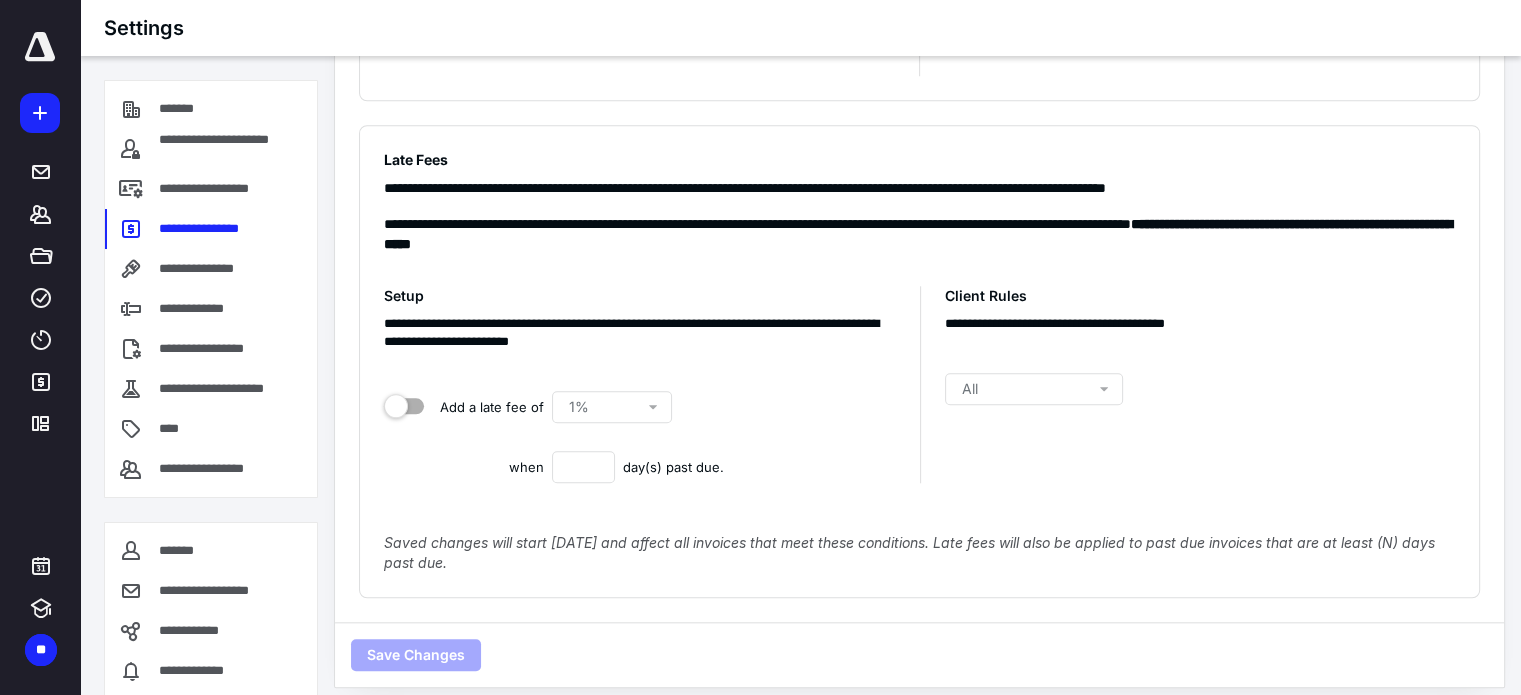 scroll, scrollTop: 1865, scrollLeft: 0, axis: vertical 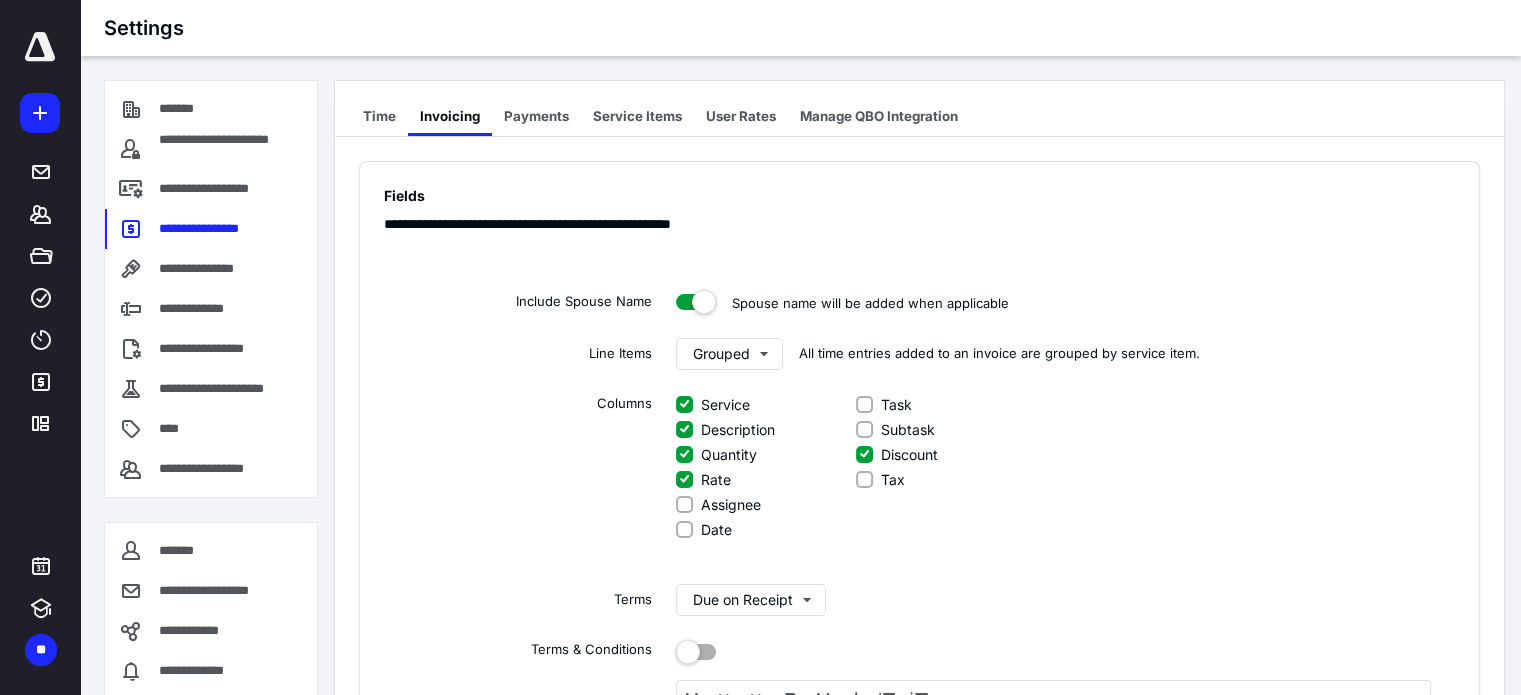 click on "Payments" at bounding box center (536, 116) 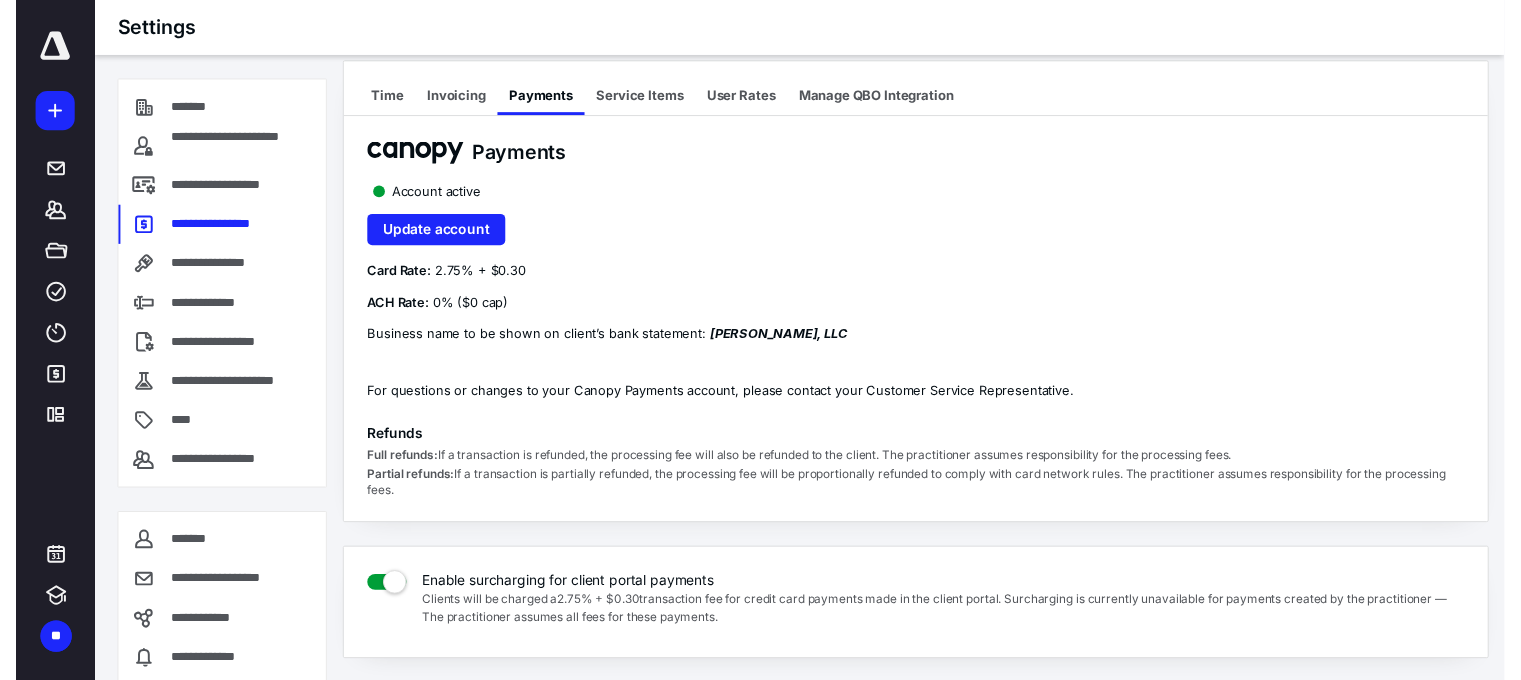 scroll, scrollTop: 0, scrollLeft: 0, axis: both 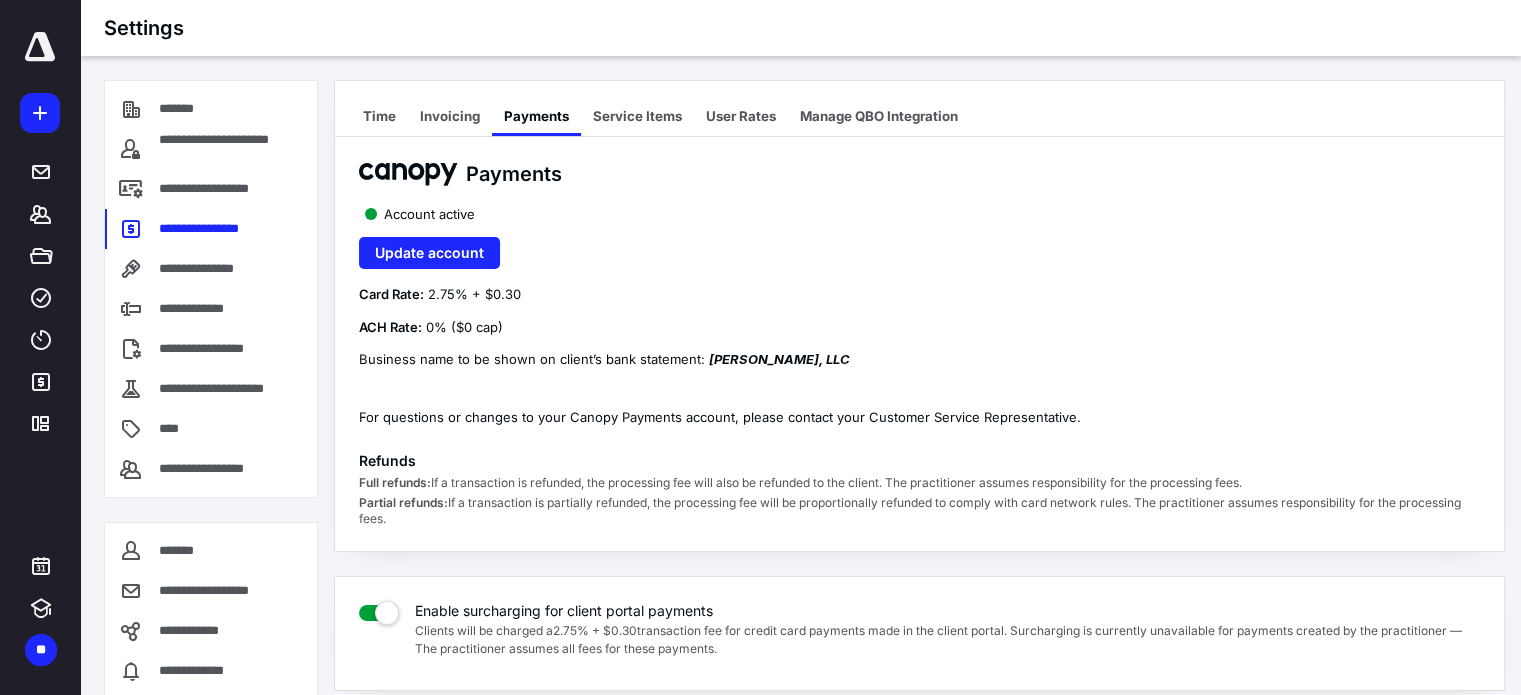 click on "Service Items" at bounding box center (637, 116) 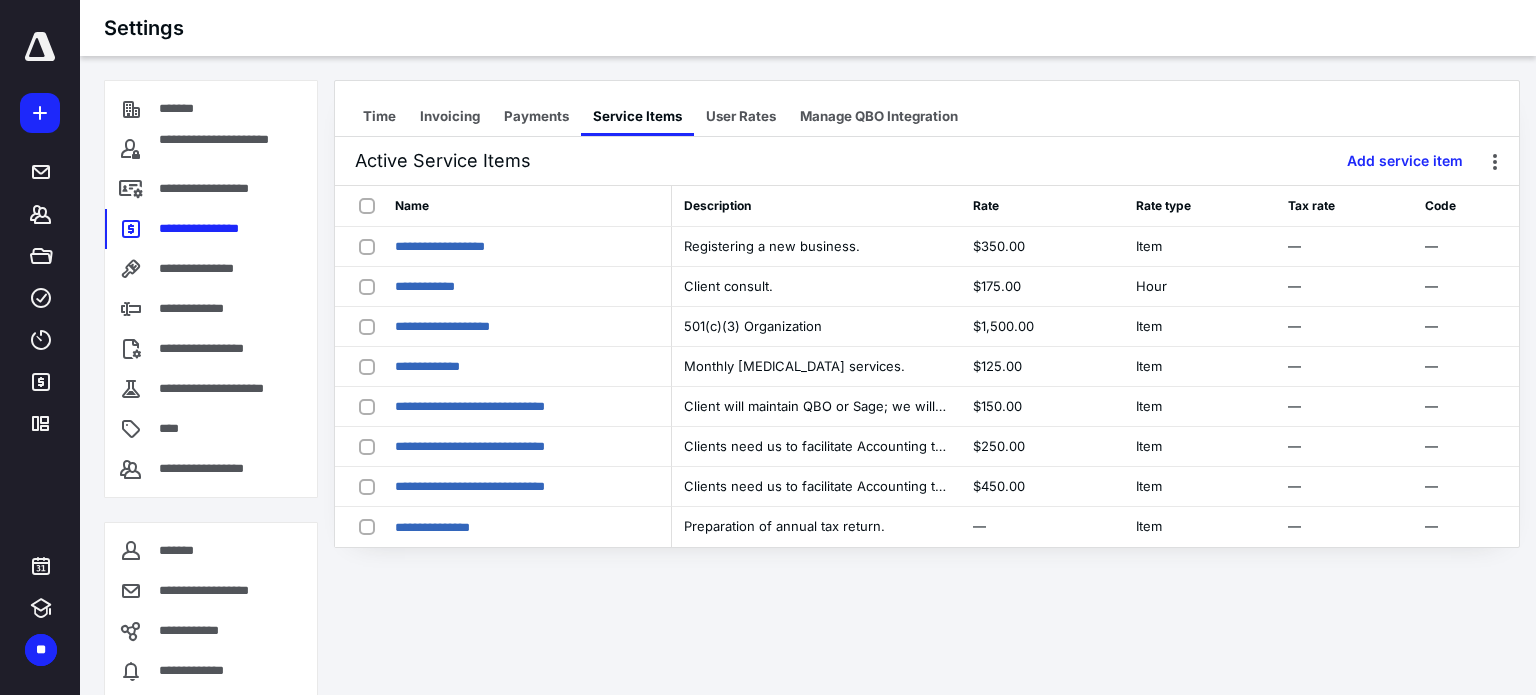 click on "User Rates" at bounding box center [741, 116] 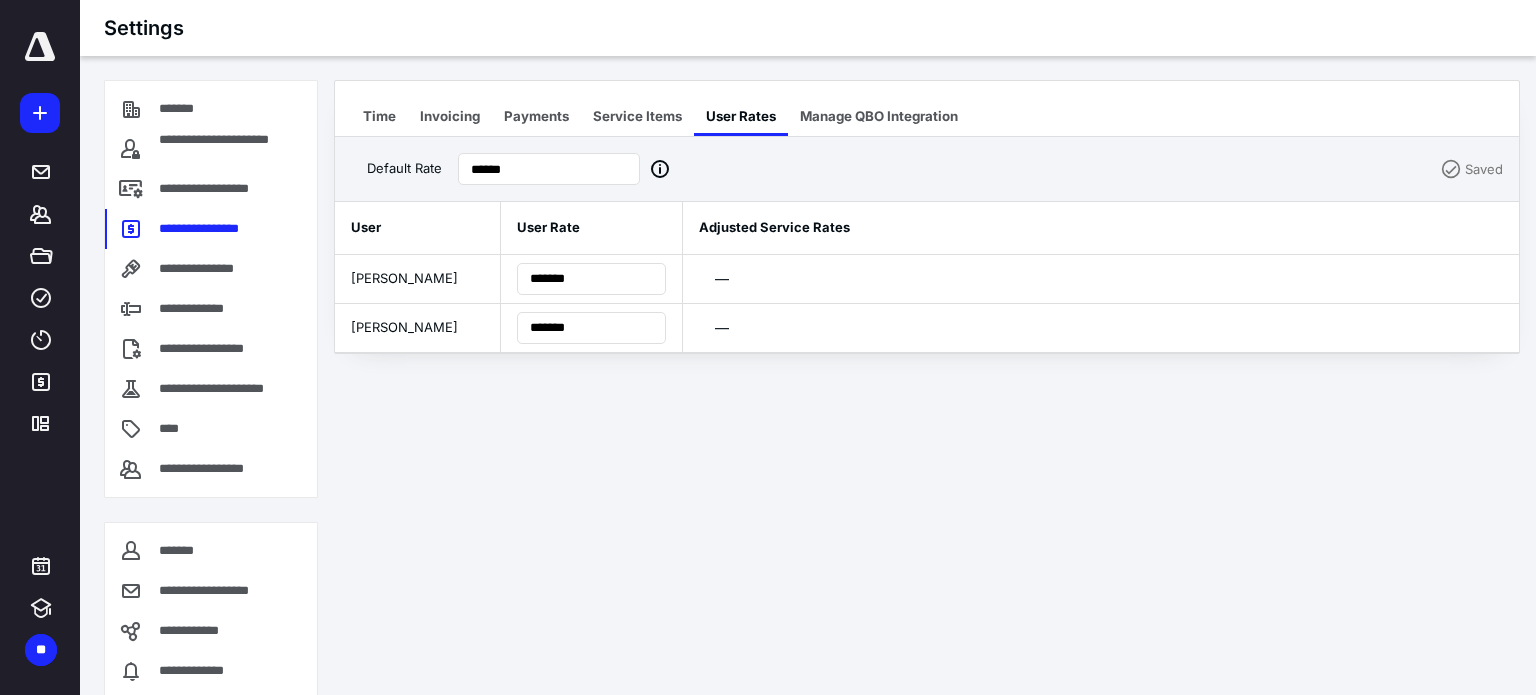 click on "Manage QBO Integration" at bounding box center [879, 116] 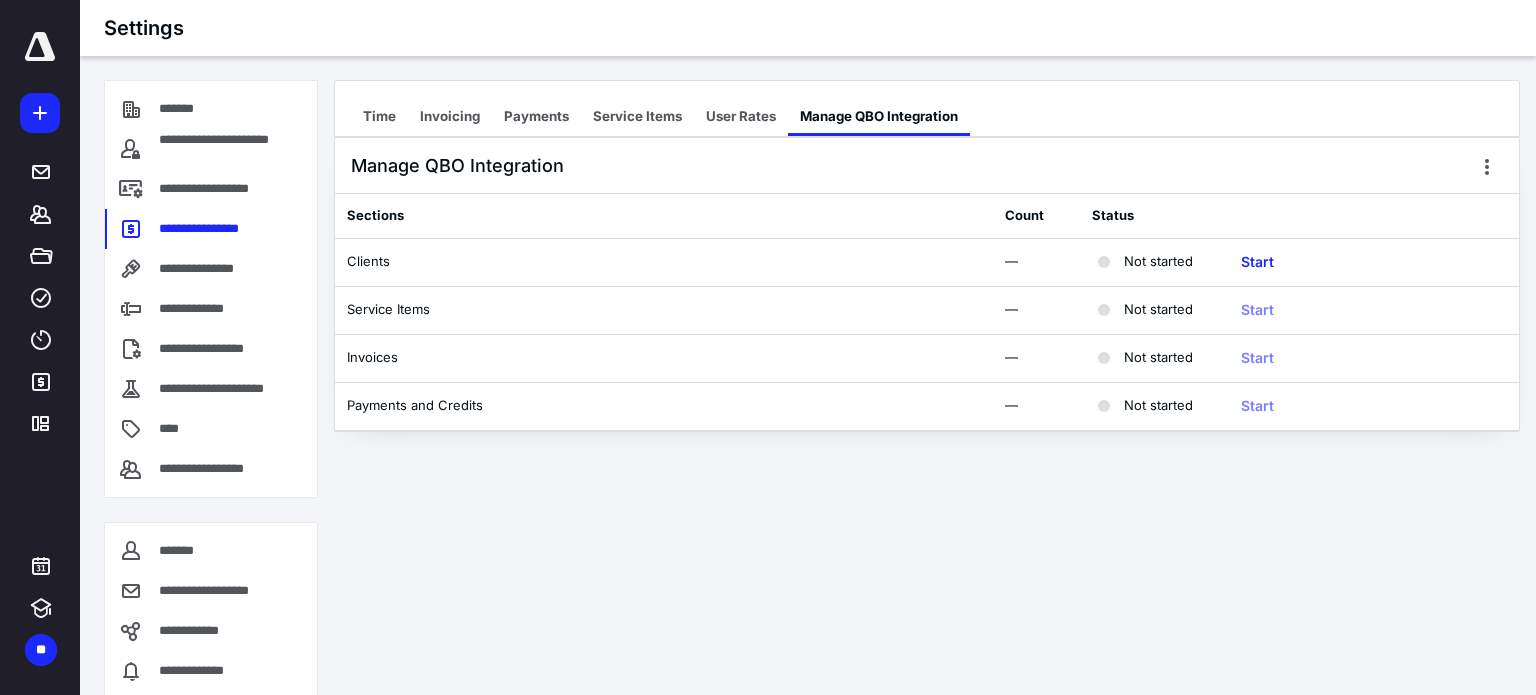 click at bounding box center [1487, 166] 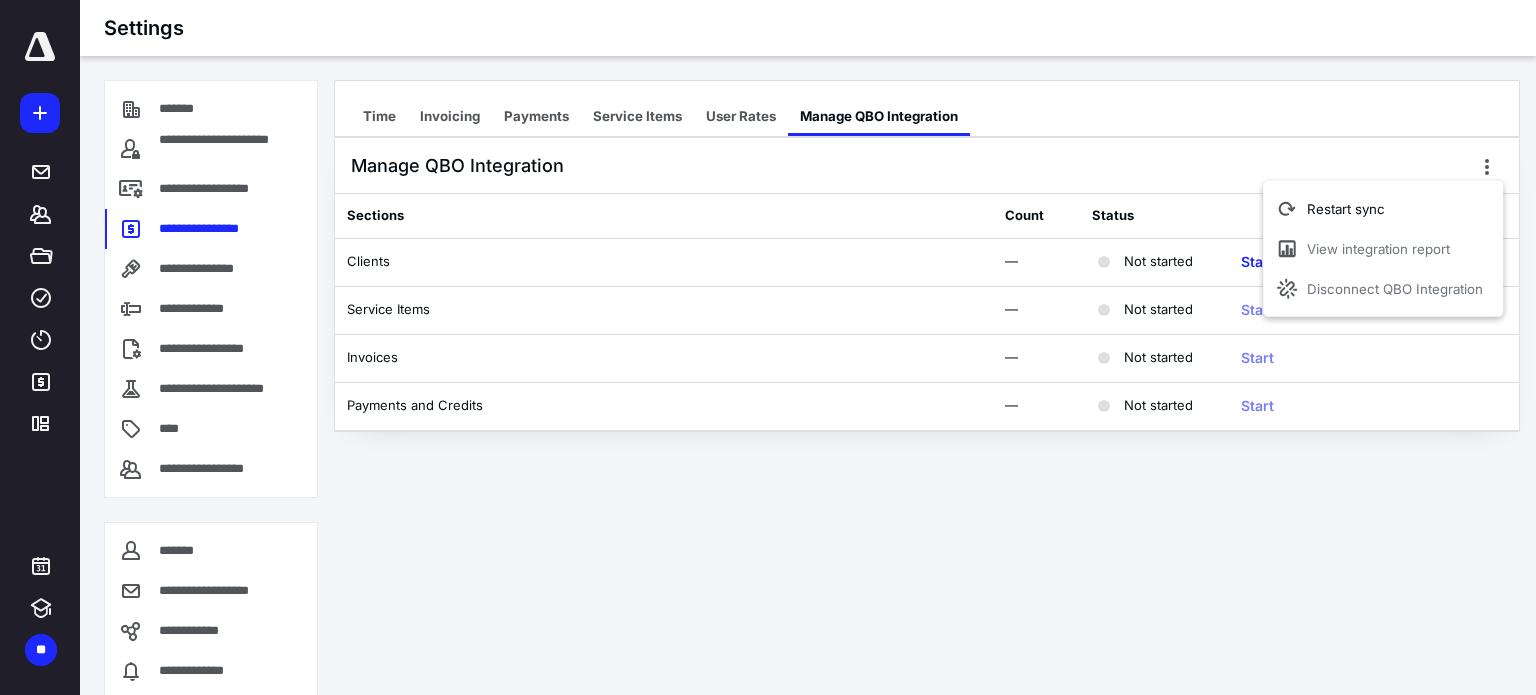 click on "Manage QBO Integration" at bounding box center (927, 166) 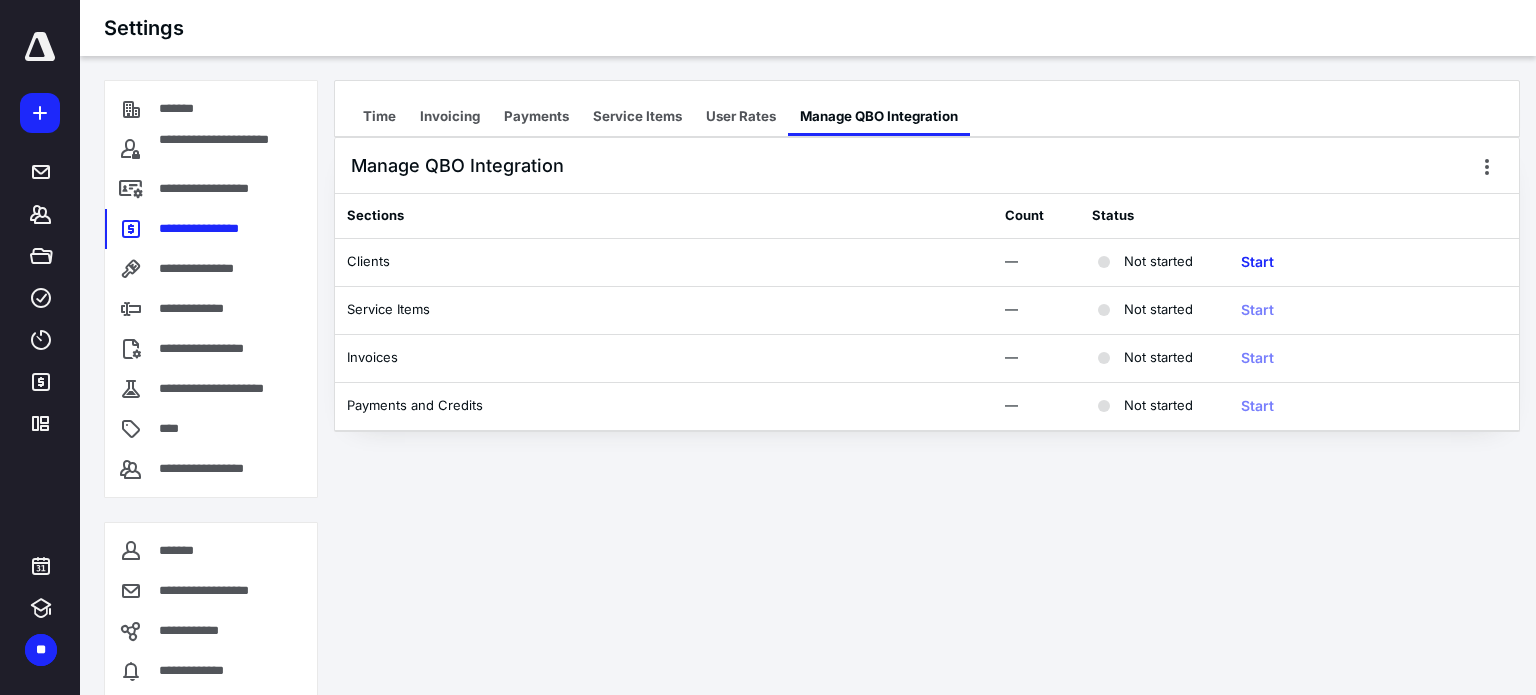 click on "Time" at bounding box center (379, 116) 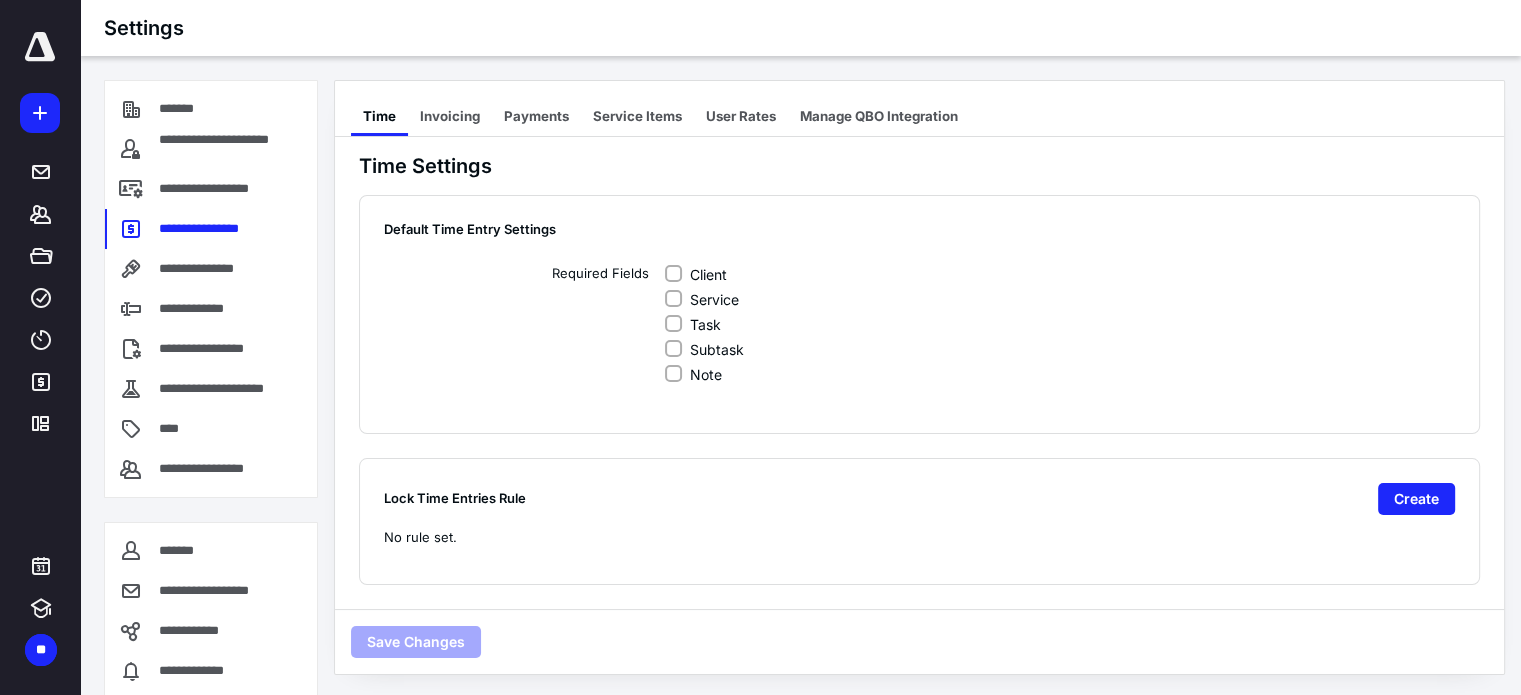click 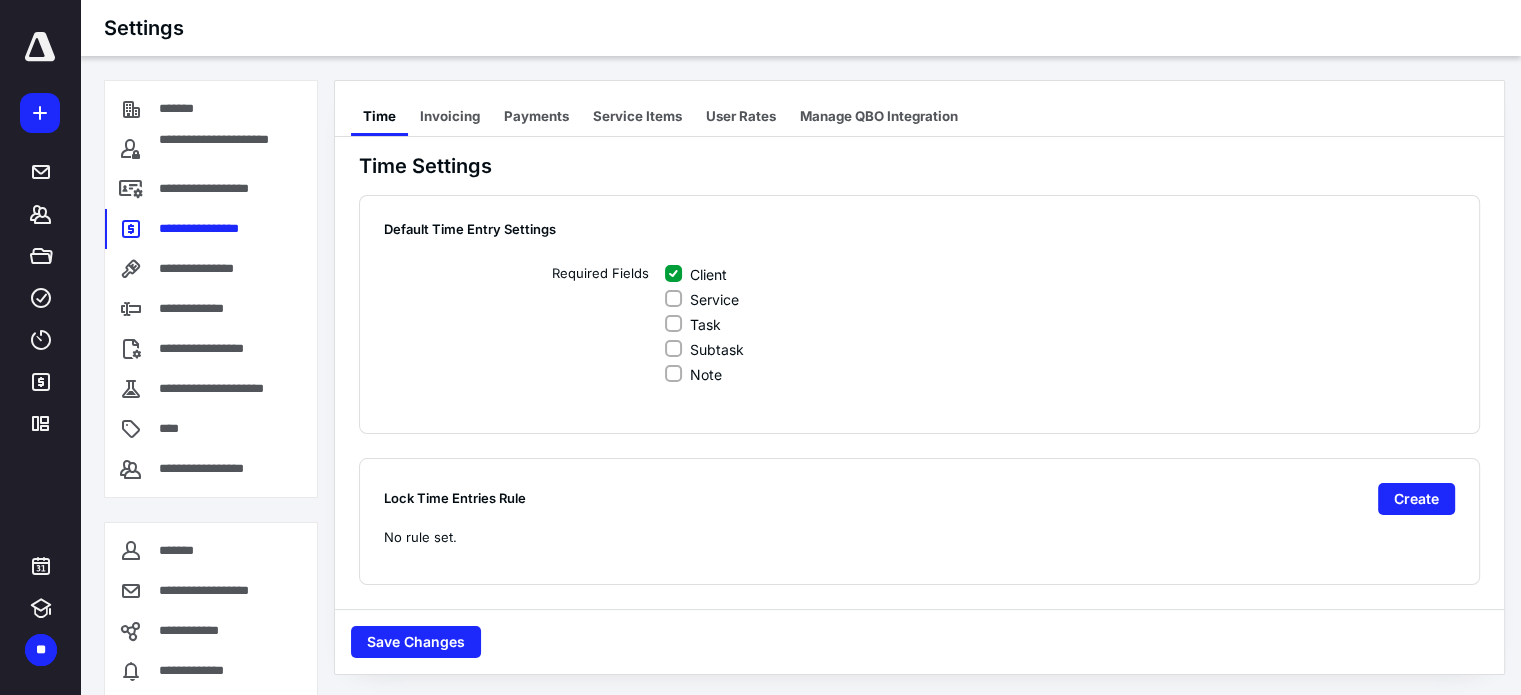click 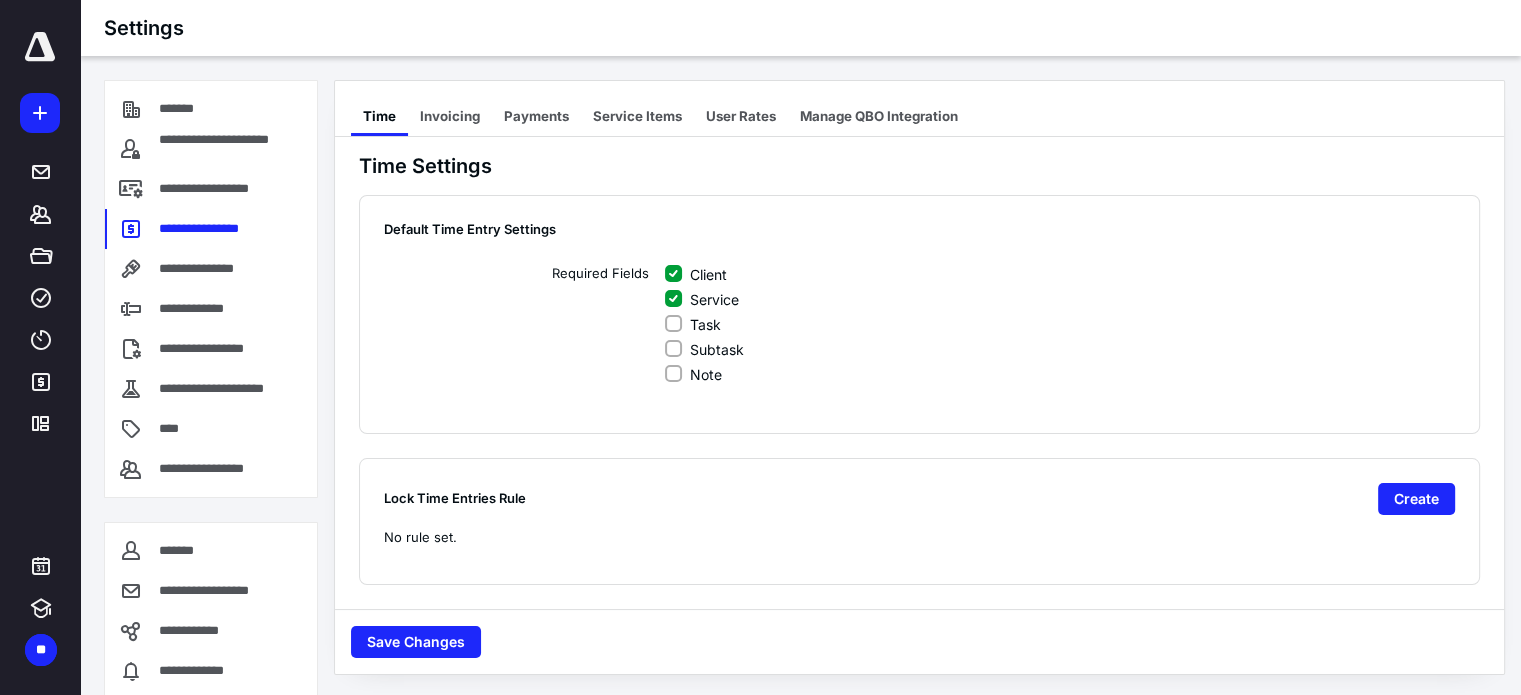 click 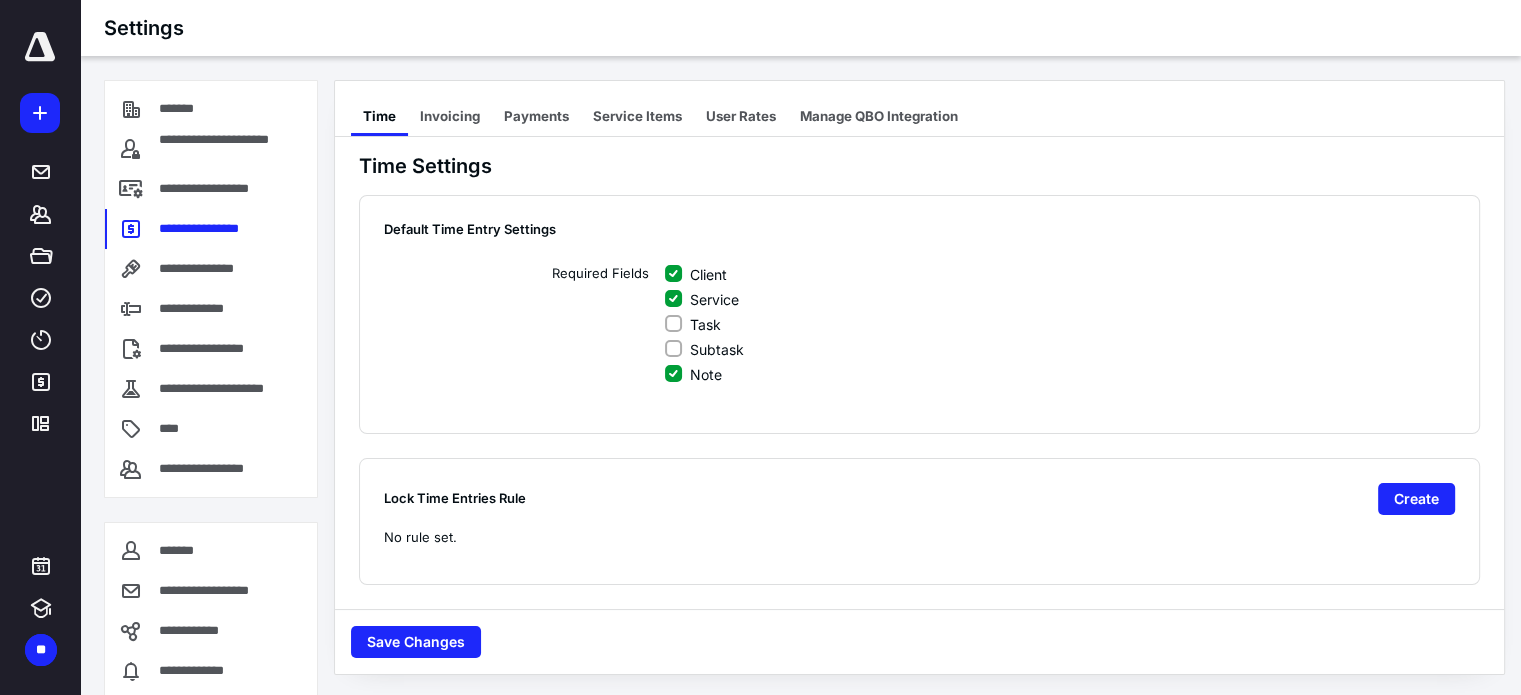 click on "Save Changes" at bounding box center [416, 642] 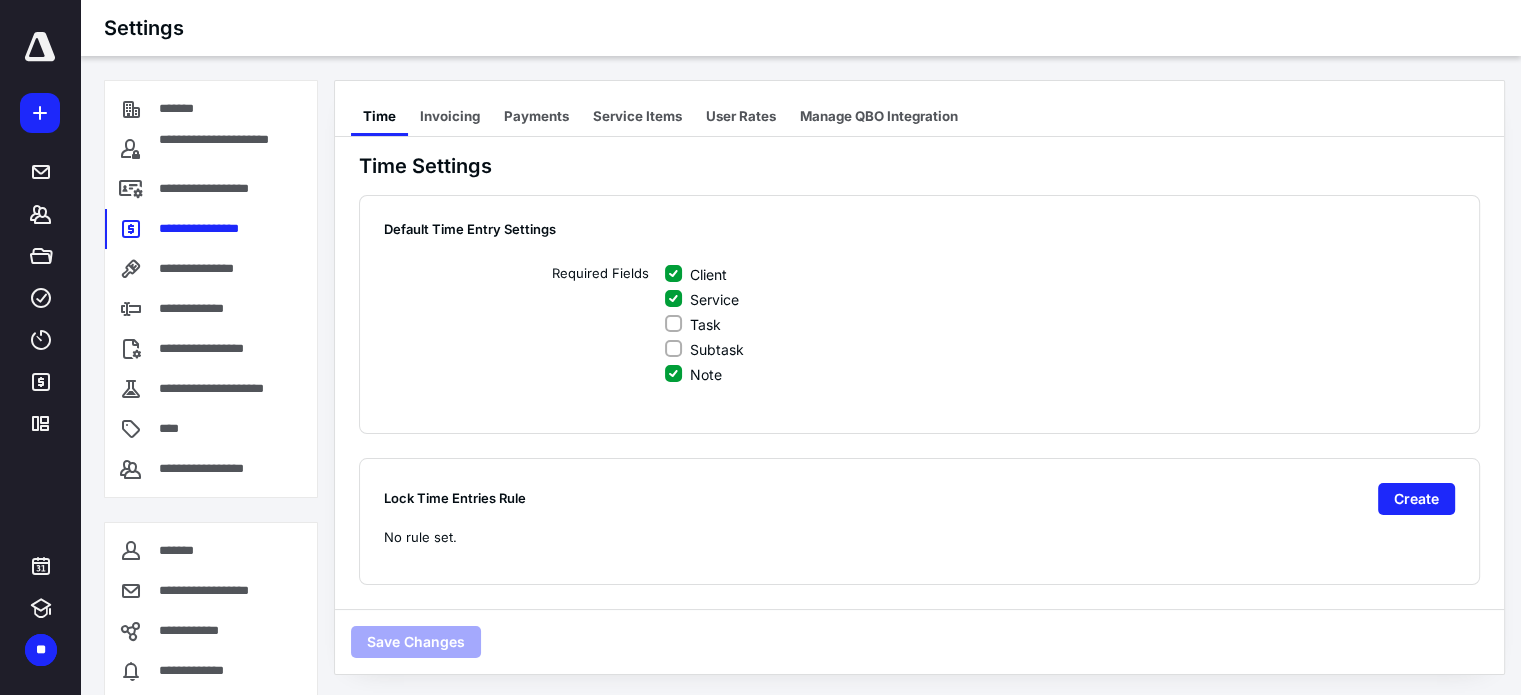 click on "**********" at bounding box center (212, 269) 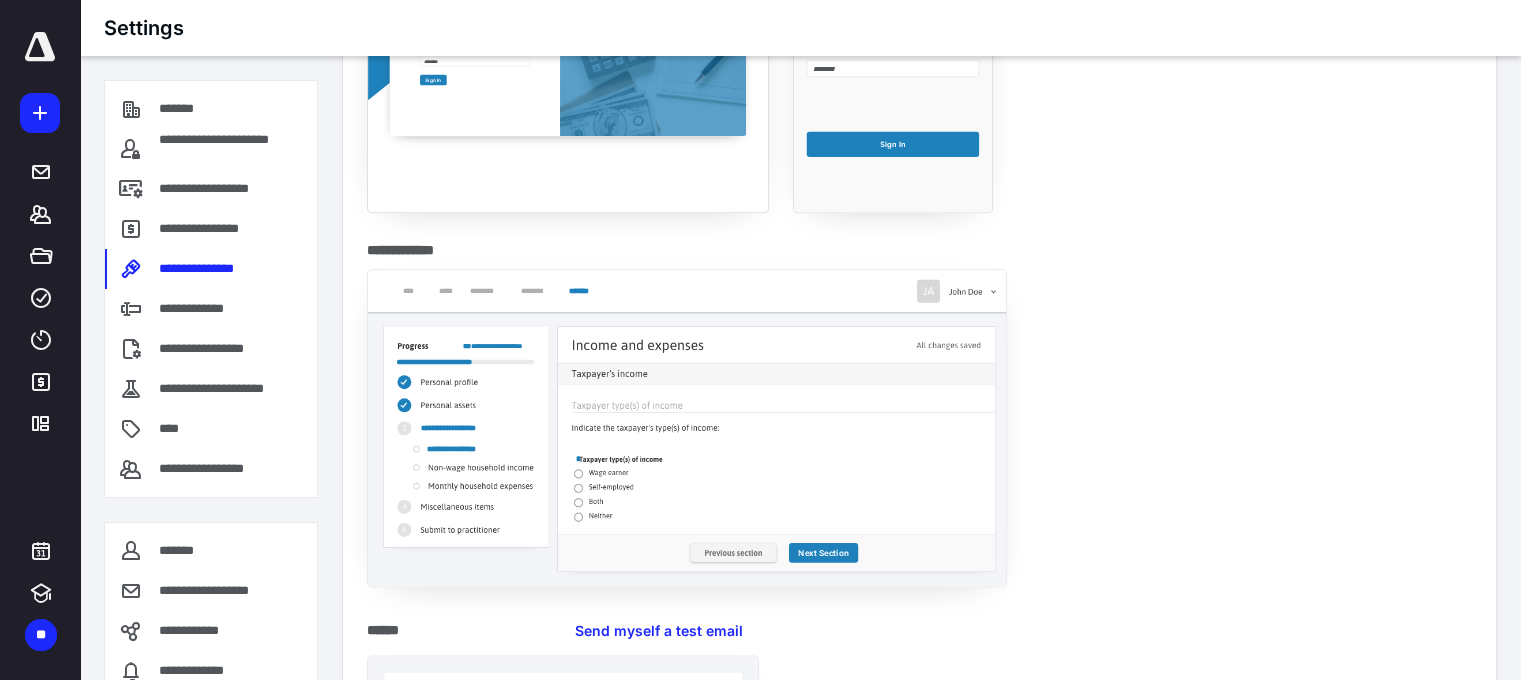 scroll, scrollTop: 2428, scrollLeft: 0, axis: vertical 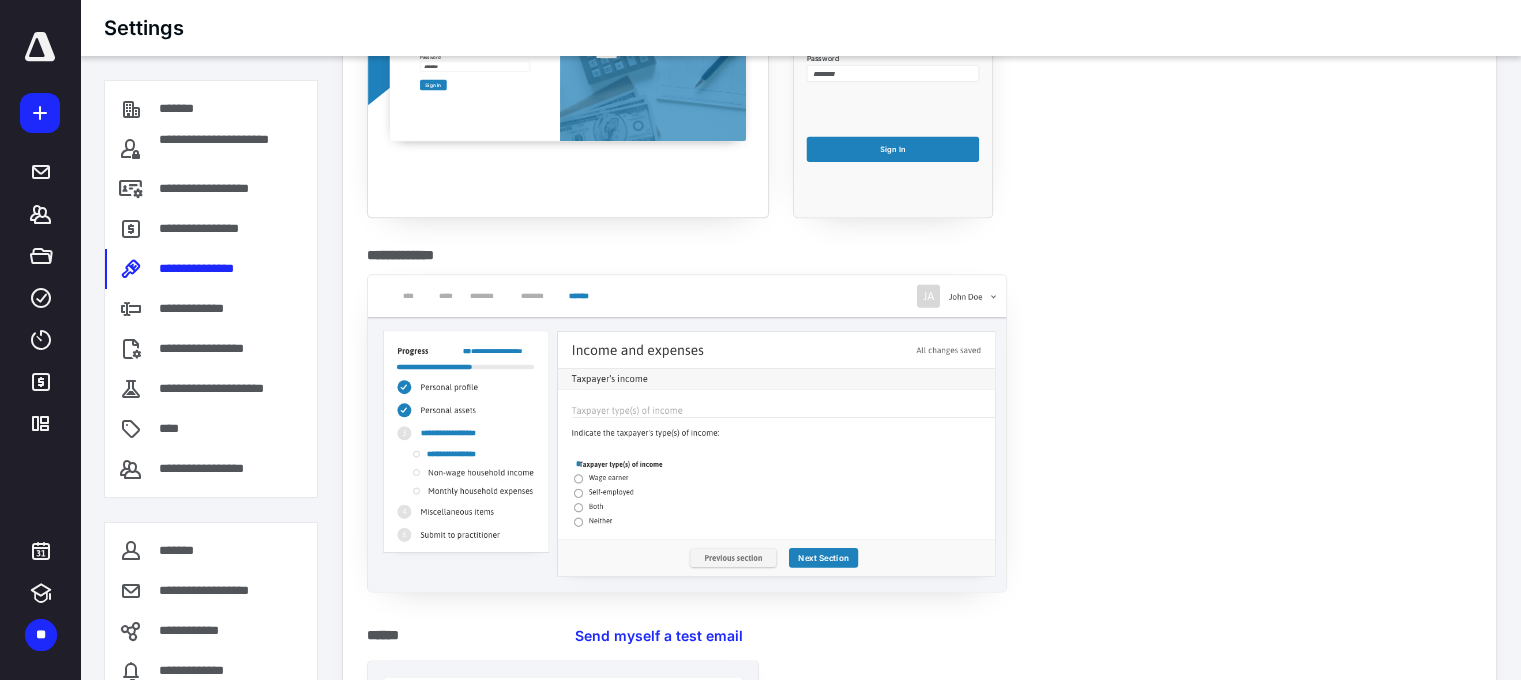 click on "**********" at bounding box center [687, 433] 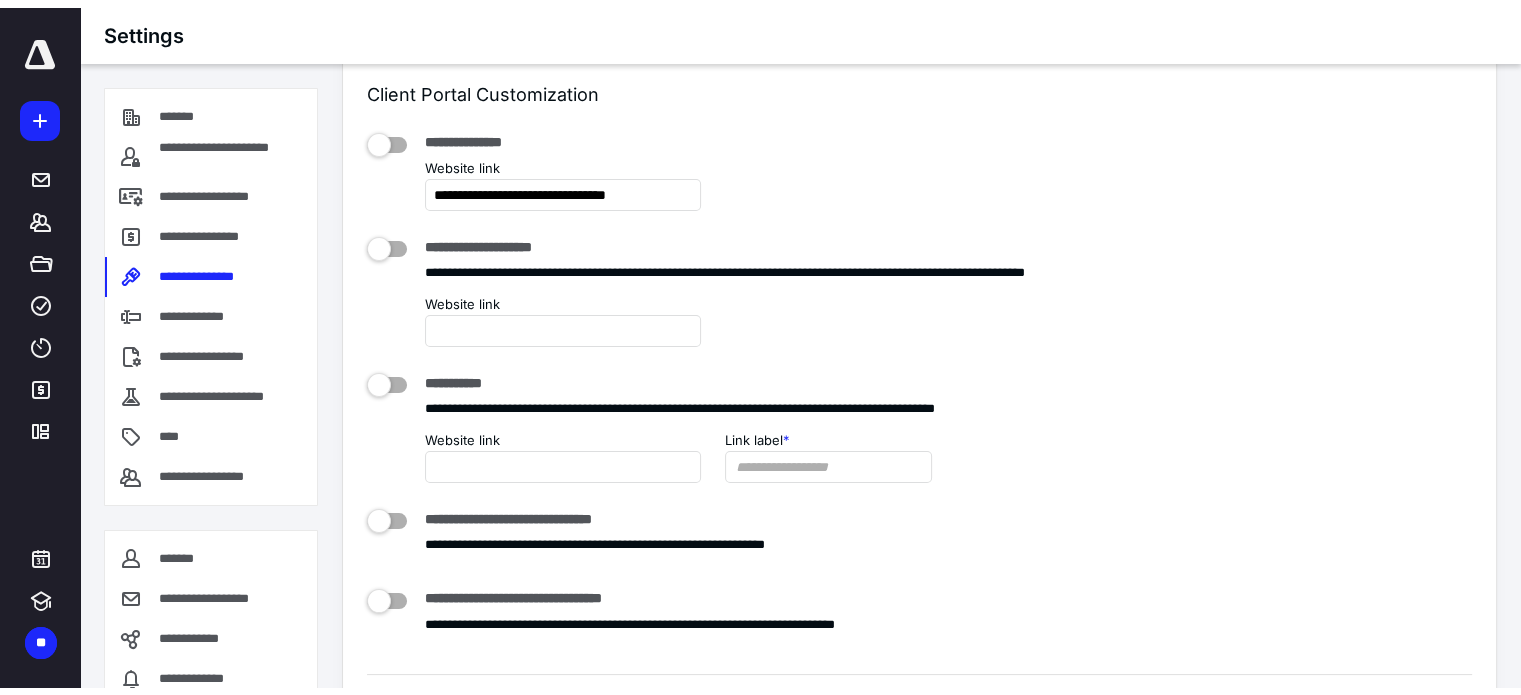 scroll, scrollTop: 0, scrollLeft: 0, axis: both 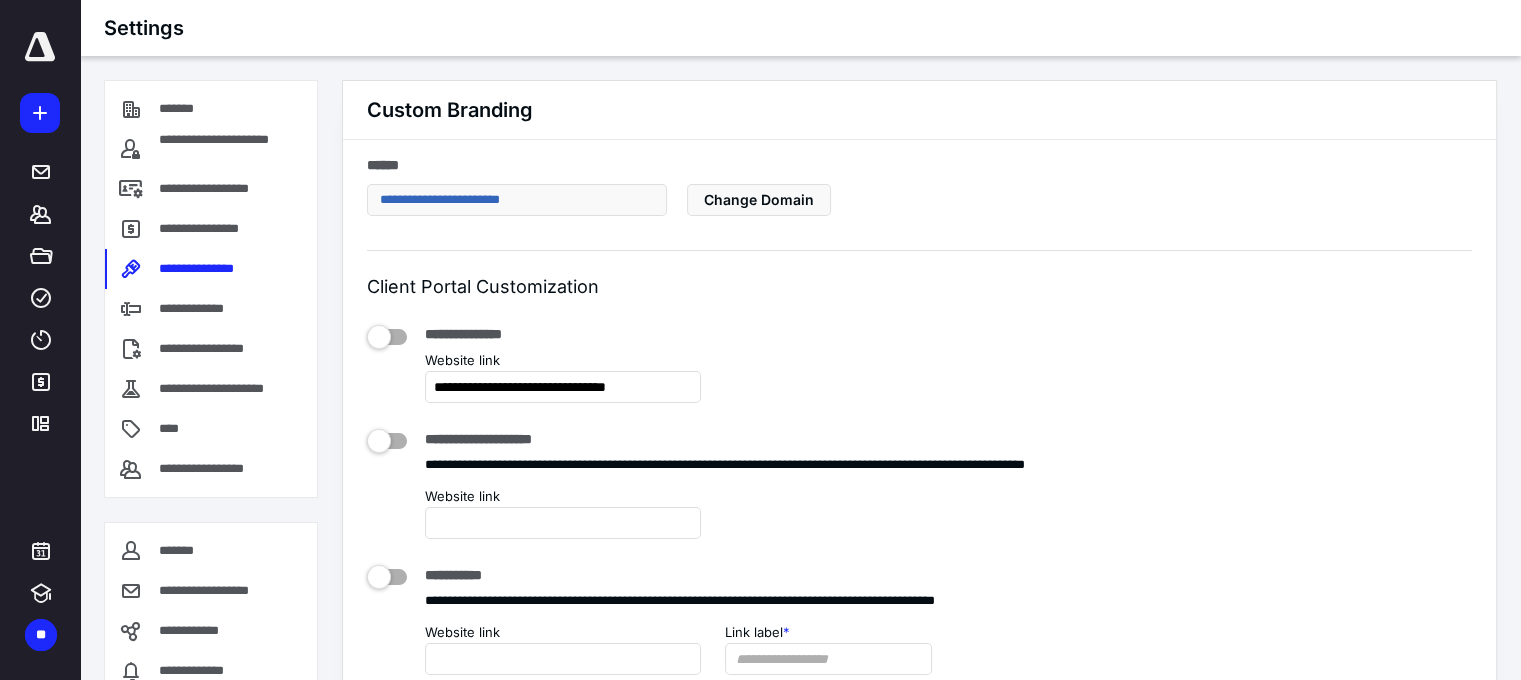 click on "**********" at bounding box center (202, 309) 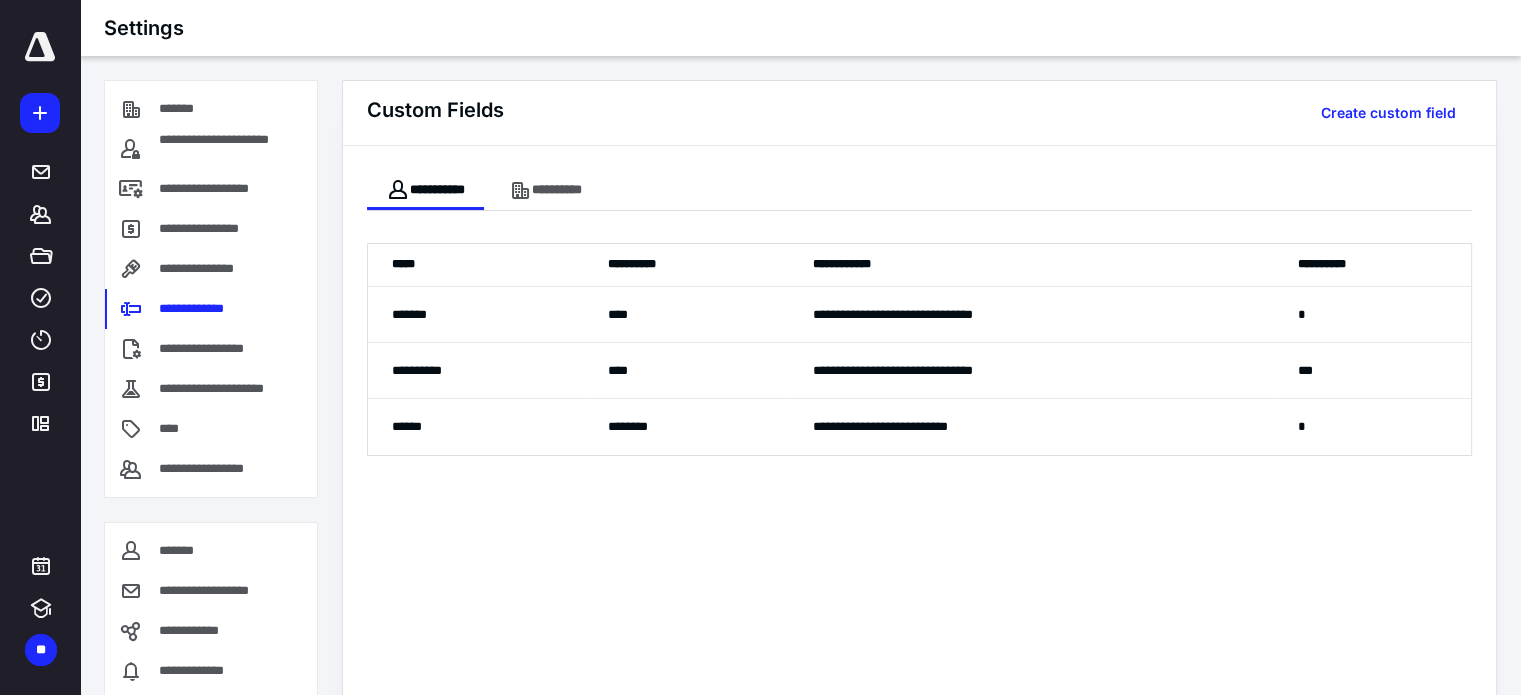 click on "**********" at bounding box center (544, 190) 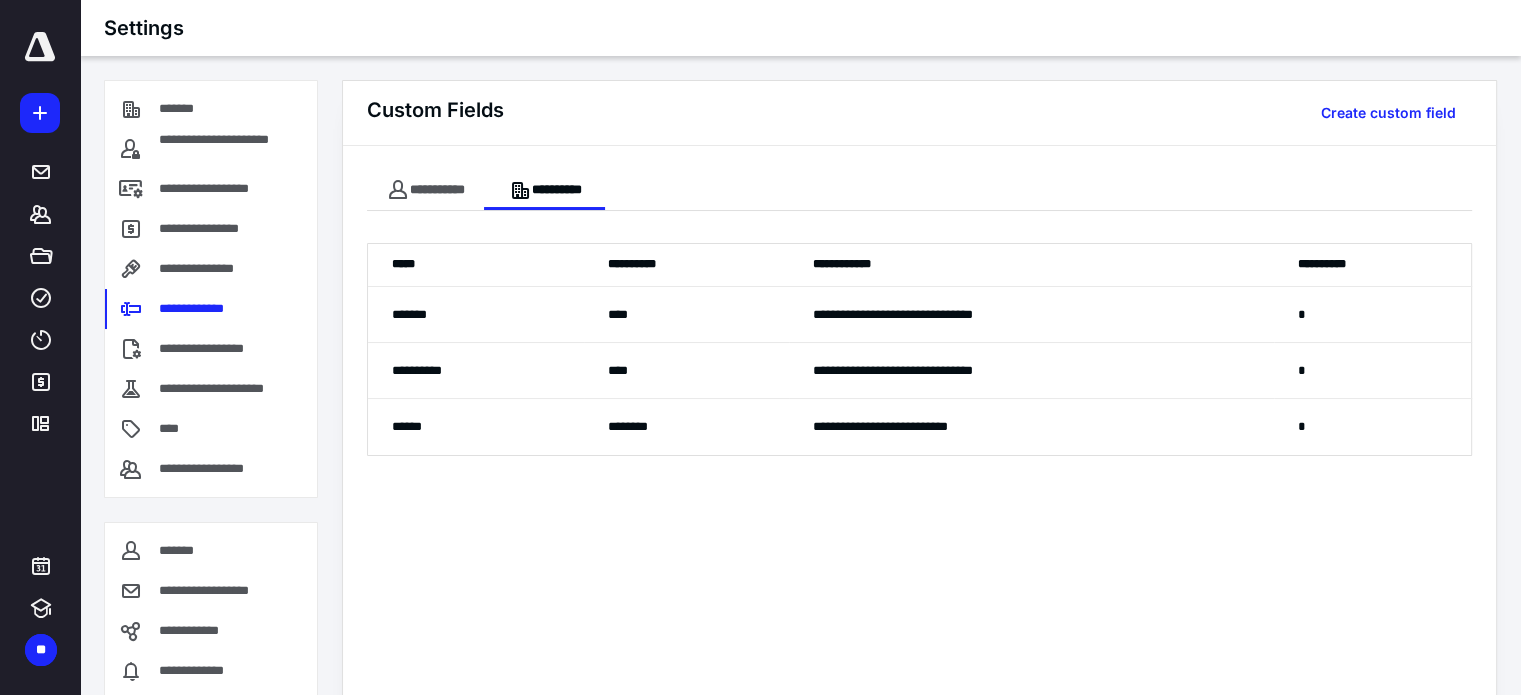 click on "**********" at bounding box center (217, 349) 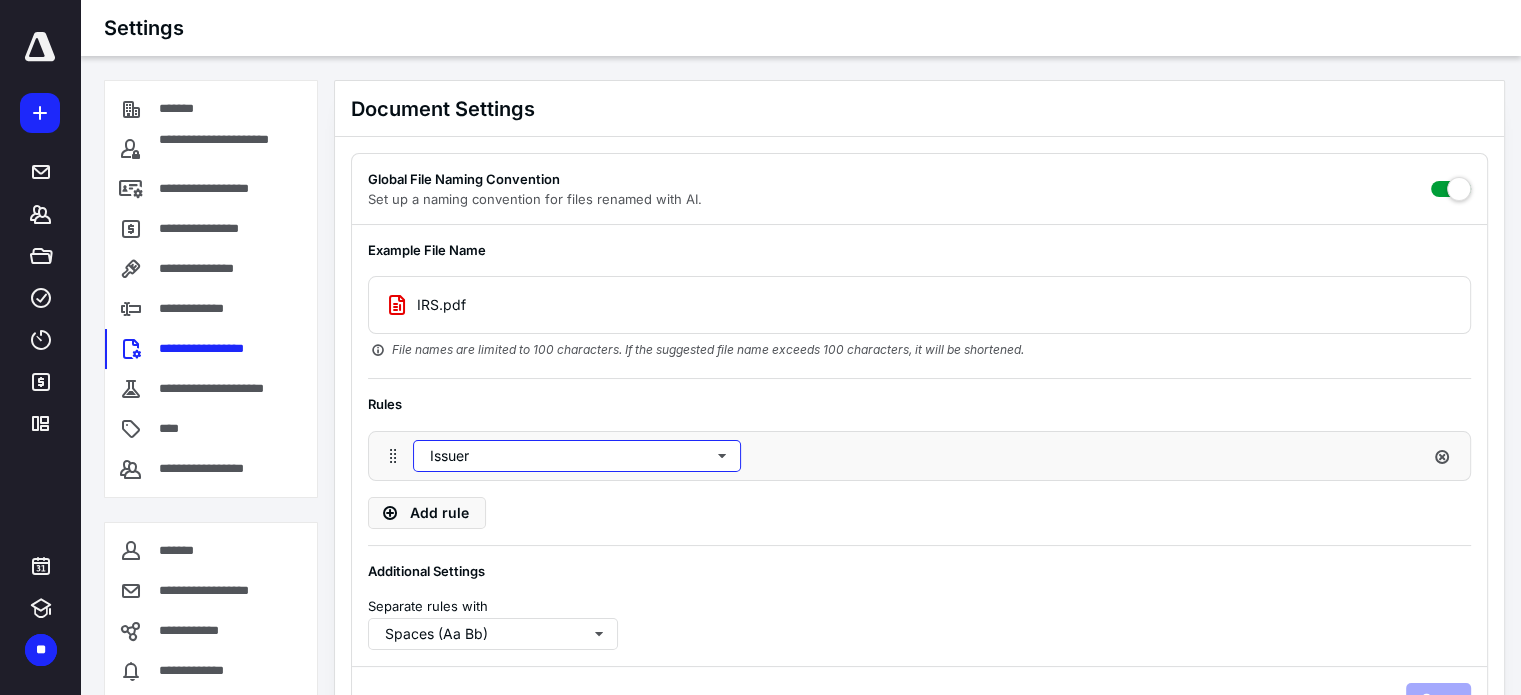 click on "Issuer" at bounding box center [577, 456] 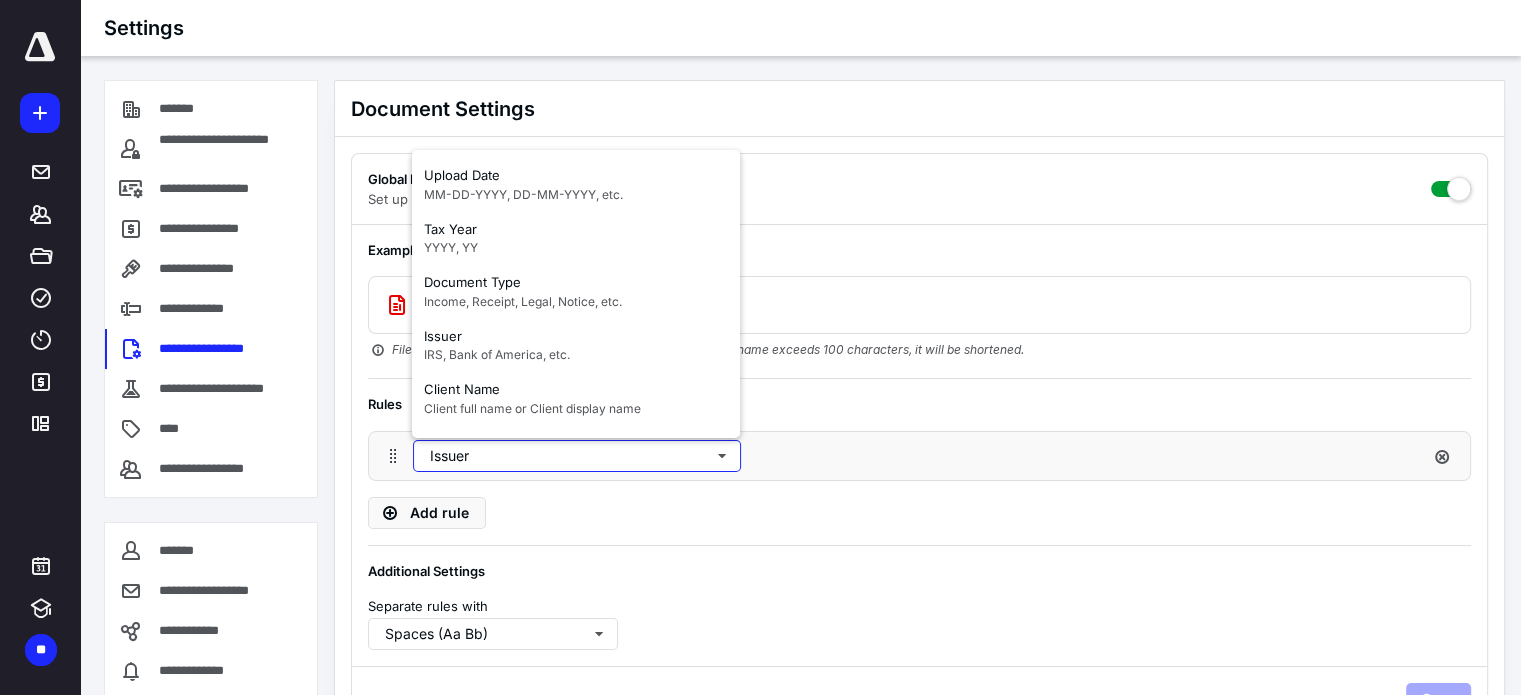 click on "IRS, Bank of America, etc." at bounding box center [497, 354] 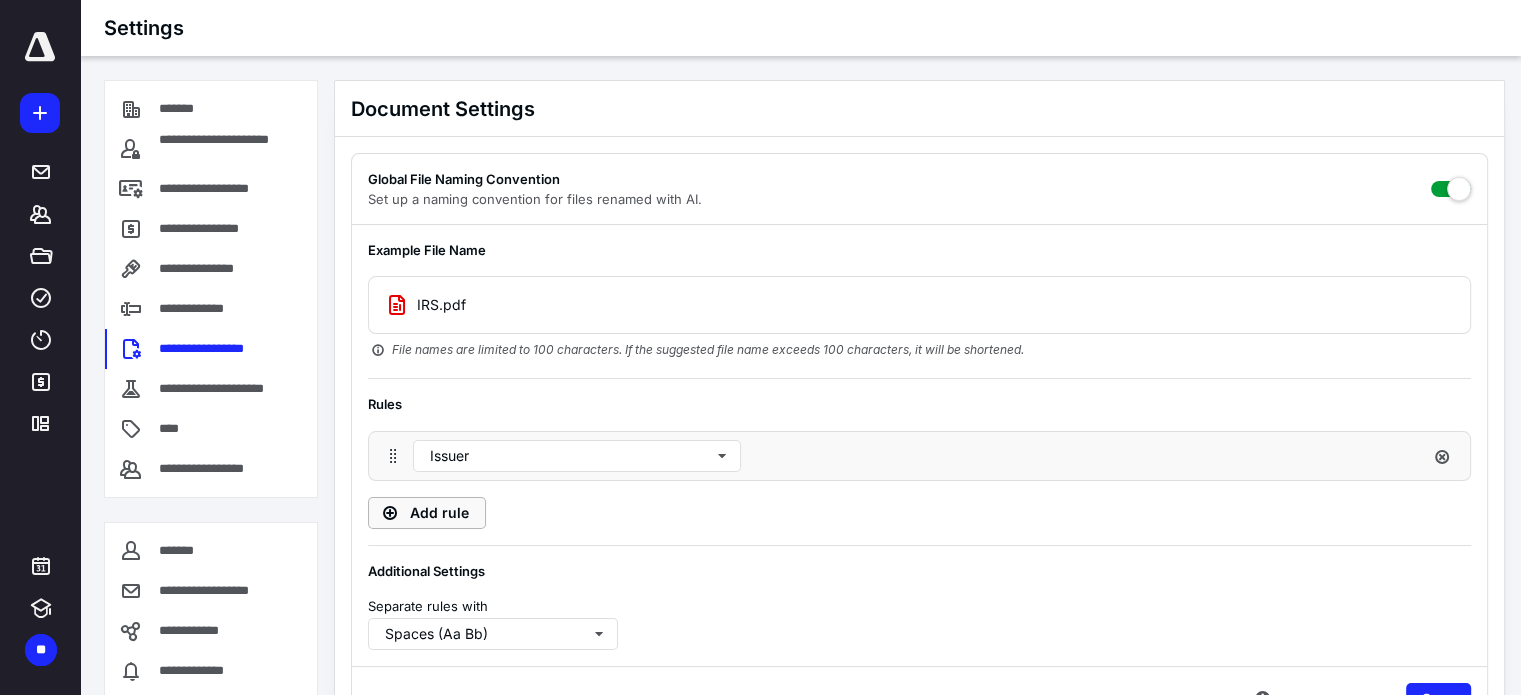 click on "Add rule" at bounding box center (427, 513) 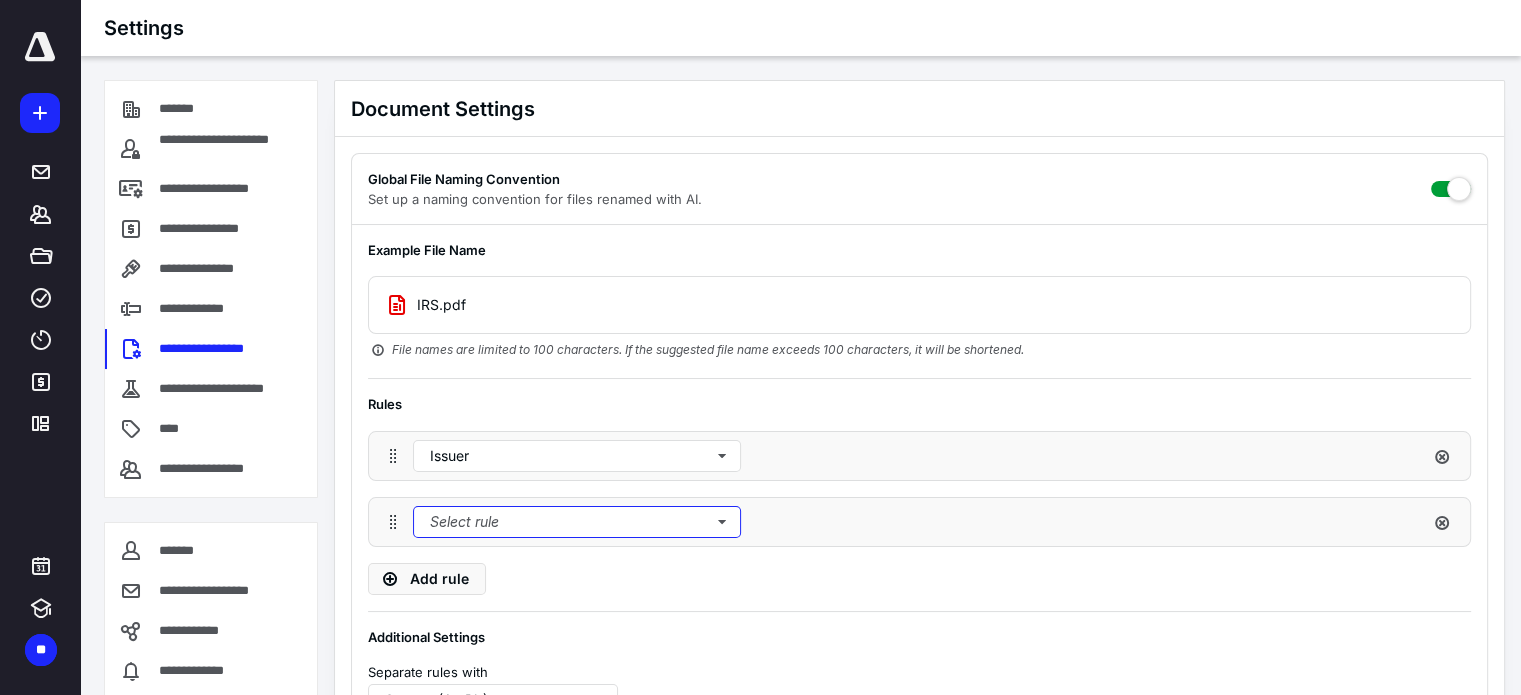 click on "Select rule" at bounding box center (577, 522) 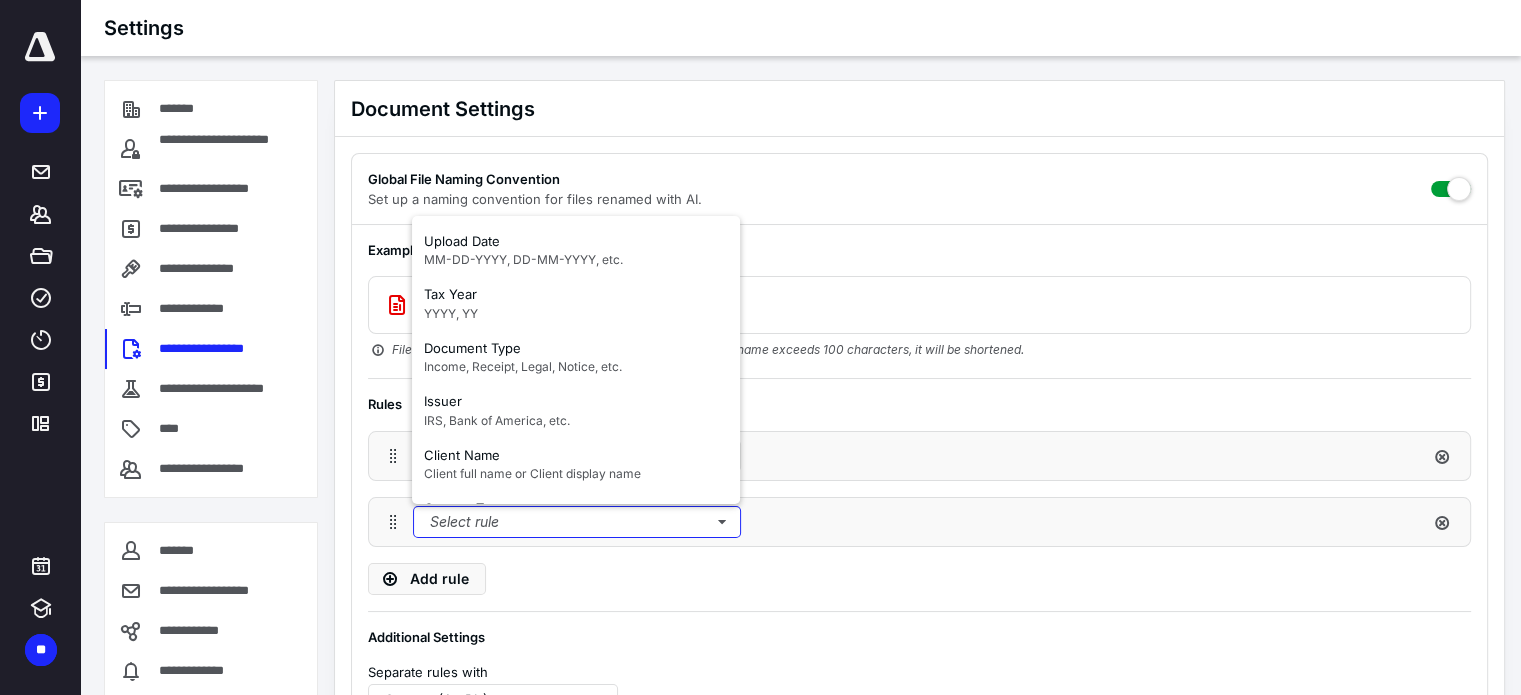 click on "Income, Receipt, Legal, Notice, etc." at bounding box center (523, 366) 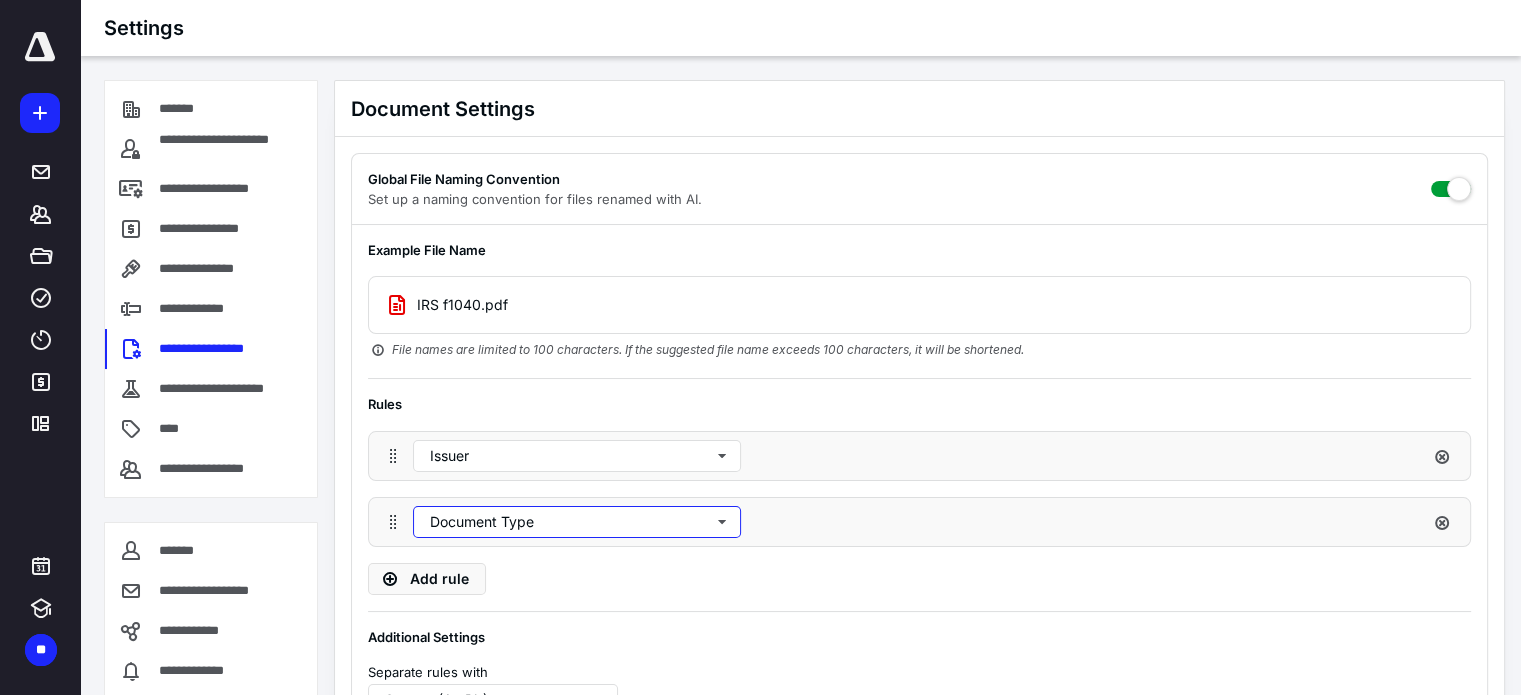 click on "Document Type" at bounding box center [577, 522] 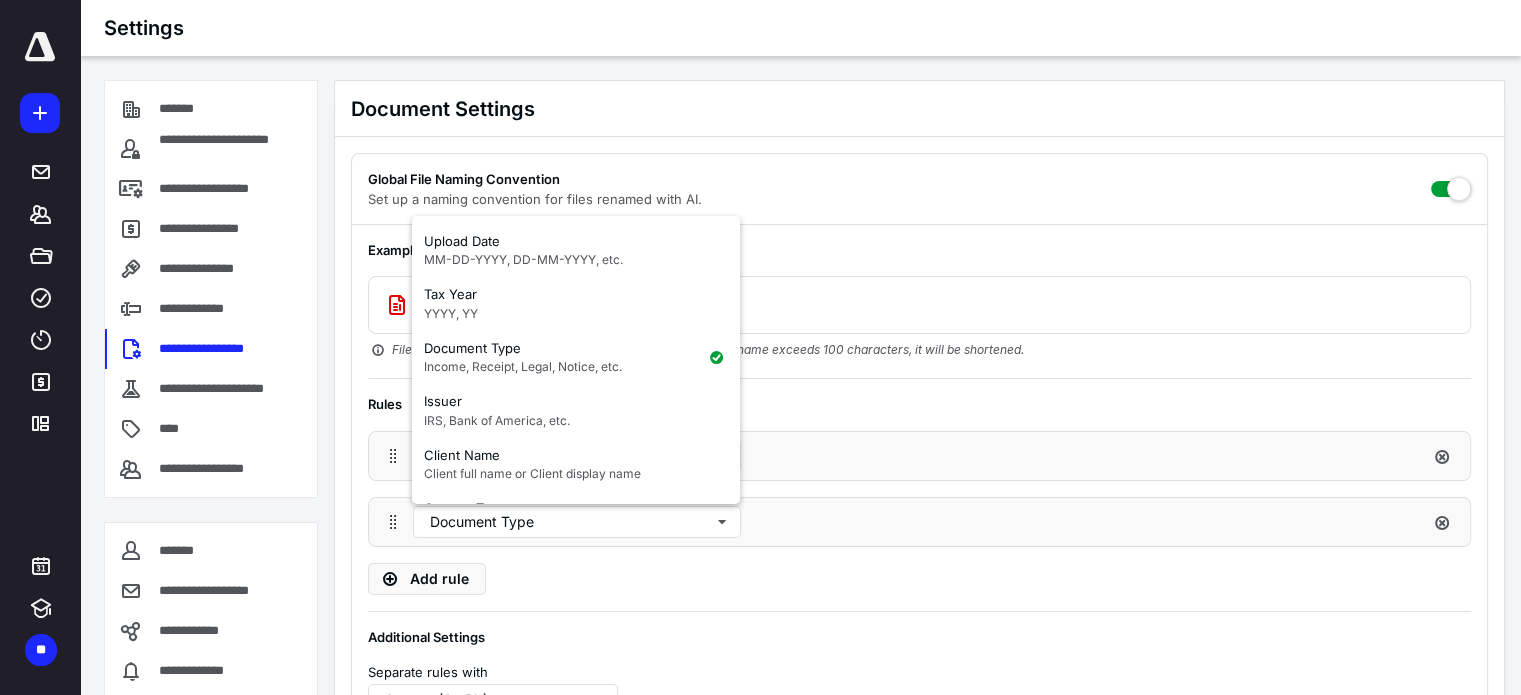 click on "Rules Issuer Document Type Add rule" at bounding box center (919, 494) 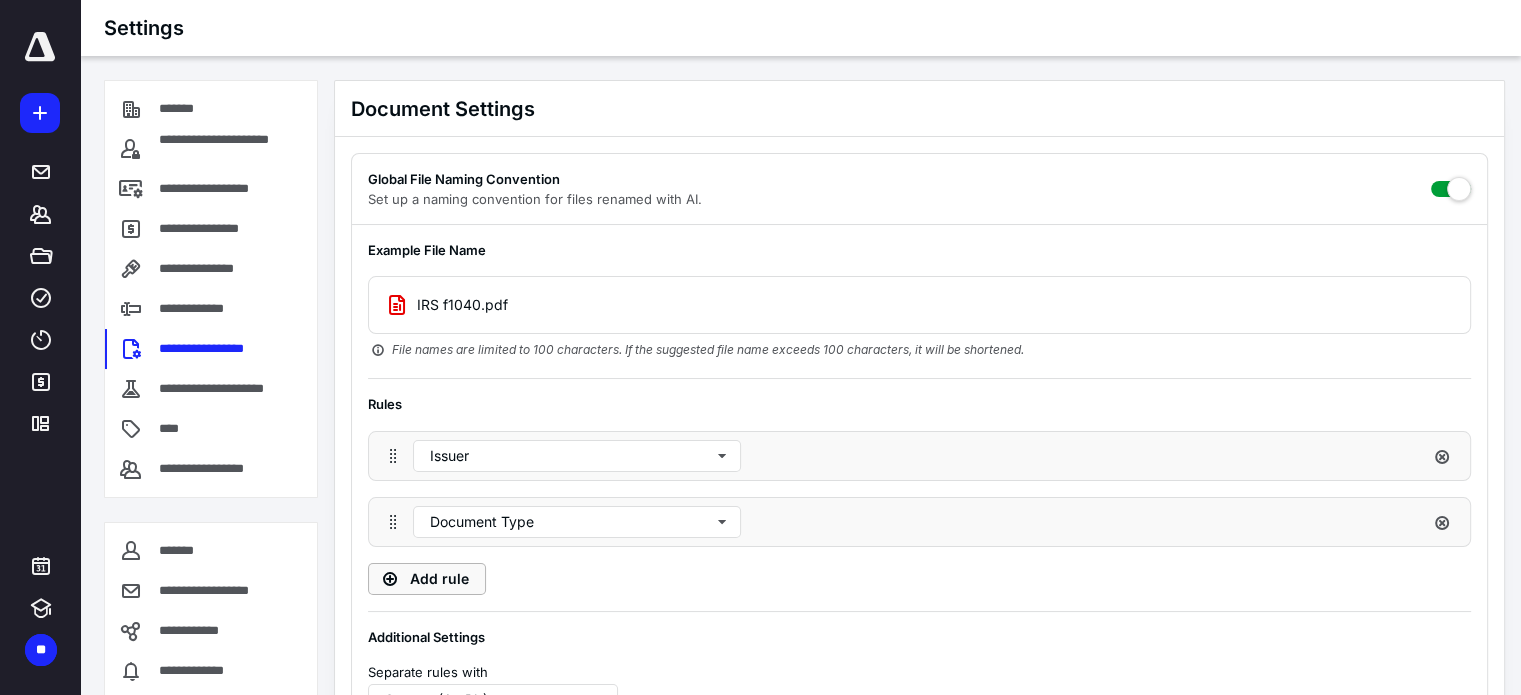 click on "Add rule" at bounding box center (427, 579) 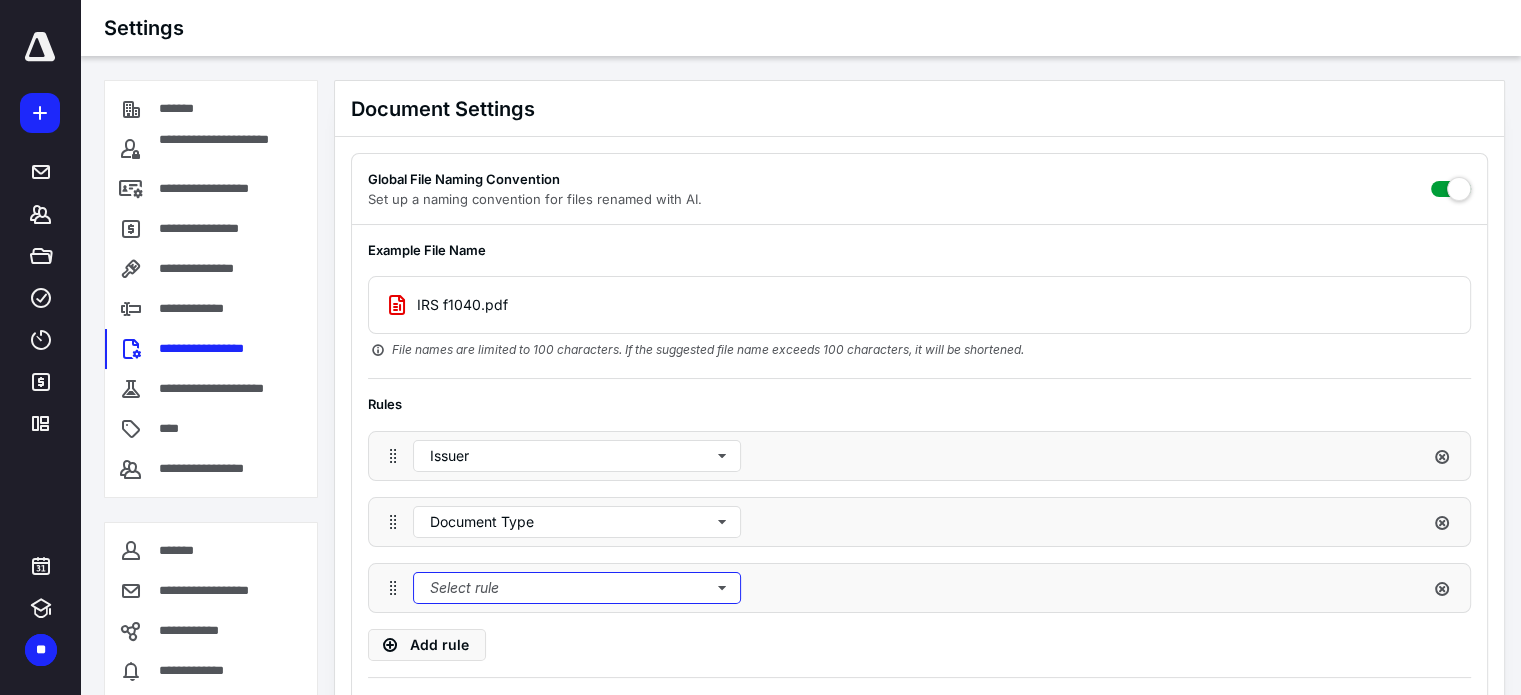 click on "Select rule" at bounding box center (577, 588) 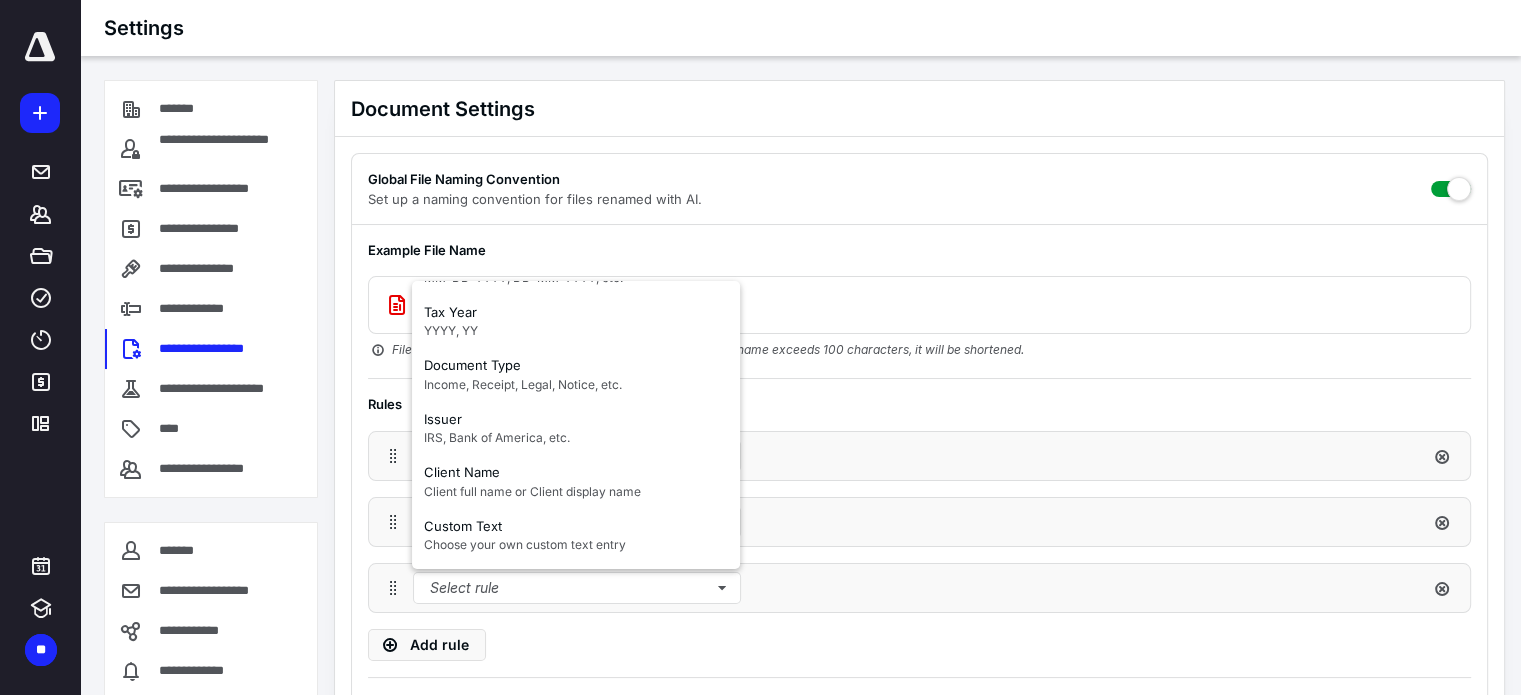 scroll, scrollTop: 0, scrollLeft: 0, axis: both 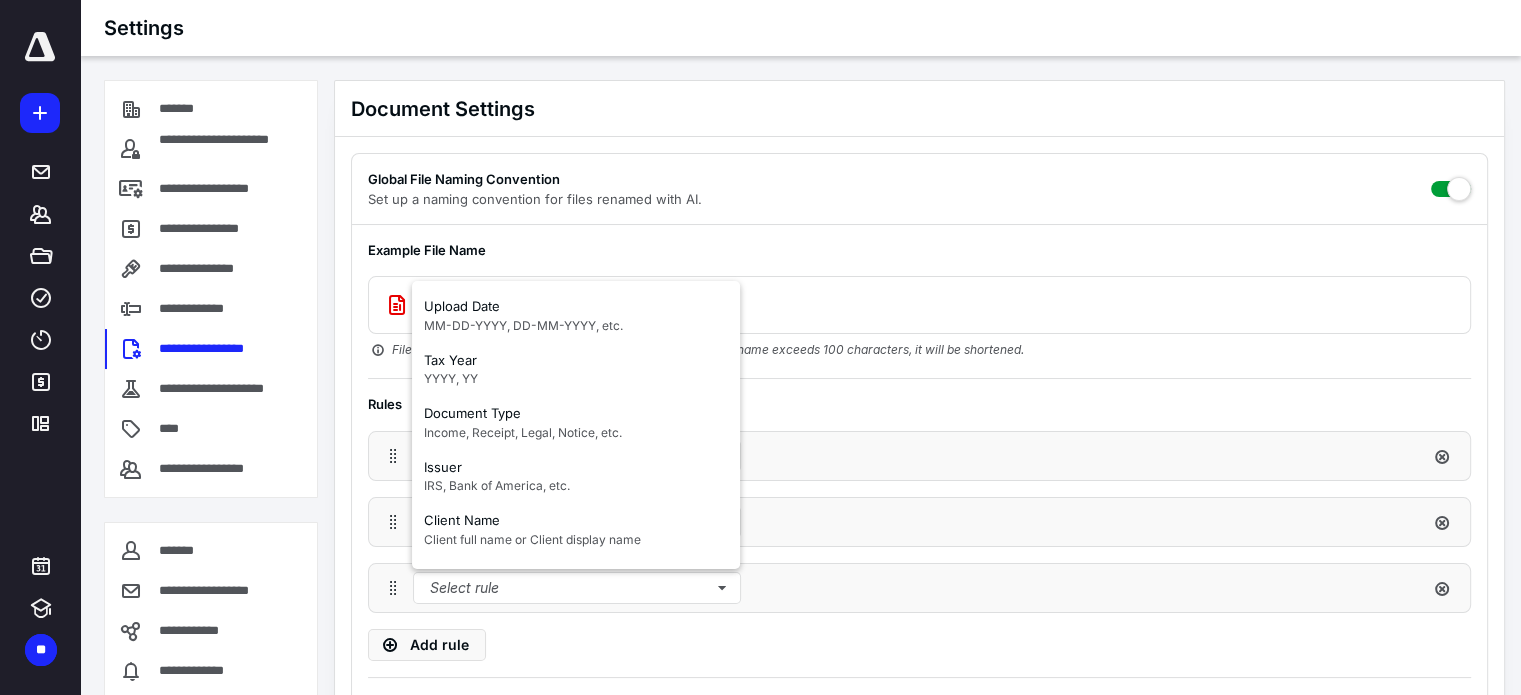 click on "MM-DD-YYYY, DD-MM-YYYY, etc." at bounding box center [523, 325] 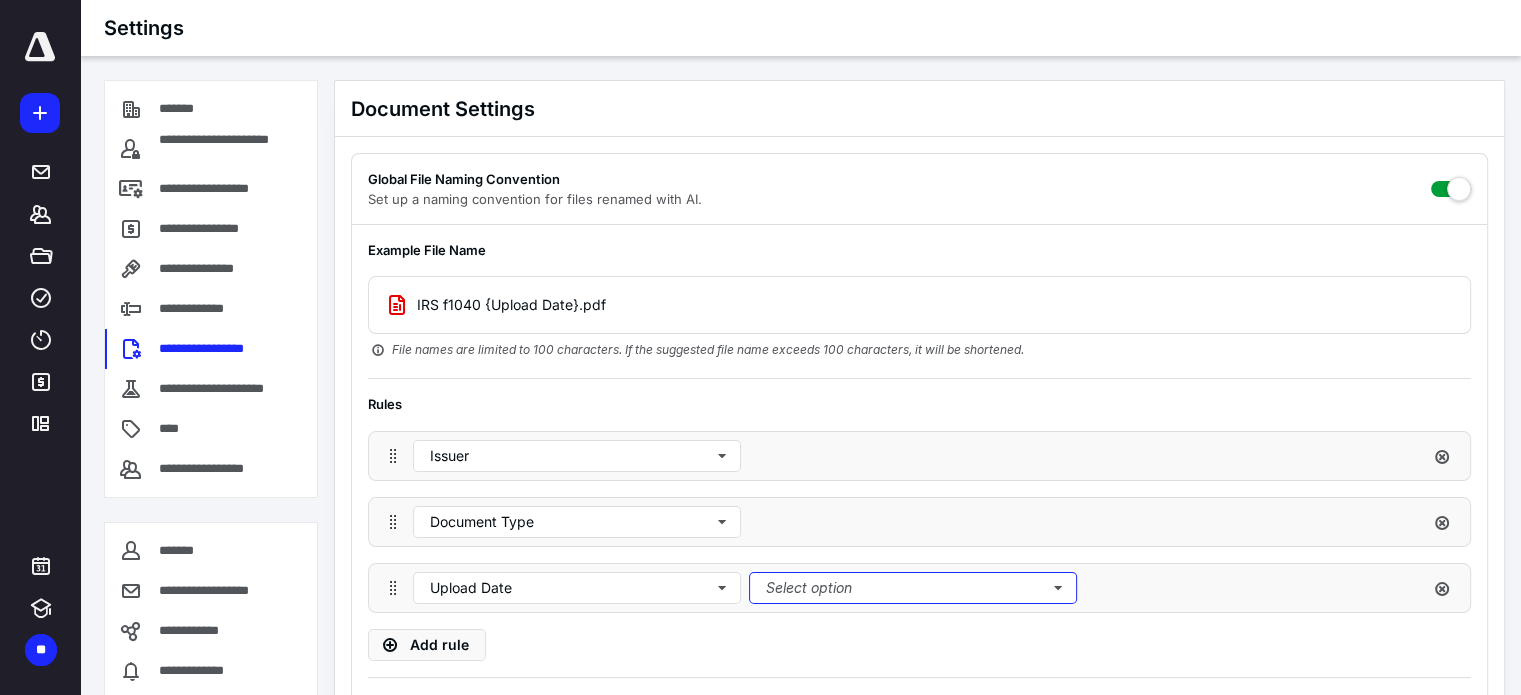 click on "Select option" at bounding box center (913, 588) 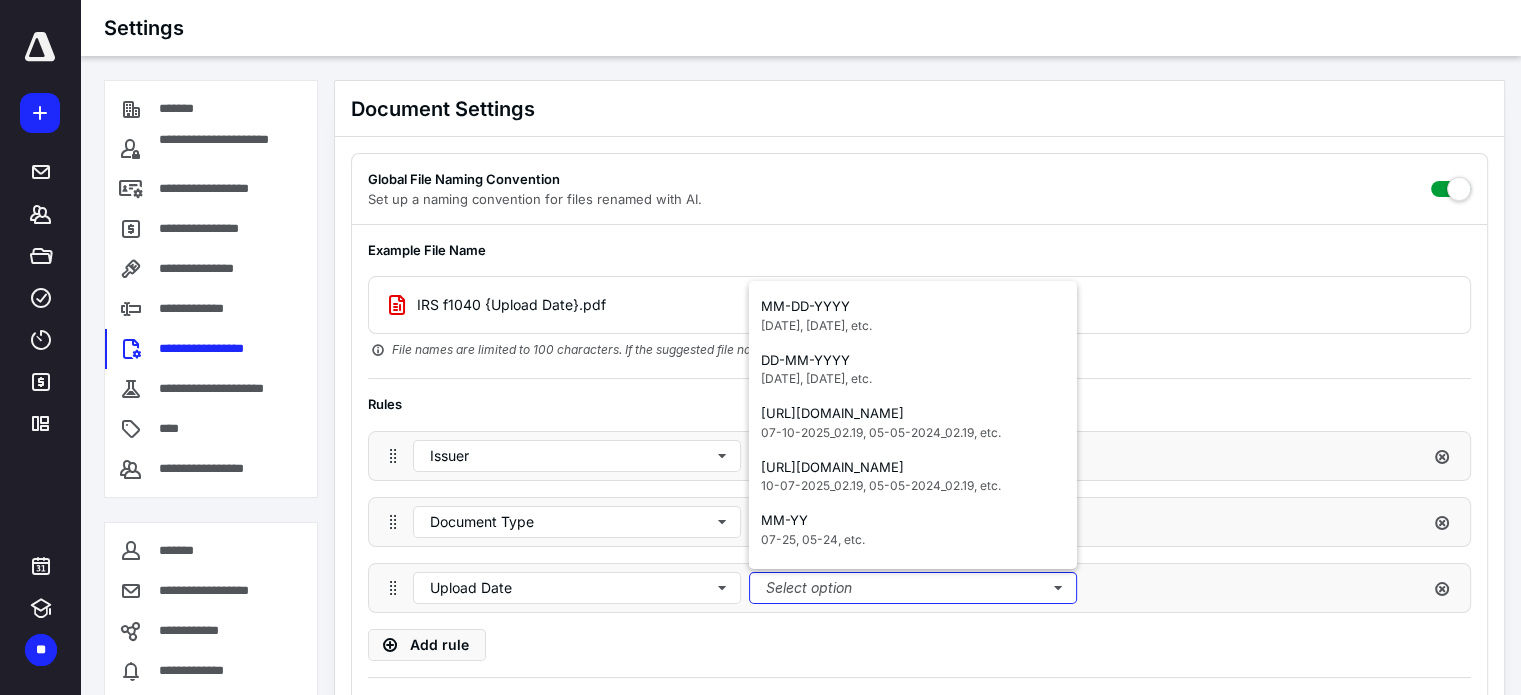 click on "MM-DD-YYYY_HH.MM" at bounding box center (832, 413) 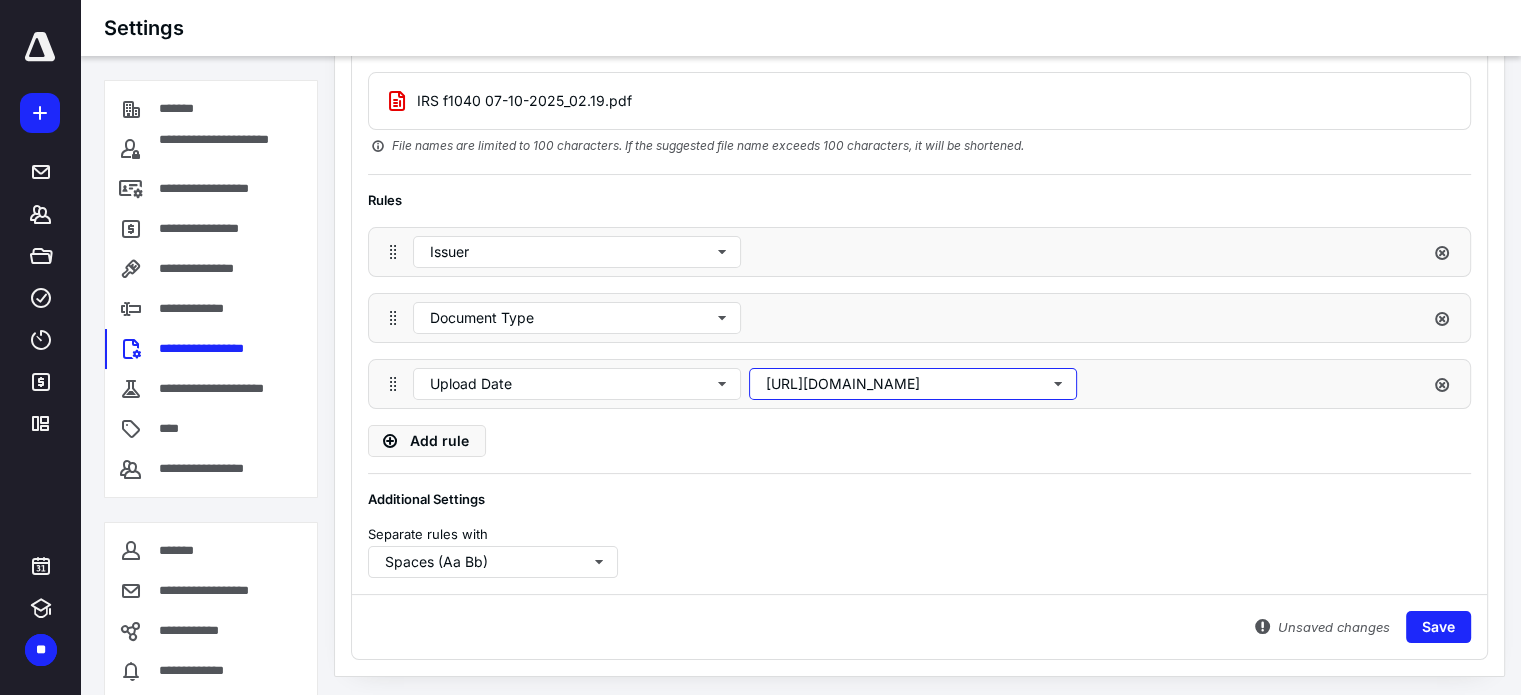 scroll, scrollTop: 206, scrollLeft: 0, axis: vertical 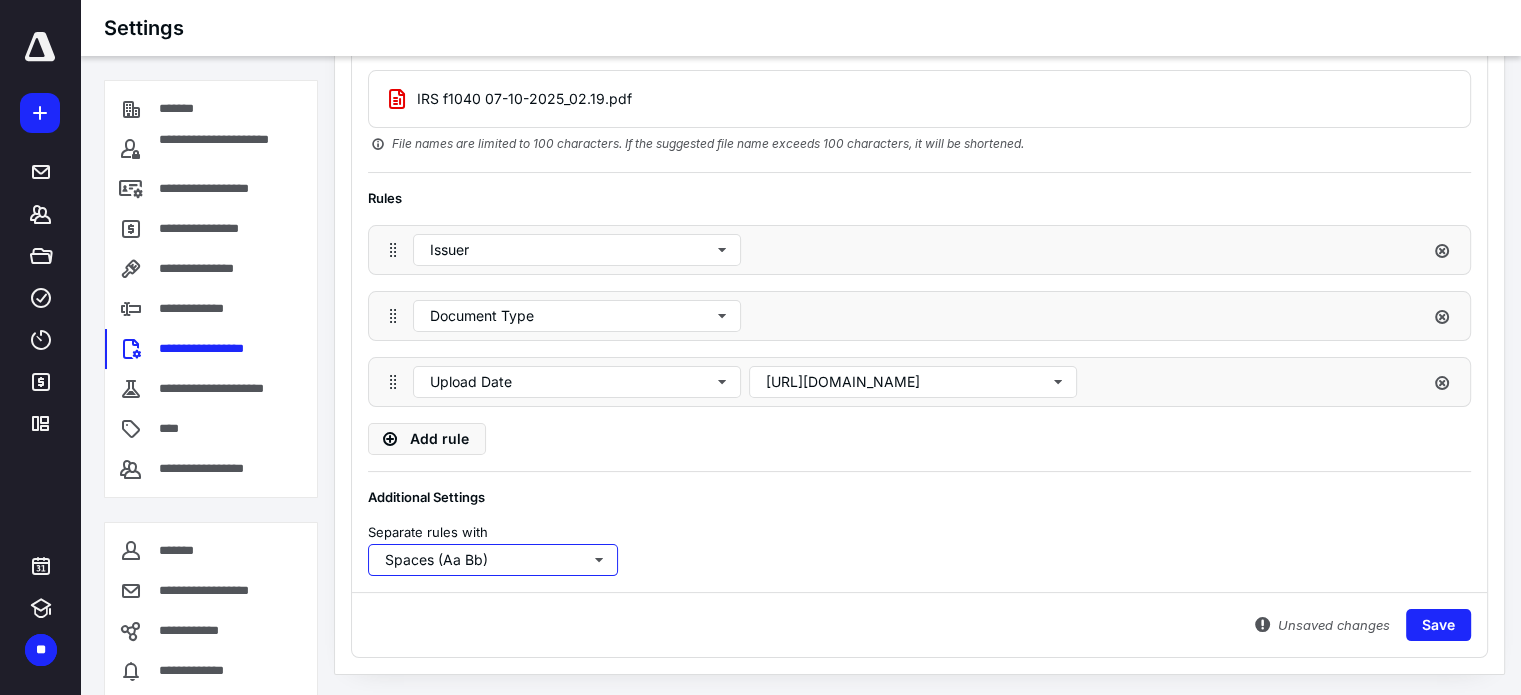click on "Spaces (Aa Bb)" at bounding box center (493, 560) 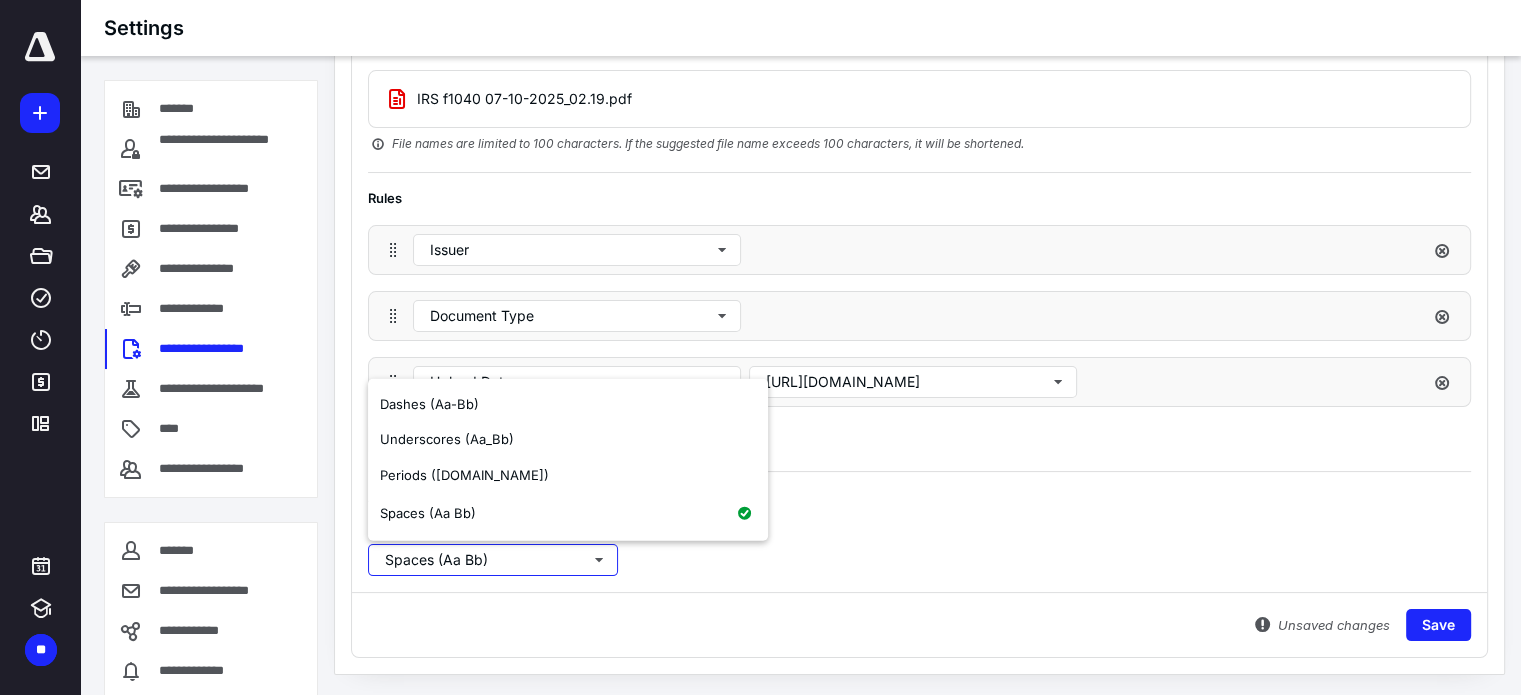 click on "Spaces (Aa Bb)" at bounding box center (568, 513) 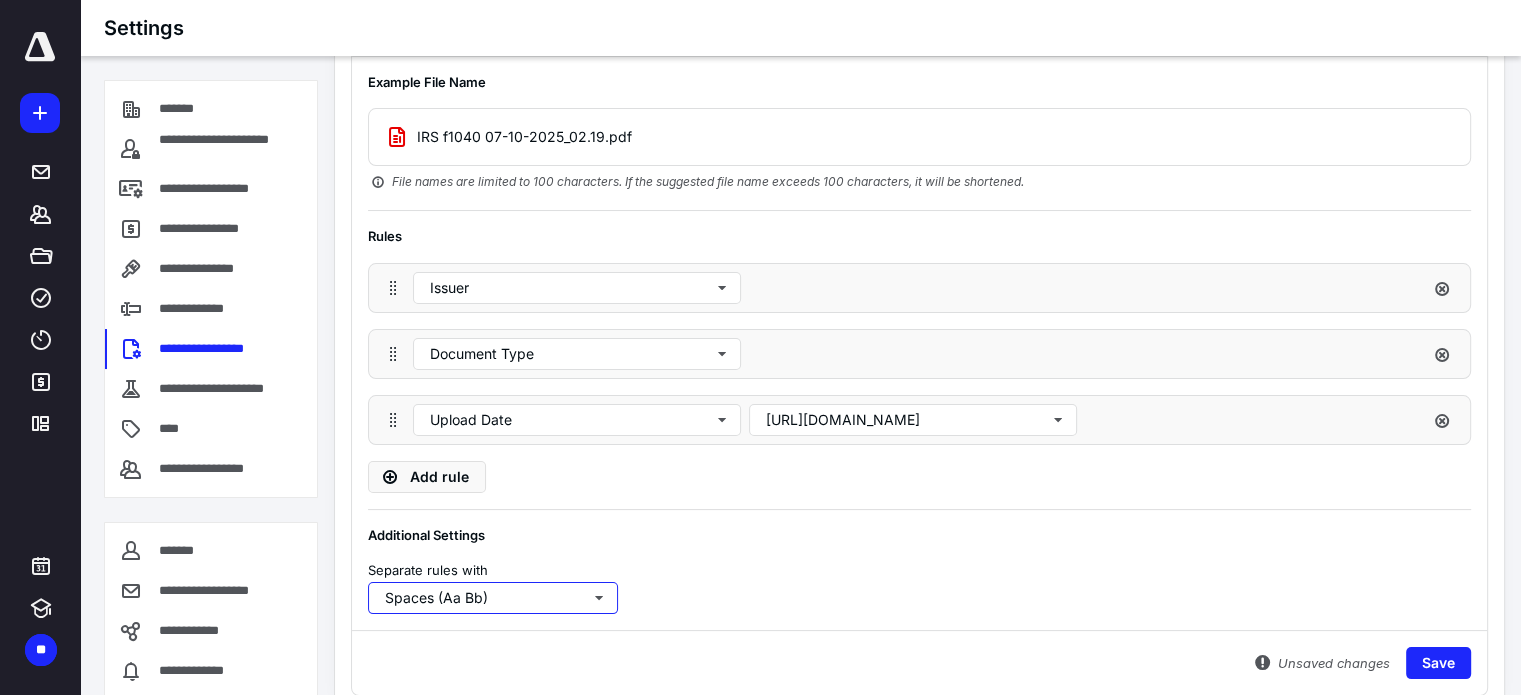 scroll, scrollTop: 206, scrollLeft: 0, axis: vertical 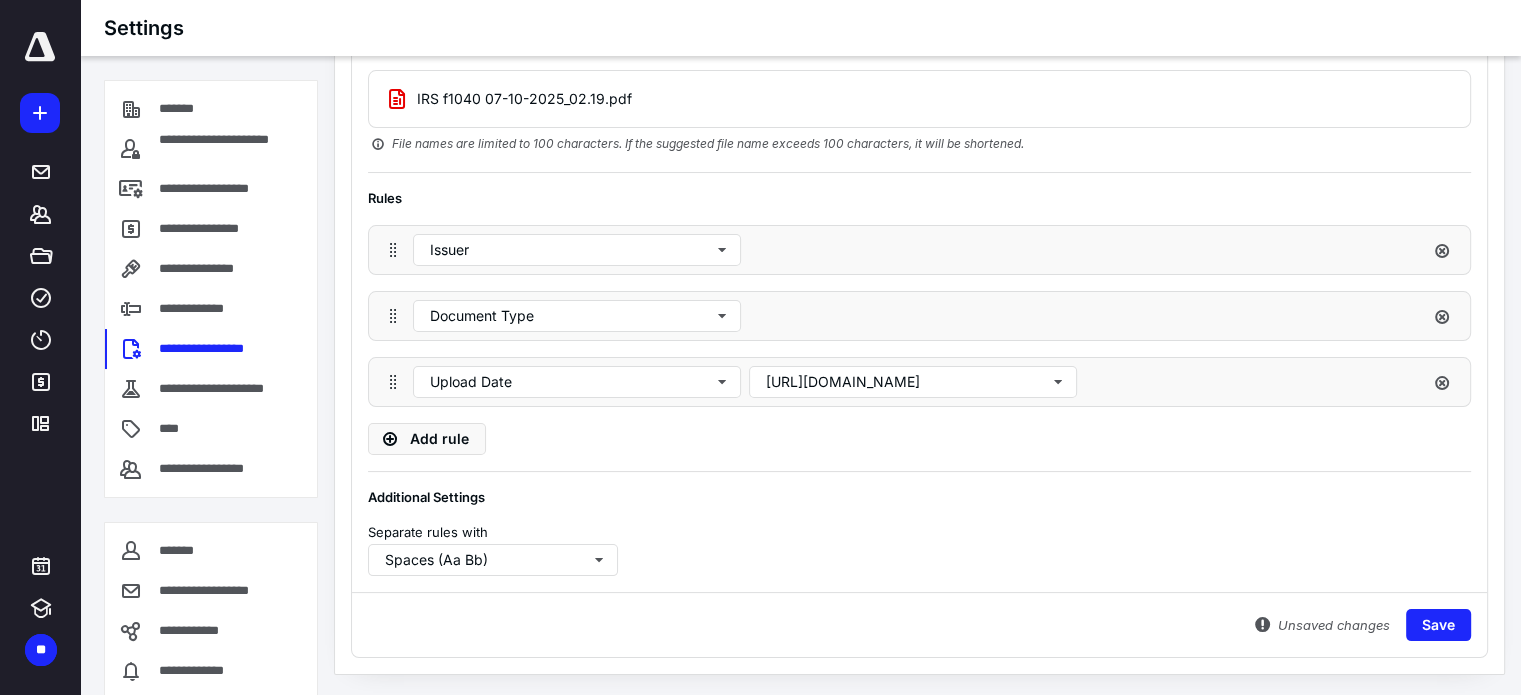 click on "Save" at bounding box center (1438, 625) 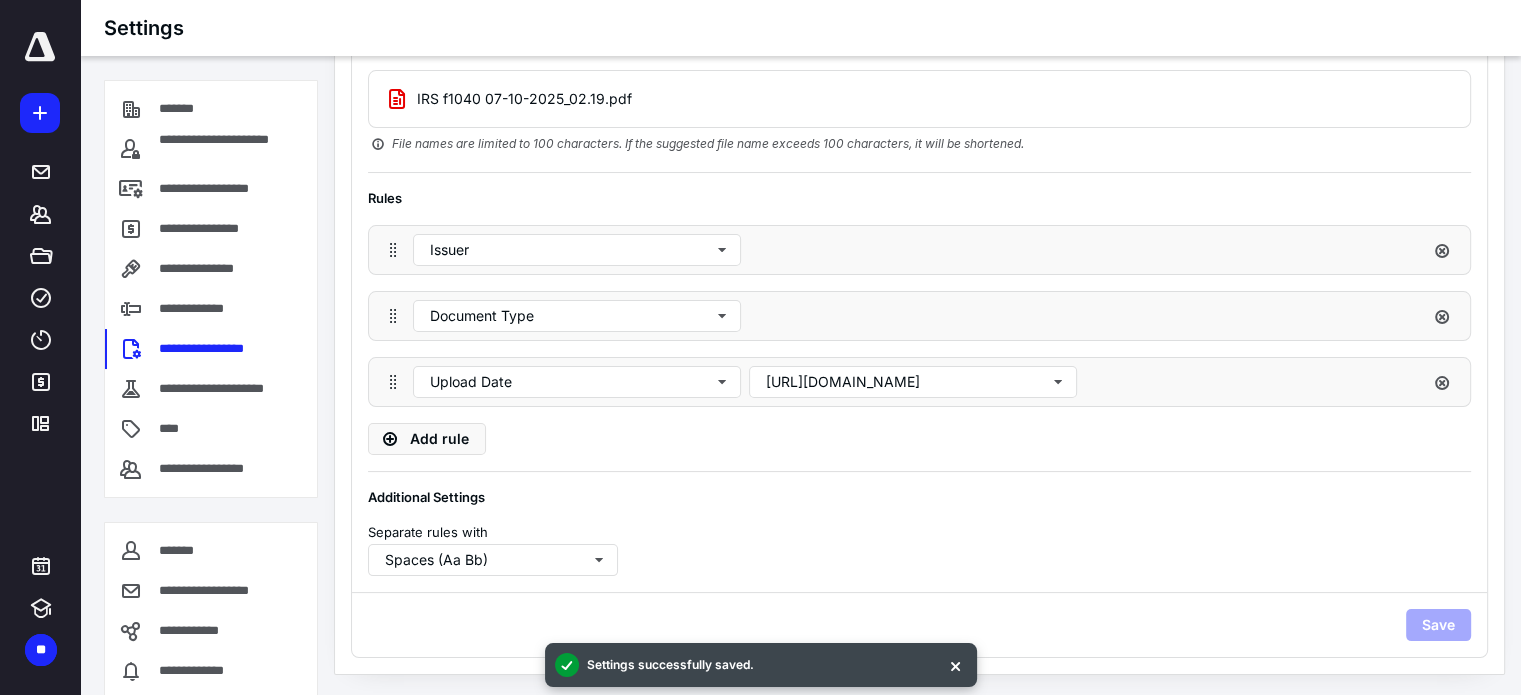click on "**********" at bounding box center (202, 309) 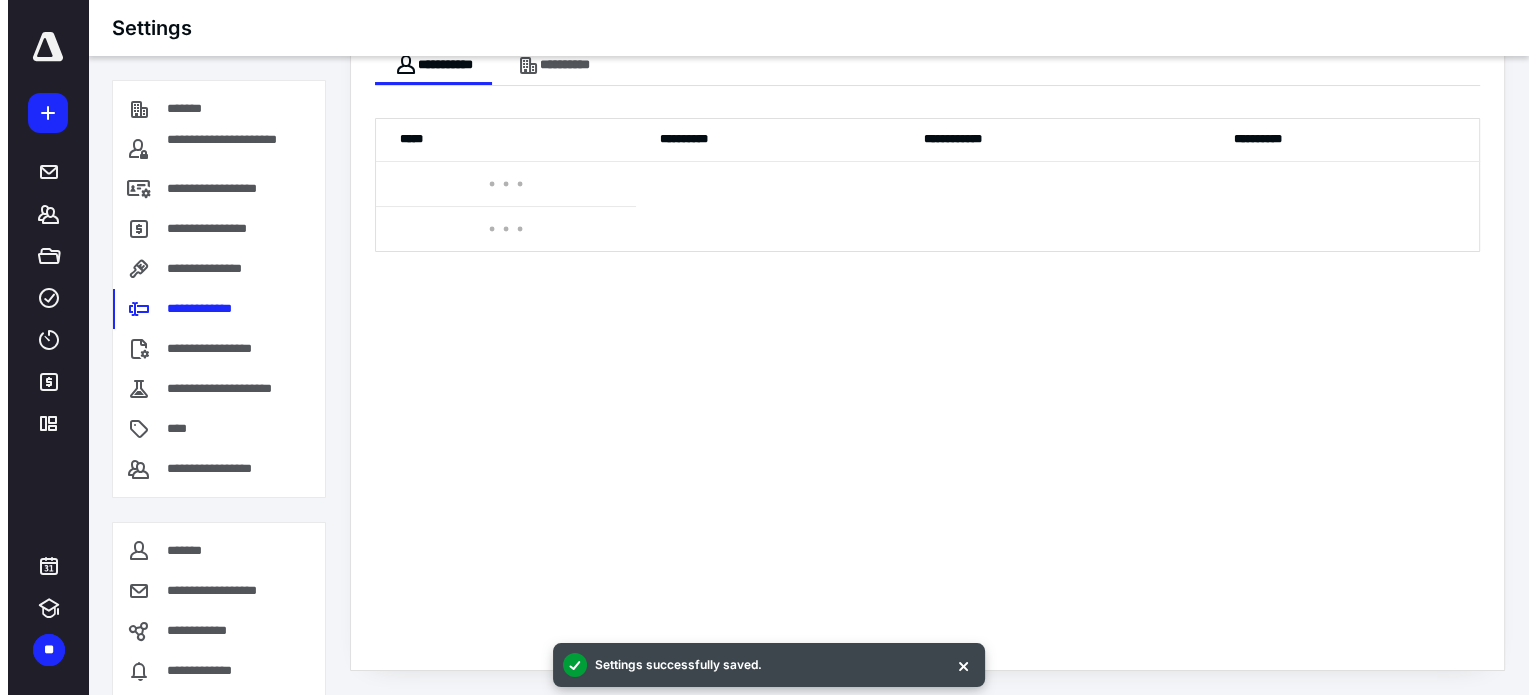 scroll, scrollTop: 124, scrollLeft: 0, axis: vertical 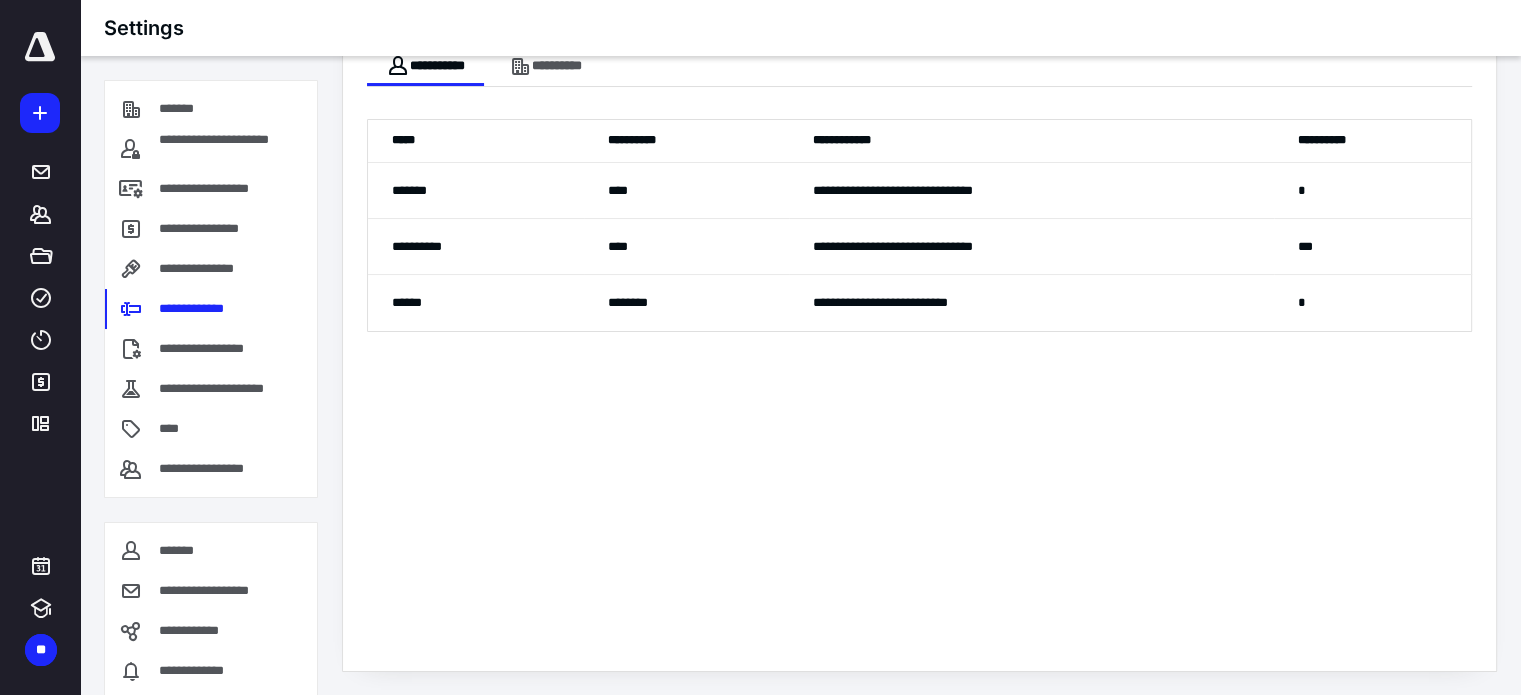 click on "**********" at bounding box center [1031, 303] 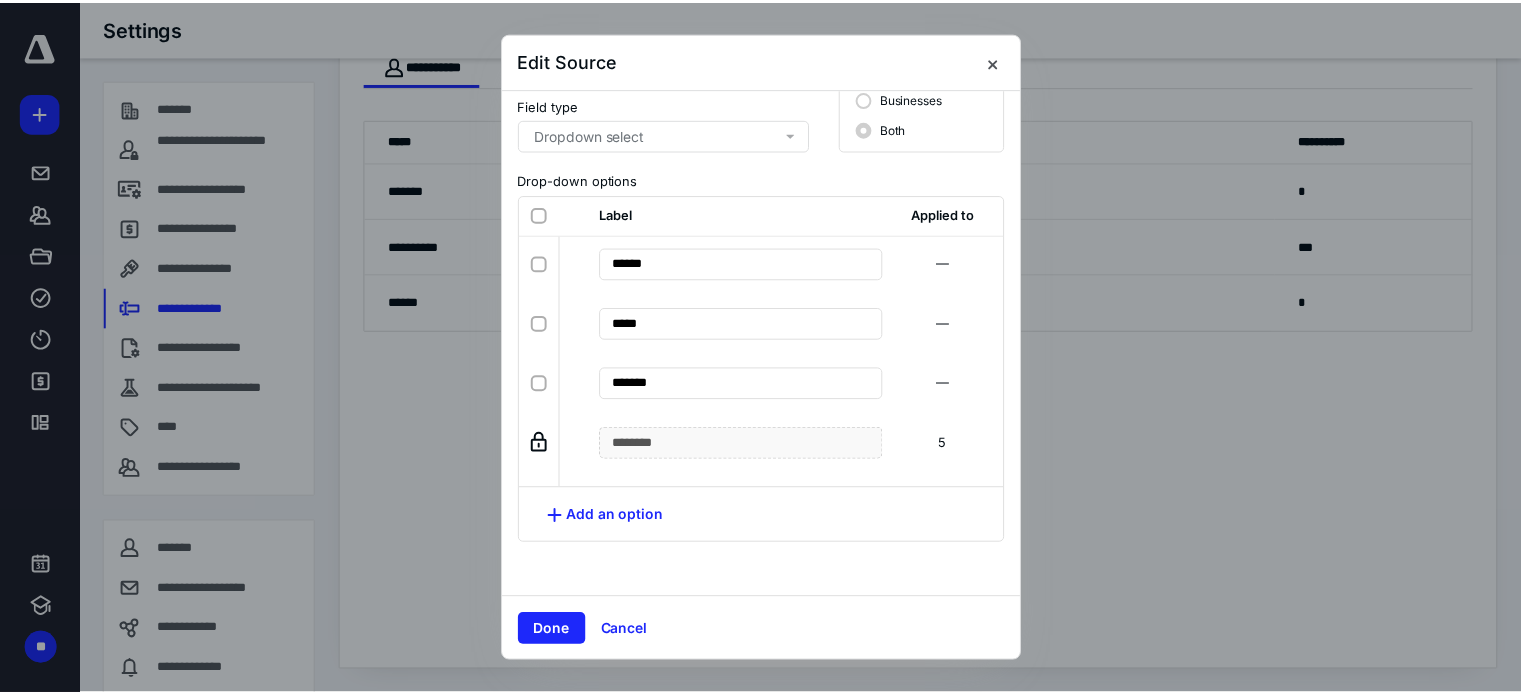 scroll, scrollTop: 0, scrollLeft: 0, axis: both 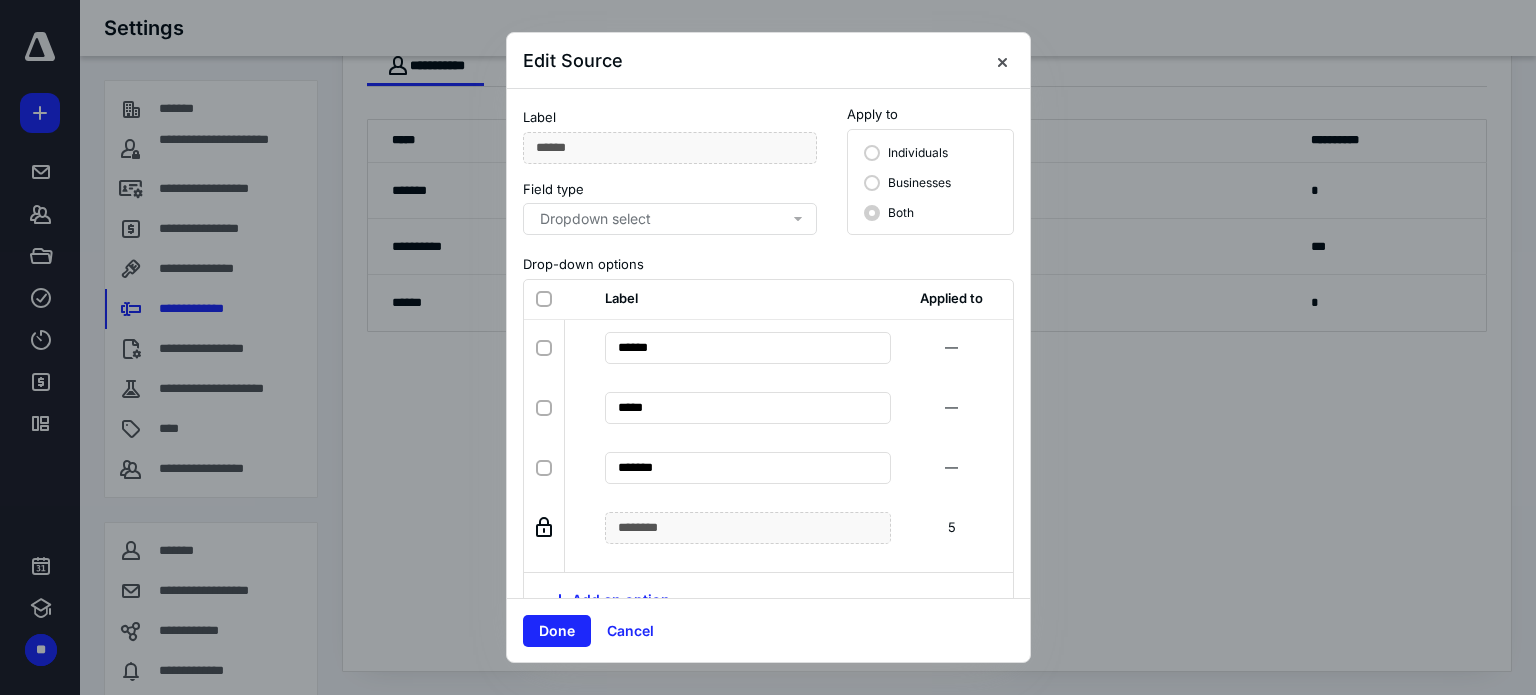 click at bounding box center [1002, 61] 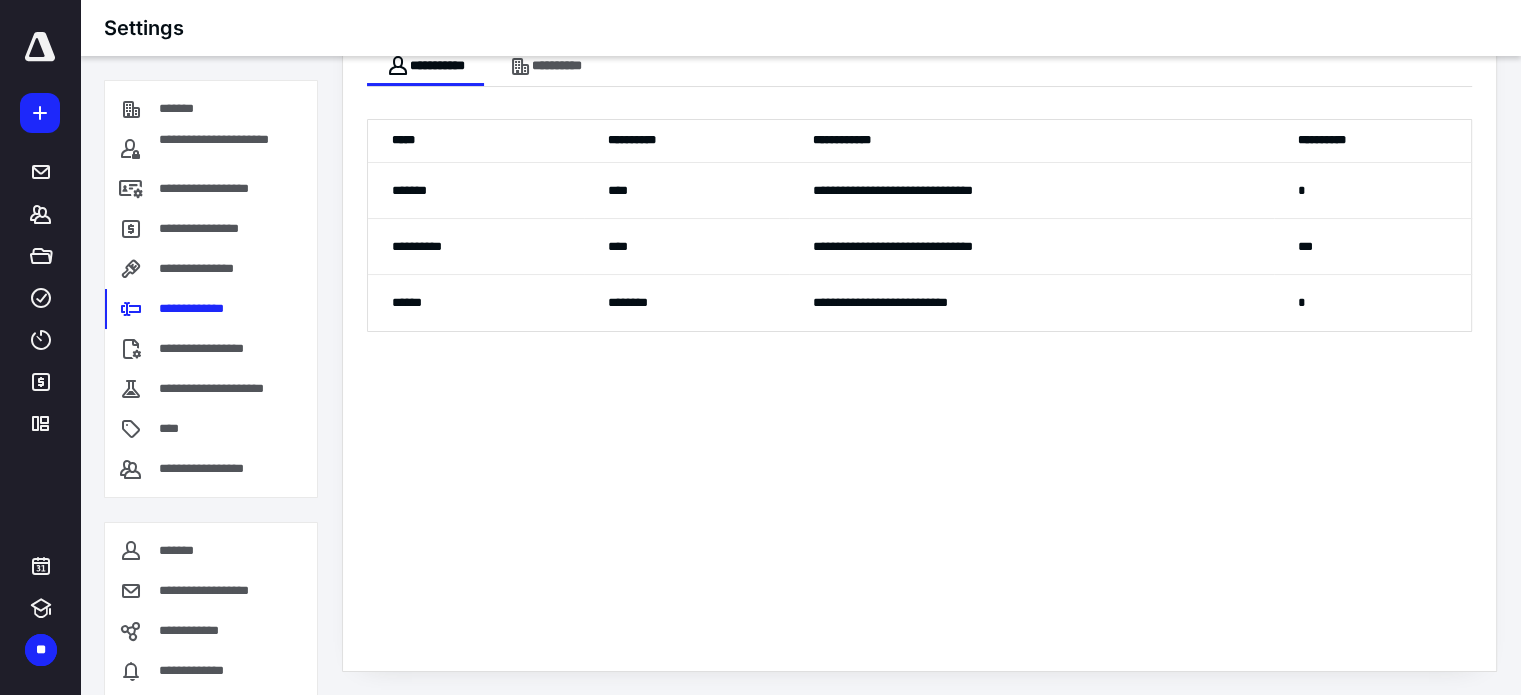 click on "**********" at bounding box center [212, 269] 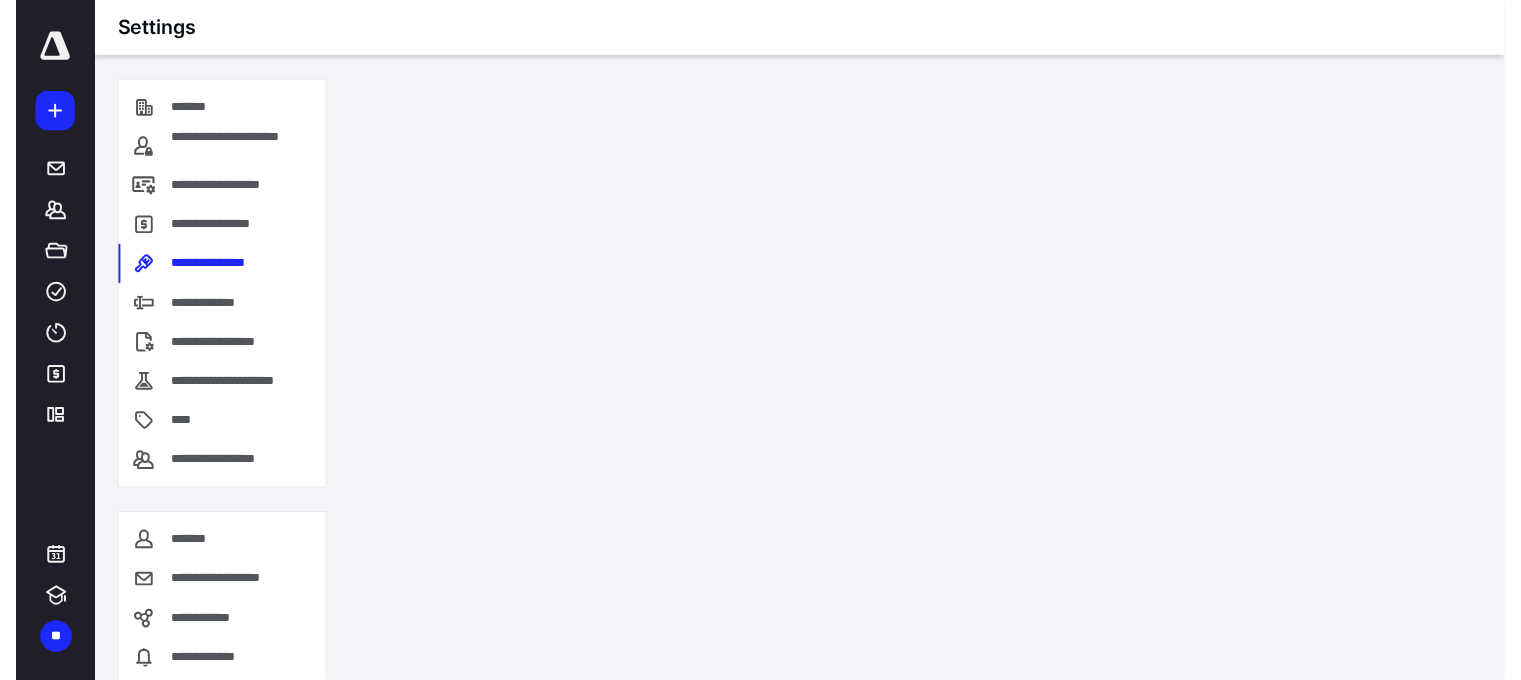 scroll, scrollTop: 0, scrollLeft: 0, axis: both 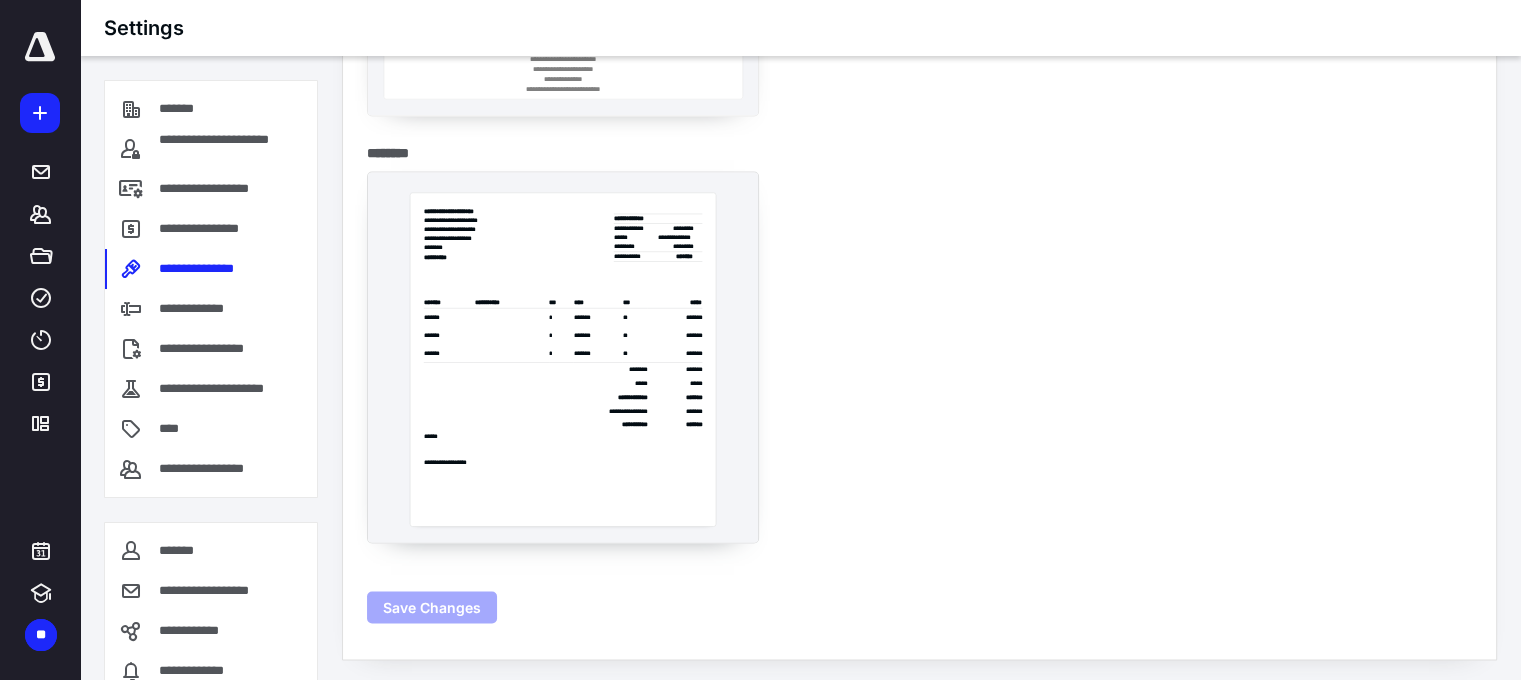 click on "*****" at bounding box center (536, 384) 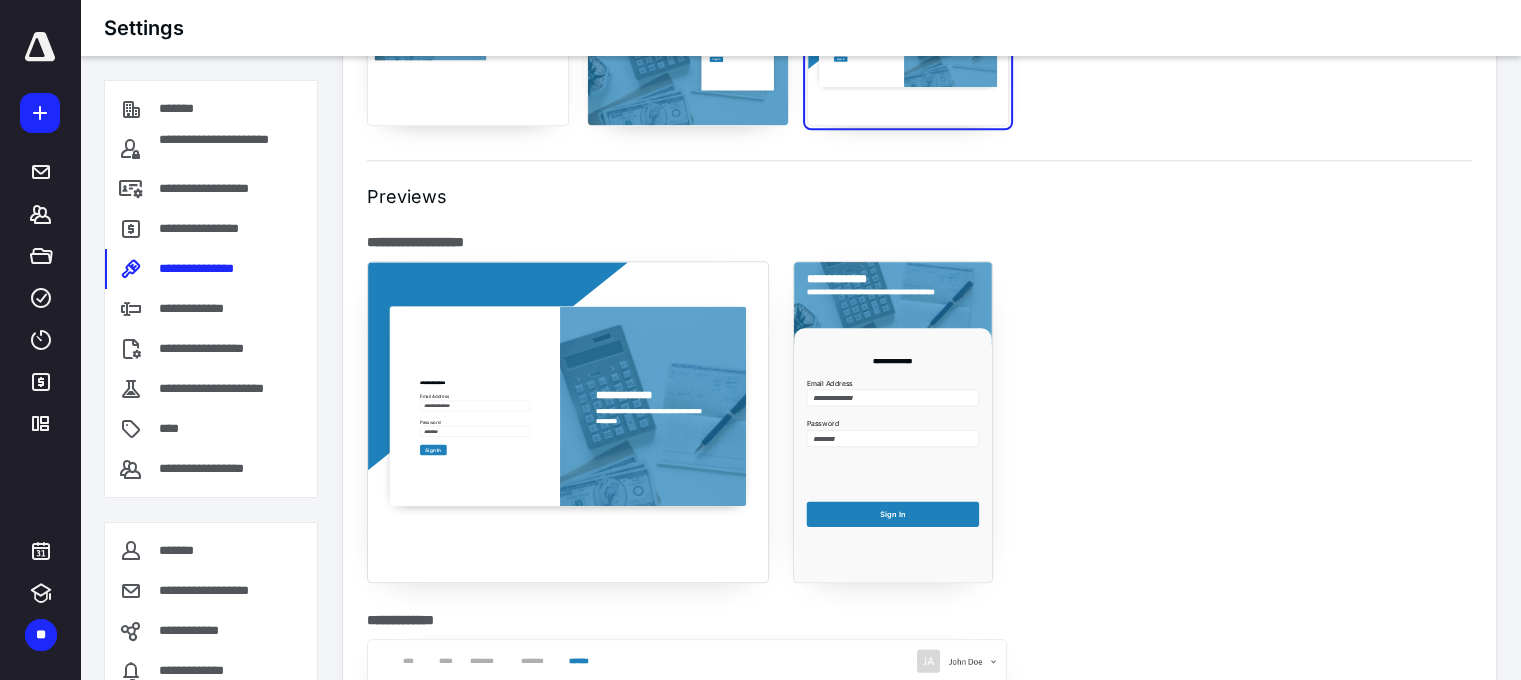scroll, scrollTop: 2068, scrollLeft: 0, axis: vertical 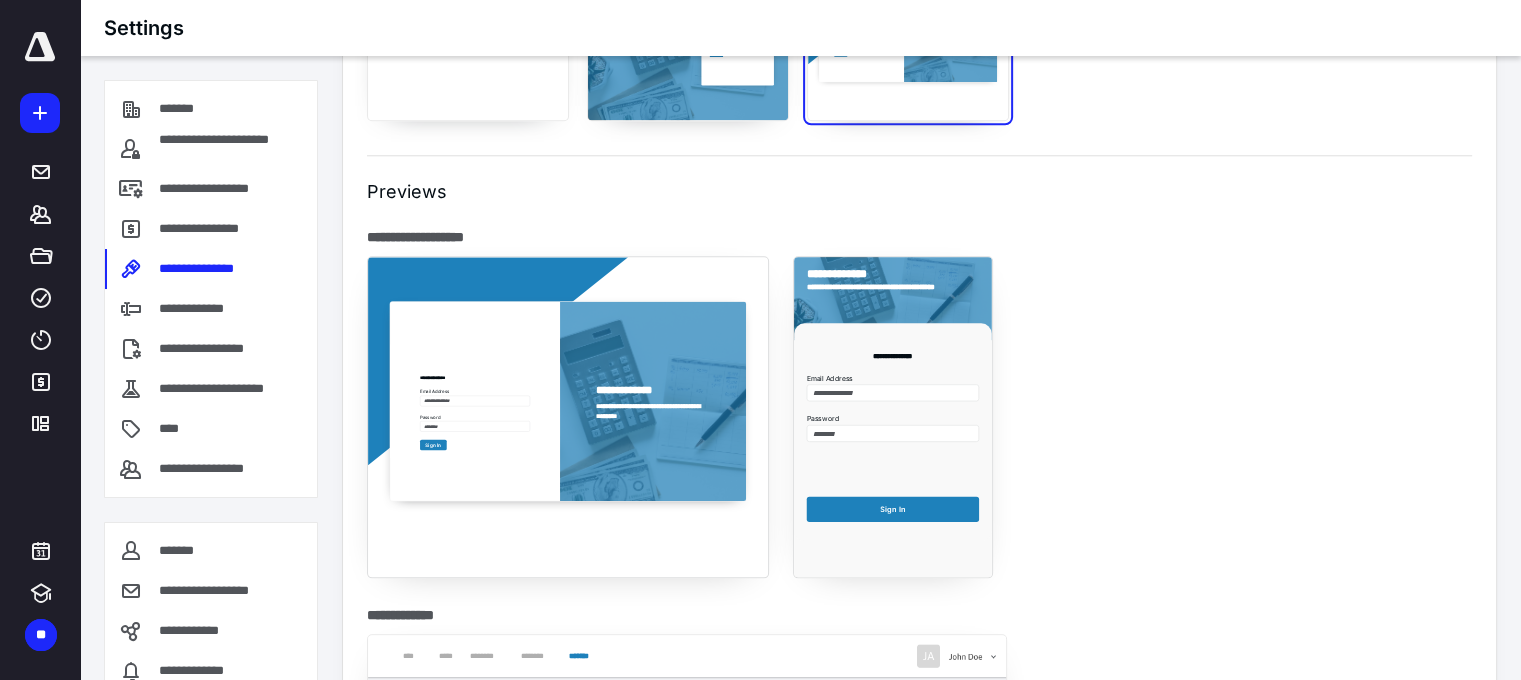 click on "Password" at bounding box center (893, 419) 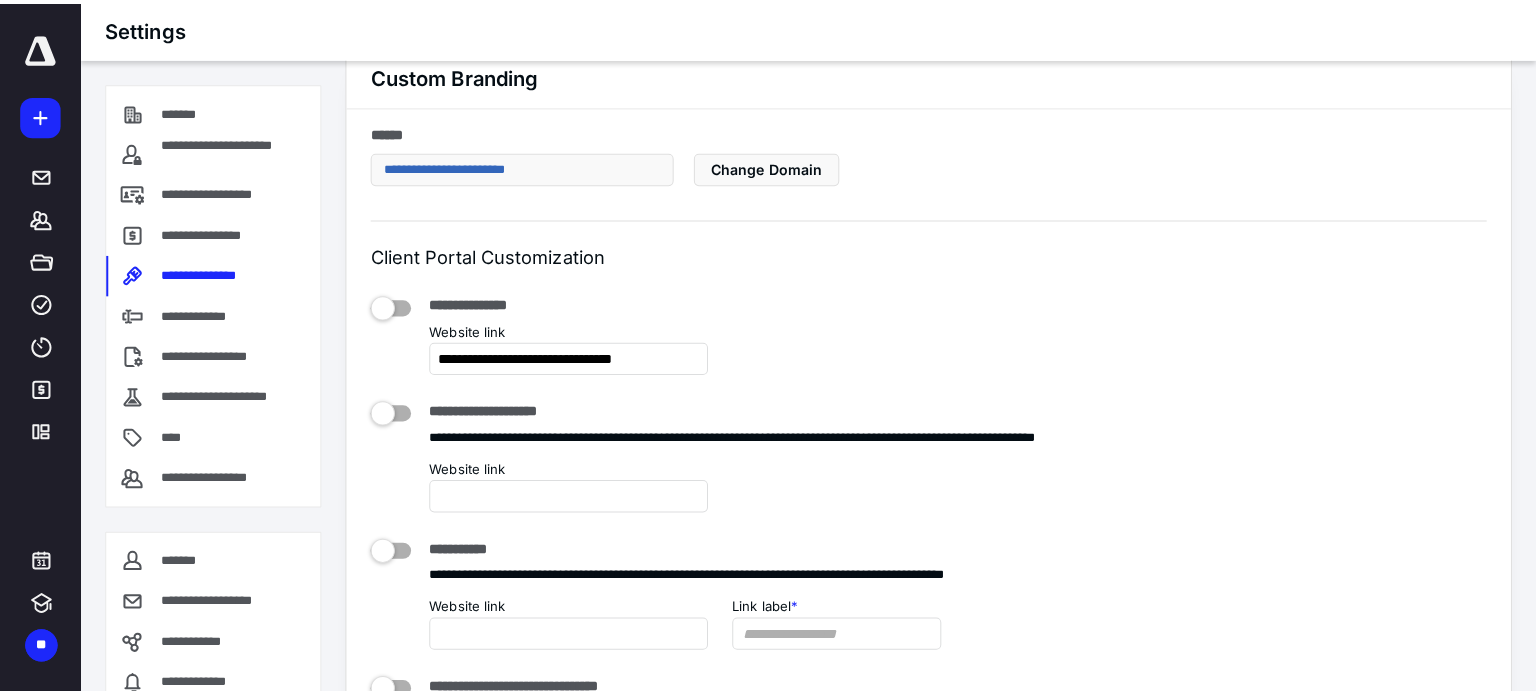scroll, scrollTop: 0, scrollLeft: 0, axis: both 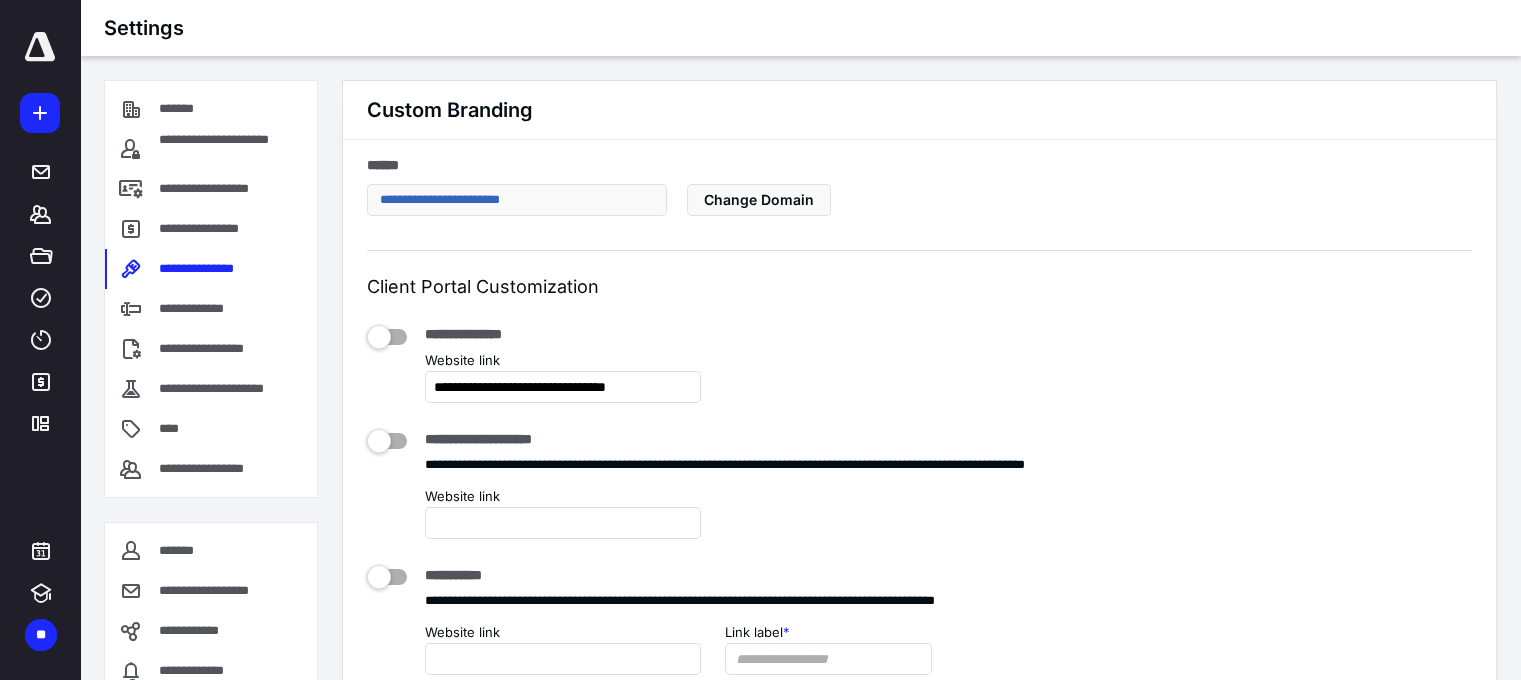 click on "**********" at bounding box center [204, 229] 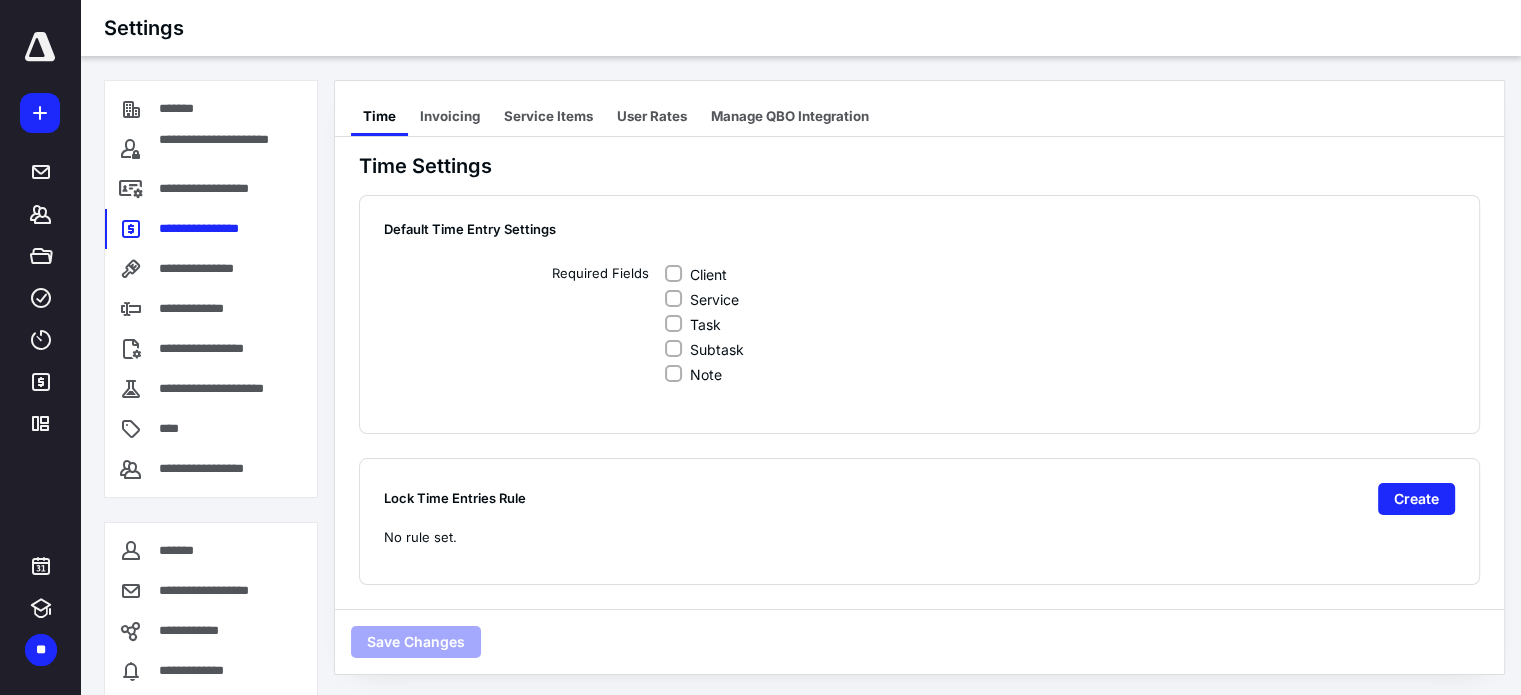 checkbox on "true" 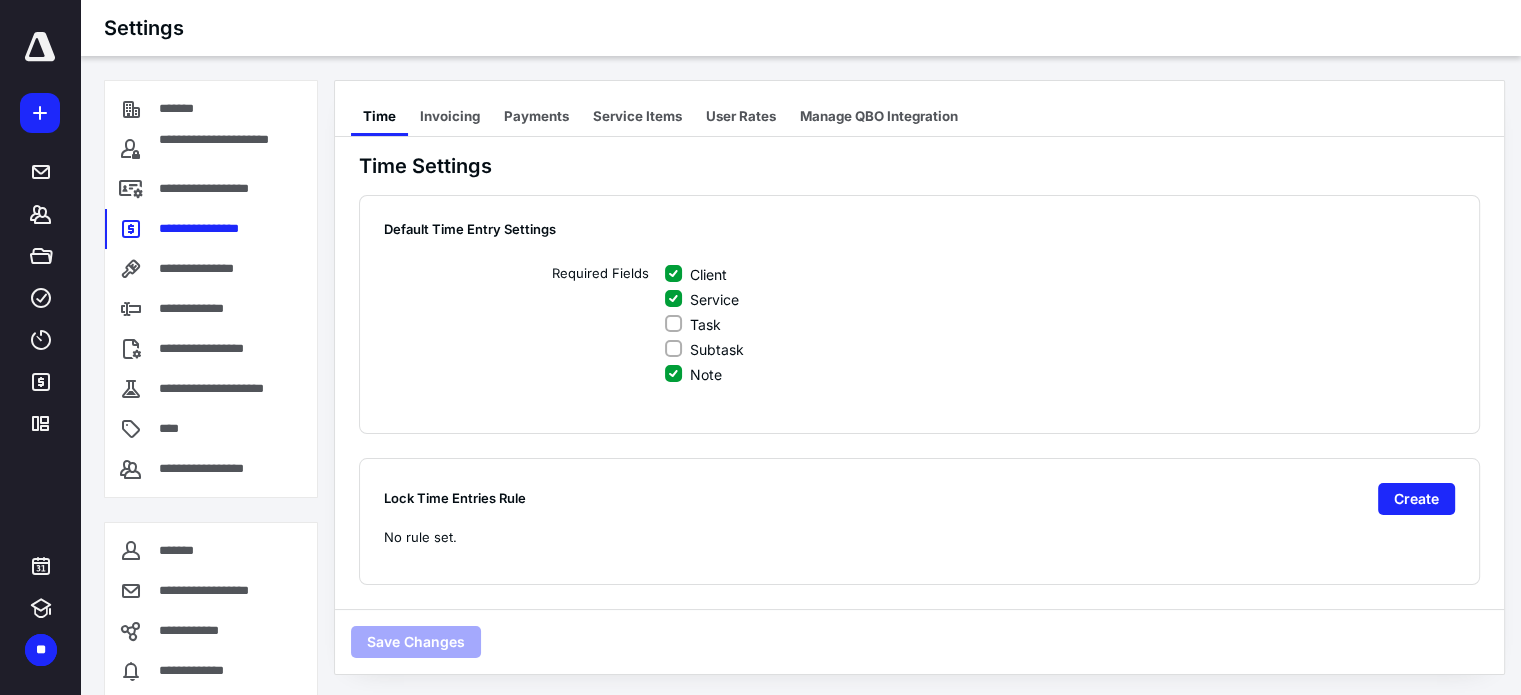 click on "****" at bounding box center [174, 429] 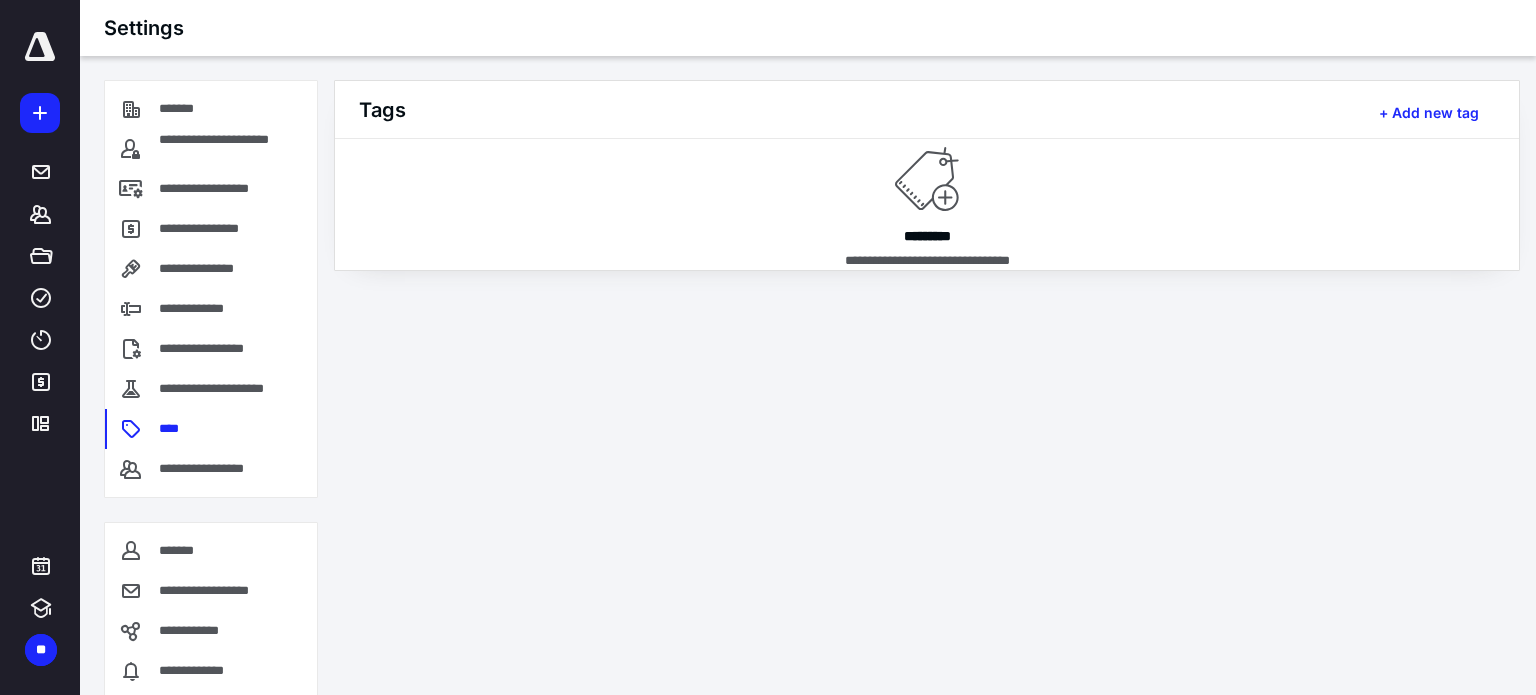 click on "**********" at bounding box center [217, 469] 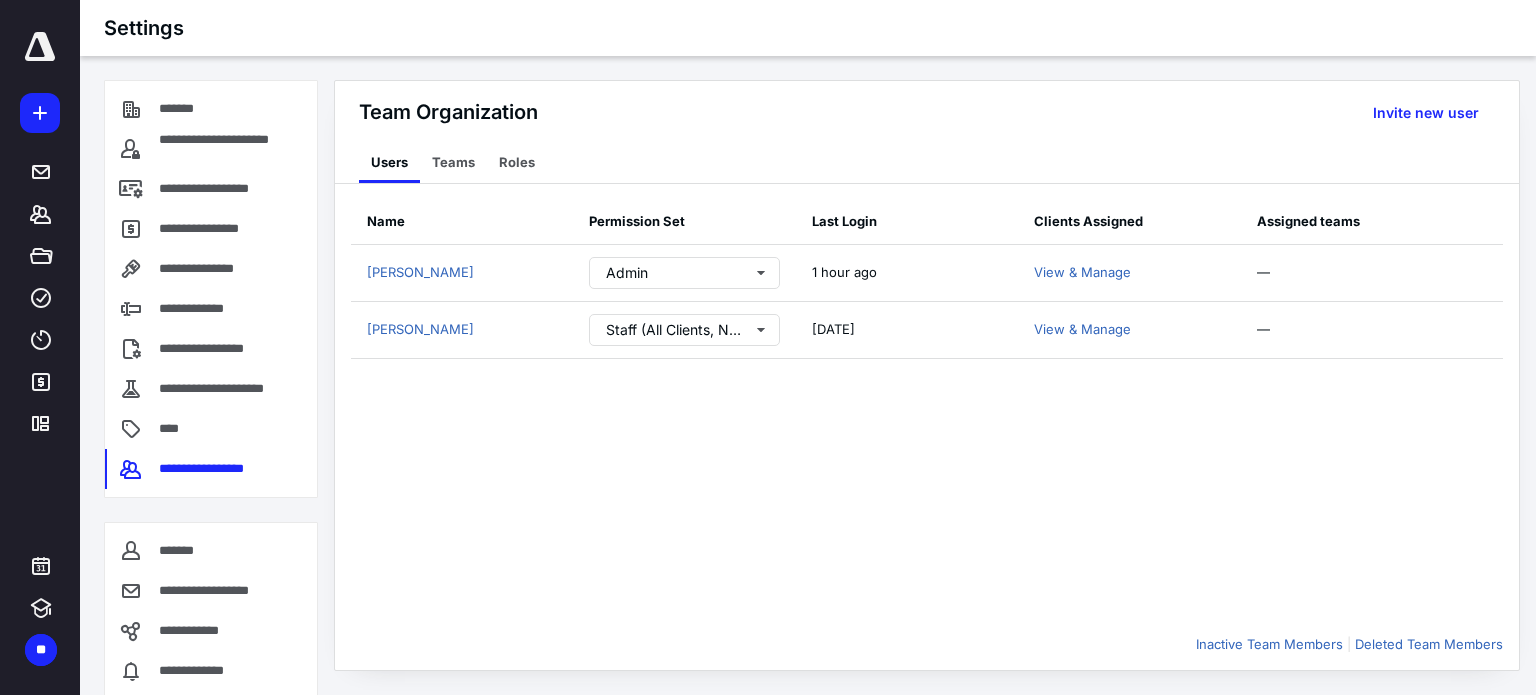 click on "Roles" at bounding box center (517, 163) 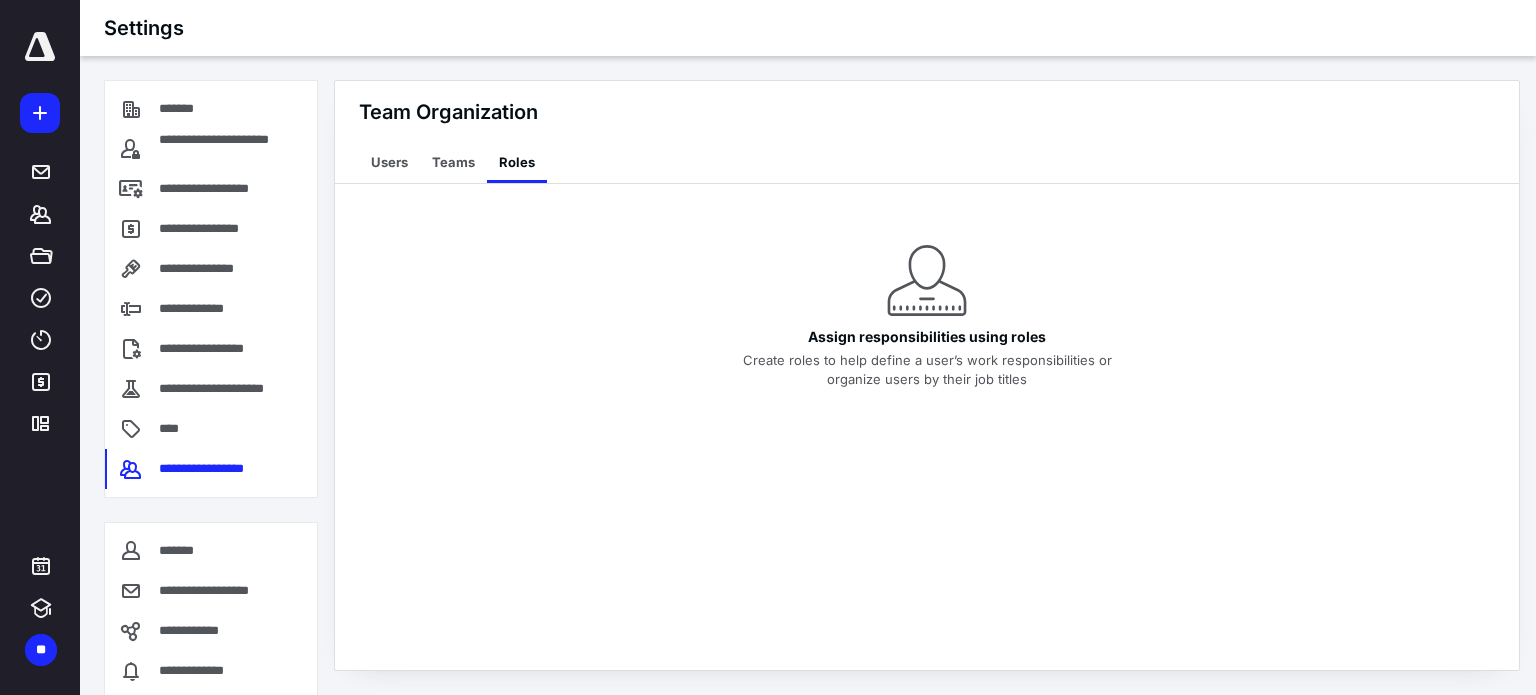 click on "Teams" at bounding box center [453, 163] 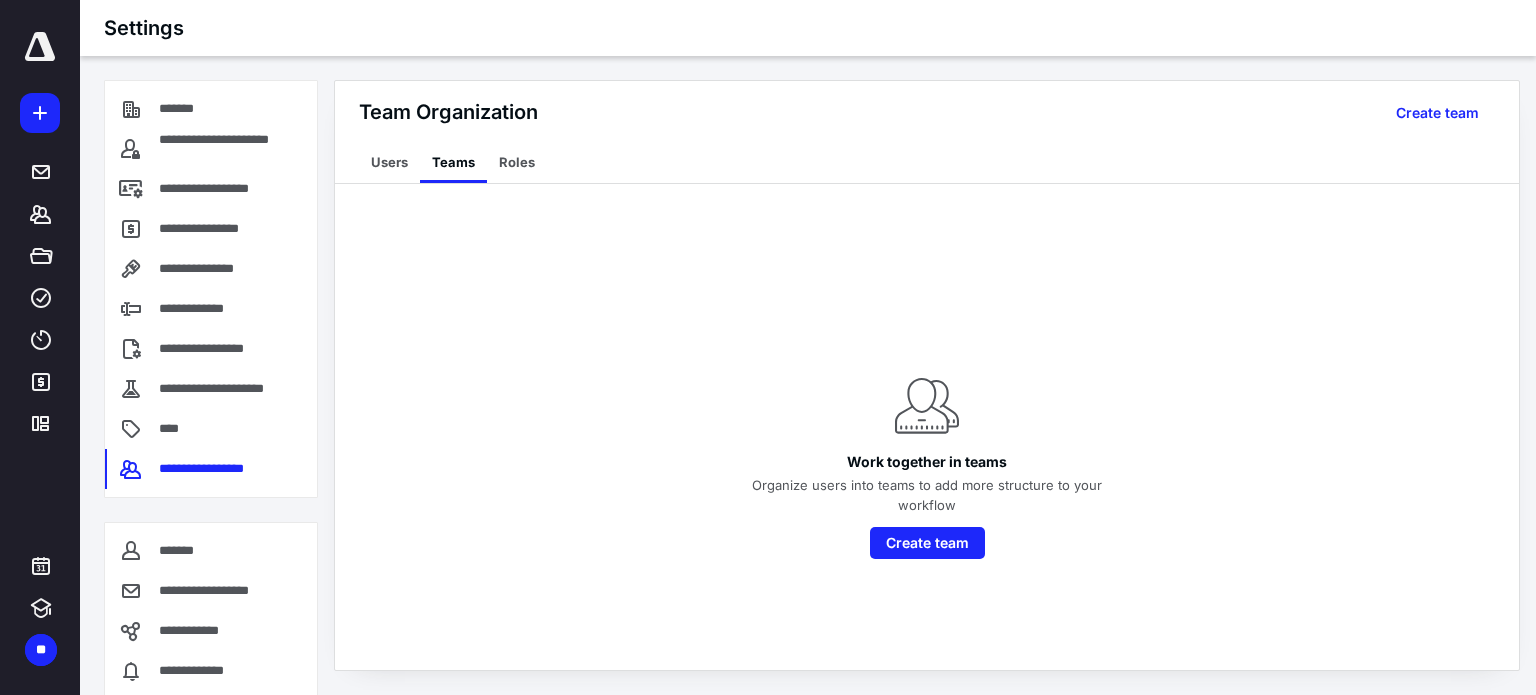 click on "Roles" at bounding box center [517, 163] 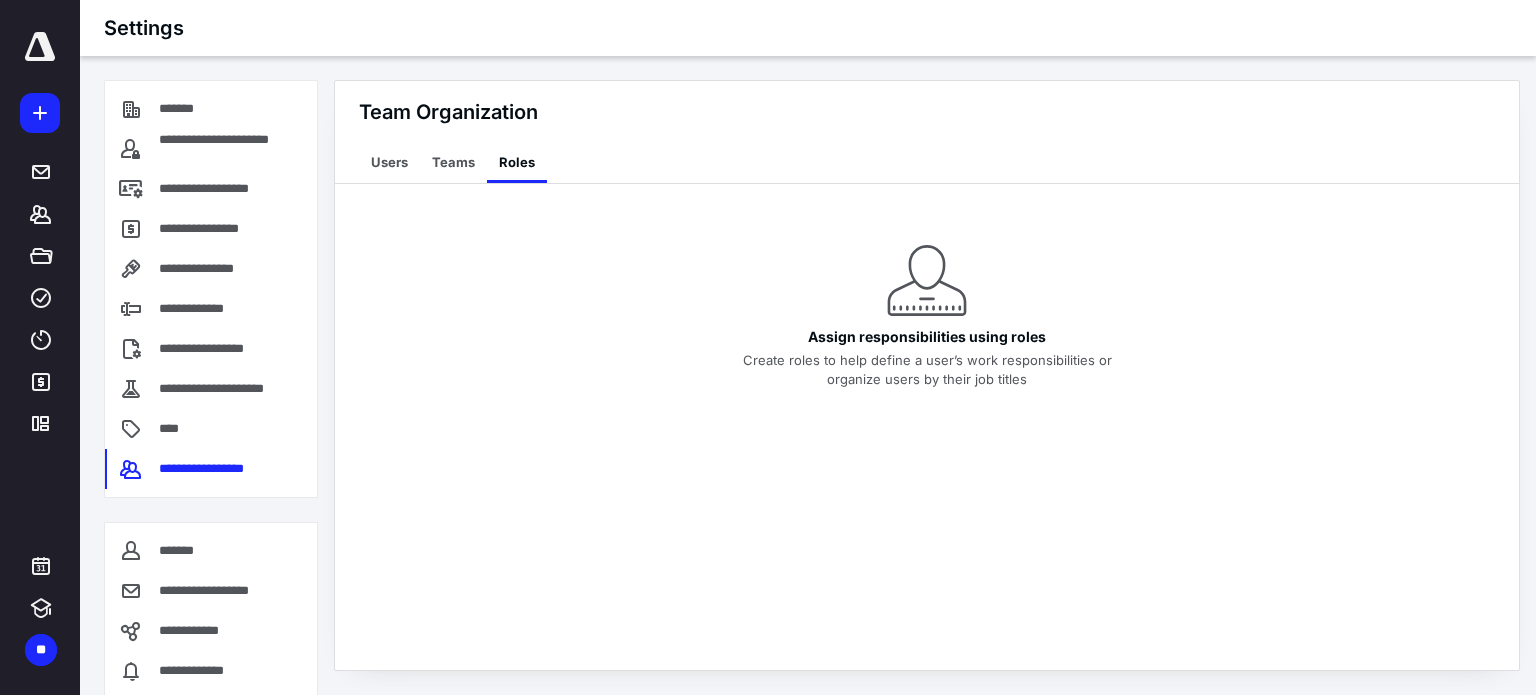 click on "Users" at bounding box center [389, 163] 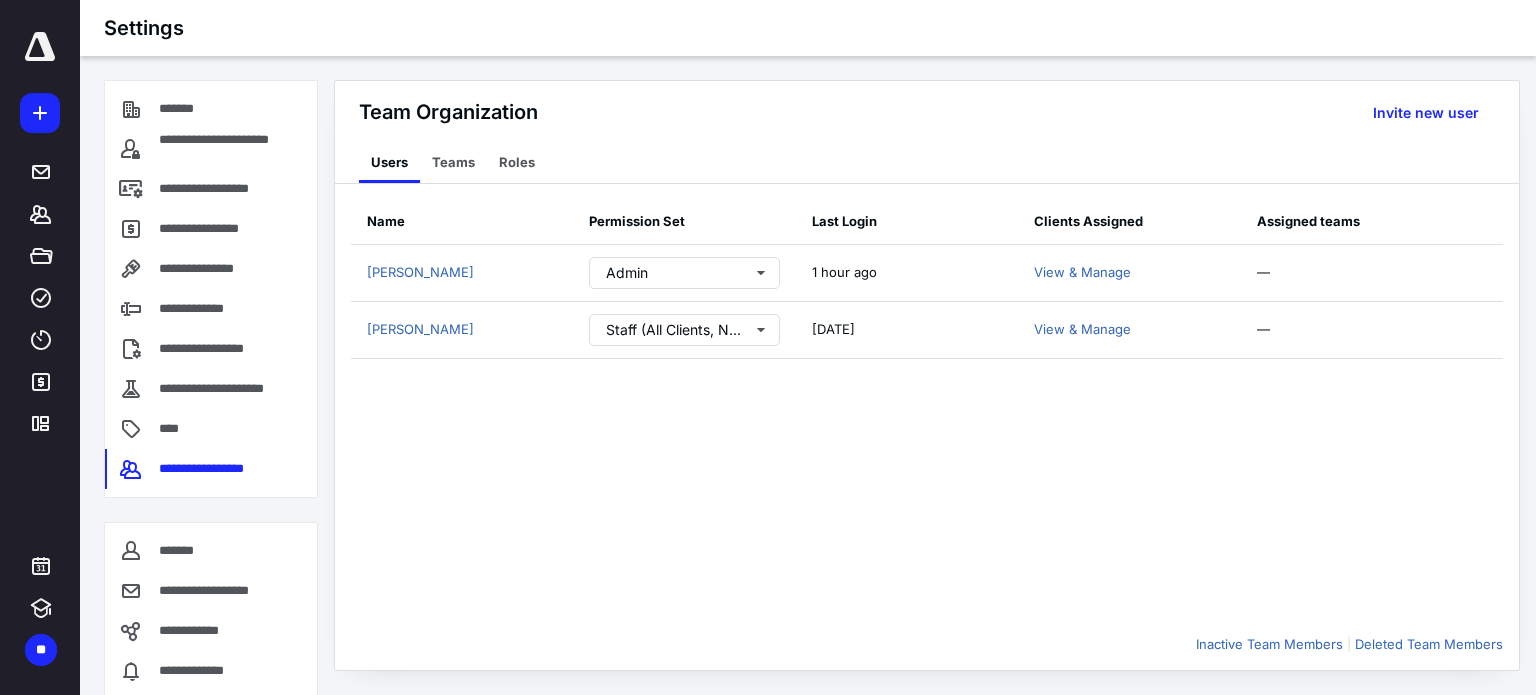 click on "**********" at bounding box center [227, 389] 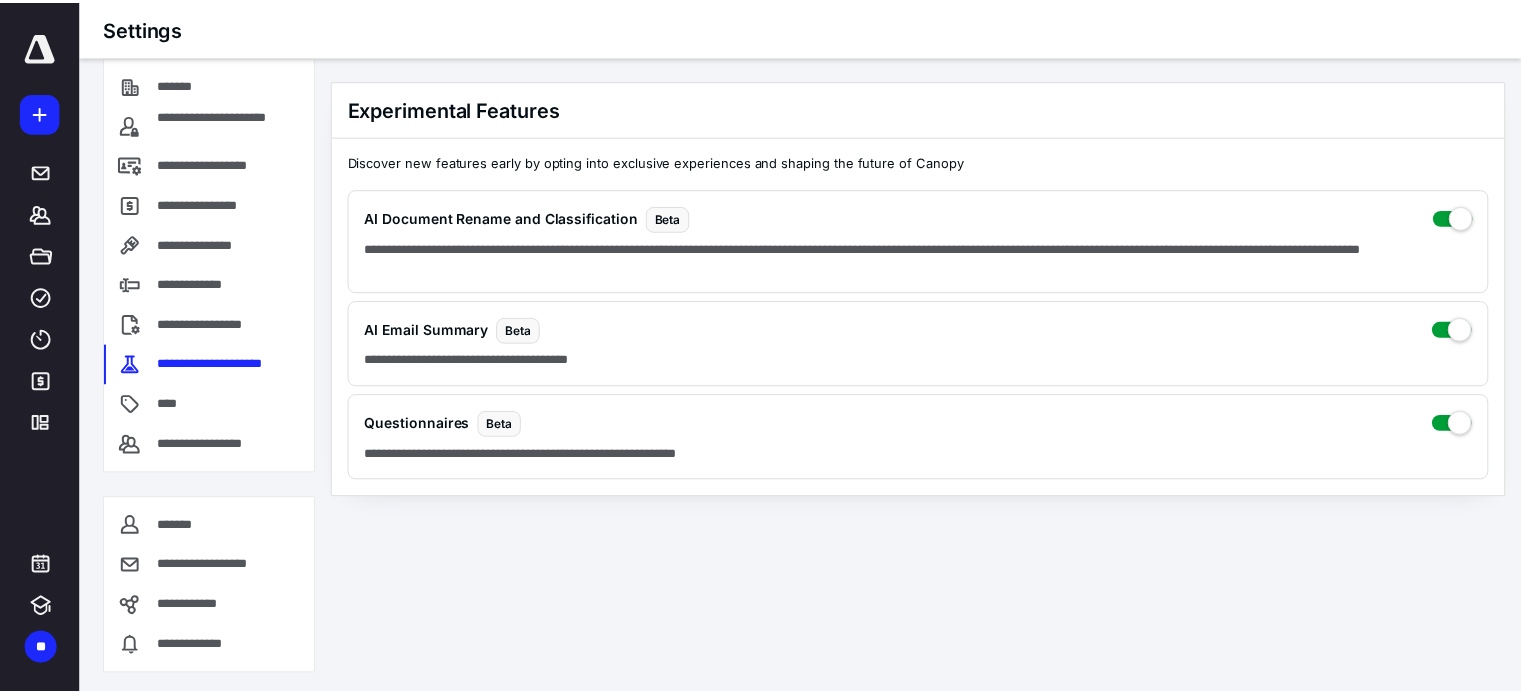 scroll, scrollTop: 28, scrollLeft: 0, axis: vertical 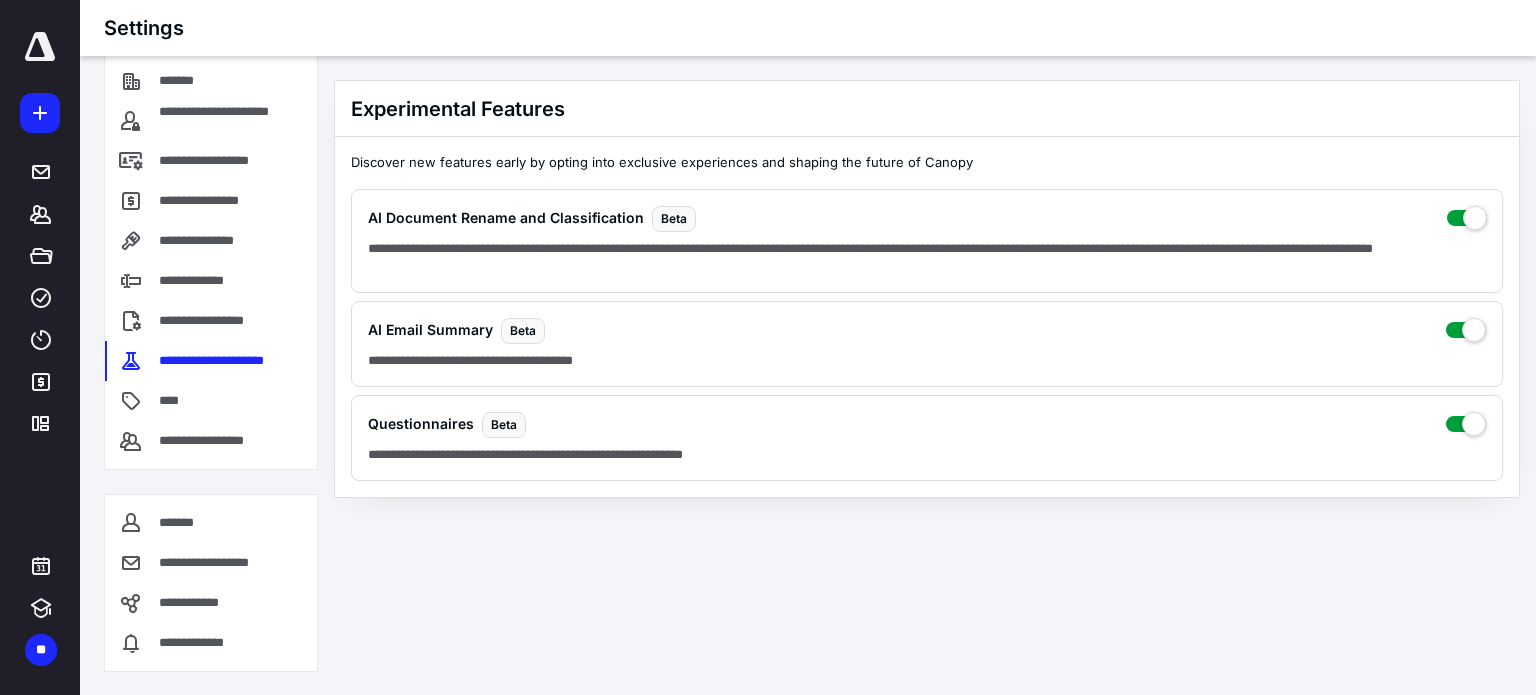 click on "*******" at bounding box center [178, 523] 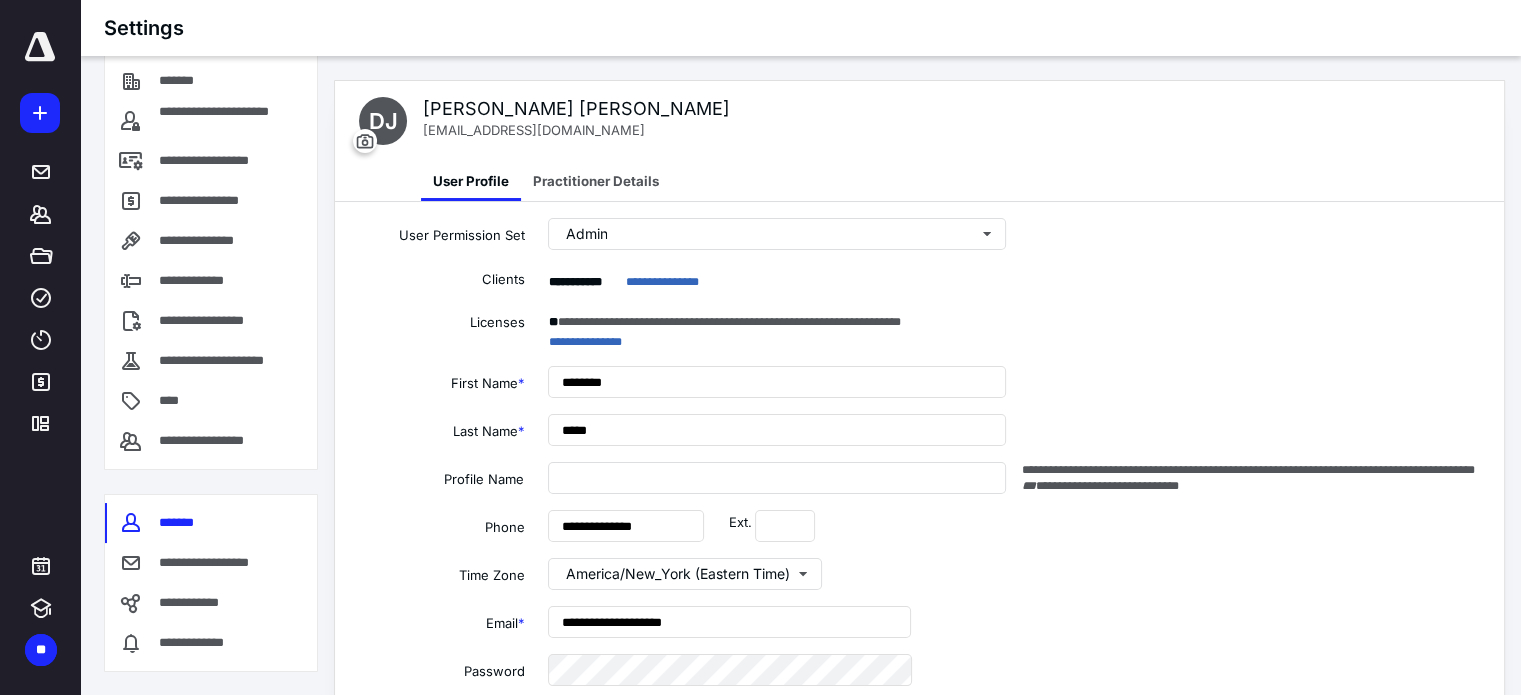 type on "**********" 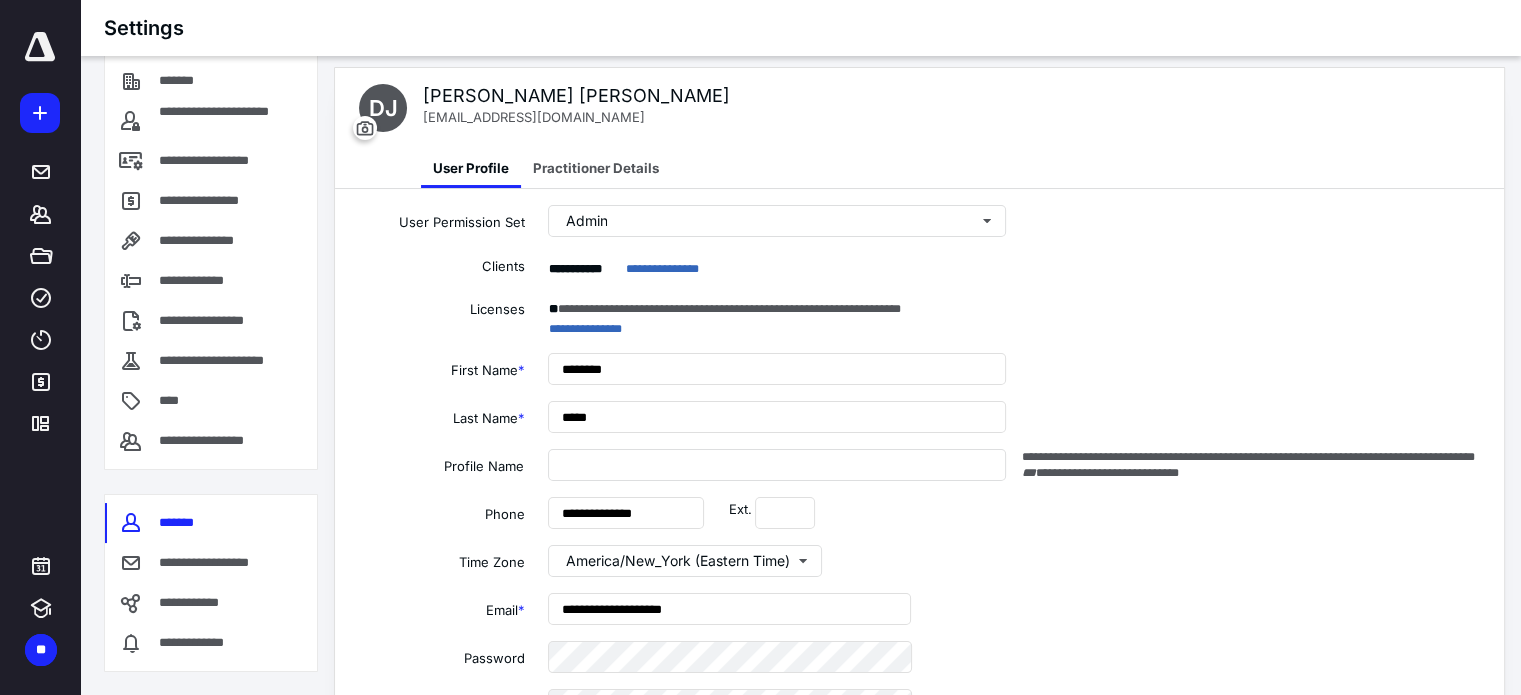 scroll, scrollTop: 0, scrollLeft: 0, axis: both 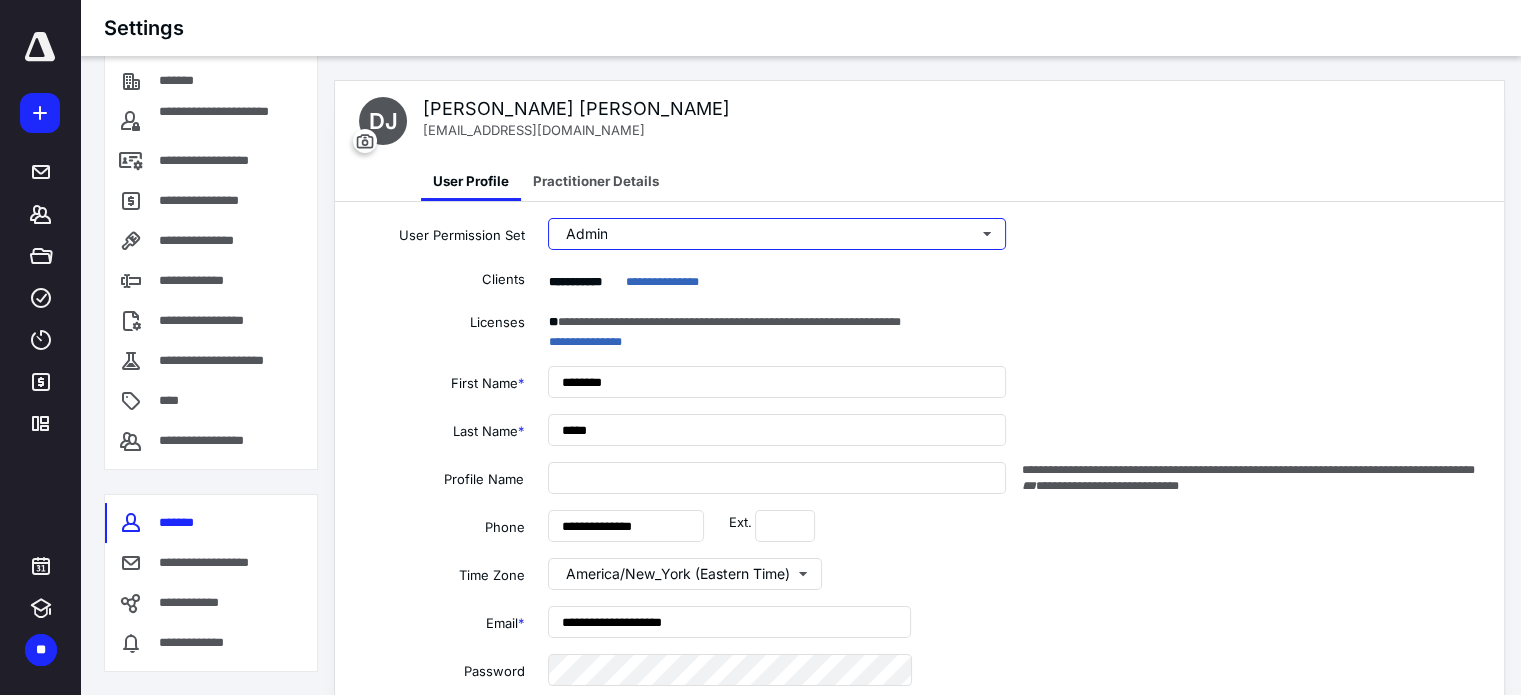 click on "Admin" at bounding box center (777, 234) 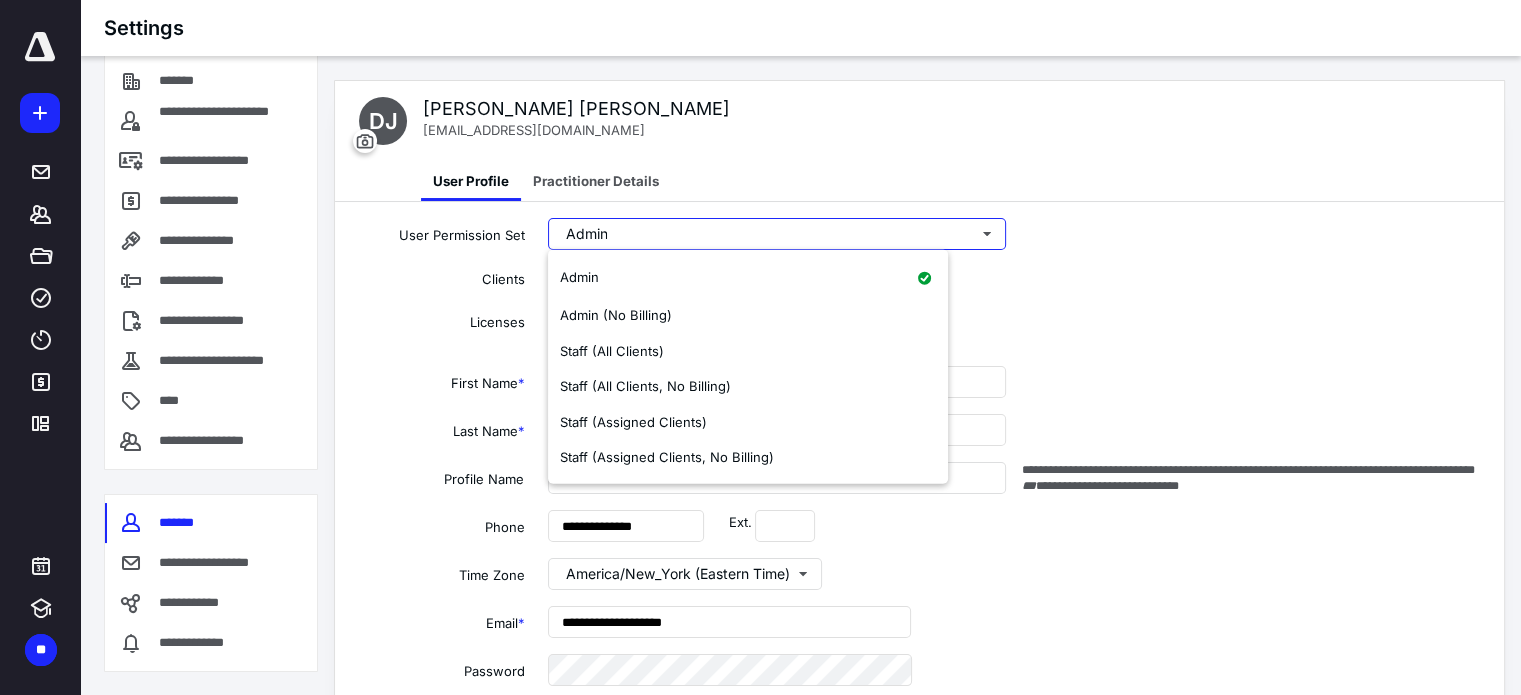click on "Staff (All Clients, No Billing)" at bounding box center [645, 386] 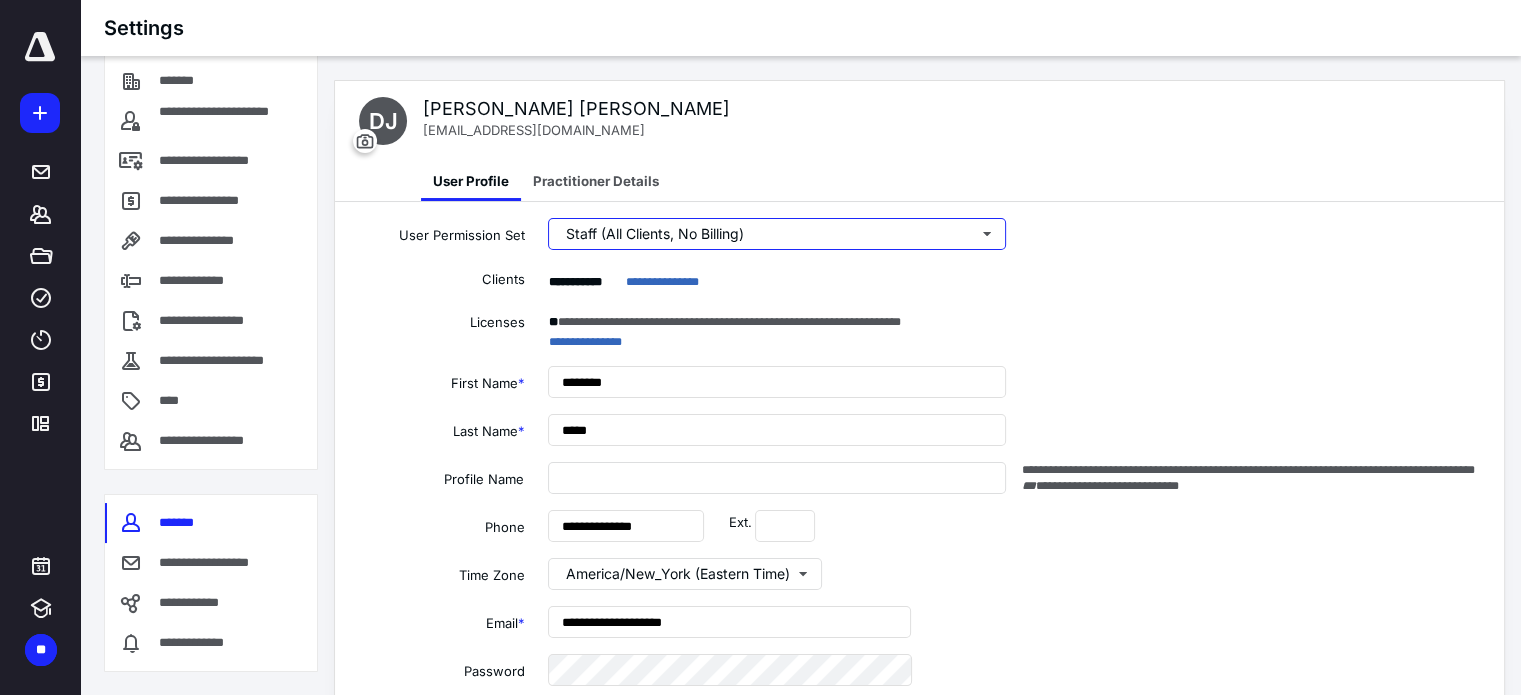 click on "Staff (All Clients, No Billing)" at bounding box center (777, 234) 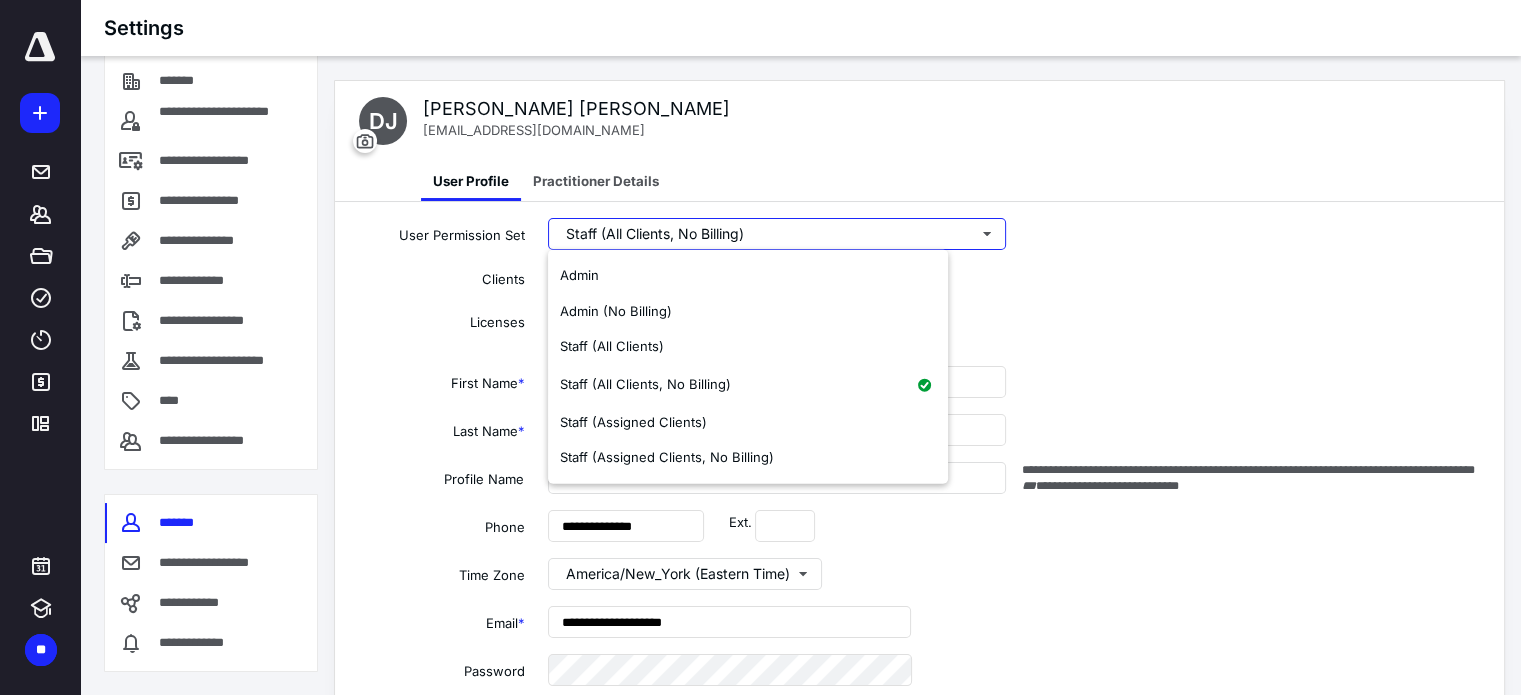 click on "Admin" at bounding box center [748, 276] 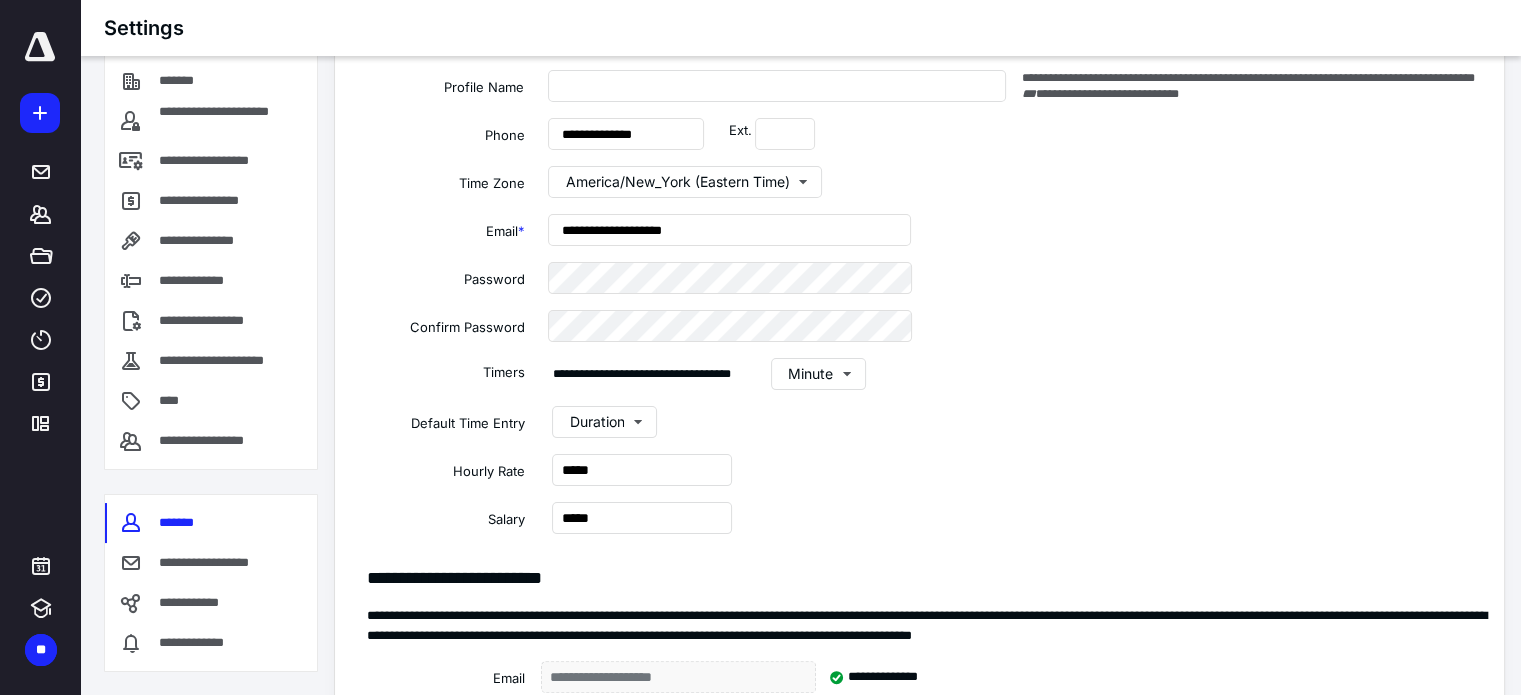 scroll, scrollTop: 381, scrollLeft: 0, axis: vertical 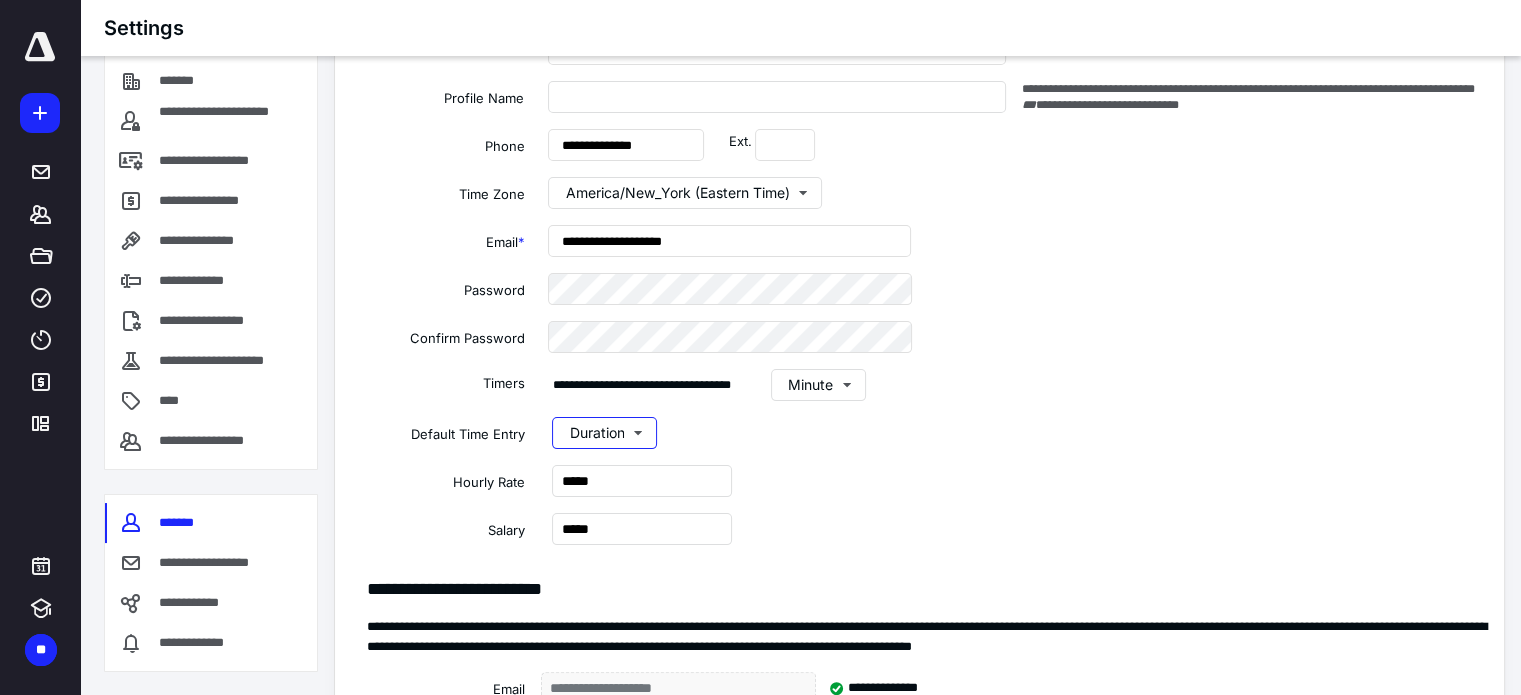 click on "Duration" at bounding box center [604, 433] 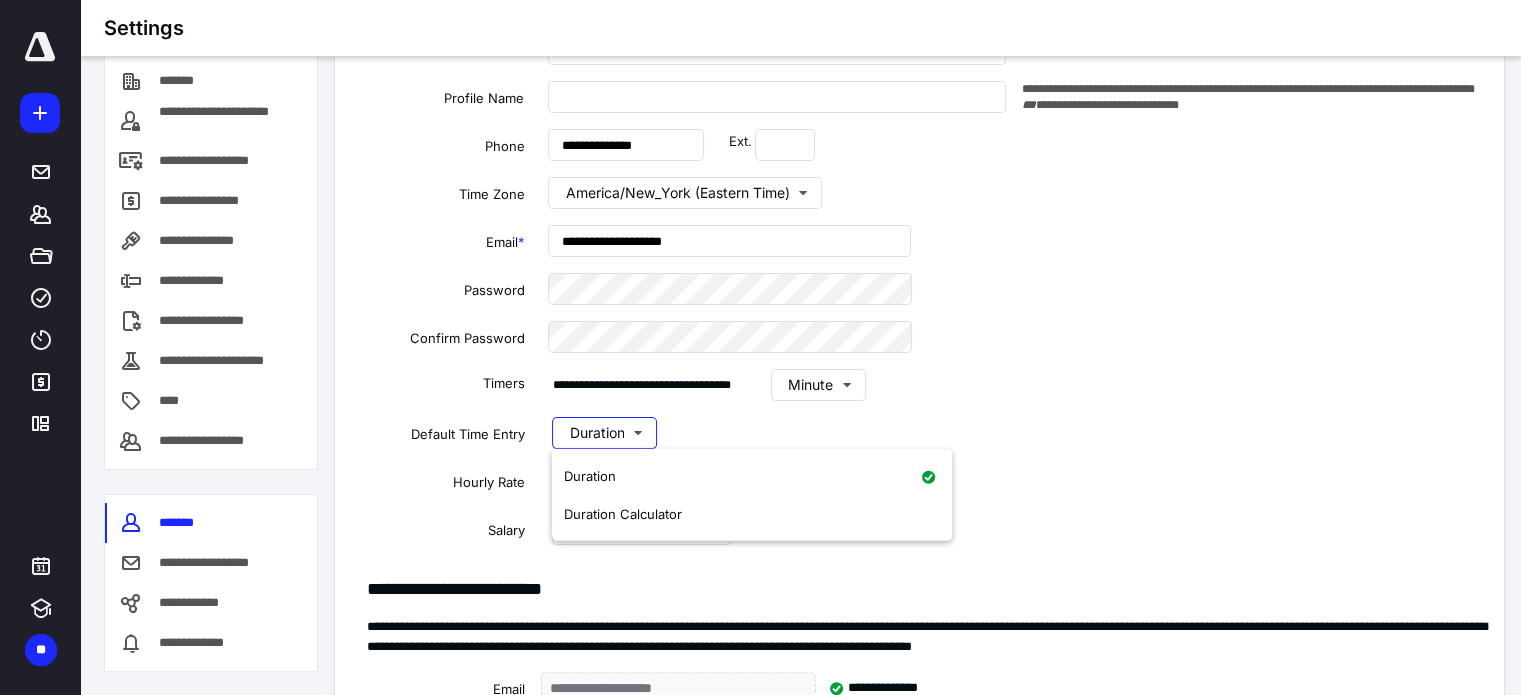 click on "Duration Calculator" at bounding box center (623, 514) 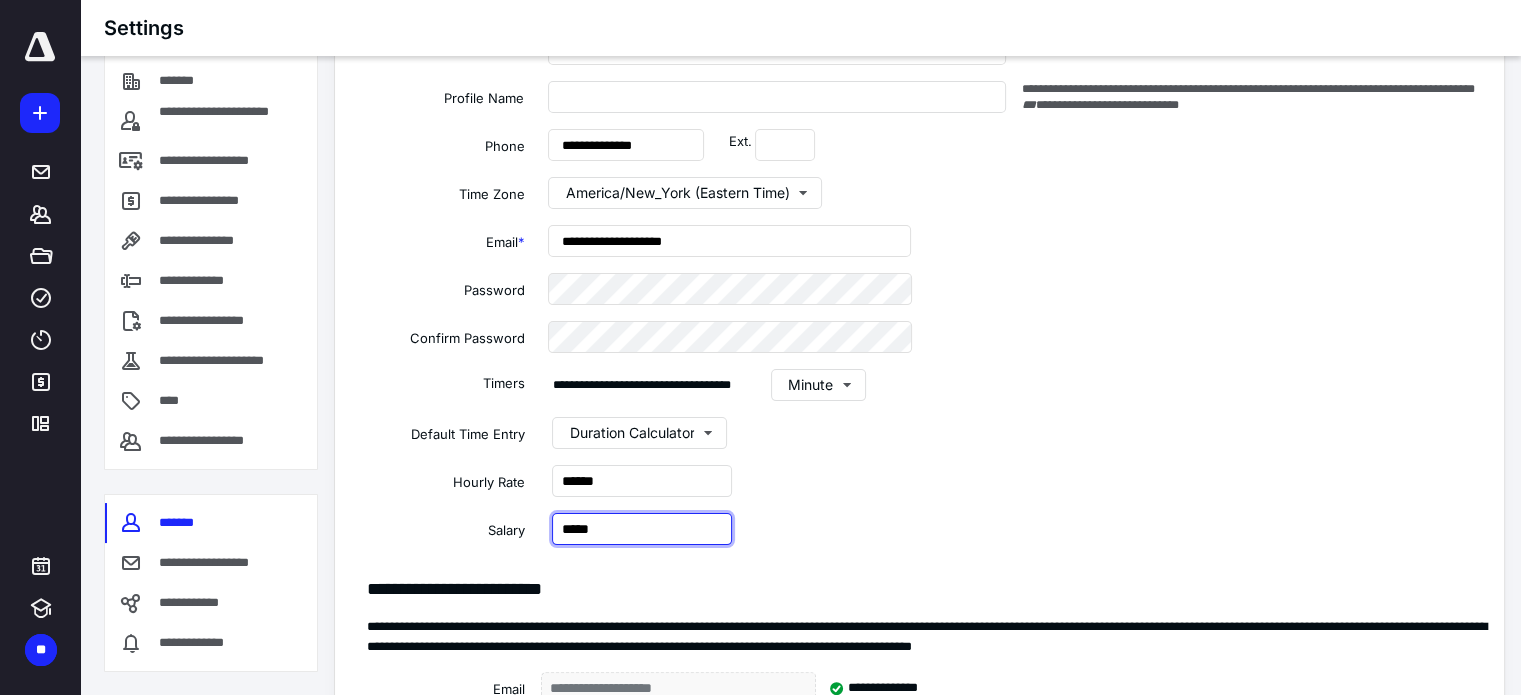 type on "*******" 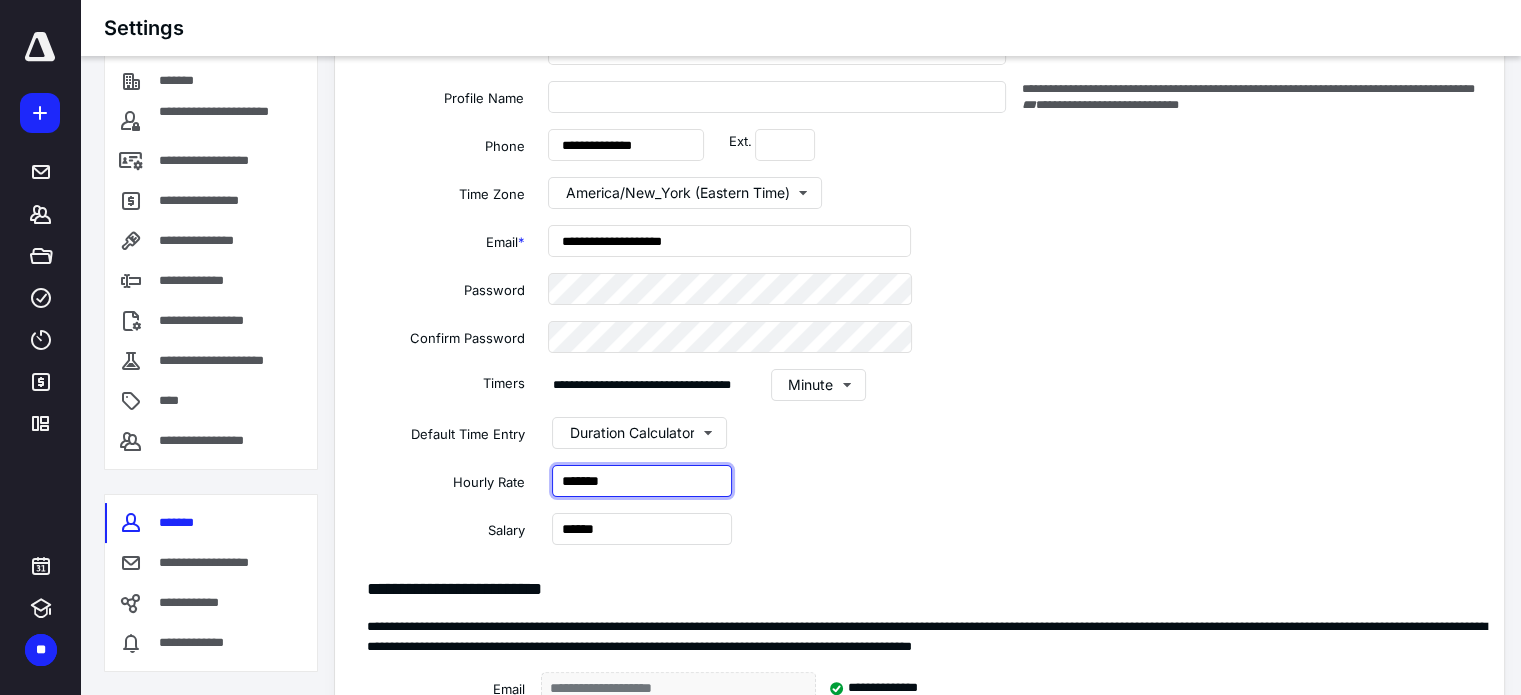 type on "******" 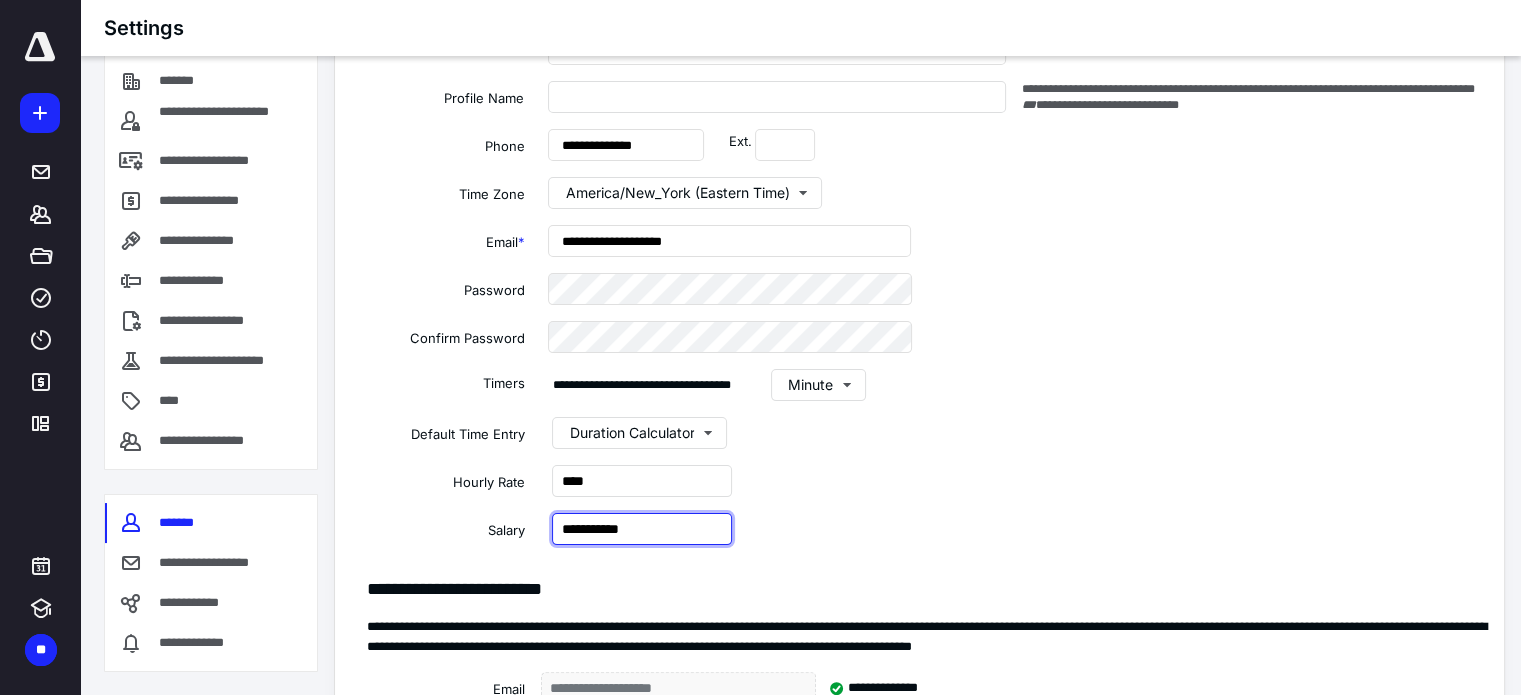 type on "*****" 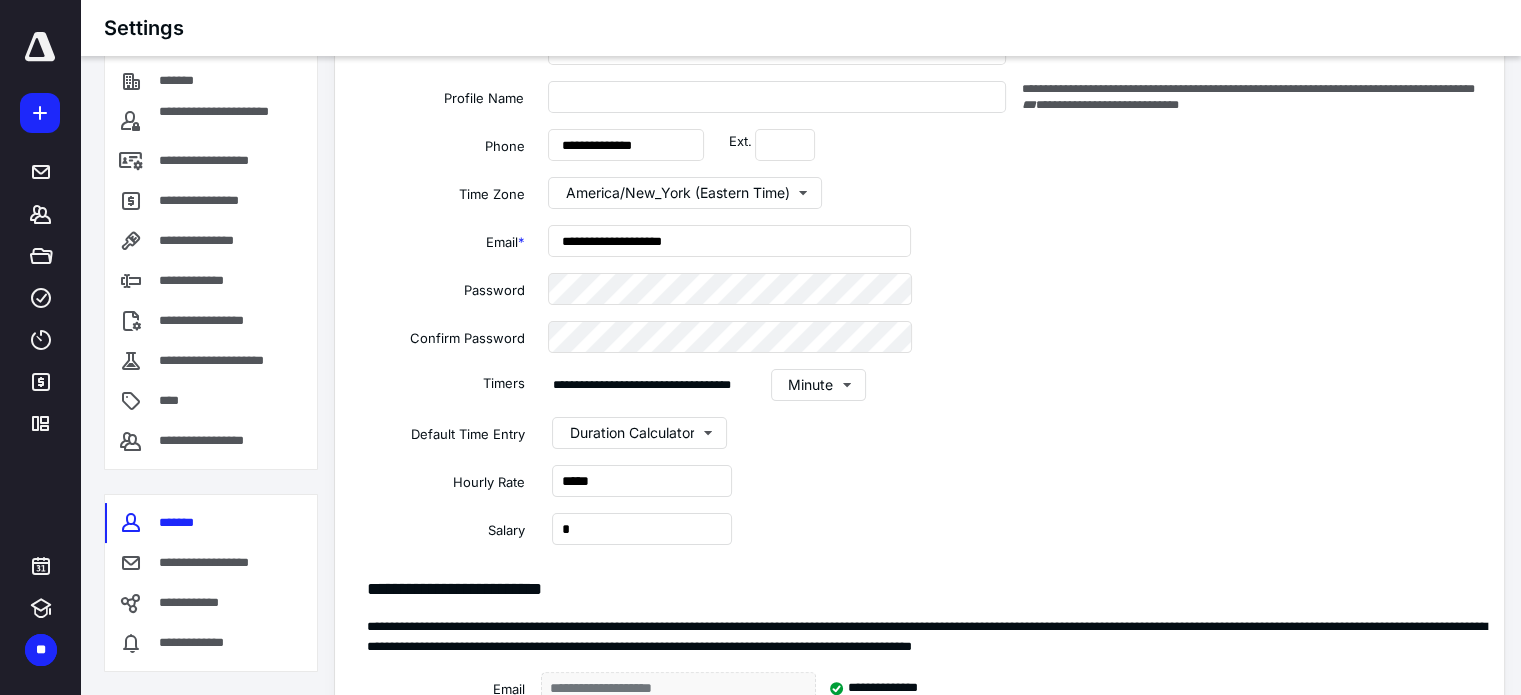 type on "*****" 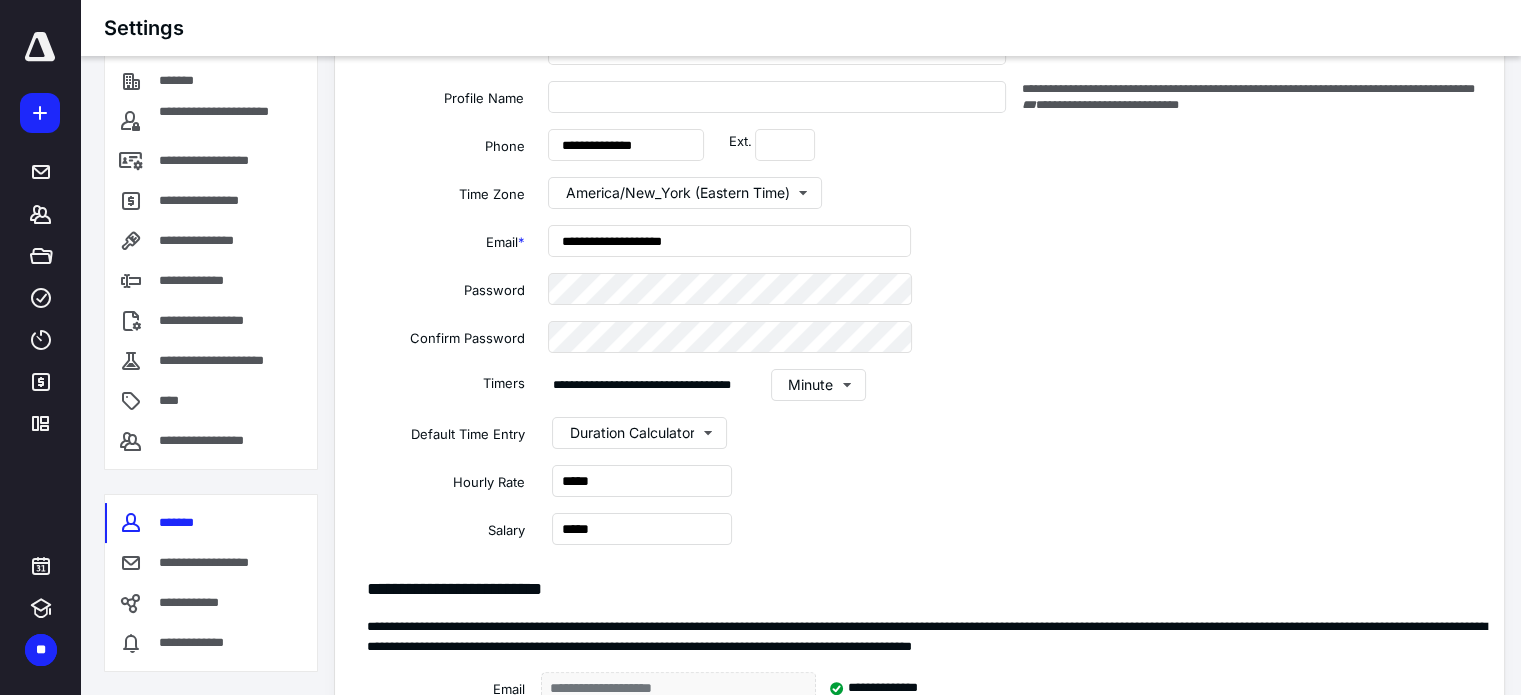 scroll, scrollTop: 859, scrollLeft: 0, axis: vertical 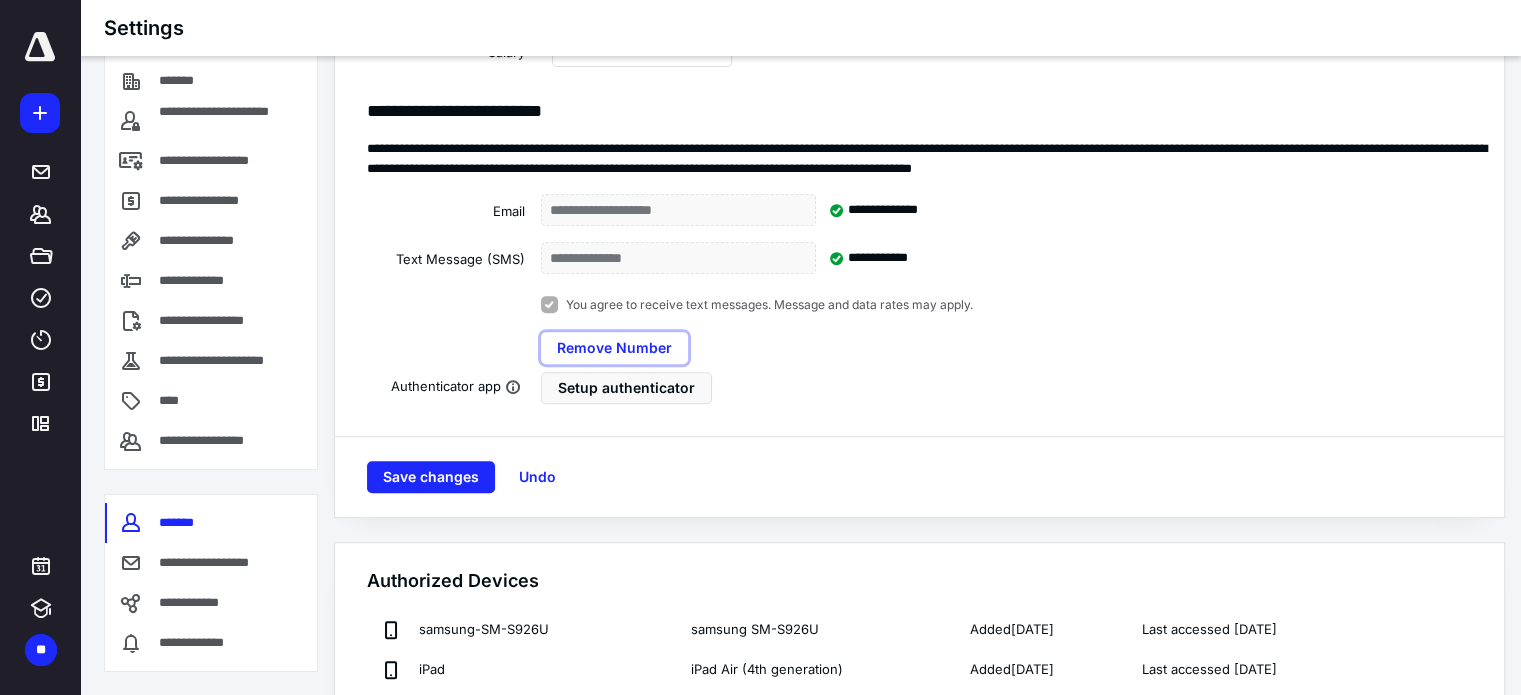 type 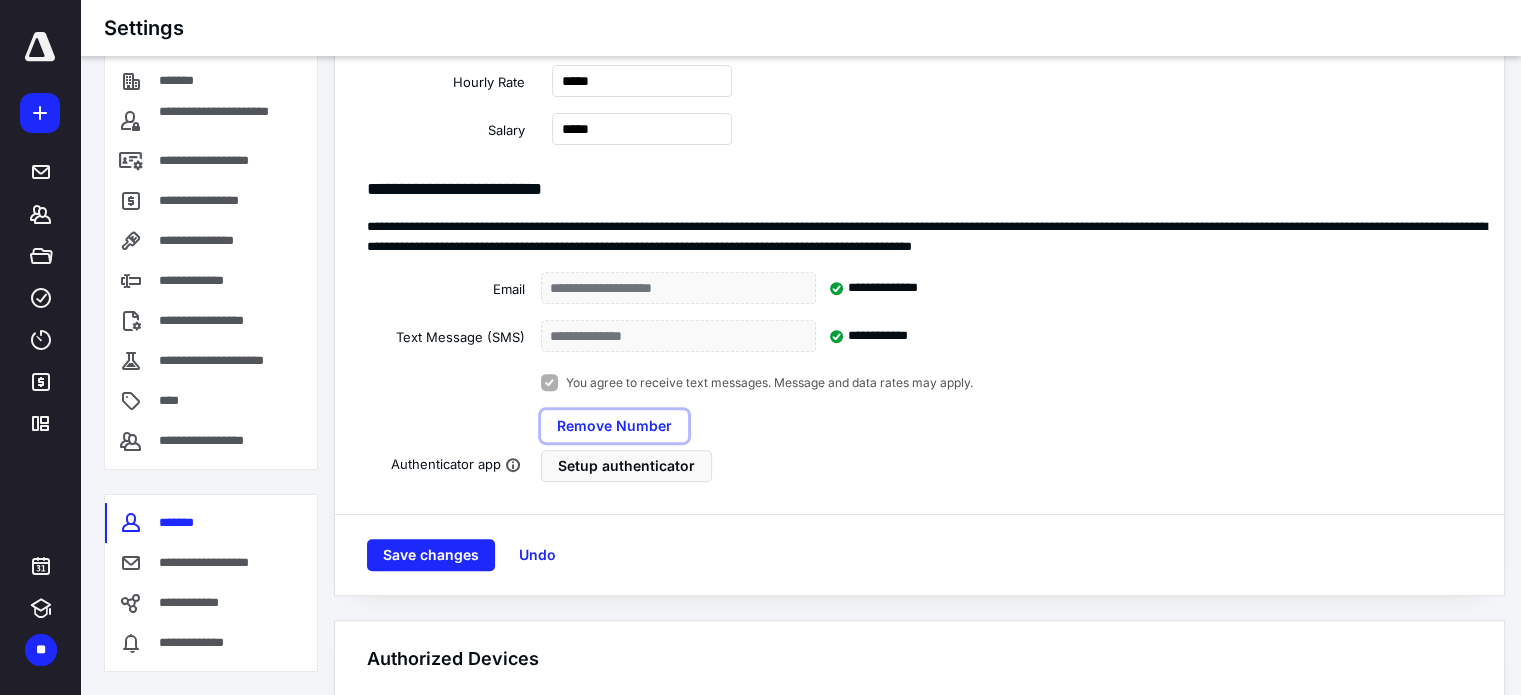 scroll, scrollTop: 786, scrollLeft: 0, axis: vertical 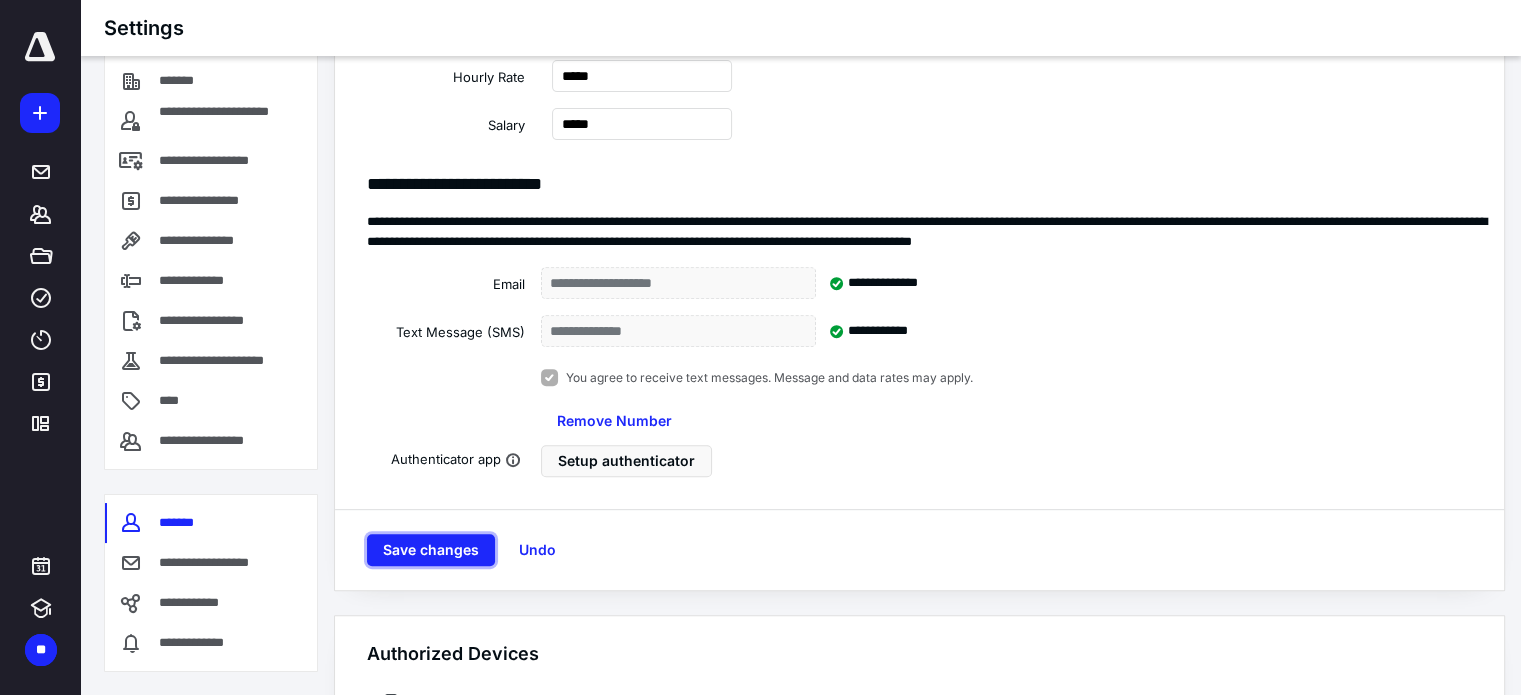 click on "Save changes" at bounding box center [431, 550] 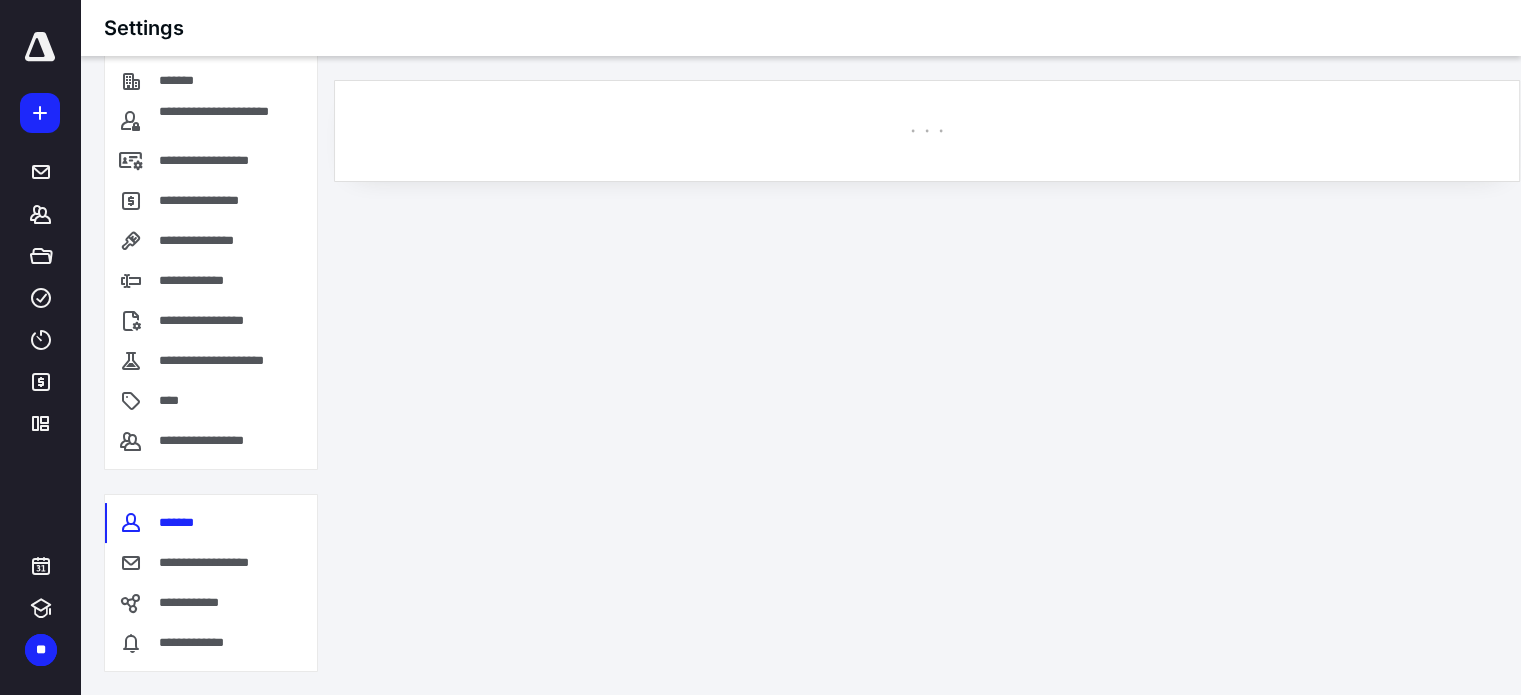 scroll, scrollTop: 0, scrollLeft: 0, axis: both 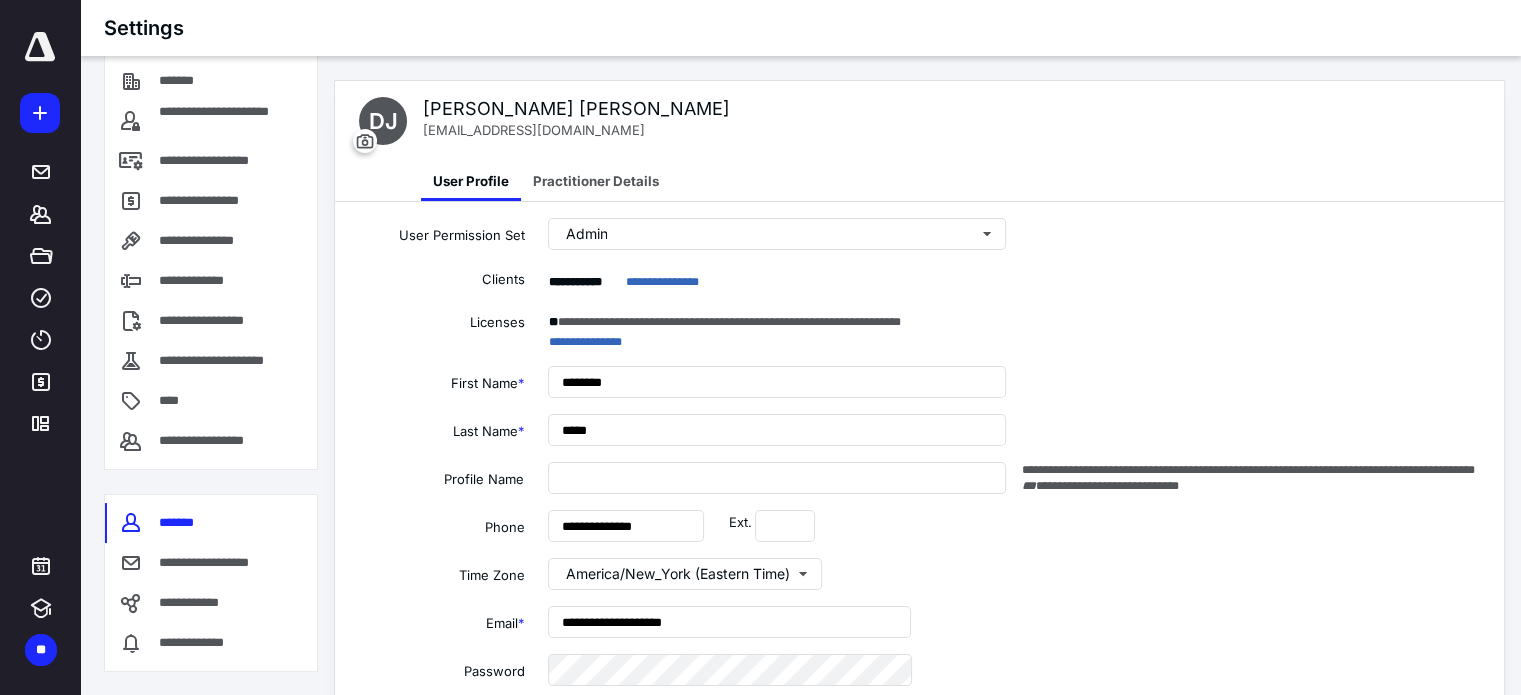 click on "Practitioner Details" at bounding box center (596, 181) 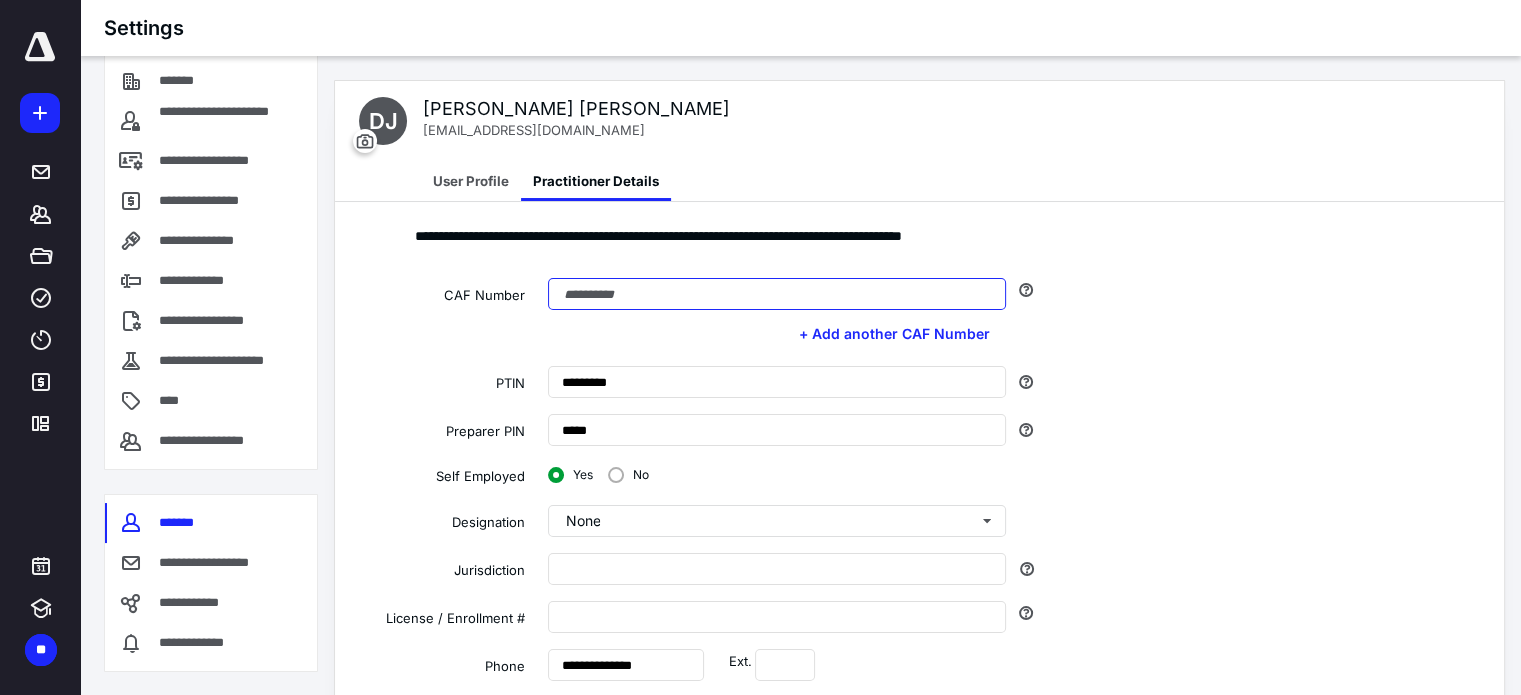 click at bounding box center [777, 294] 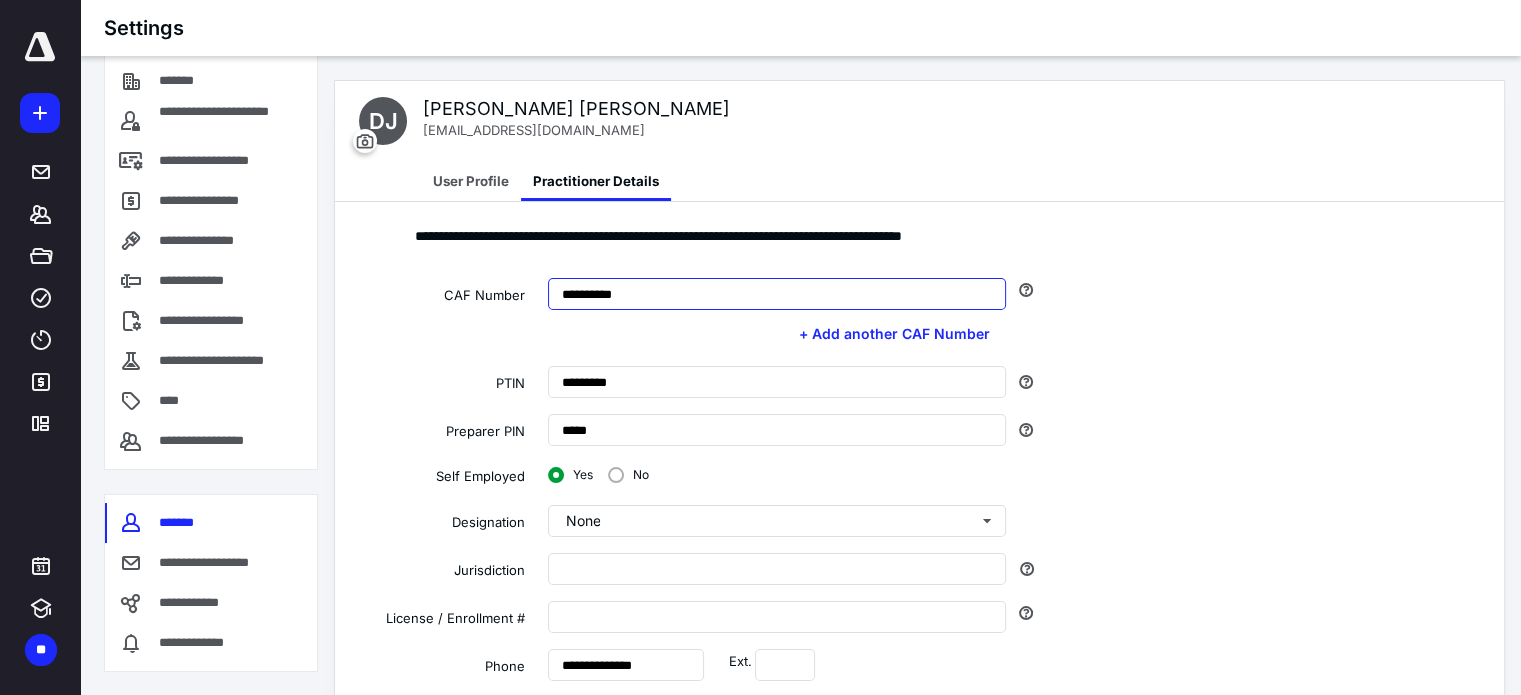 type on "**********" 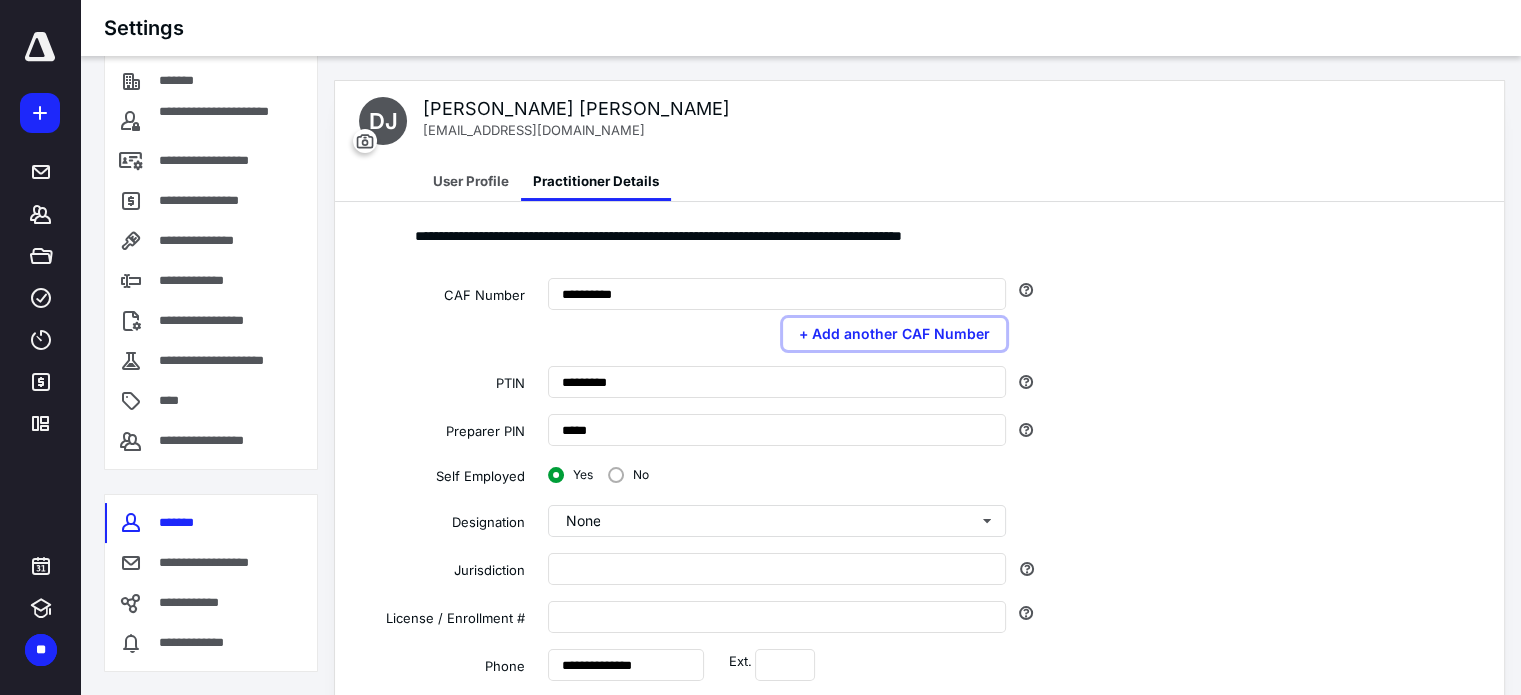 type 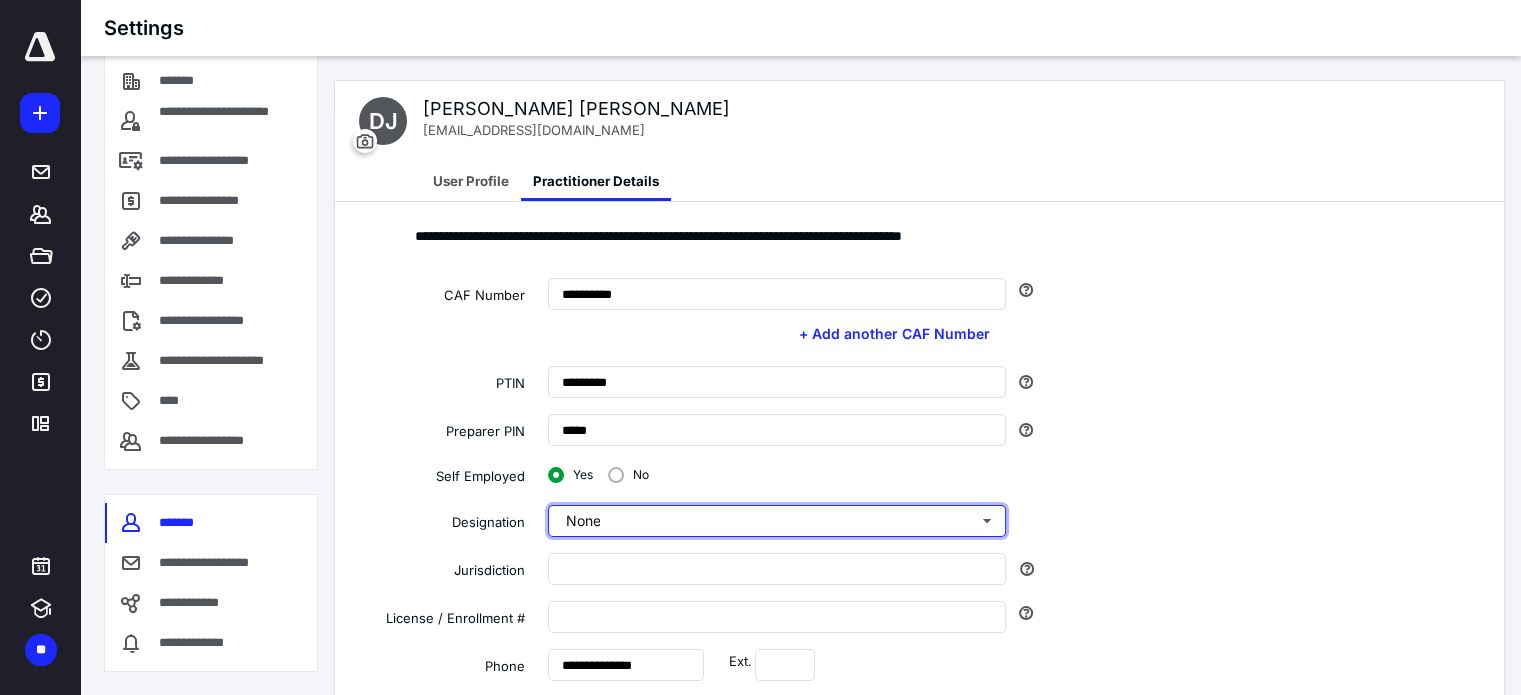 type 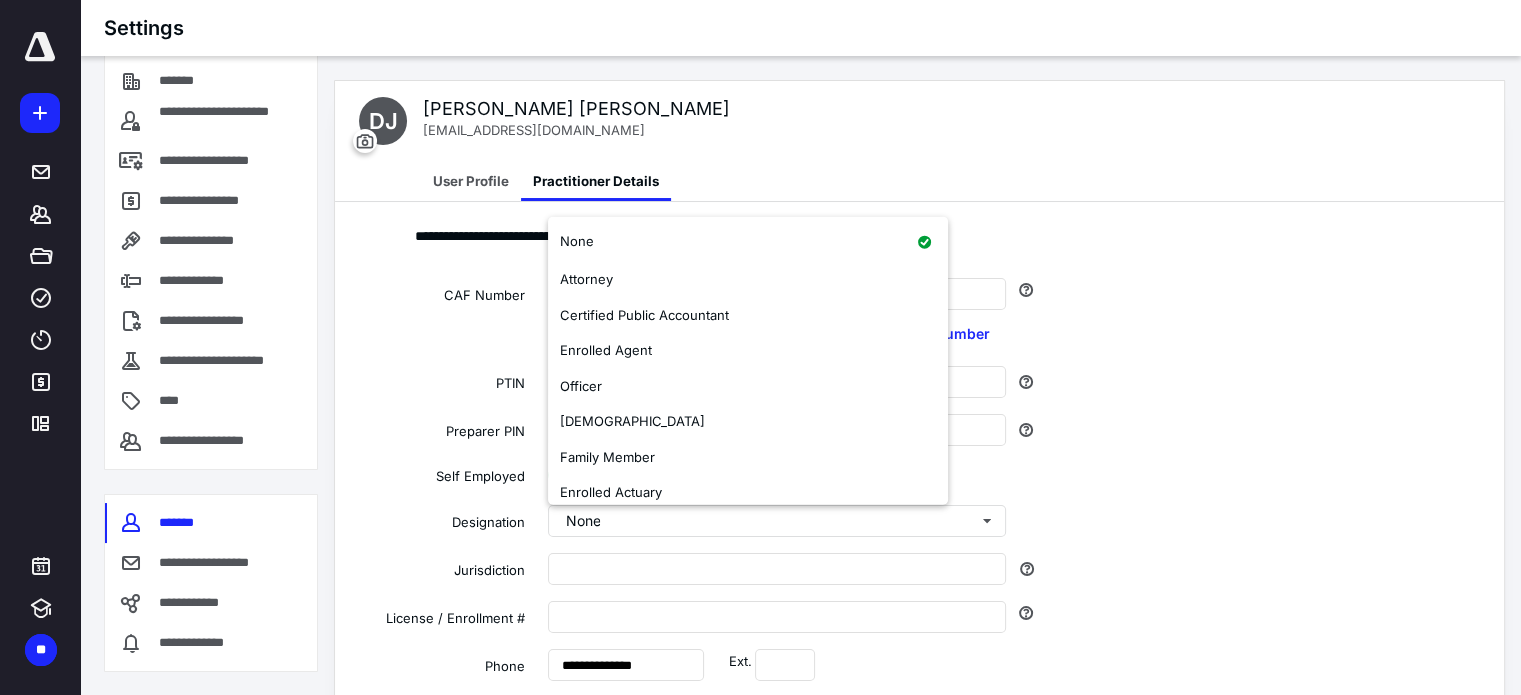 scroll, scrollTop: 0, scrollLeft: 0, axis: both 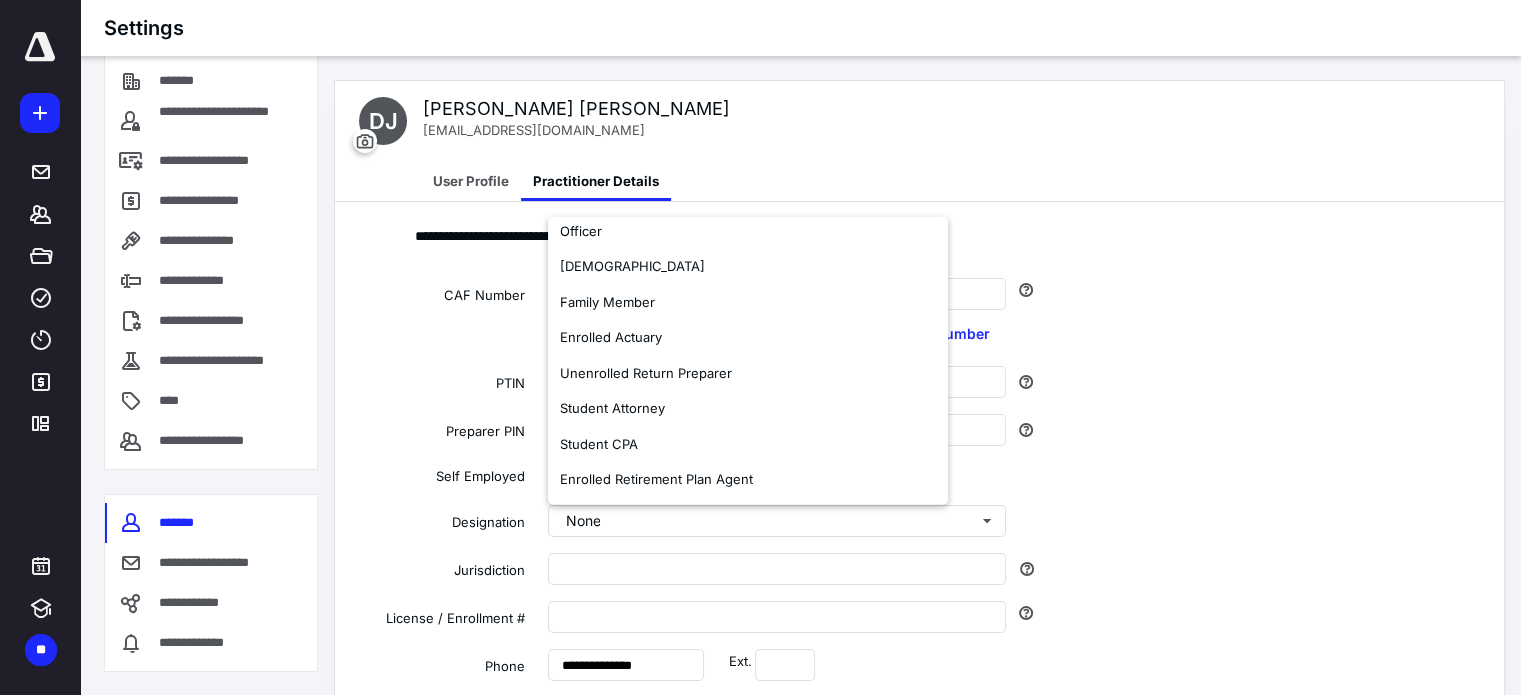 click on "Unenrolled Return Preparer" at bounding box center [646, 372] 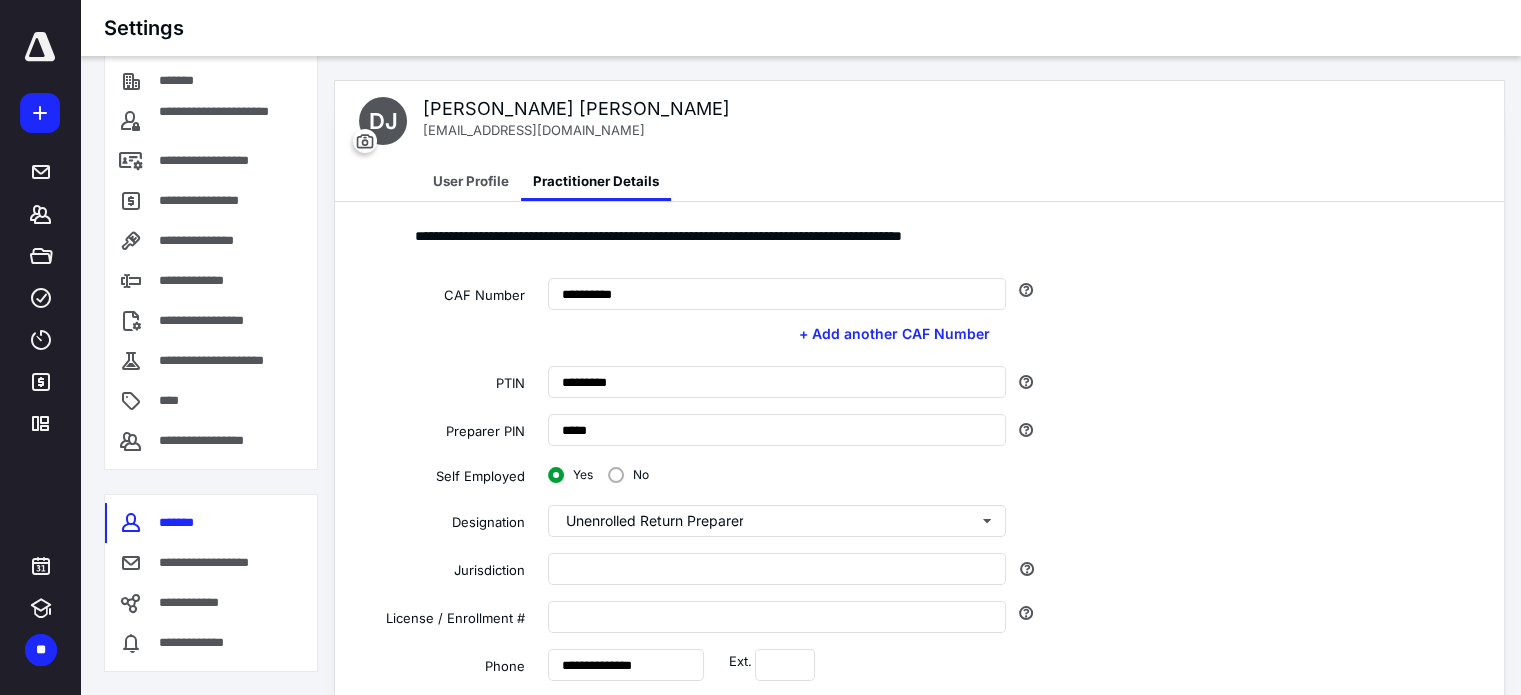 scroll, scrollTop: 0, scrollLeft: 0, axis: both 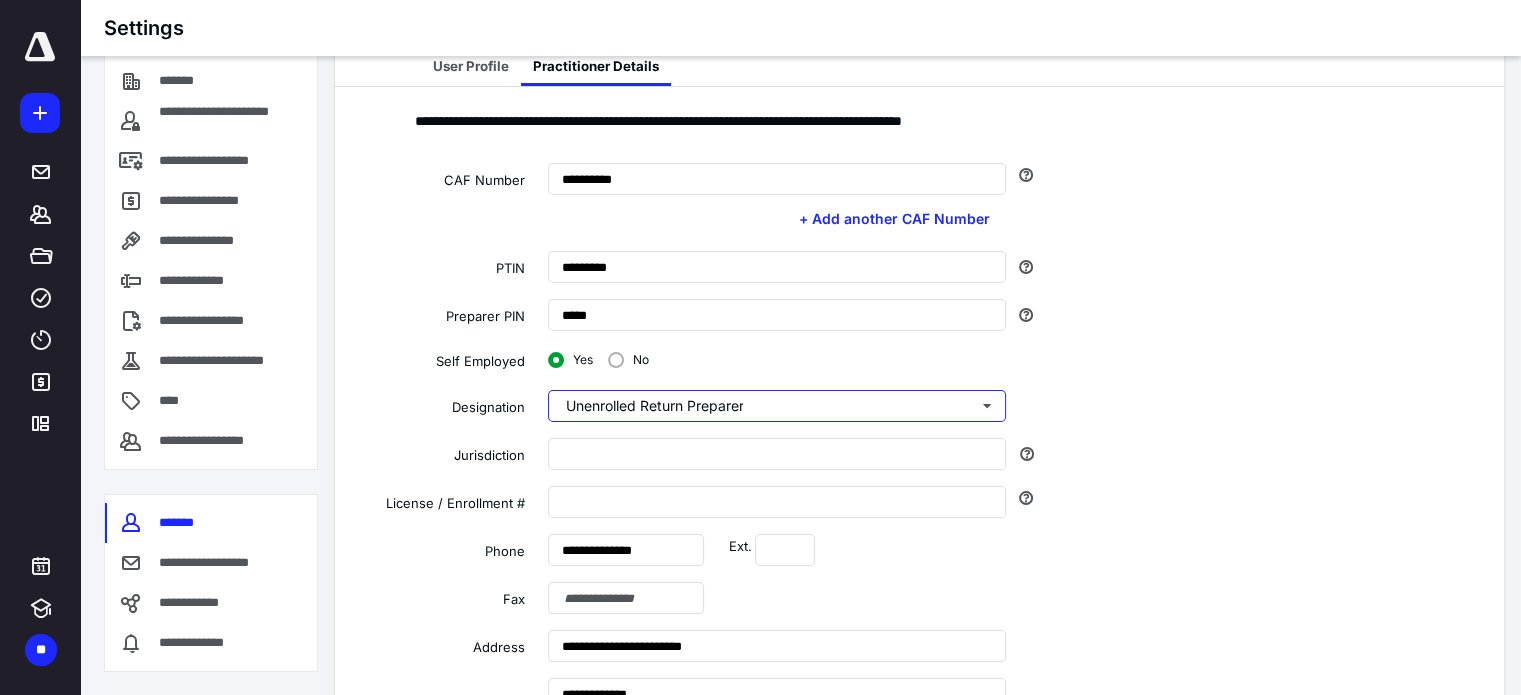 click on "Unenrolled Return Preparer" at bounding box center [777, 406] 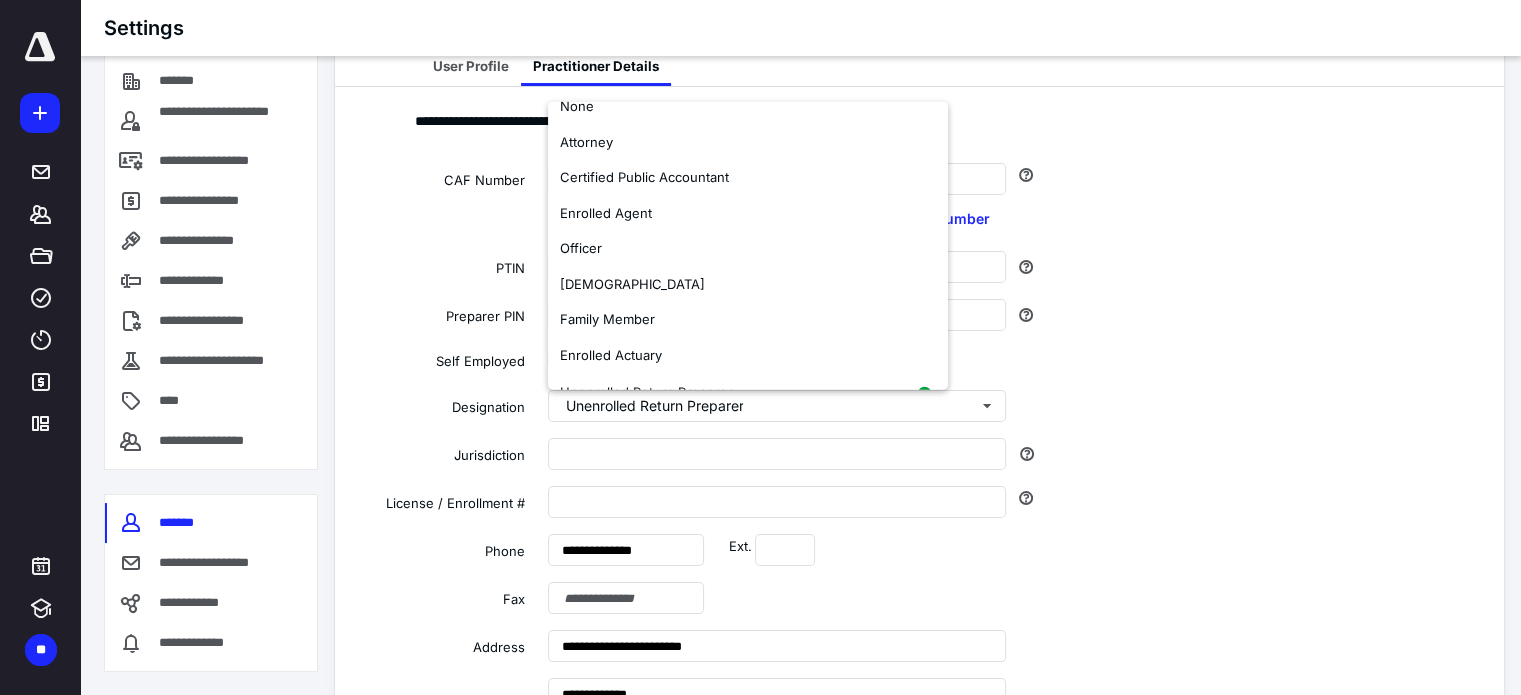 scroll, scrollTop: 0, scrollLeft: 0, axis: both 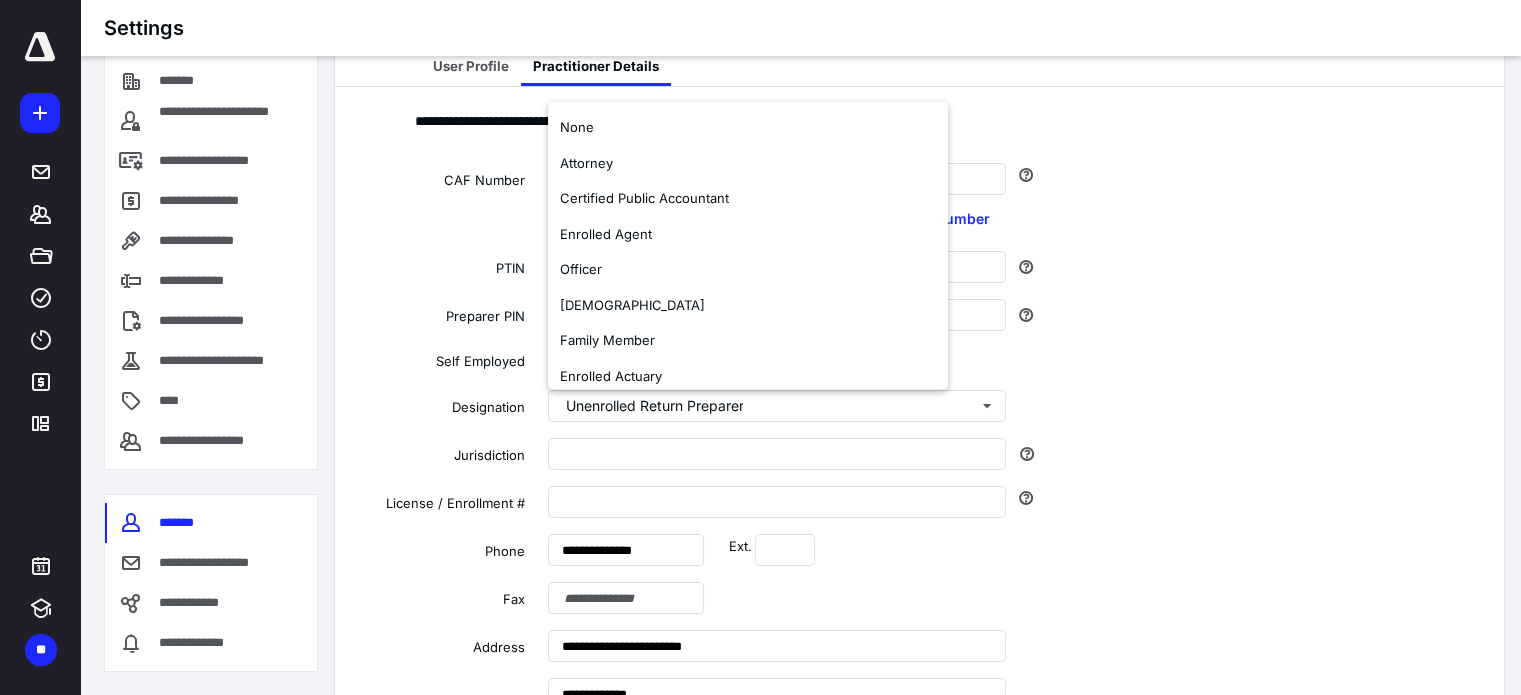 click on "Officer" at bounding box center [748, 270] 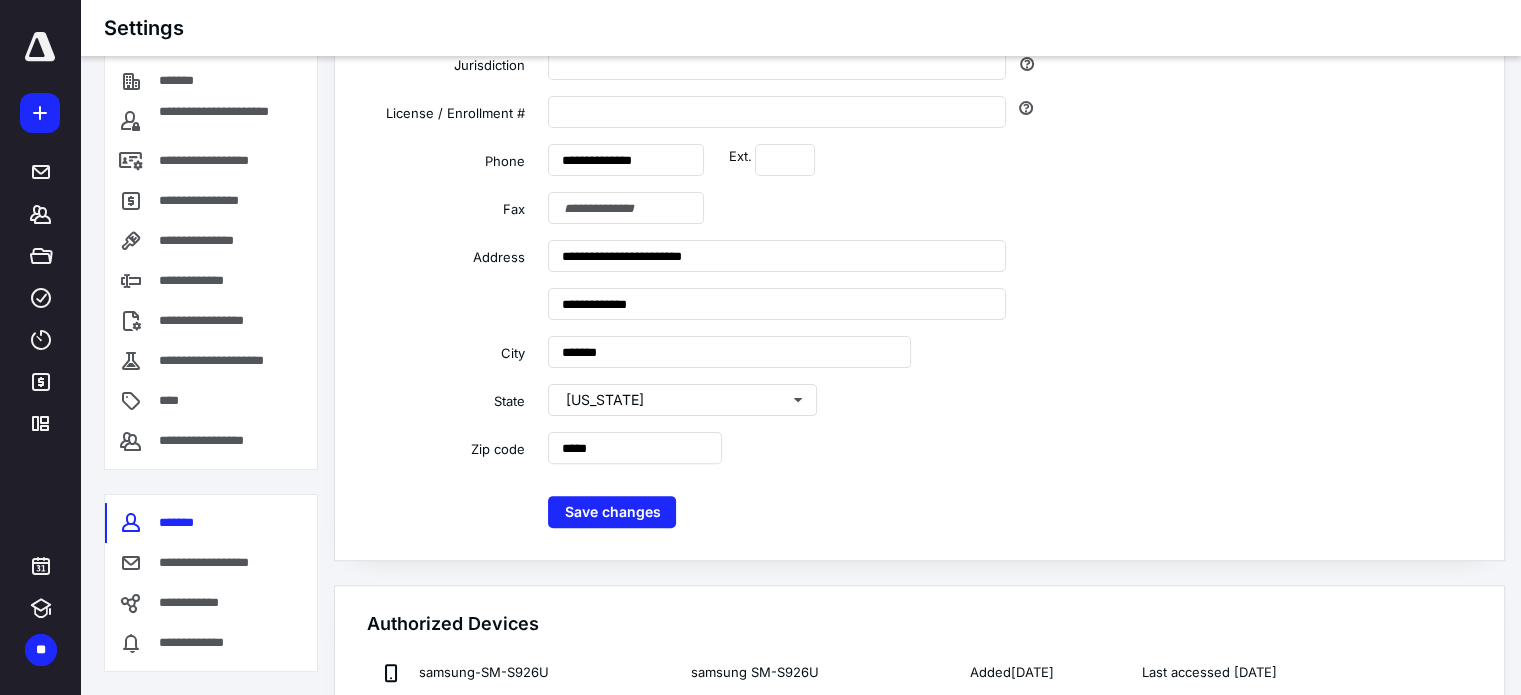 scroll, scrollTop: 532, scrollLeft: 0, axis: vertical 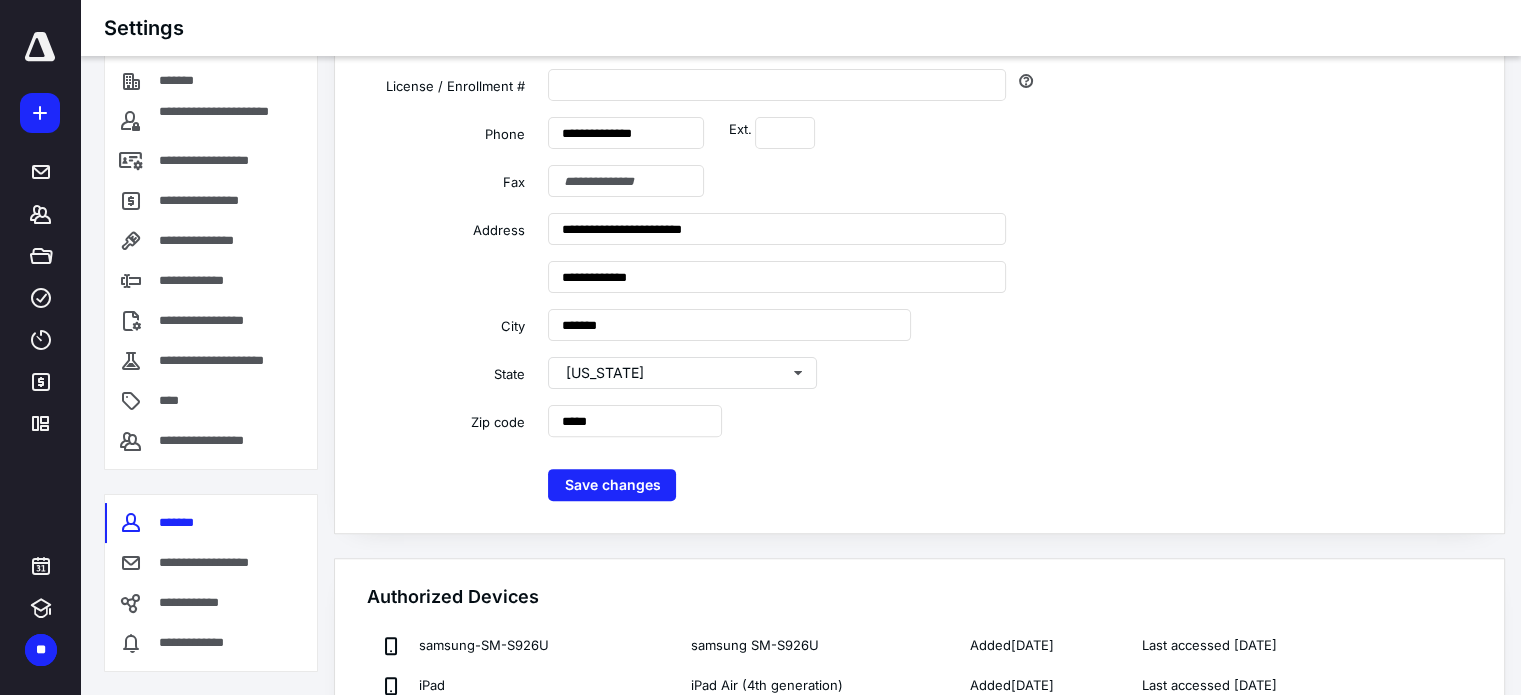 click on "Save changes" at bounding box center [612, 485] 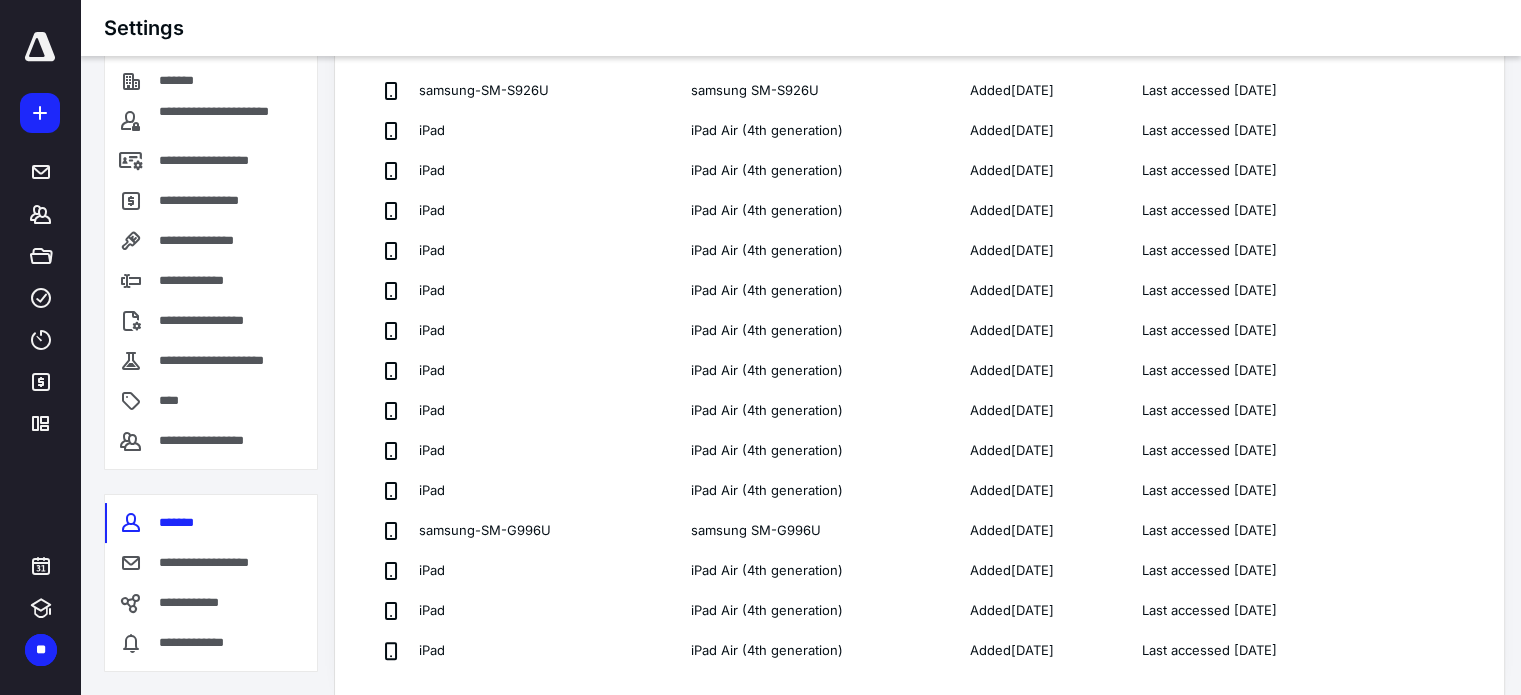 scroll, scrollTop: 532, scrollLeft: 0, axis: vertical 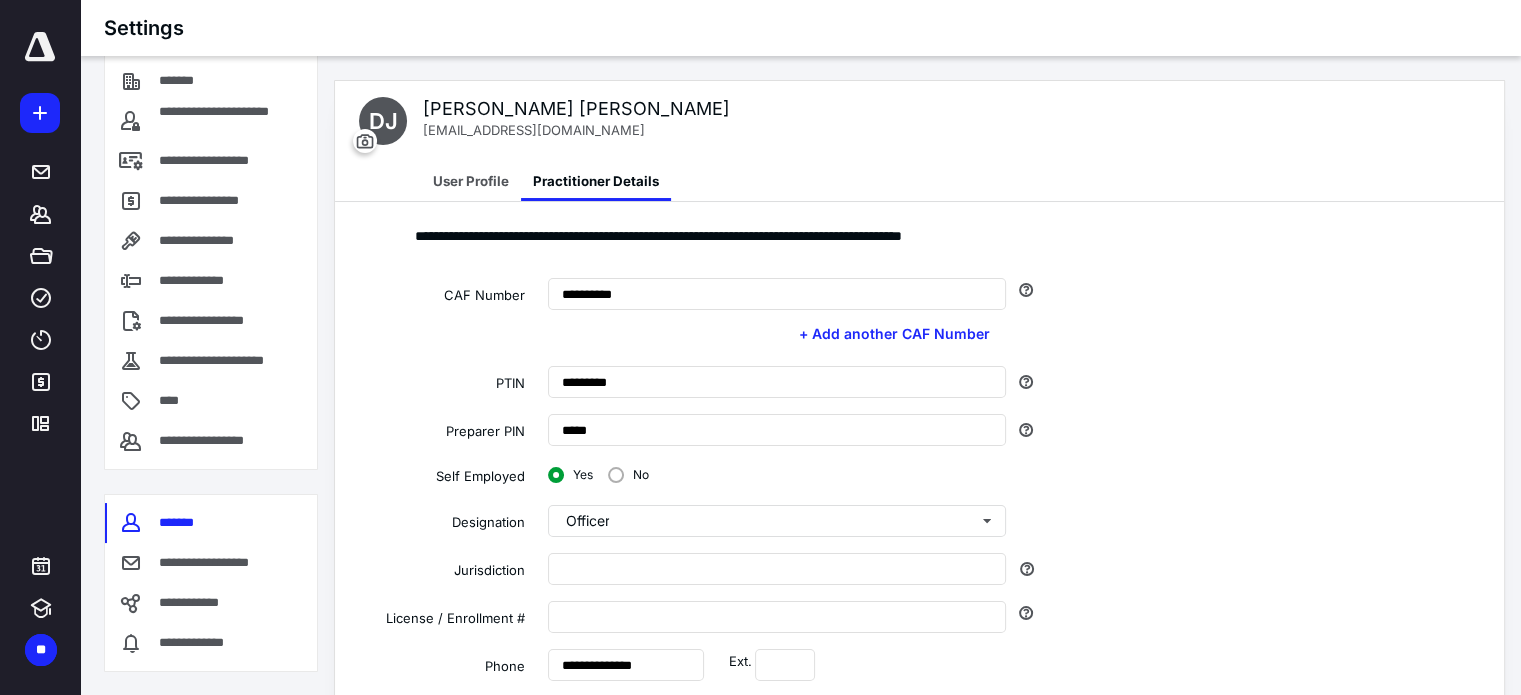 click on "User Profile" at bounding box center [471, 181] 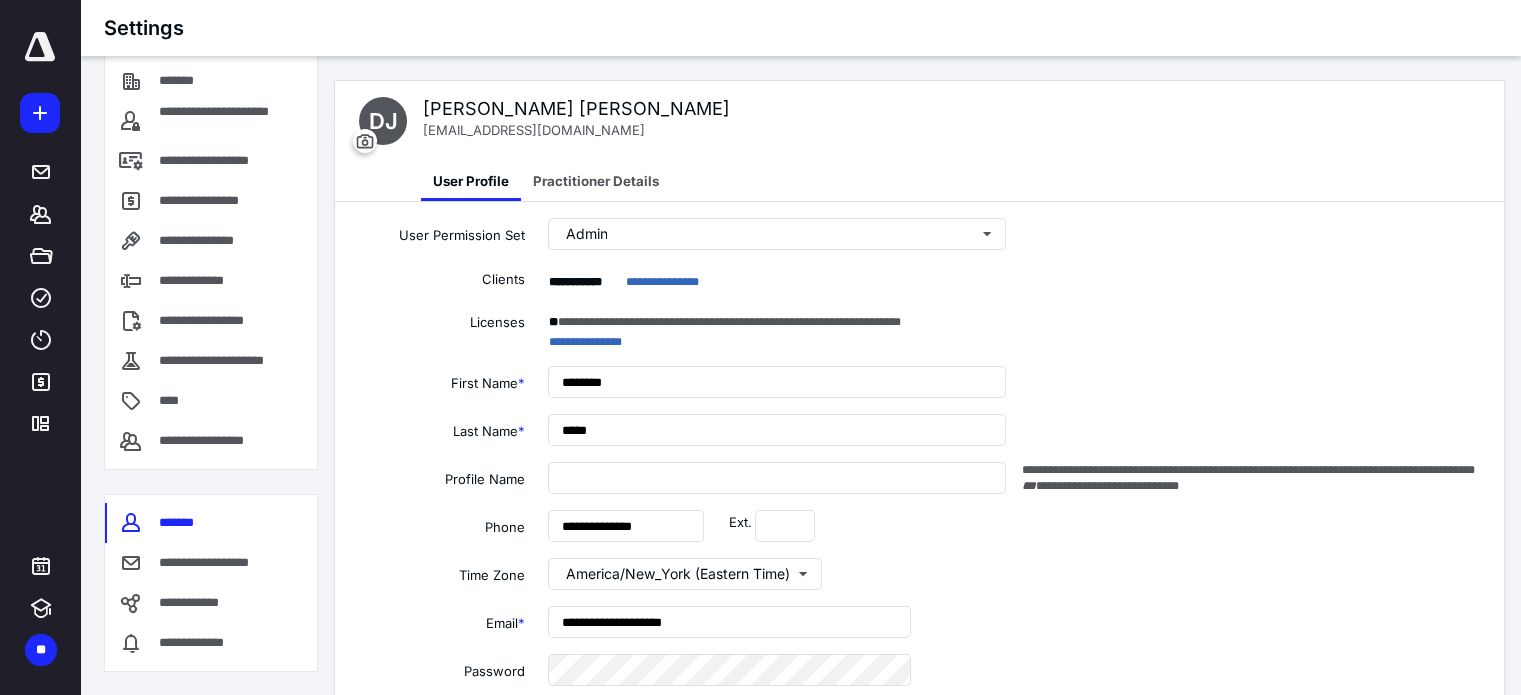 type on "**********" 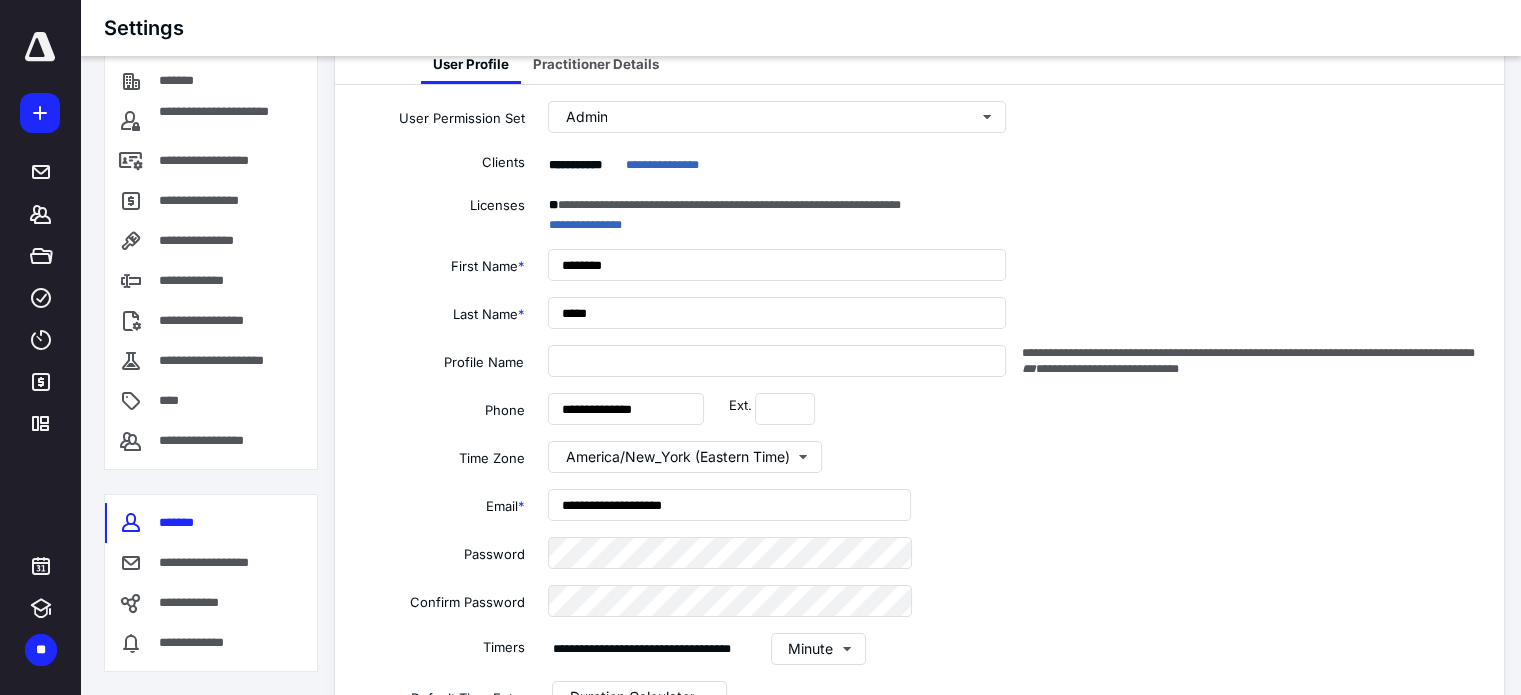 scroll, scrollTop: 0, scrollLeft: 0, axis: both 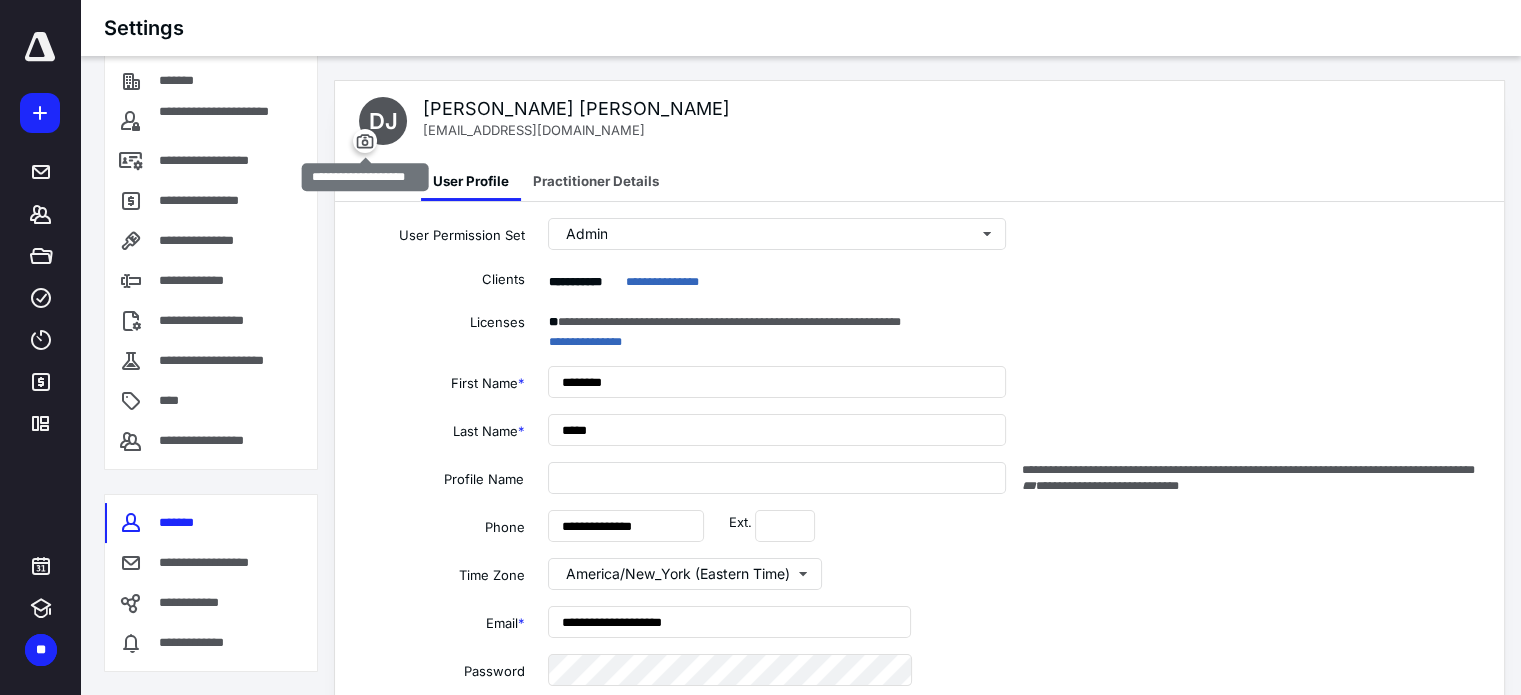 click at bounding box center (365, 141) 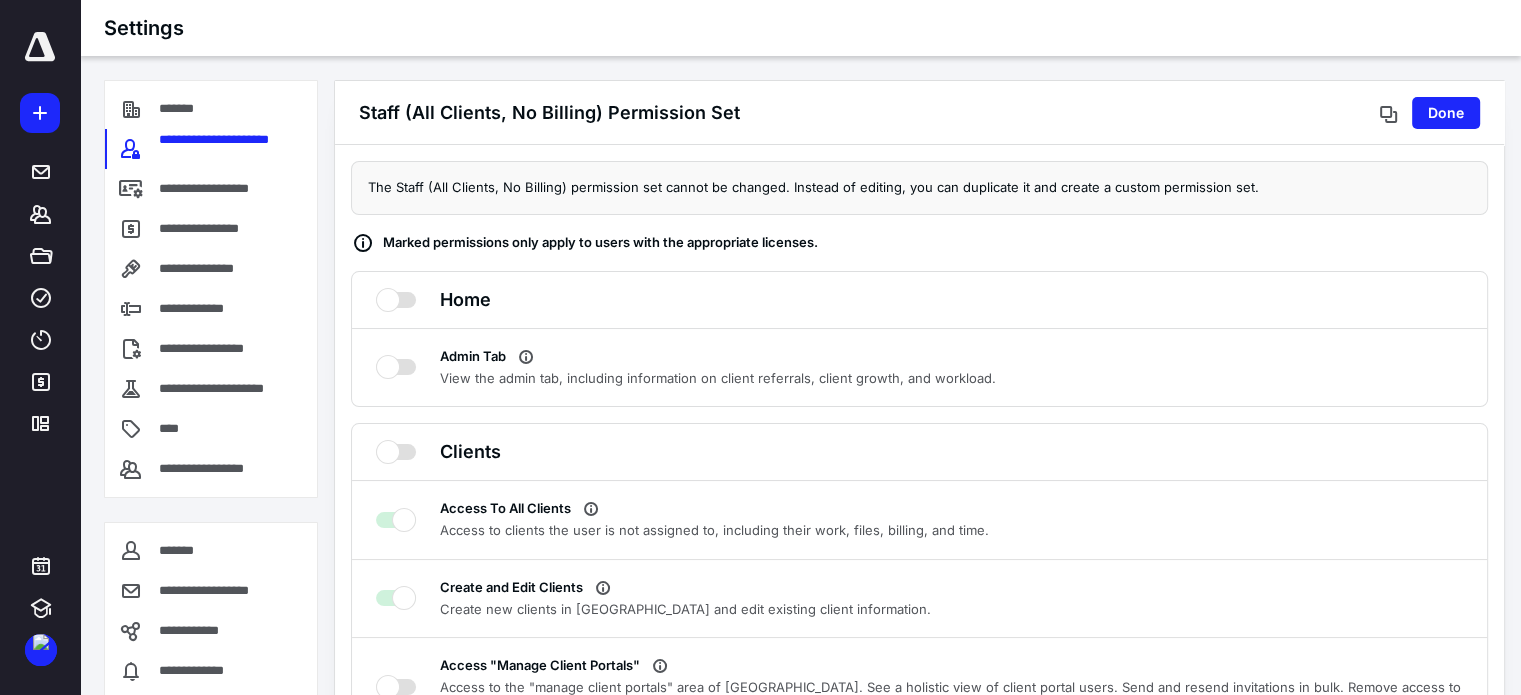 scroll, scrollTop: 0, scrollLeft: 0, axis: both 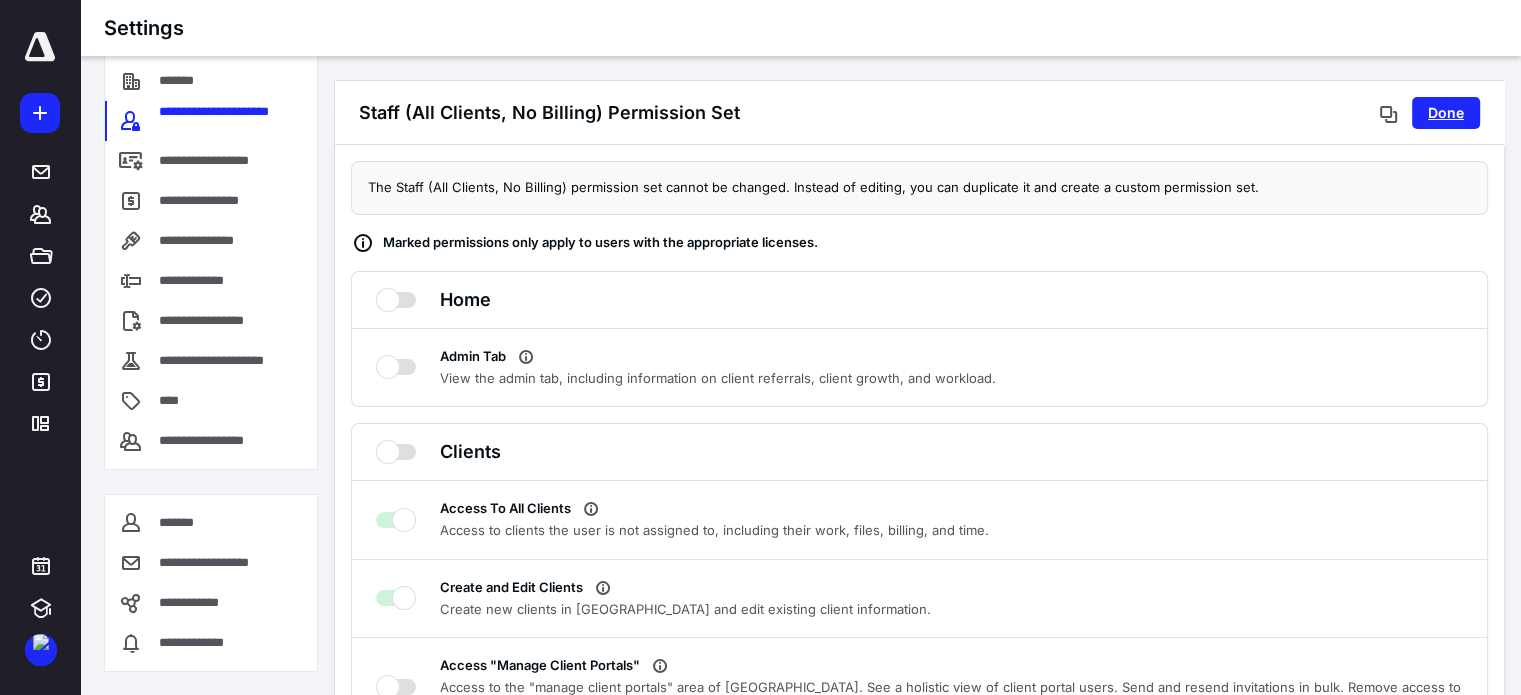 click on "Done" at bounding box center (1446, 113) 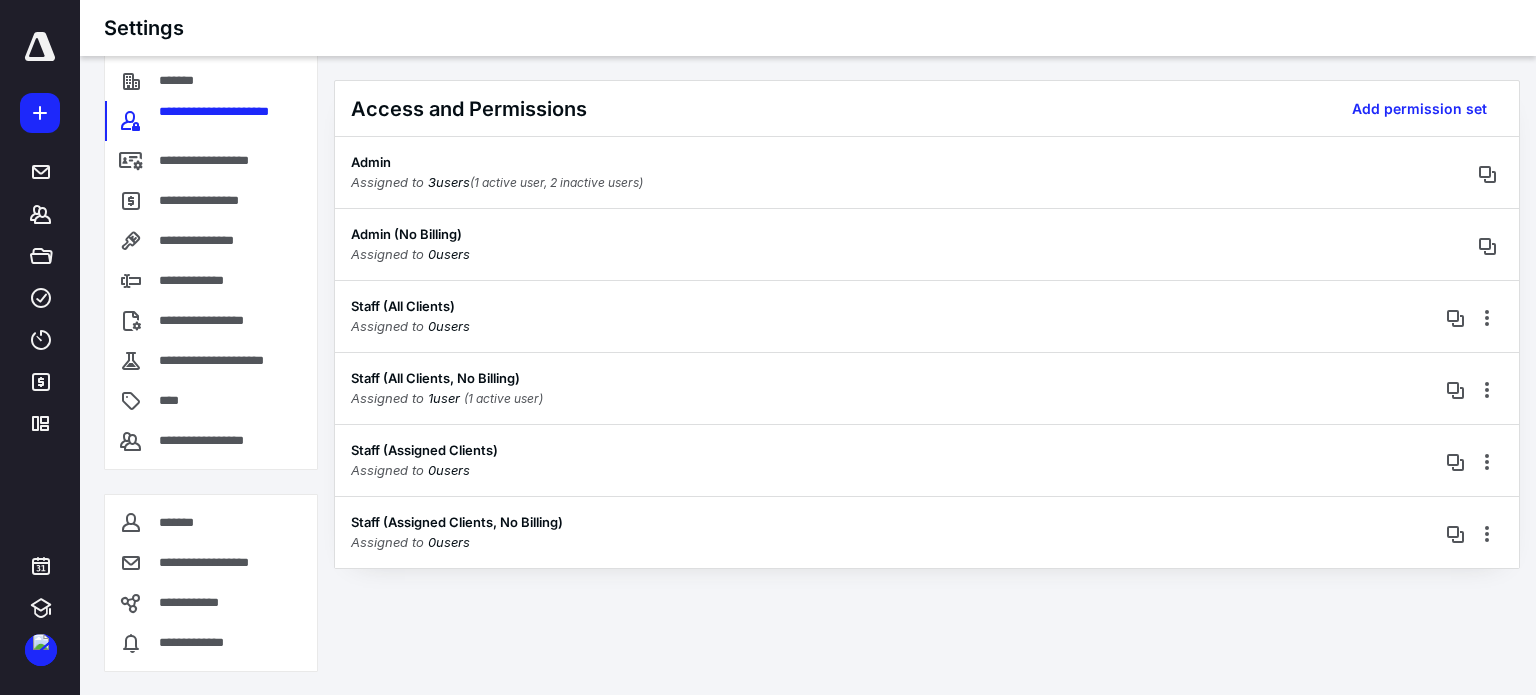 click on "**********" at bounding box center [218, 563] 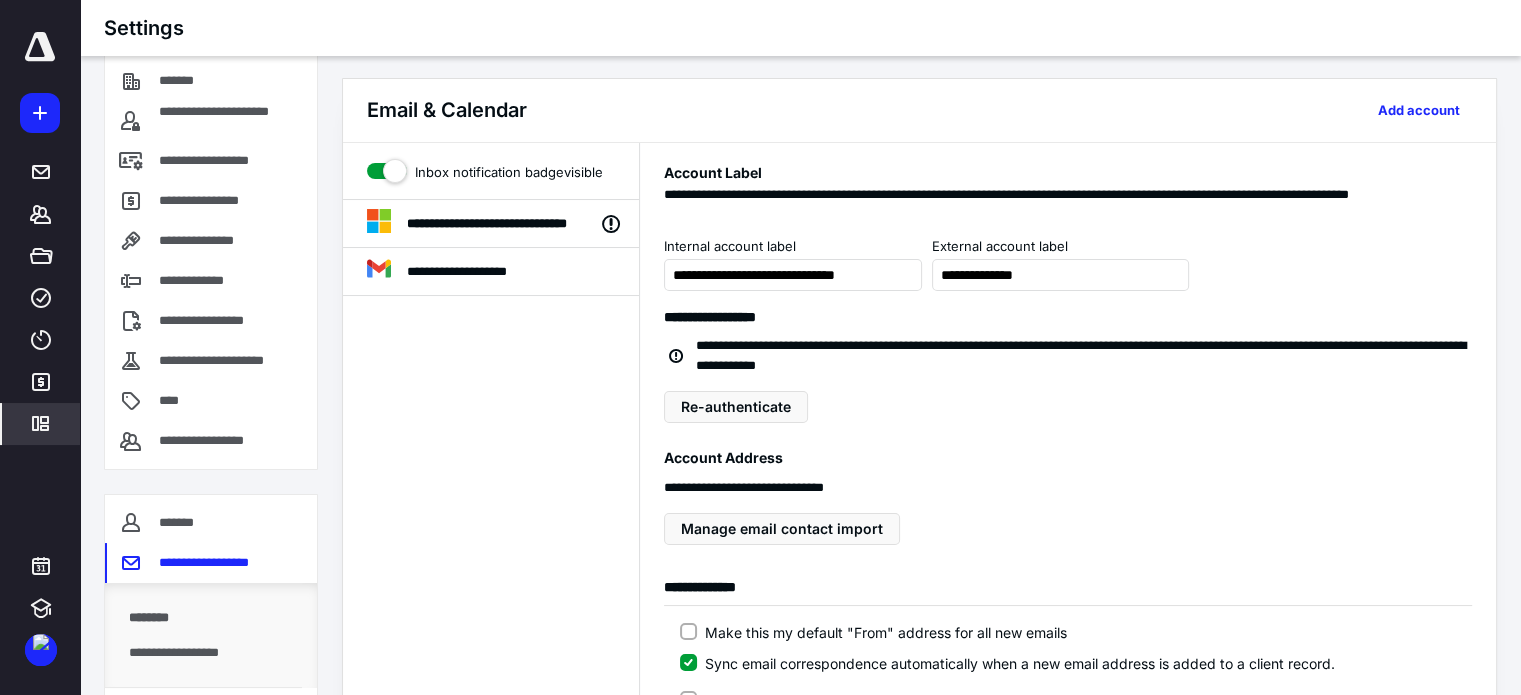 scroll, scrollTop: 0, scrollLeft: 0, axis: both 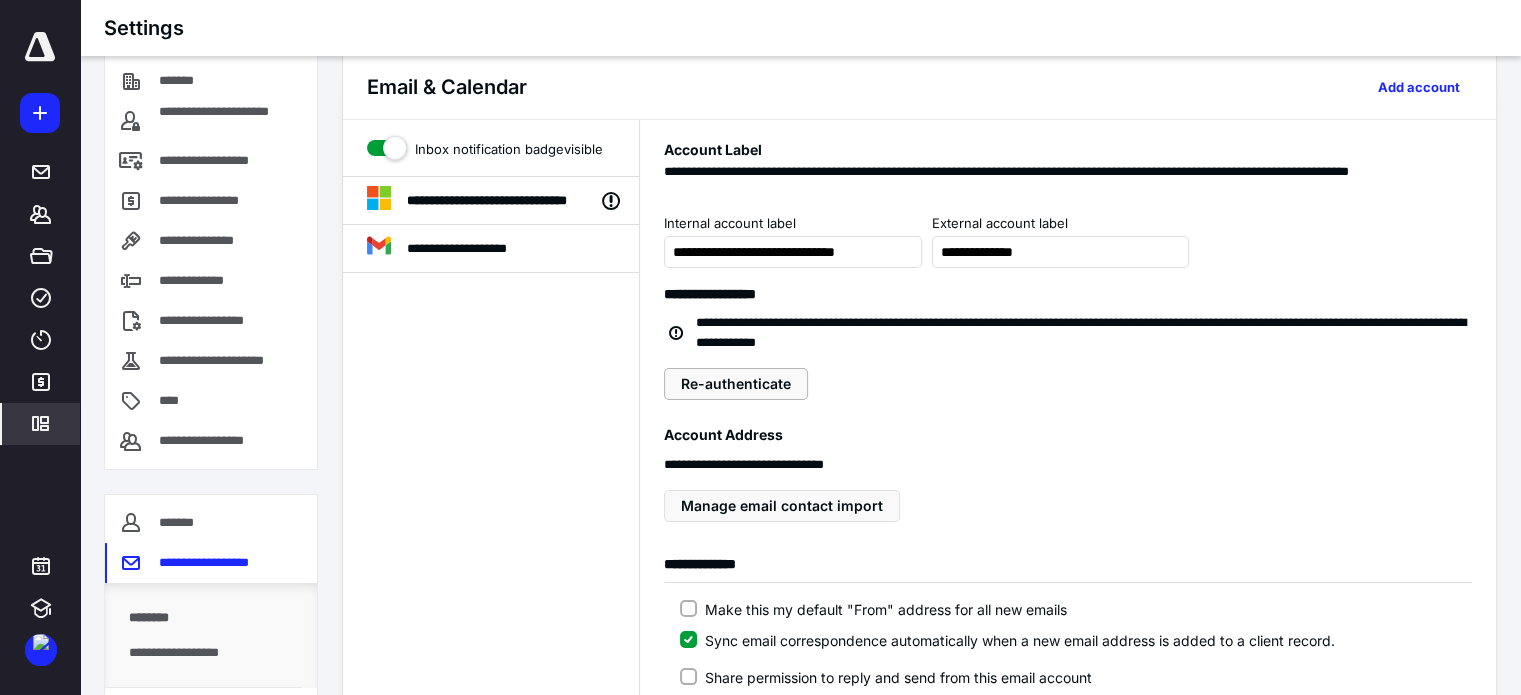 click on "Re-authenticate" at bounding box center (736, 384) 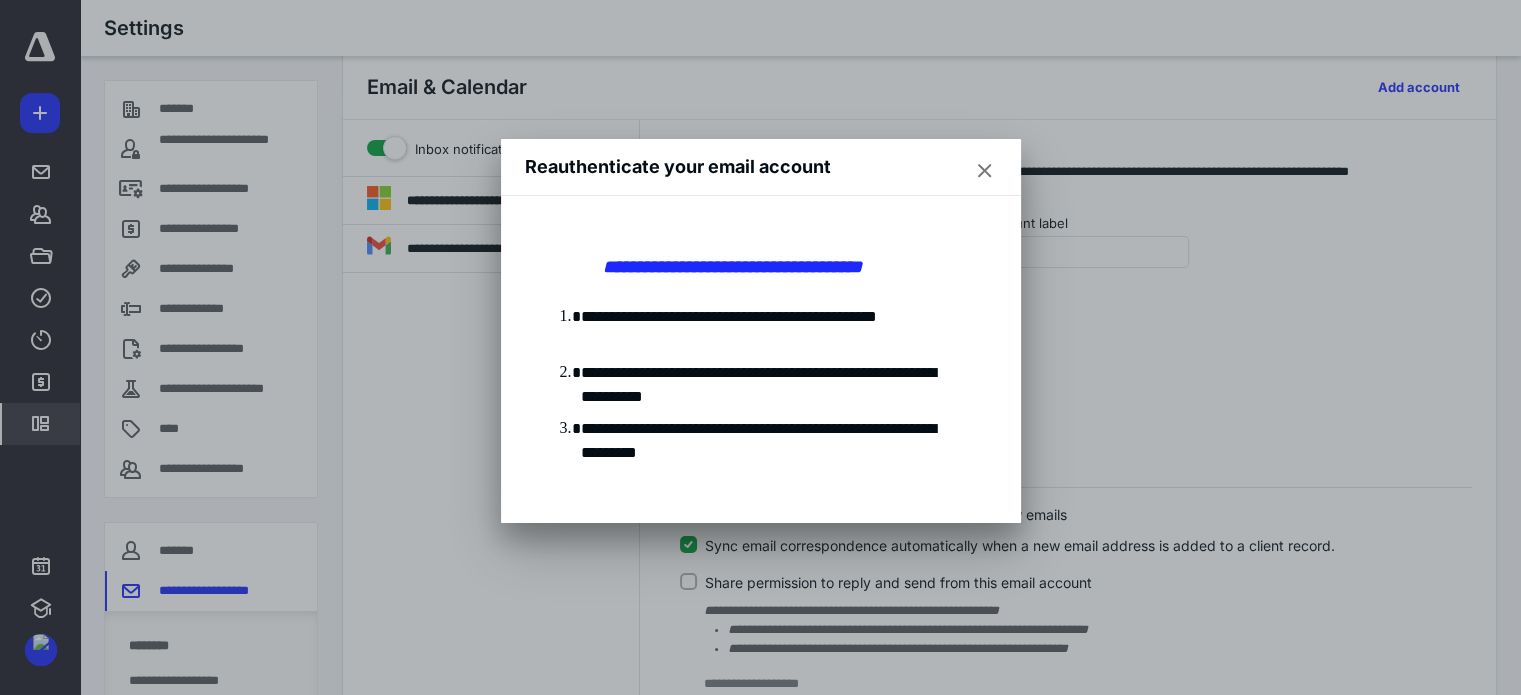 scroll, scrollTop: 0, scrollLeft: 0, axis: both 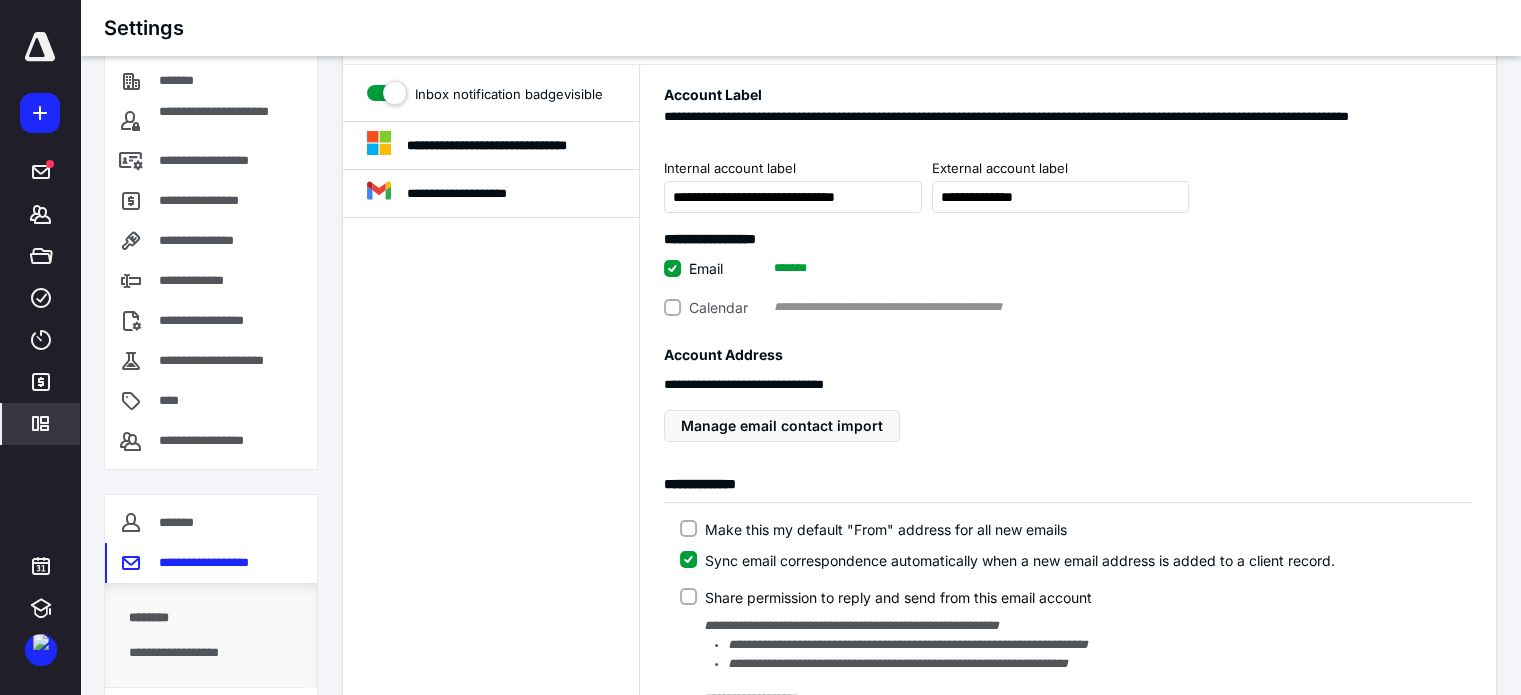 click 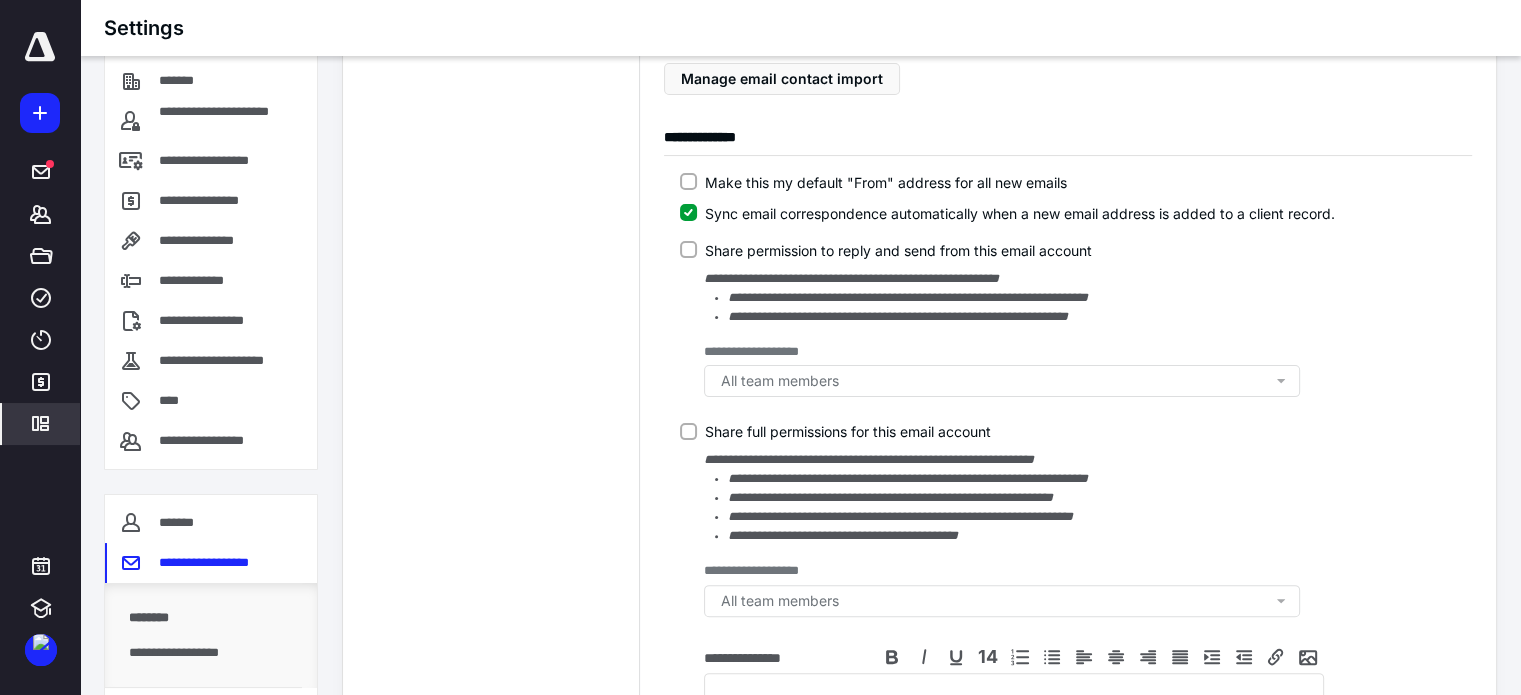 scroll, scrollTop: 428, scrollLeft: 0, axis: vertical 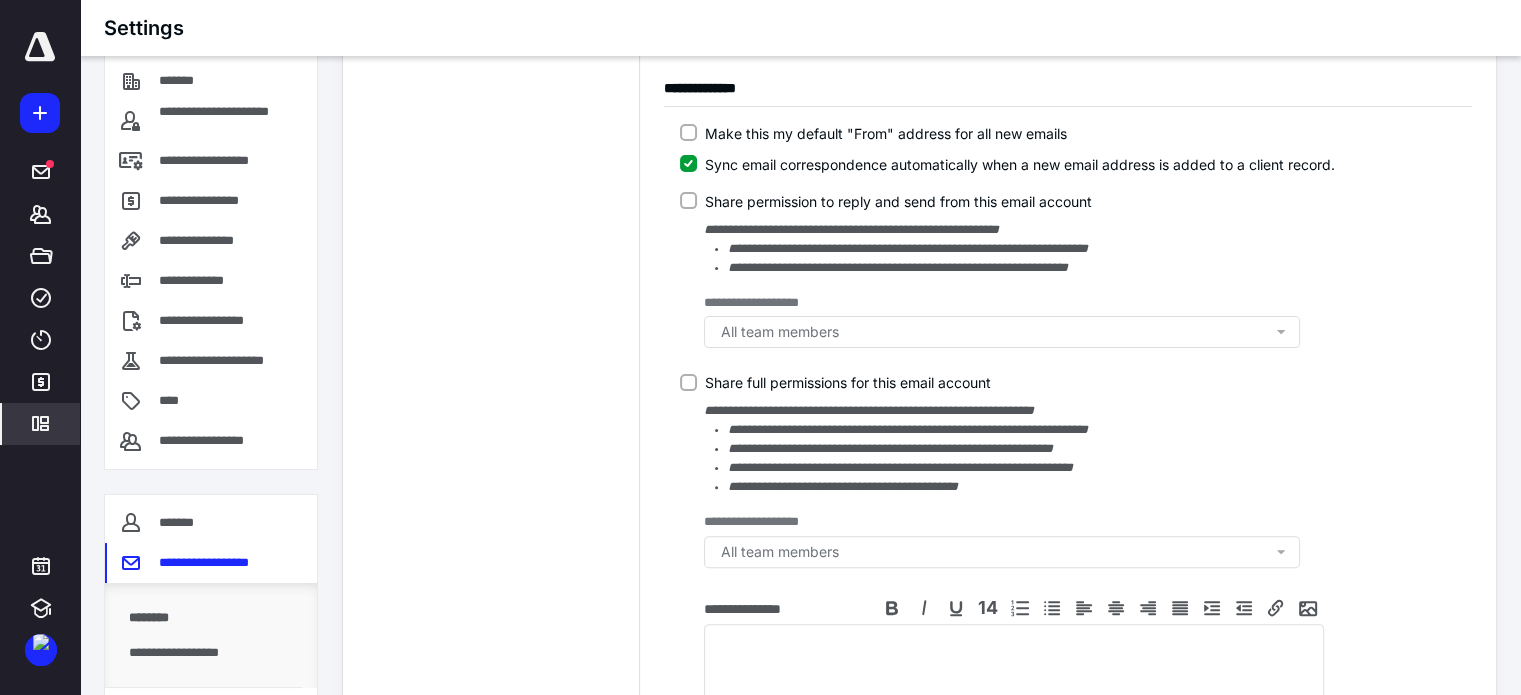 click 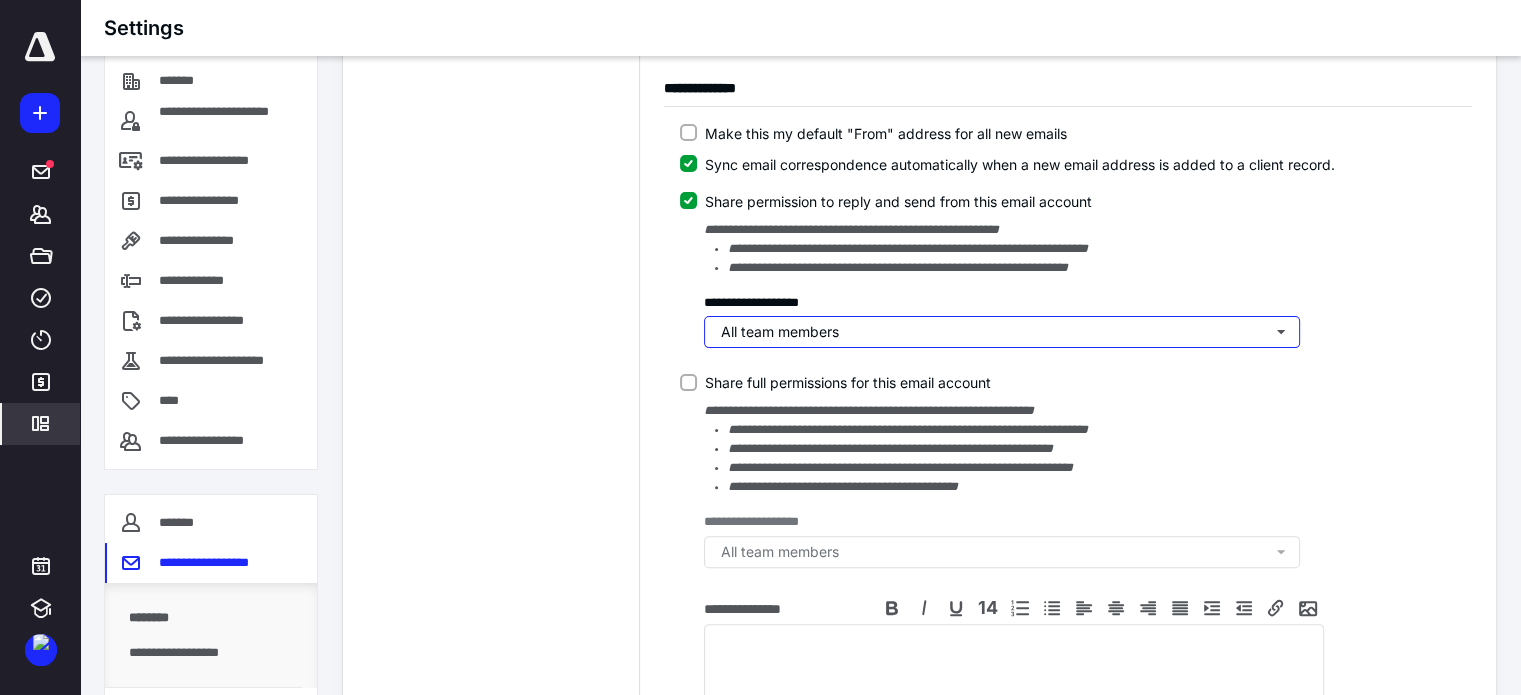 click on "All team members" at bounding box center [1002, 332] 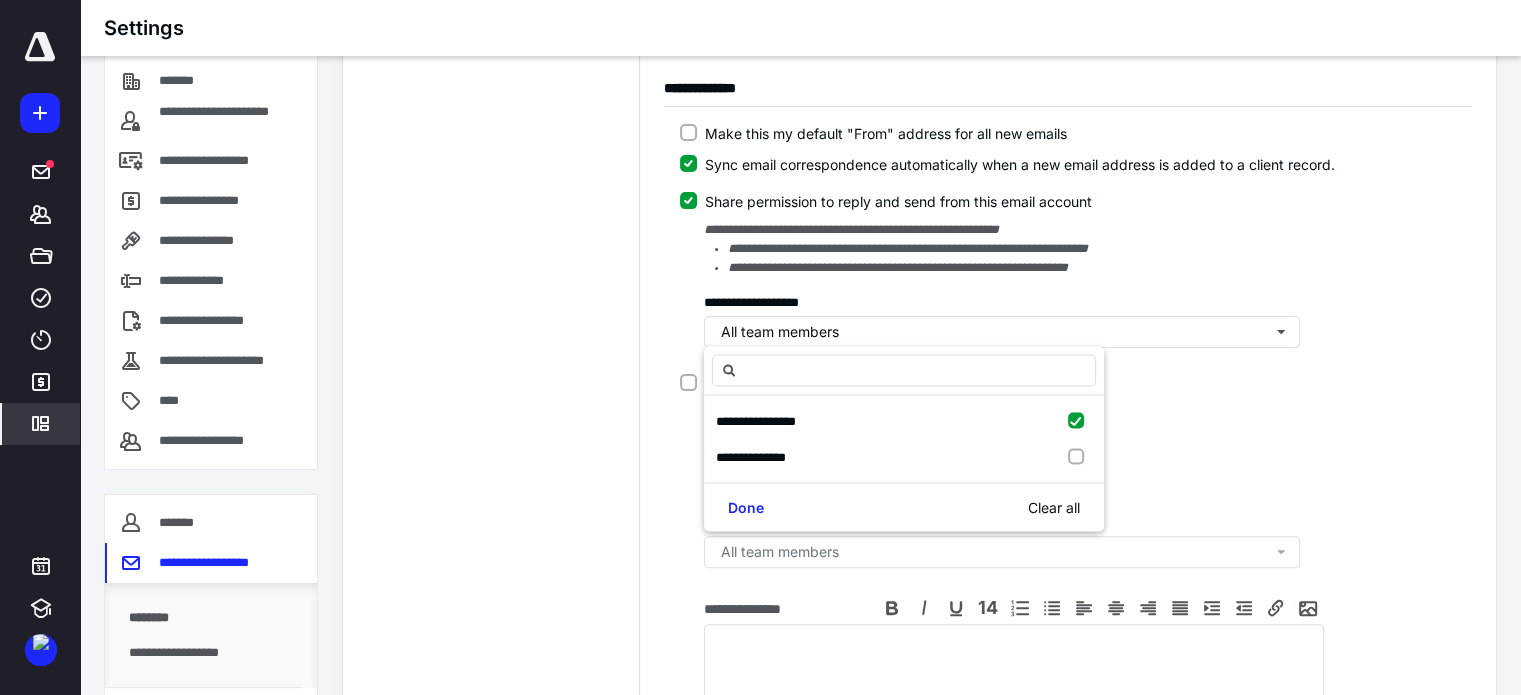 click at bounding box center (1080, 457) 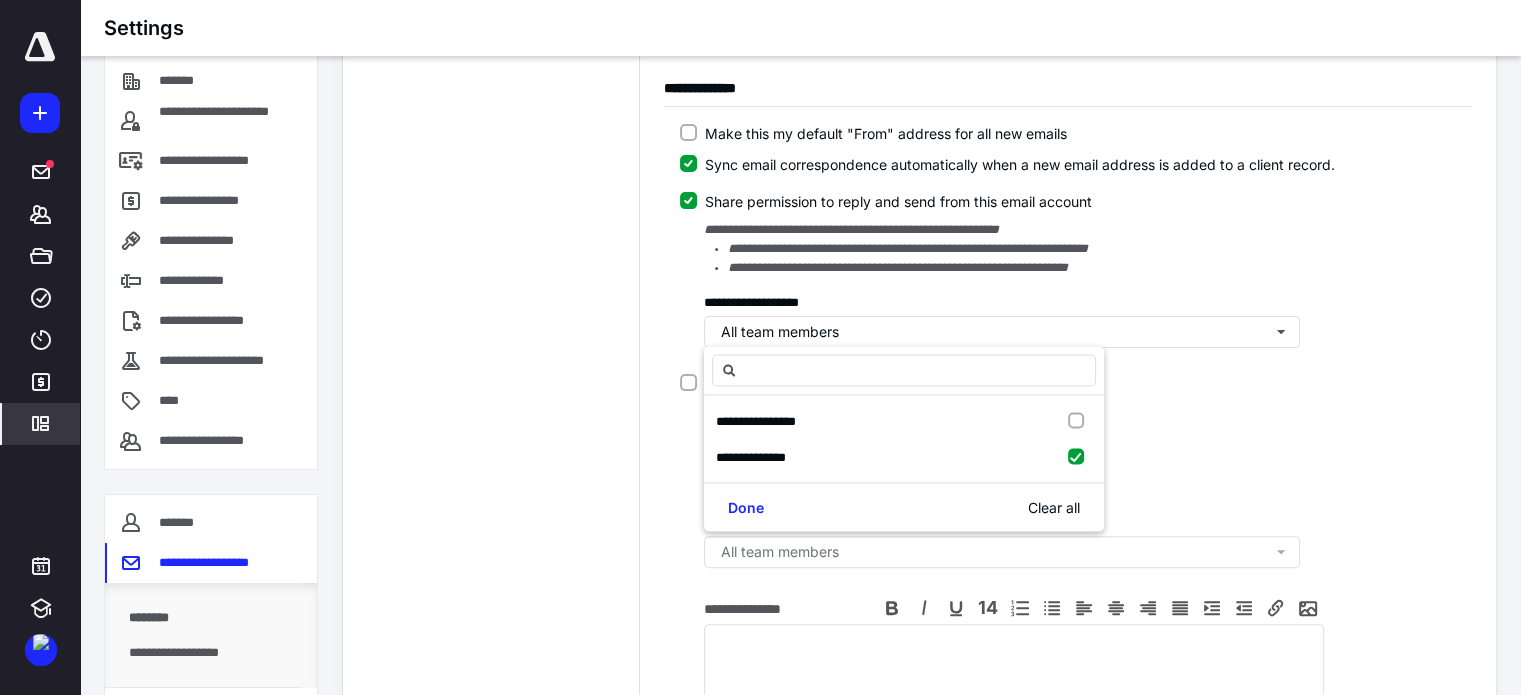 checkbox on "false" 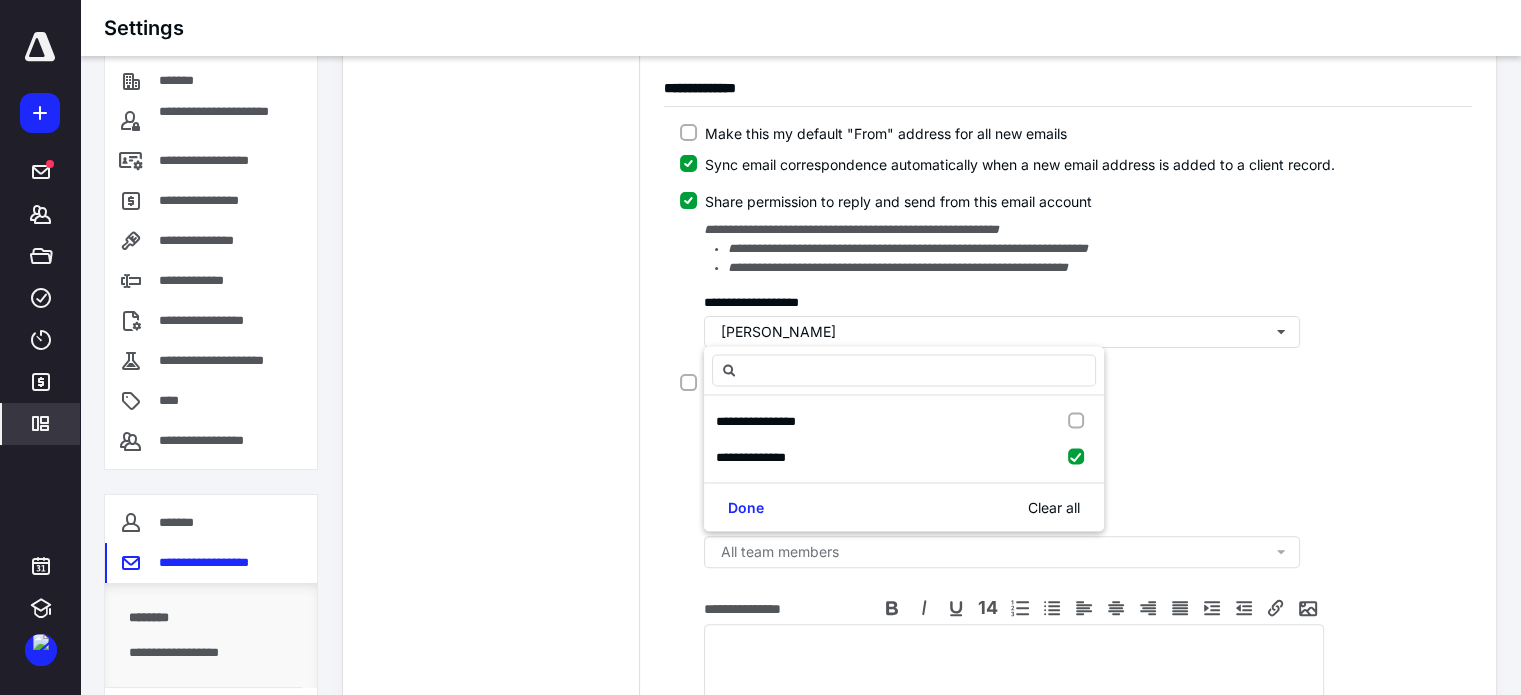 click at bounding box center [1080, 421] 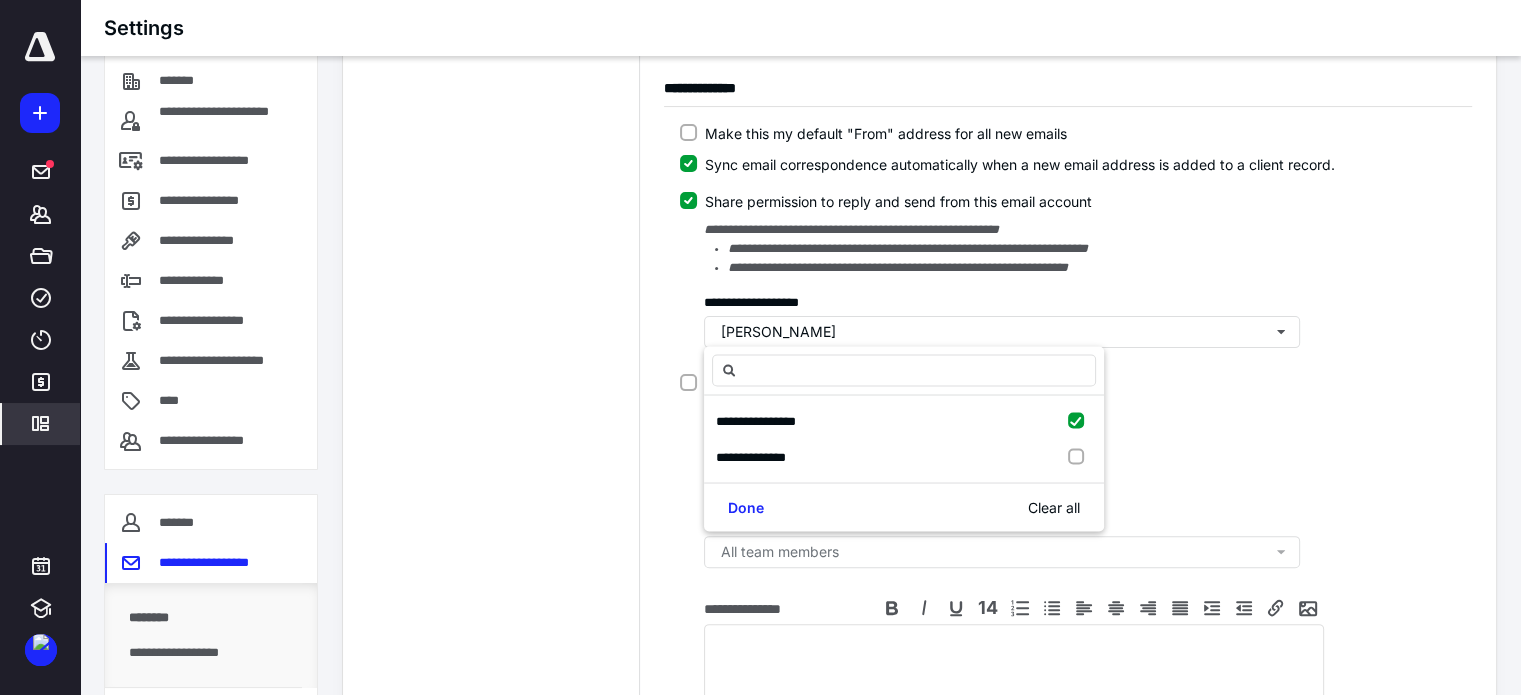 checkbox on "true" 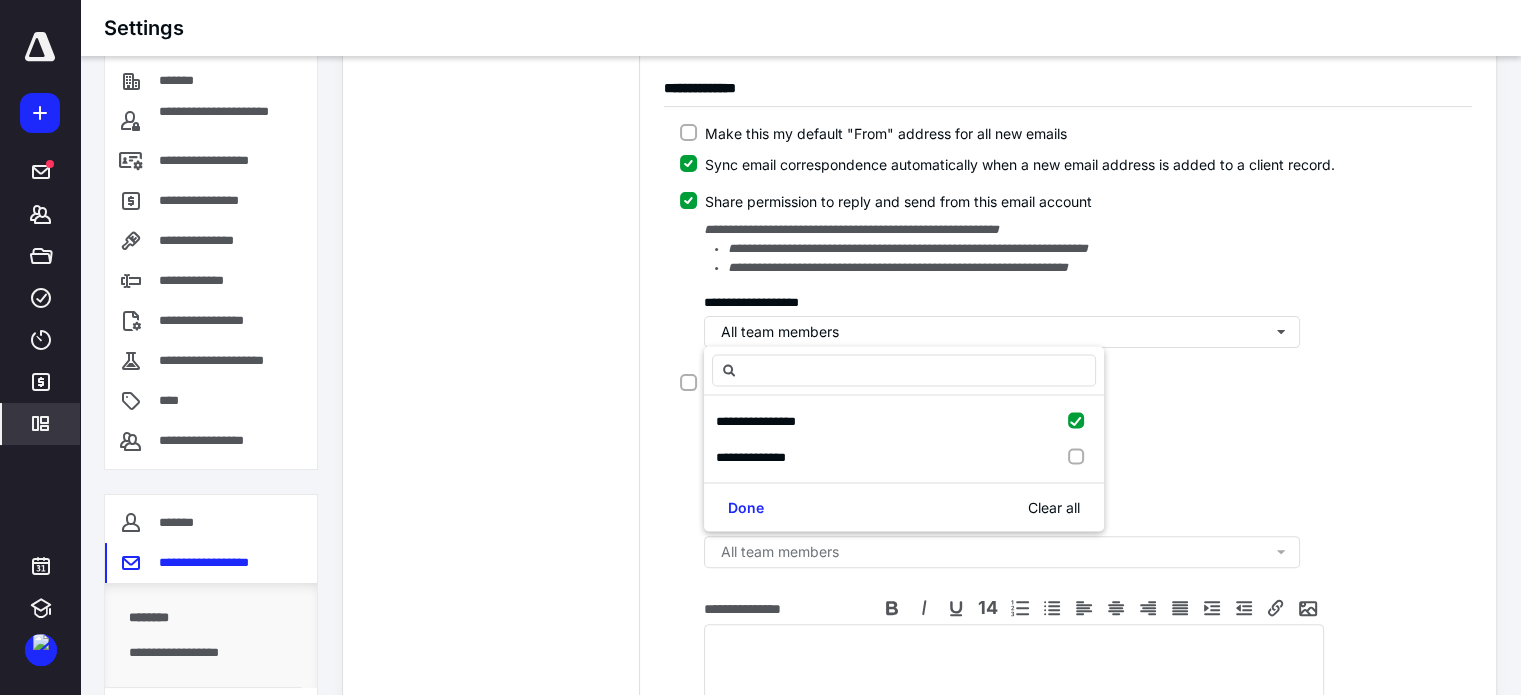 click on "Done" at bounding box center [746, 507] 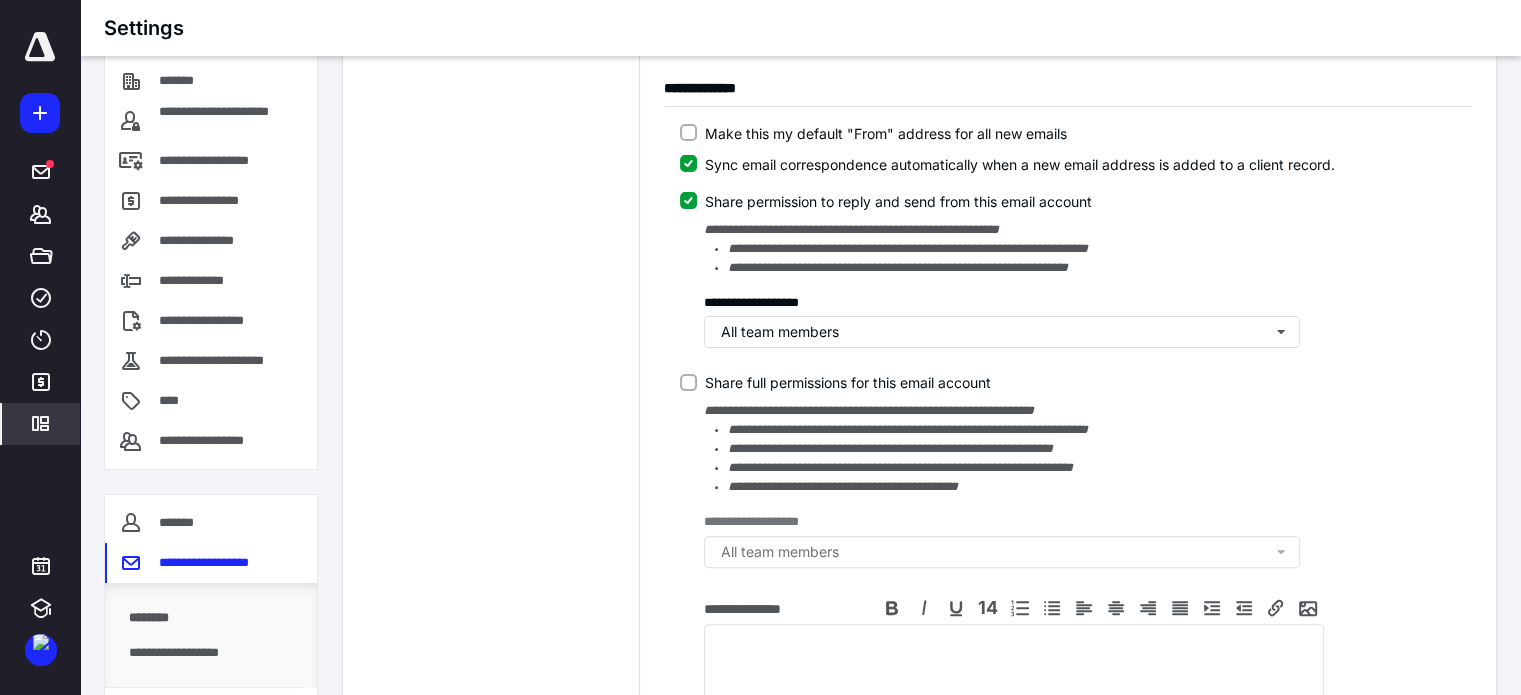 click 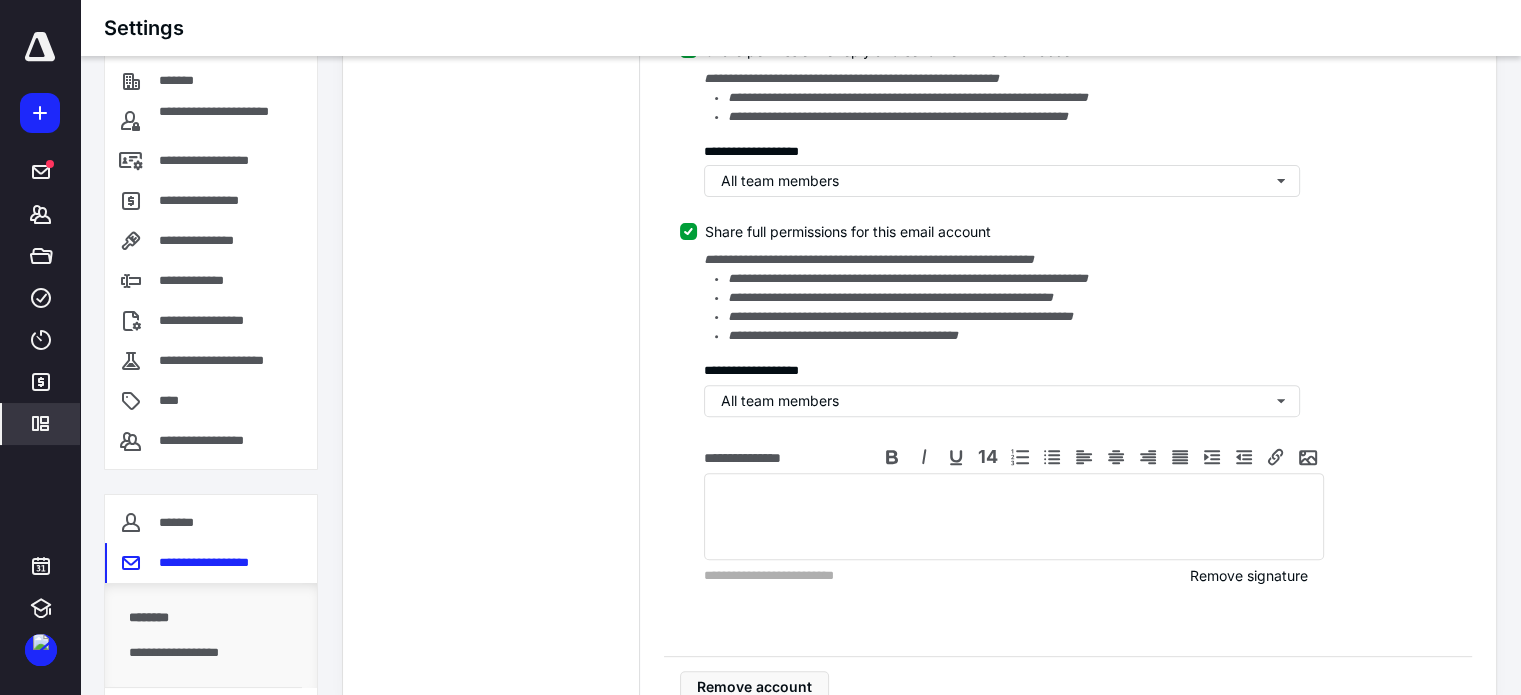 scroll, scrollTop: 673, scrollLeft: 0, axis: vertical 